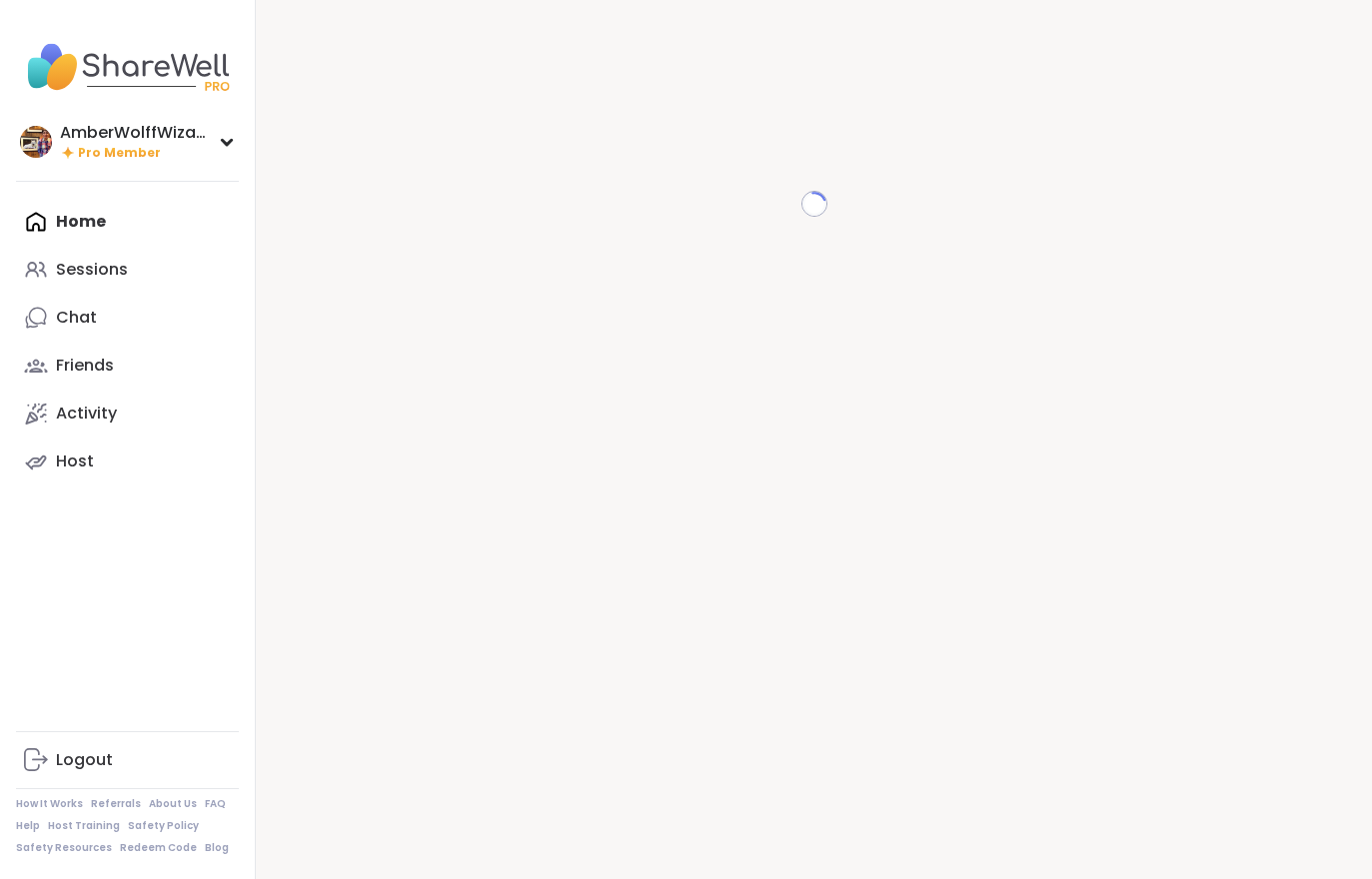 scroll, scrollTop: 0, scrollLeft: 0, axis: both 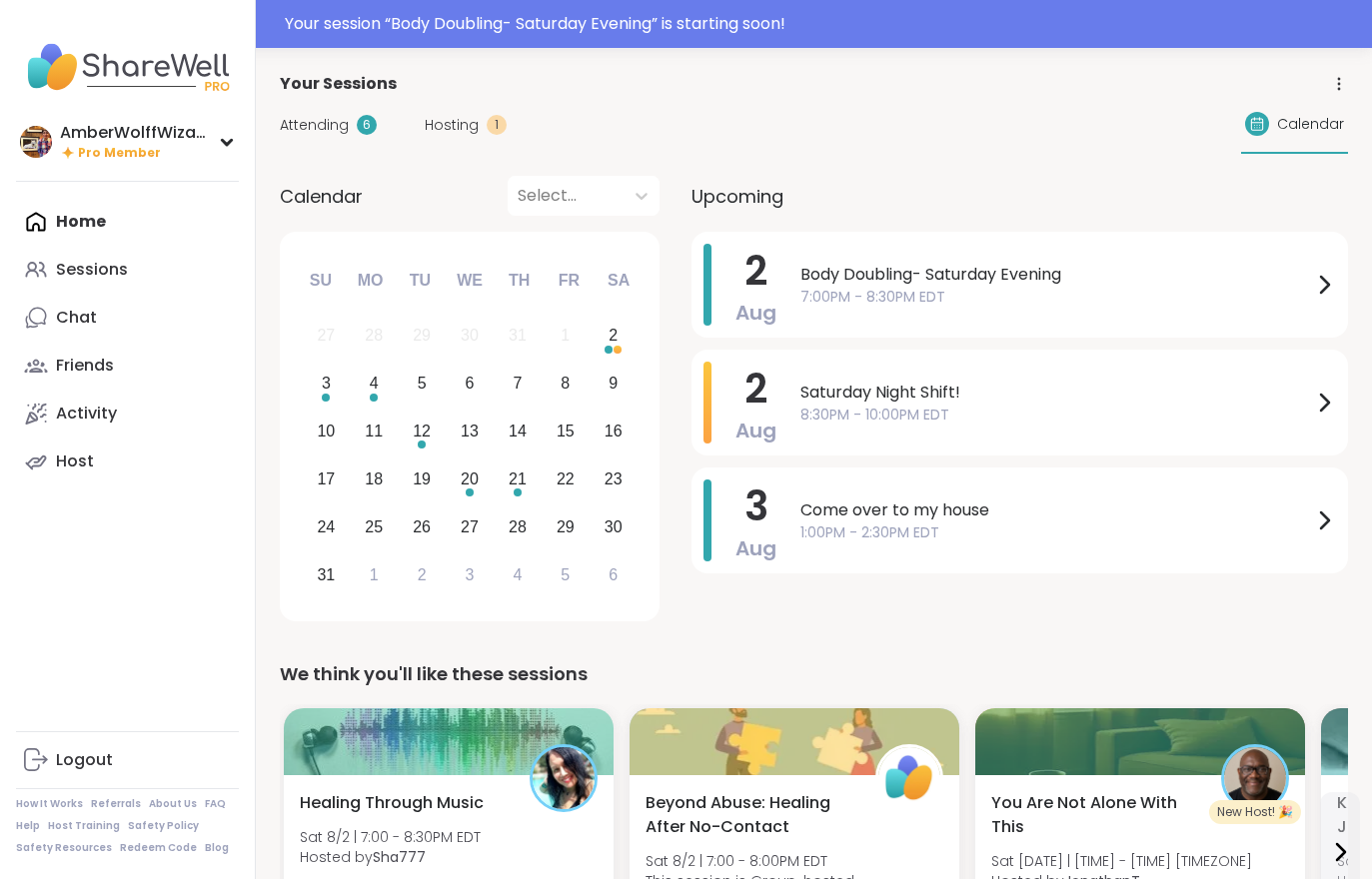 click on "Body Doubling- Saturday Evening [TIME] - [TIME] [TIMEZONE]" at bounding box center [1068, 285] 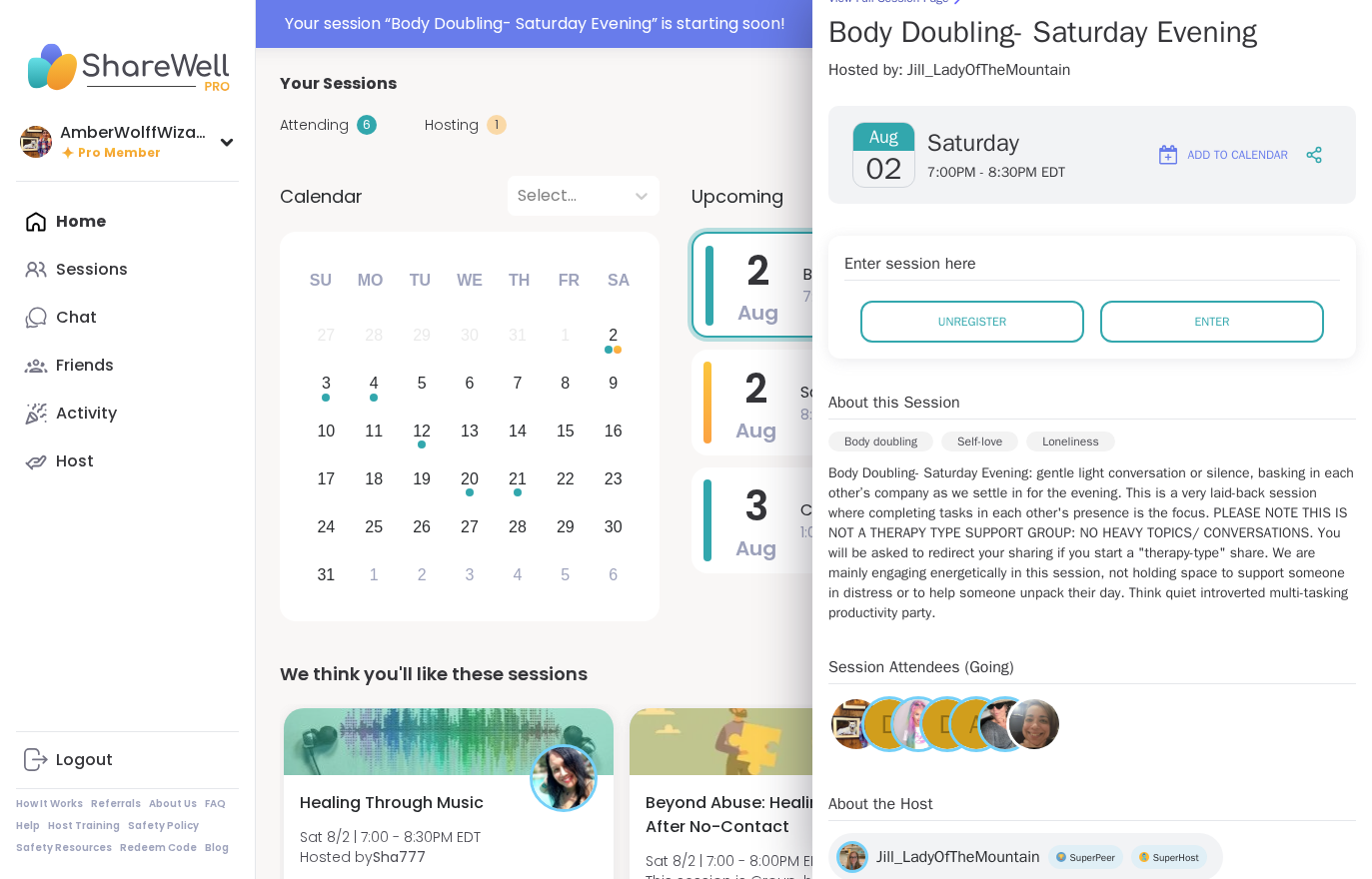 scroll, scrollTop: 189, scrollLeft: 0, axis: vertical 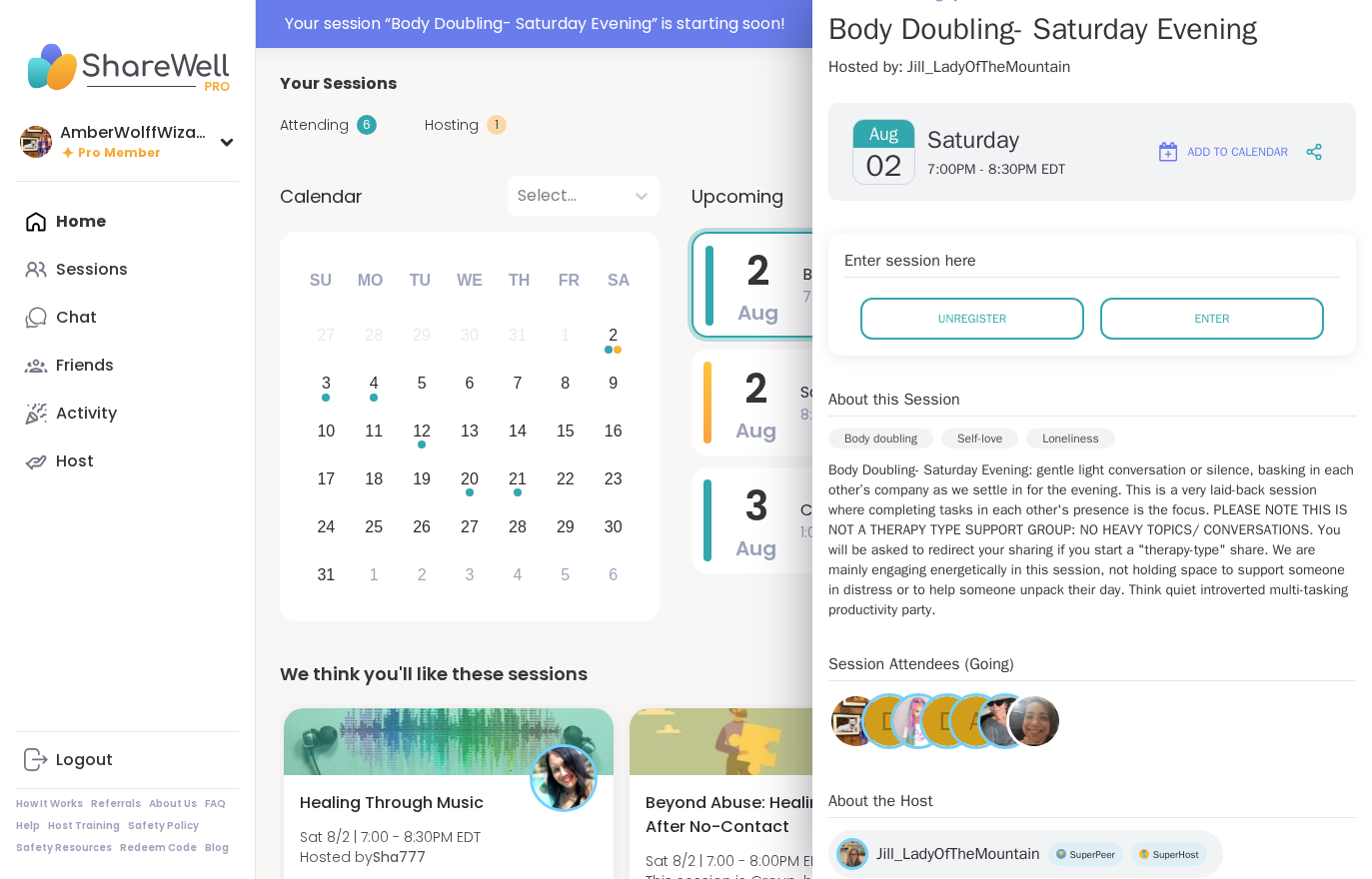 click on "Aug 02 Saturday 7:00PM - 8:30PM EDT Add to Calendar Enter session here Unregister Enter About this Session Body doubling Self-love Loneliness Body Doubling- Saturday Evening:  gentle light conversation or silence, basking in each other’s company as we settle in for the evening. This is a very laid-back session where completing tasks in each other's presence is the focus.  PLEASE NOTE THIS IS NOT A THERAPY TYPE SUPPORT GROUP: NO HEAVY TOPICS/ CONVERSATIONS. You will be asked to redirect your sharing if you start a "therapy-type" share. We are mainly engaging energetically in this session, not holding space to support someone in distress or to help someone unpack their day. Think quiet introverted multi-tasking productivity party. Session Attendees   (Going) d d a About the Host Jill_LadyOfTheMountain SuperPeer SuperHost It's been a long road on the mental health journey through the years! I am in a period of loss and transition seeking connection, healing and expansion." at bounding box center [1092, 514] 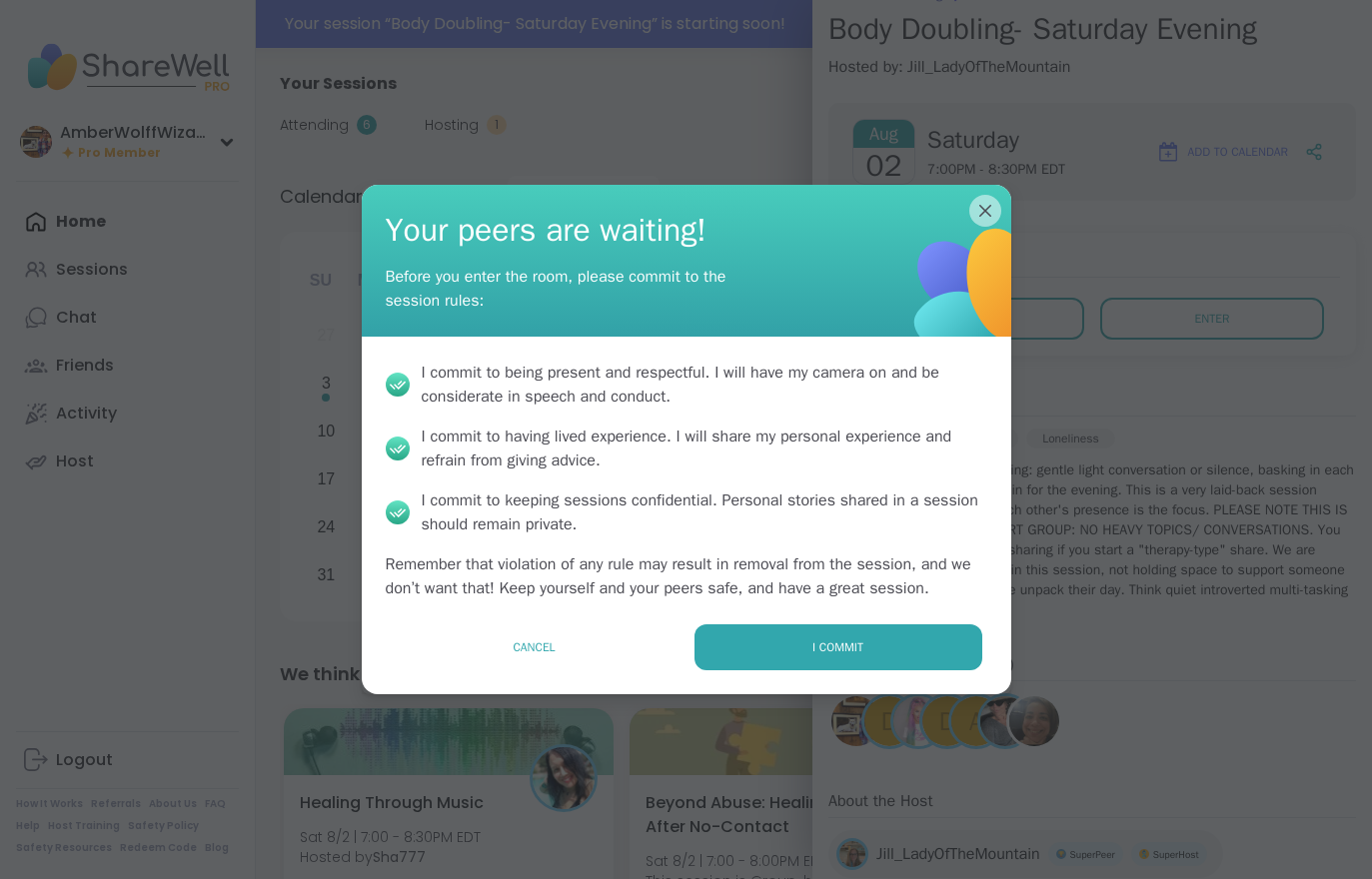 click on "I commit" at bounding box center [838, 647] 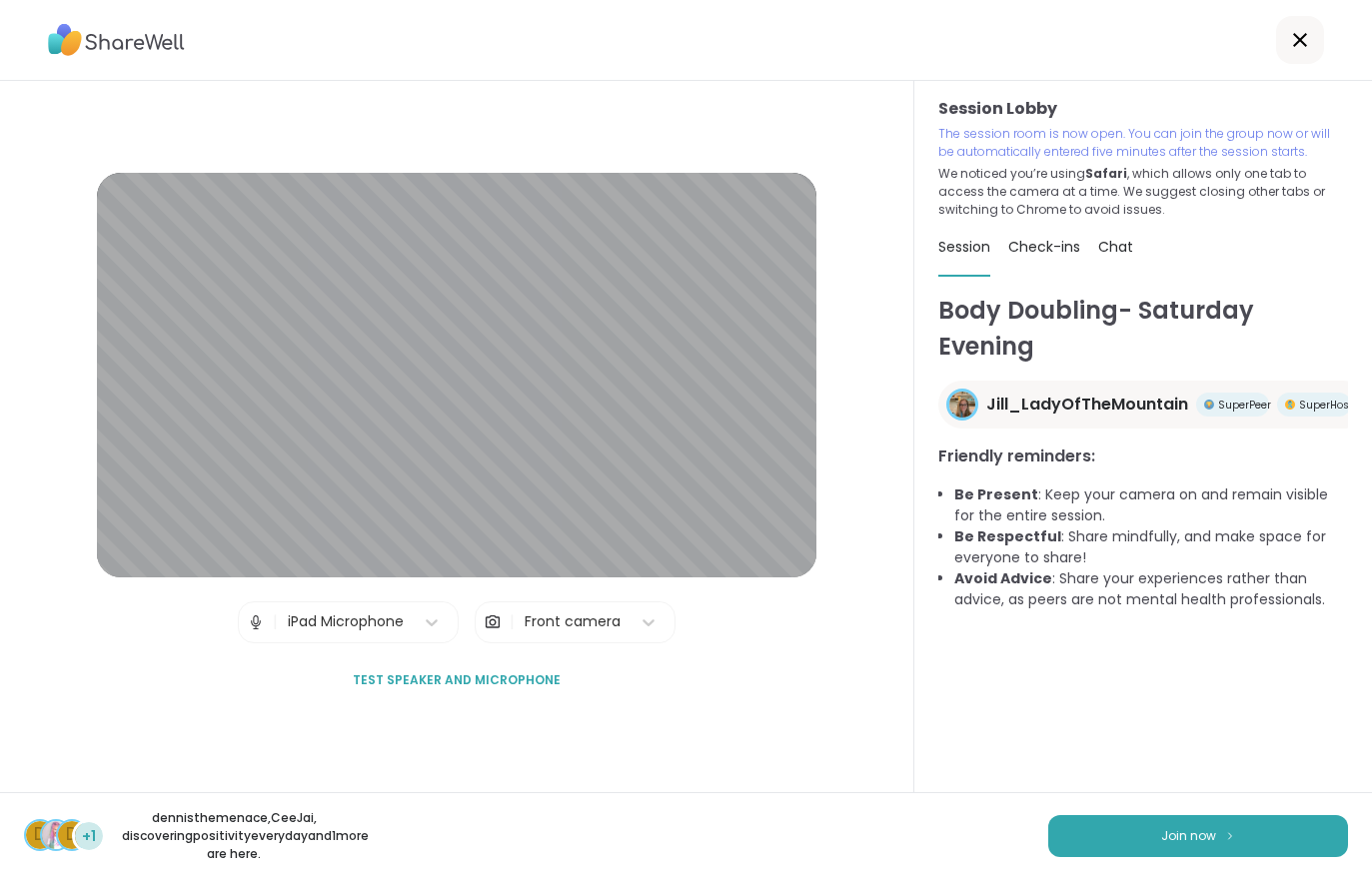 click on "Join now" at bounding box center (1198, 836) 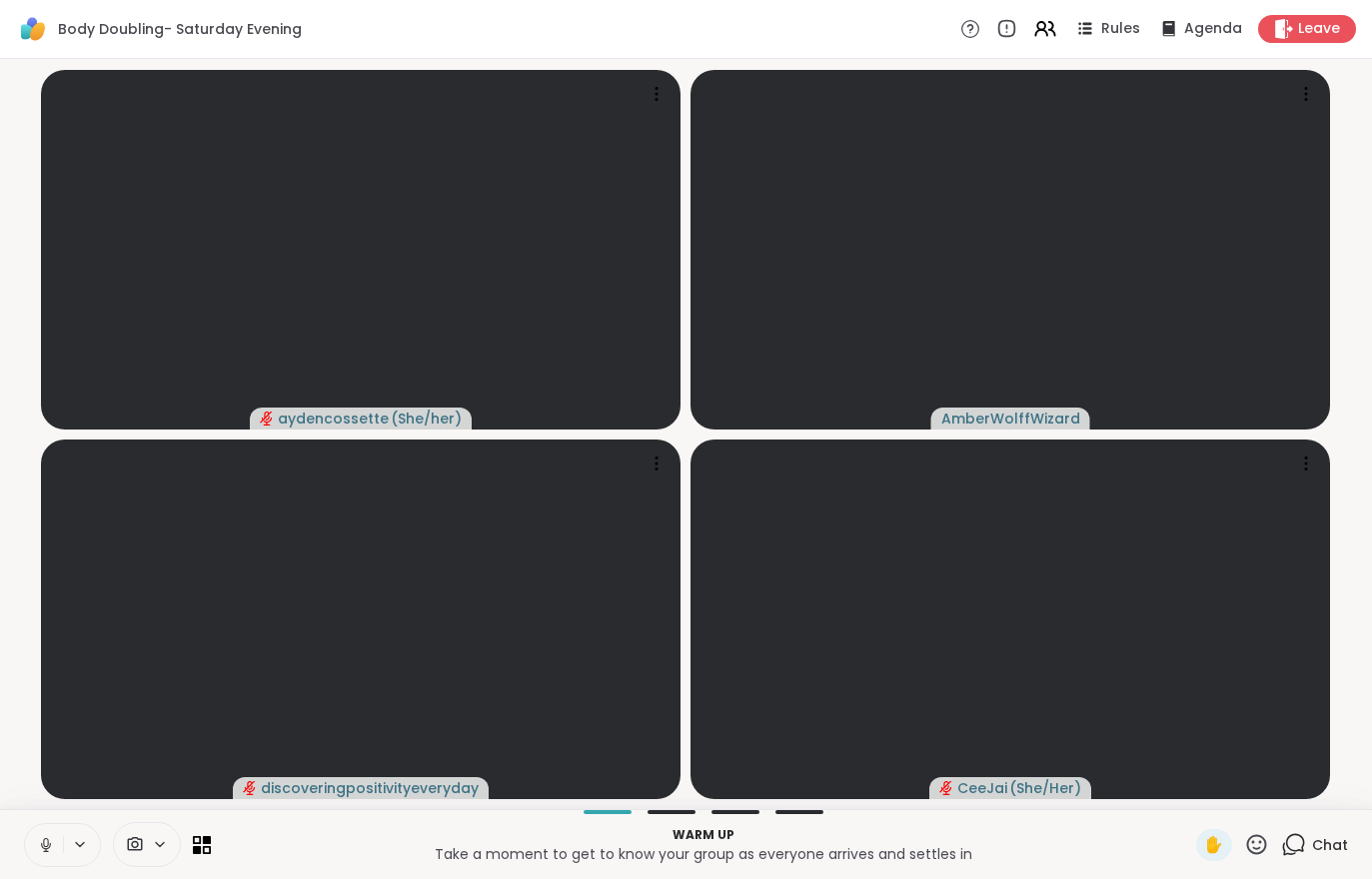 click at bounding box center (44, 845) 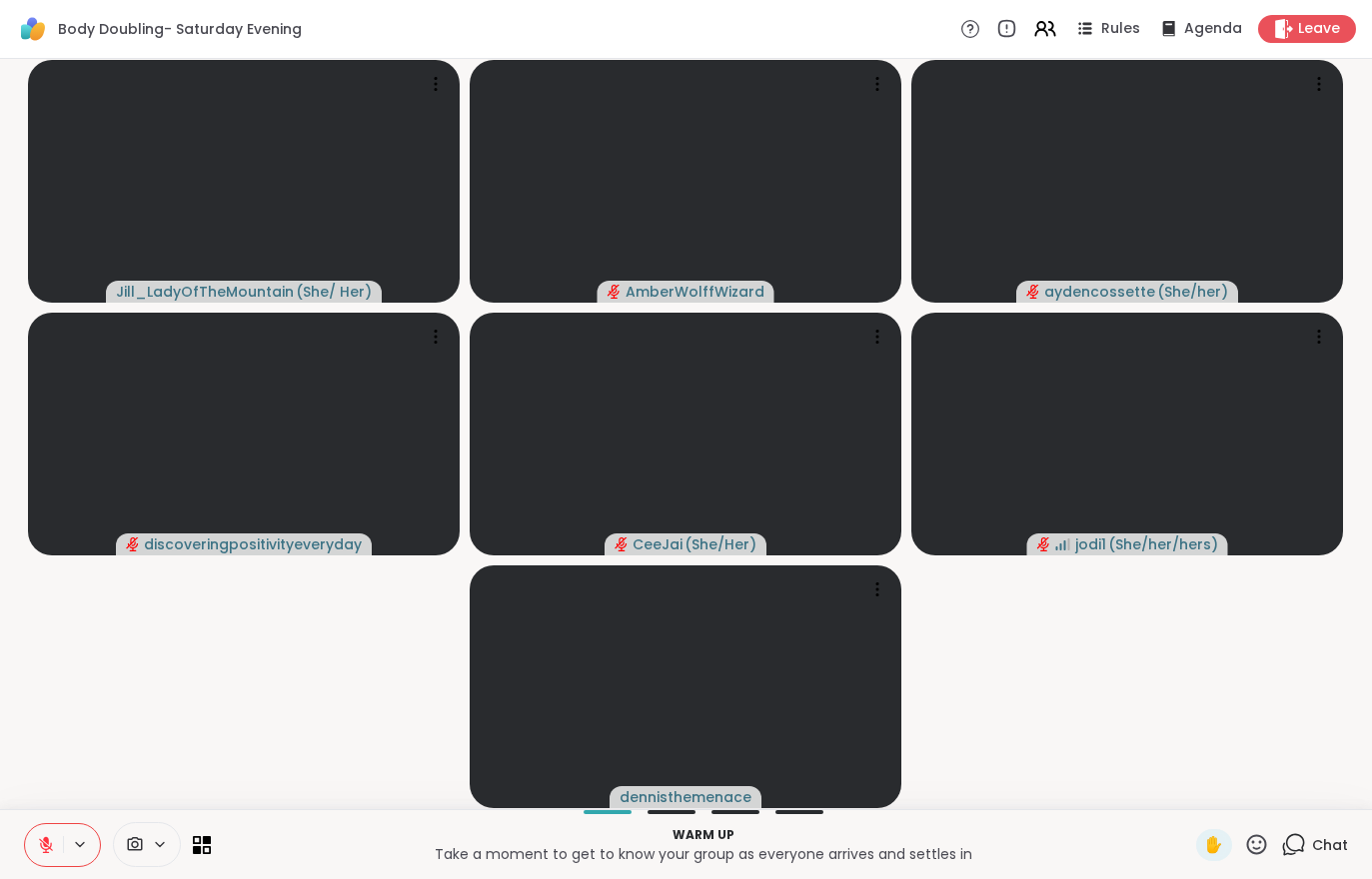 click at bounding box center (44, 845) 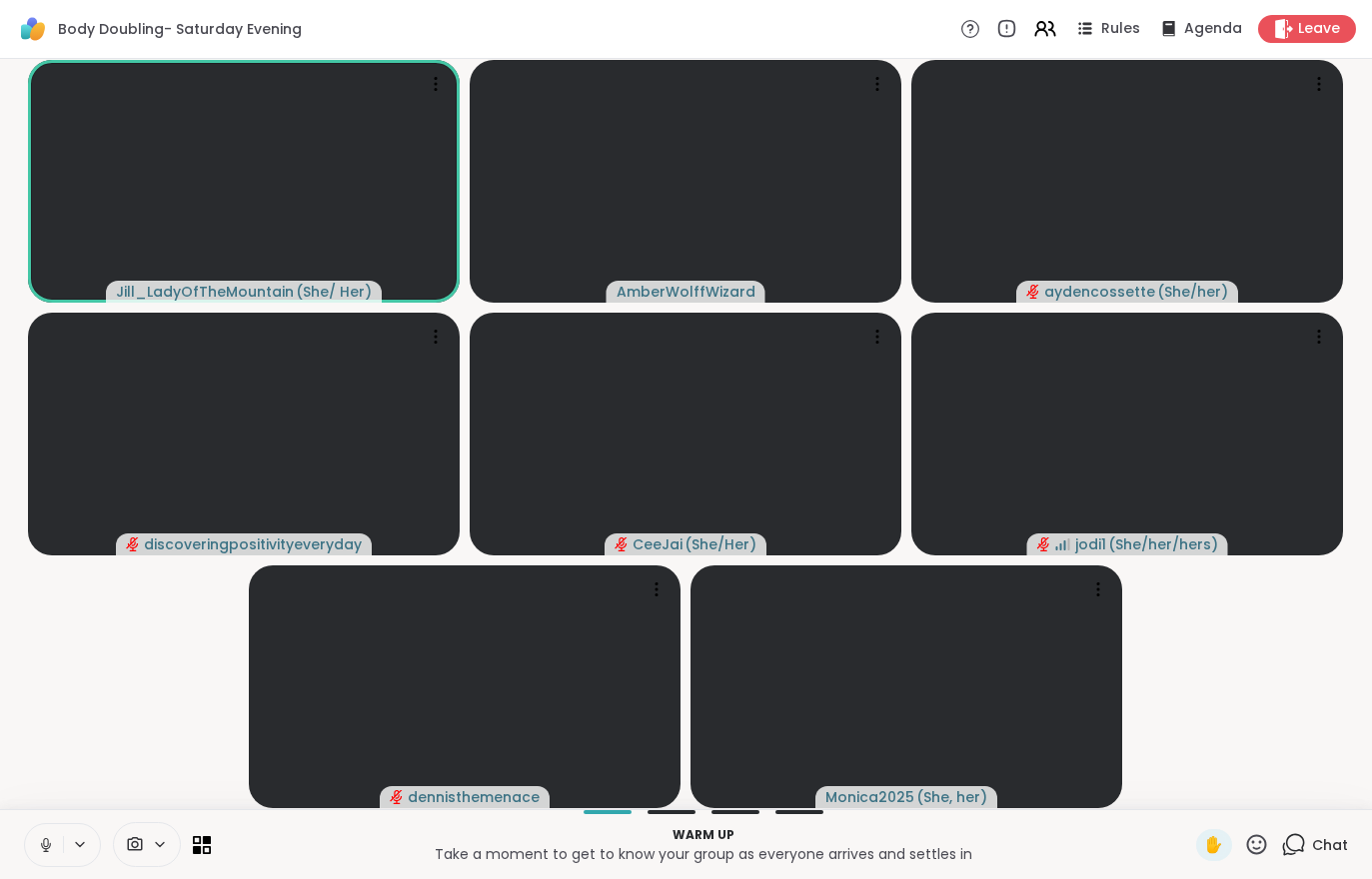 click at bounding box center [44, 845] 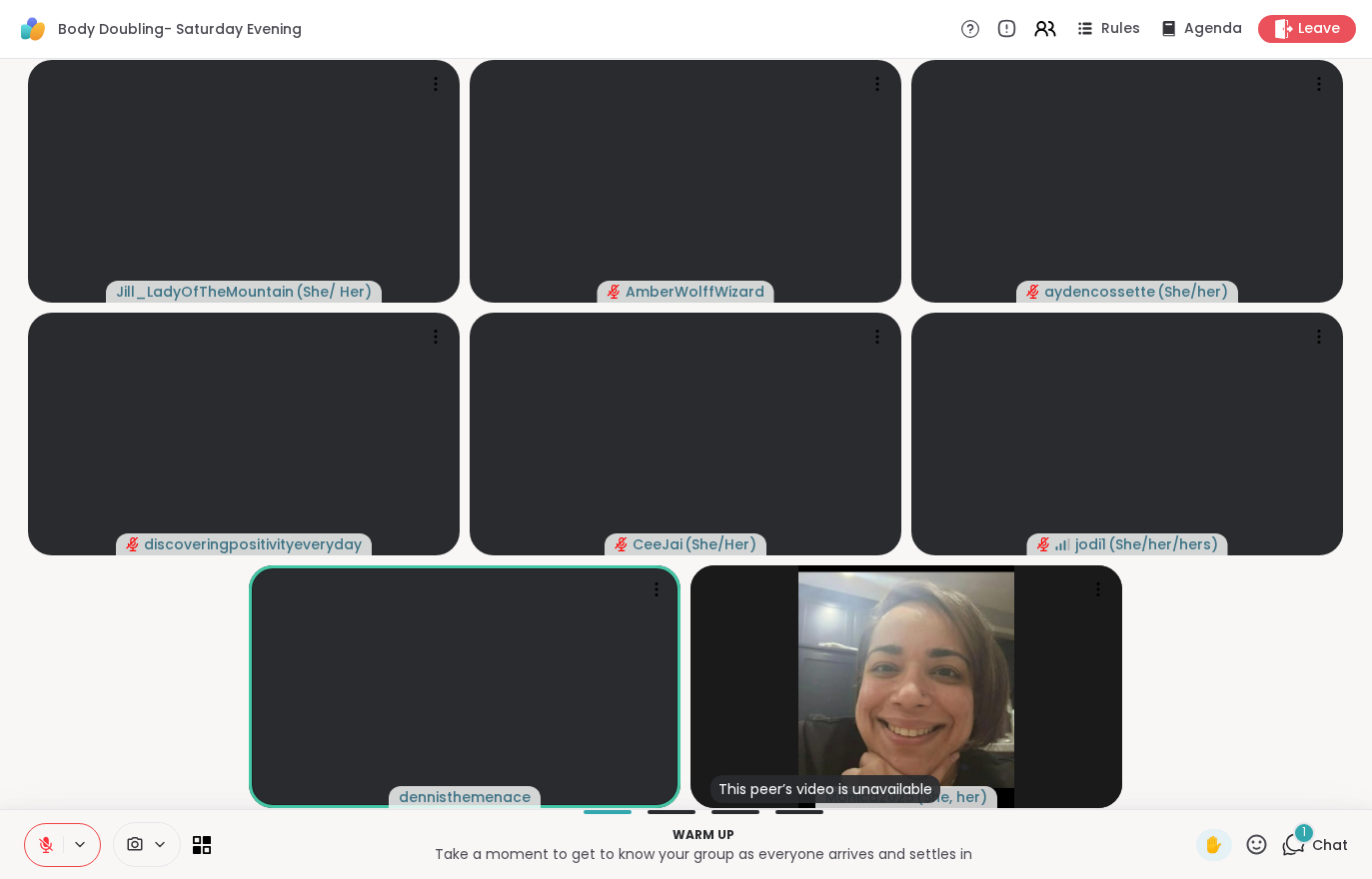 click on "Chat" at bounding box center [1330, 845] 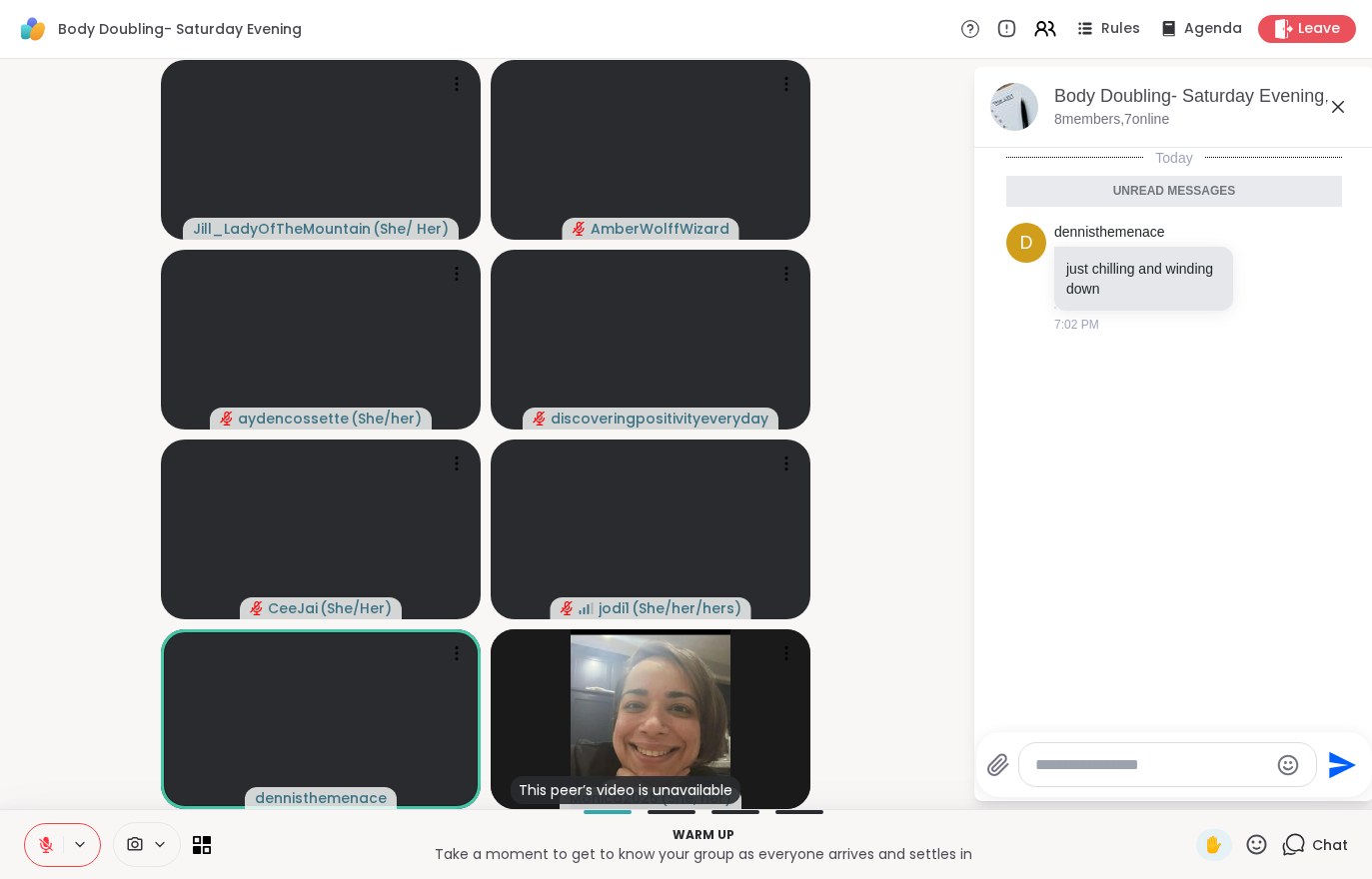 click 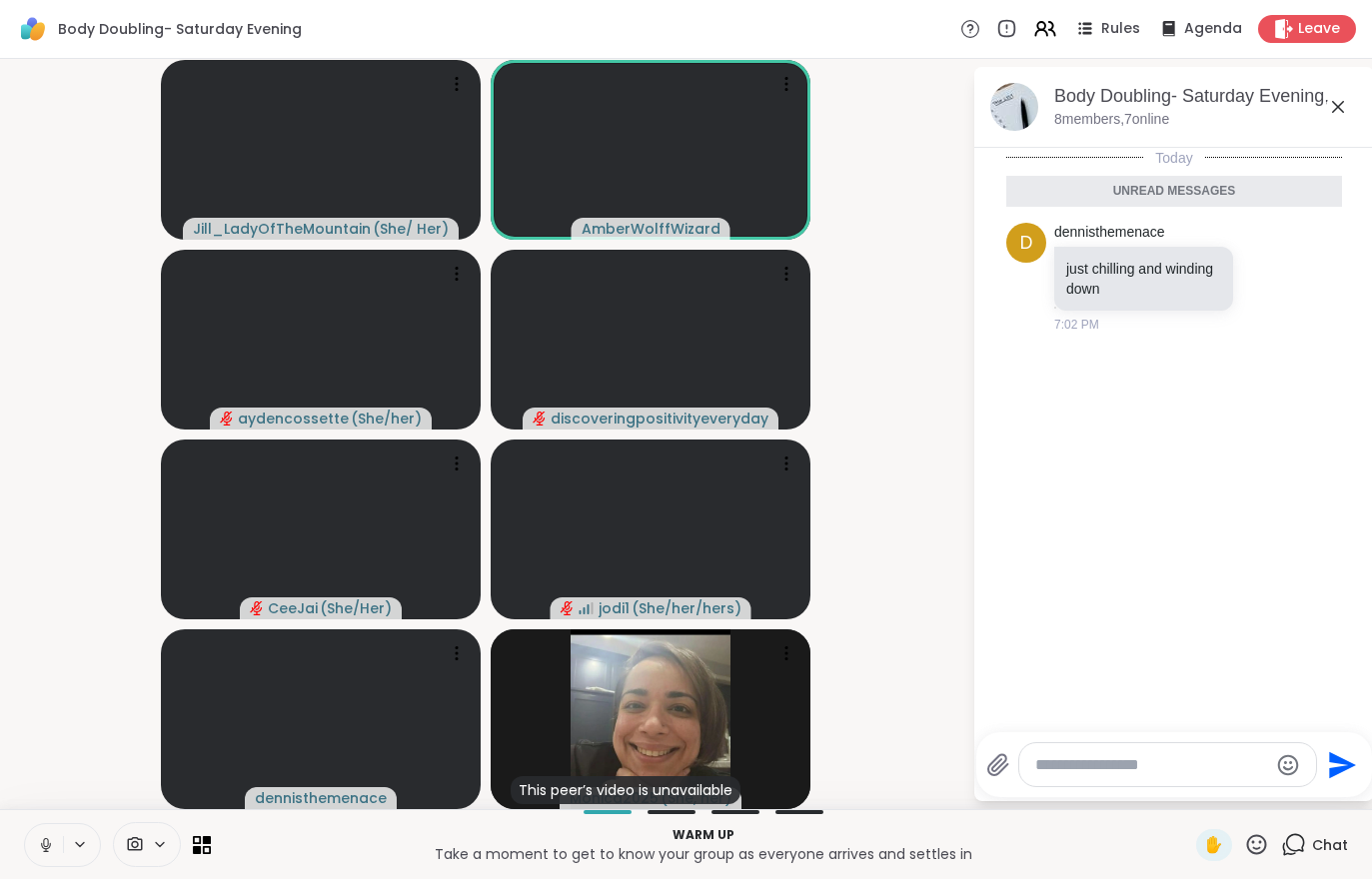 click at bounding box center (44, 845) 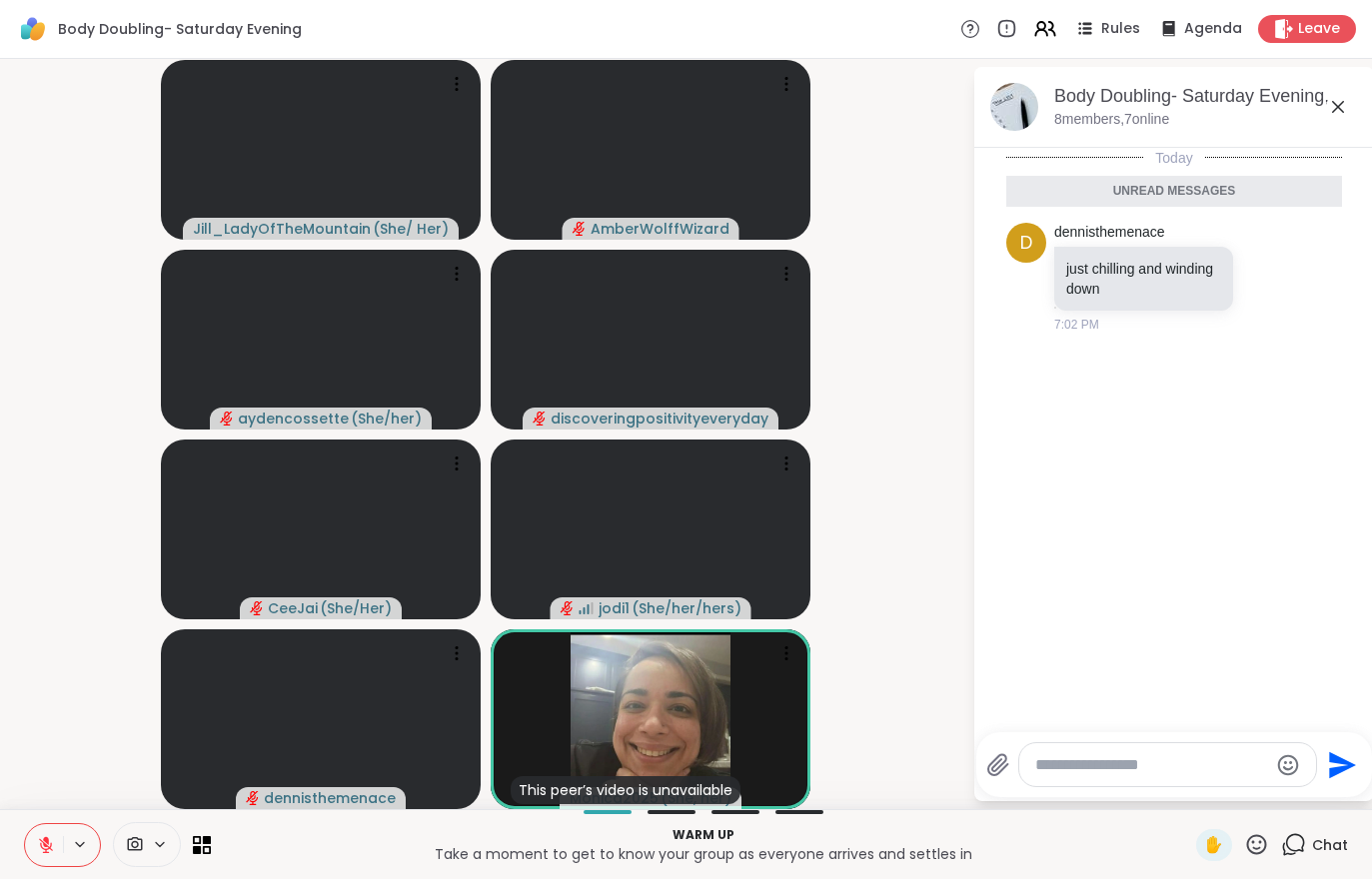 click at bounding box center [44, 845] 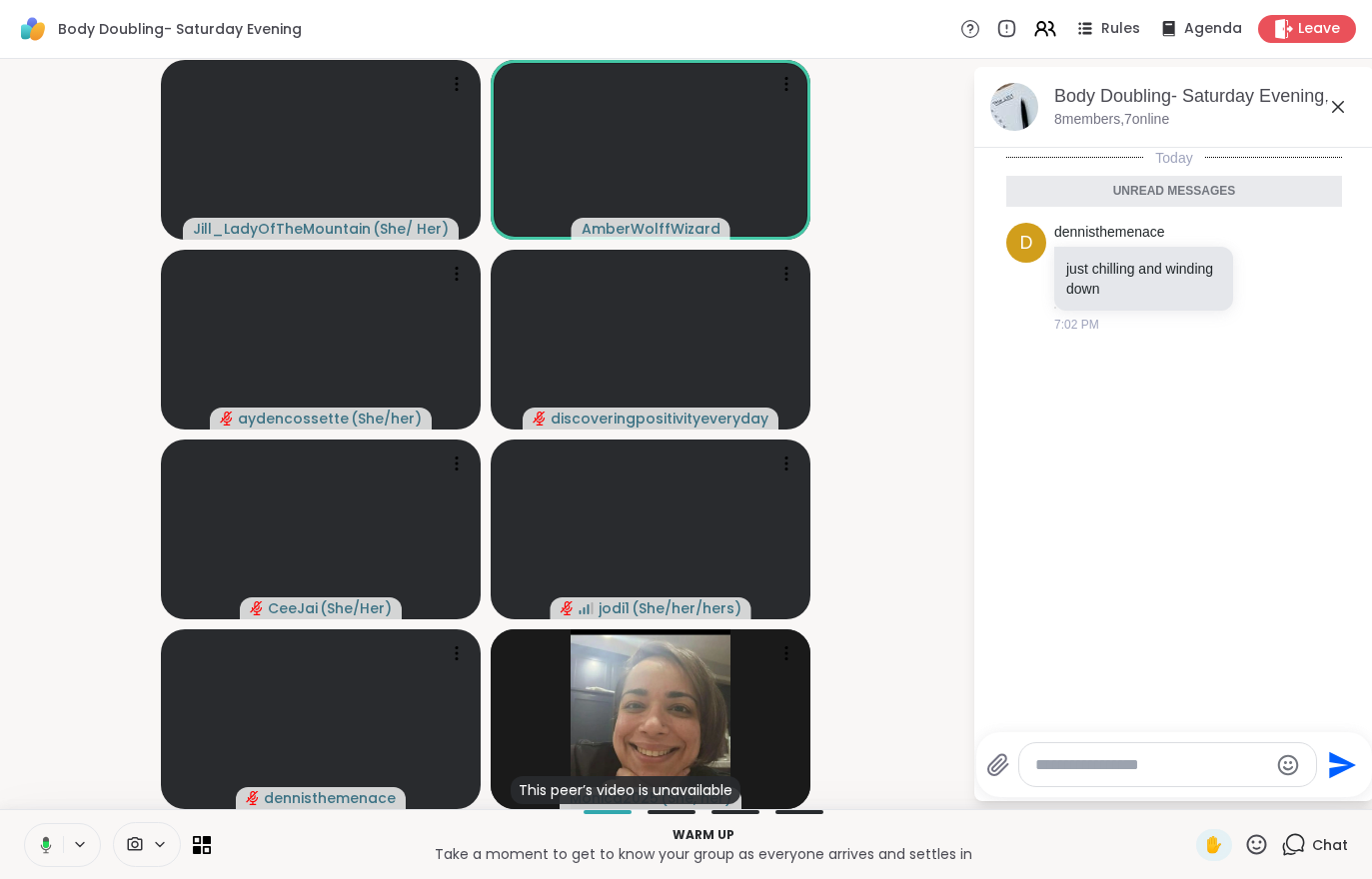click 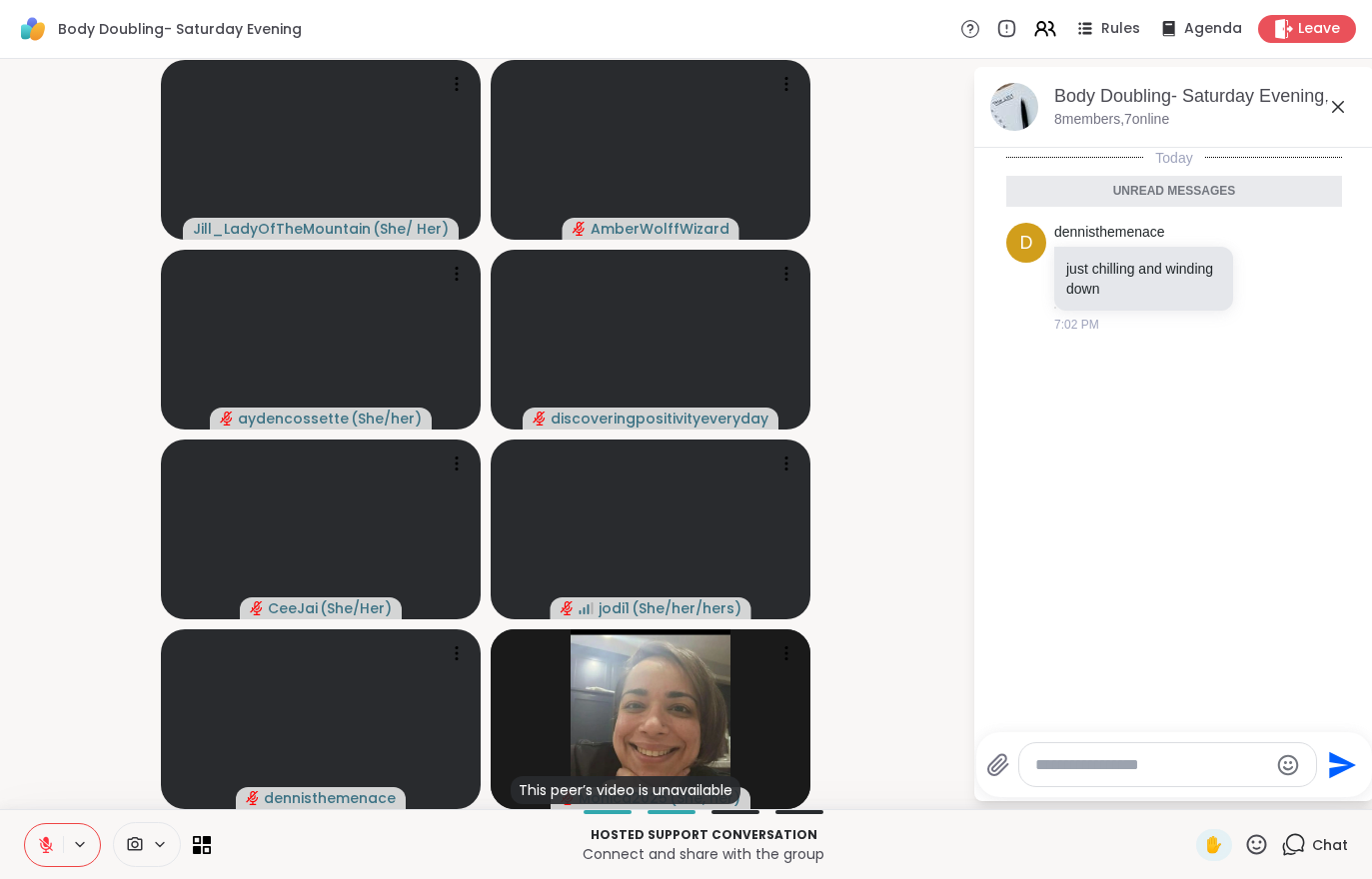 click at bounding box center [44, 845] 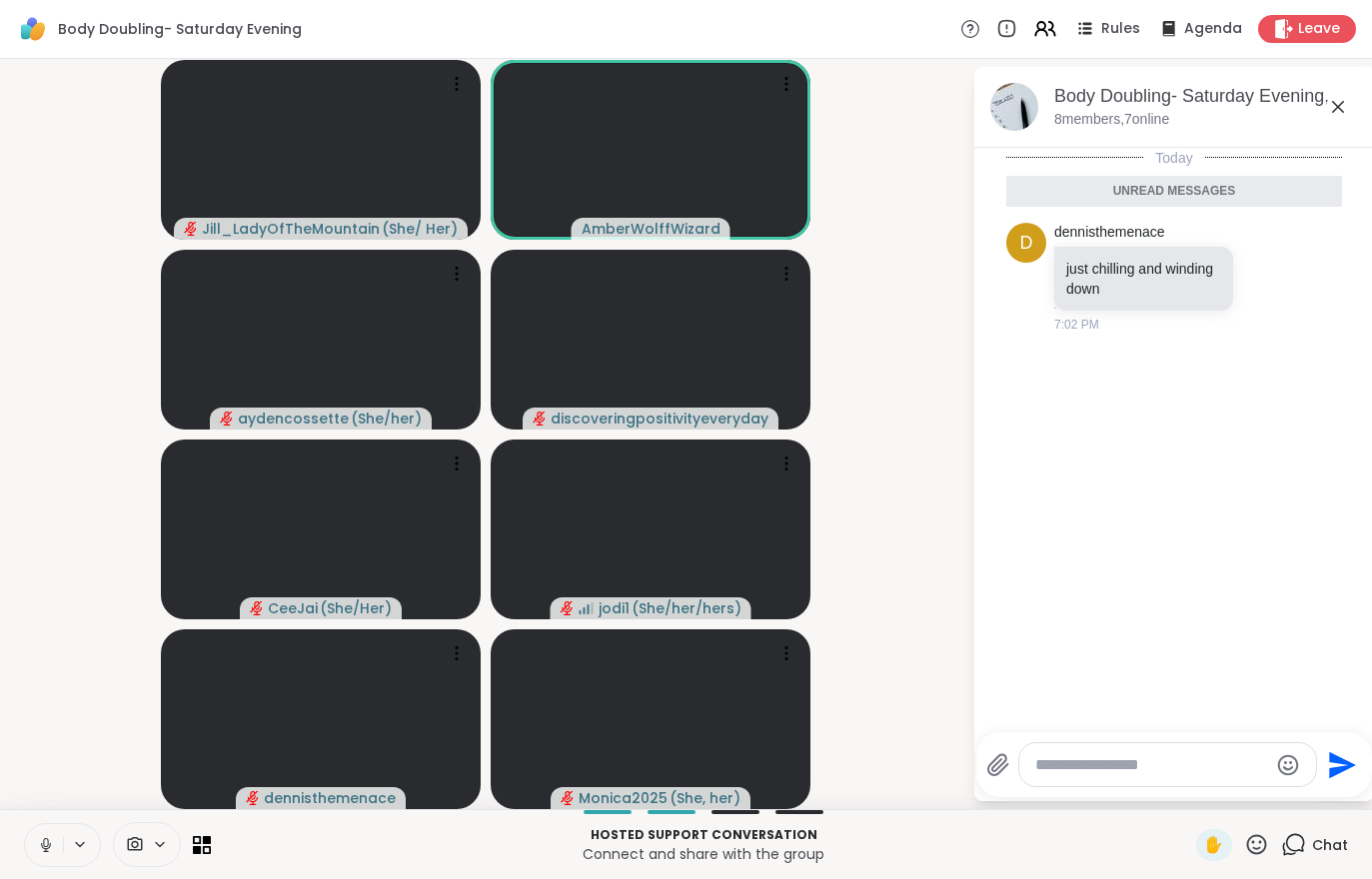 click at bounding box center [44, 845] 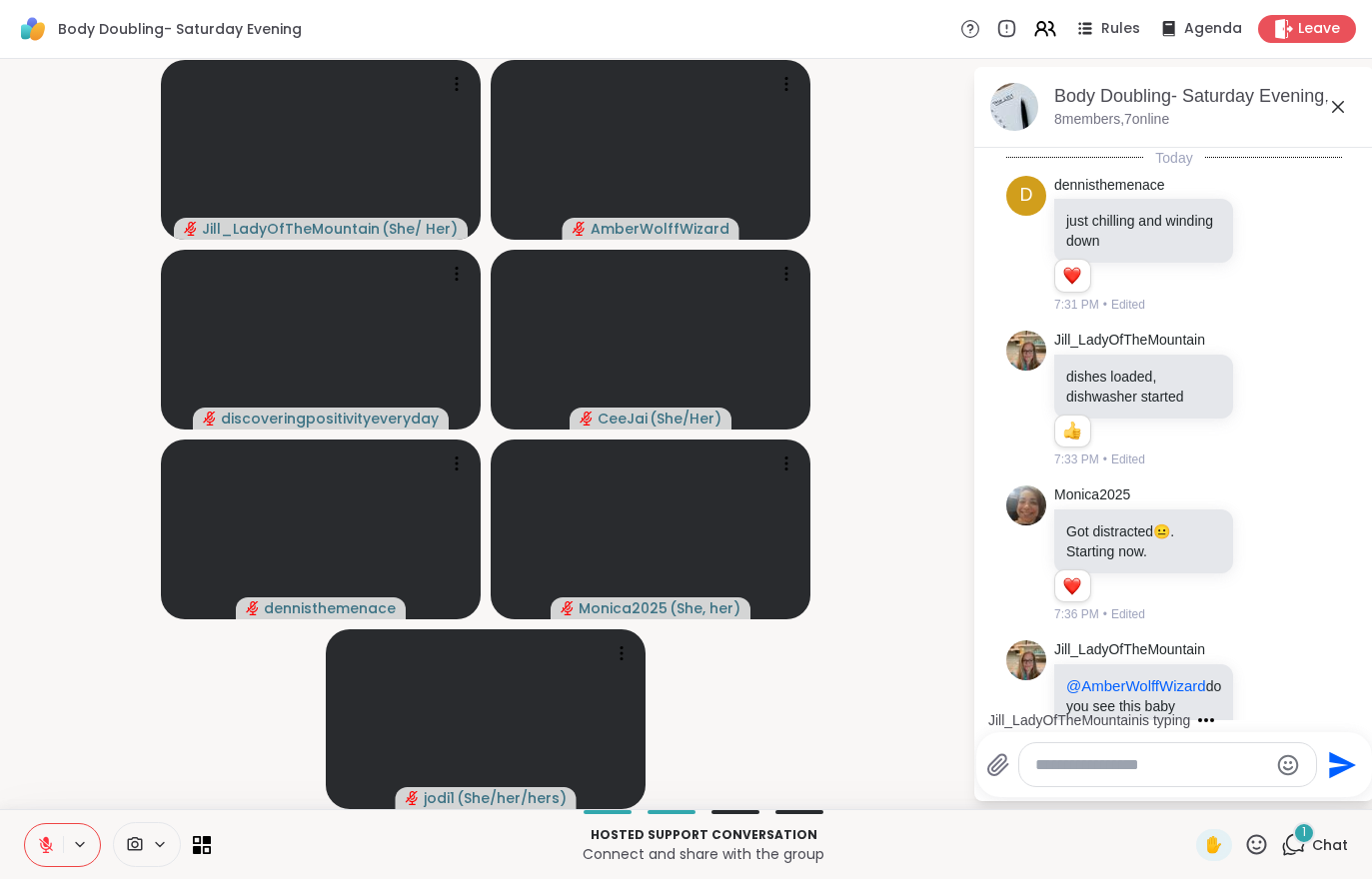 scroll, scrollTop: 95, scrollLeft: 0, axis: vertical 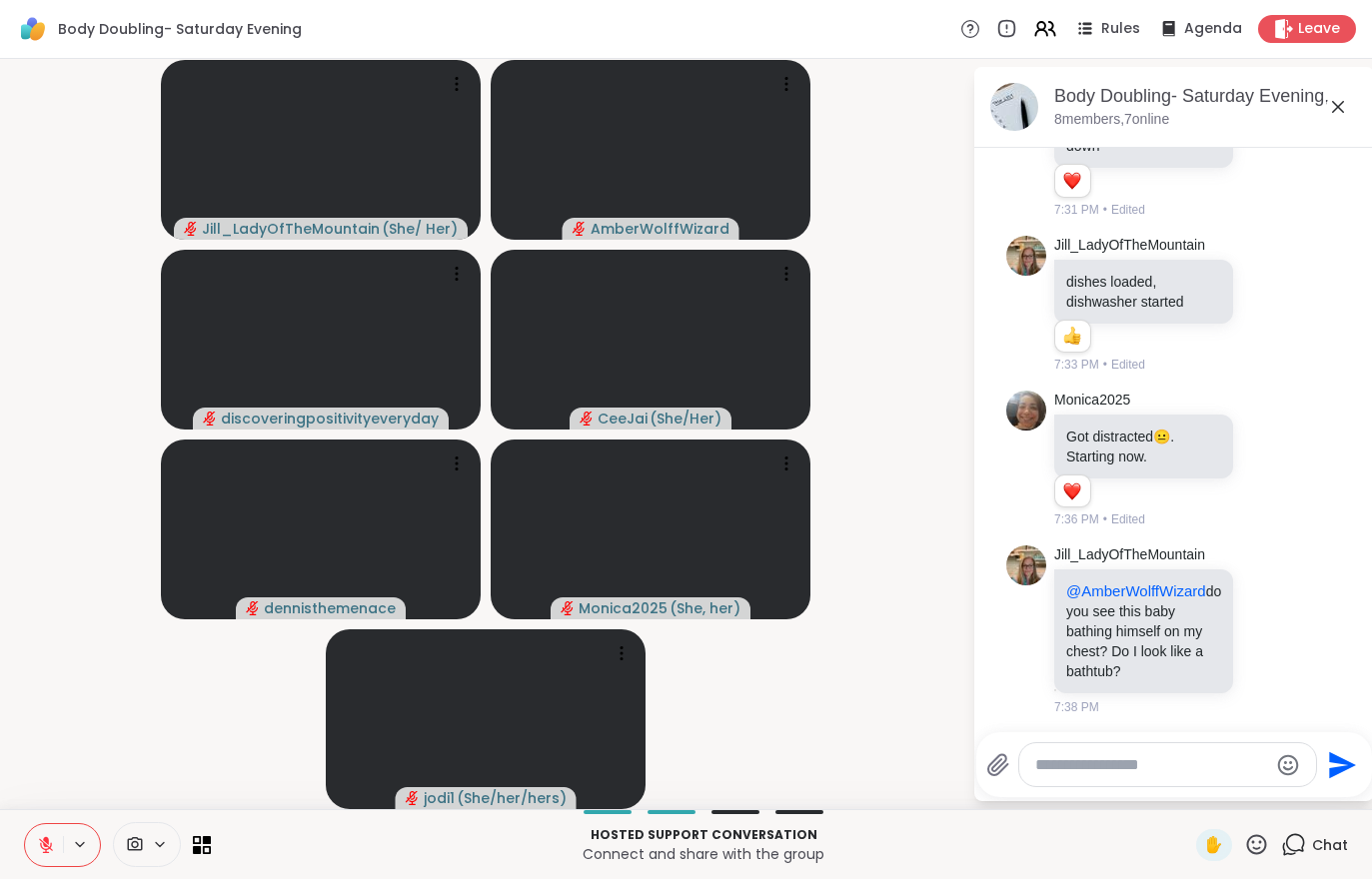 click at bounding box center (44, 845) 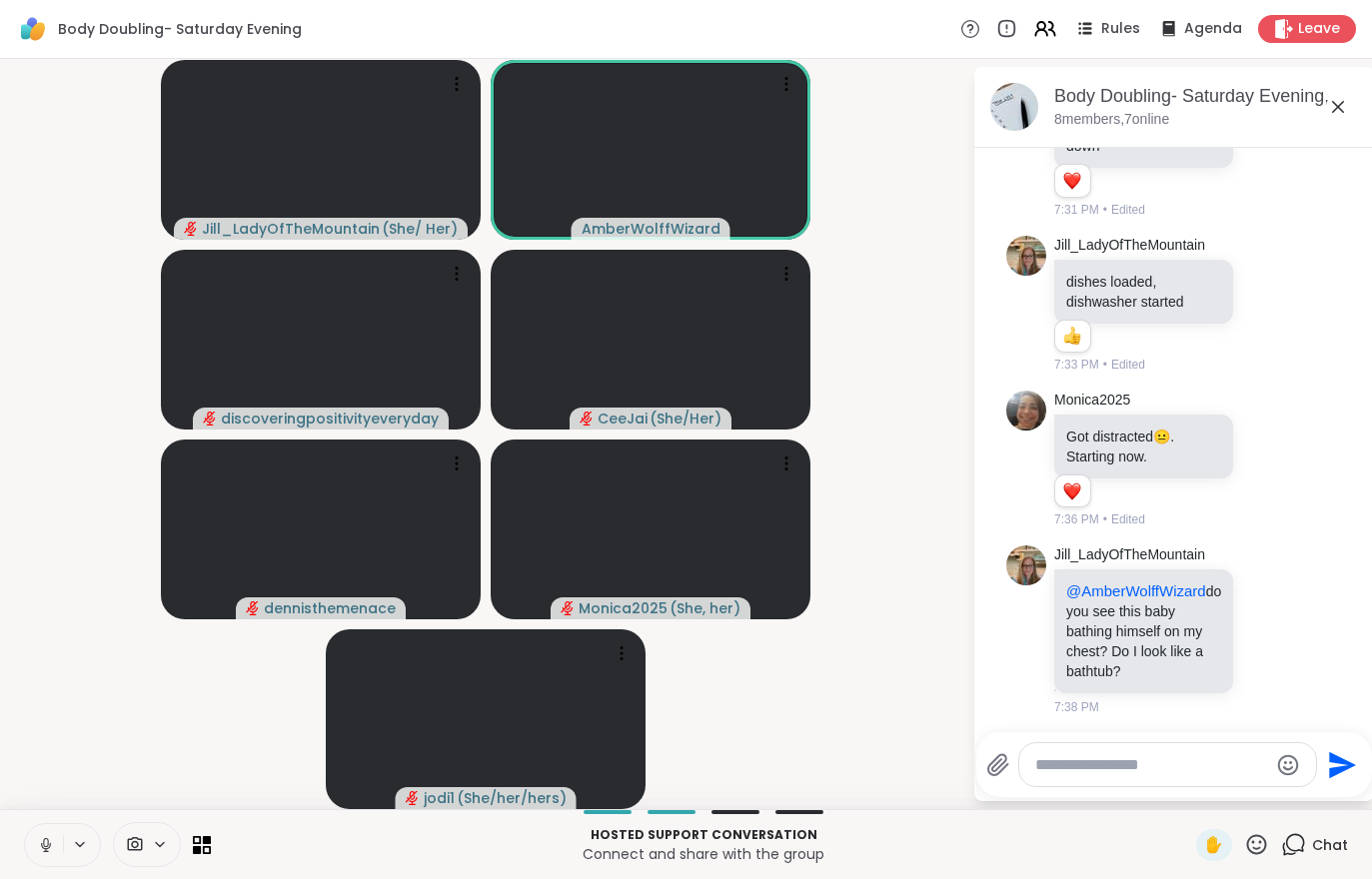 click at bounding box center (44, 845) 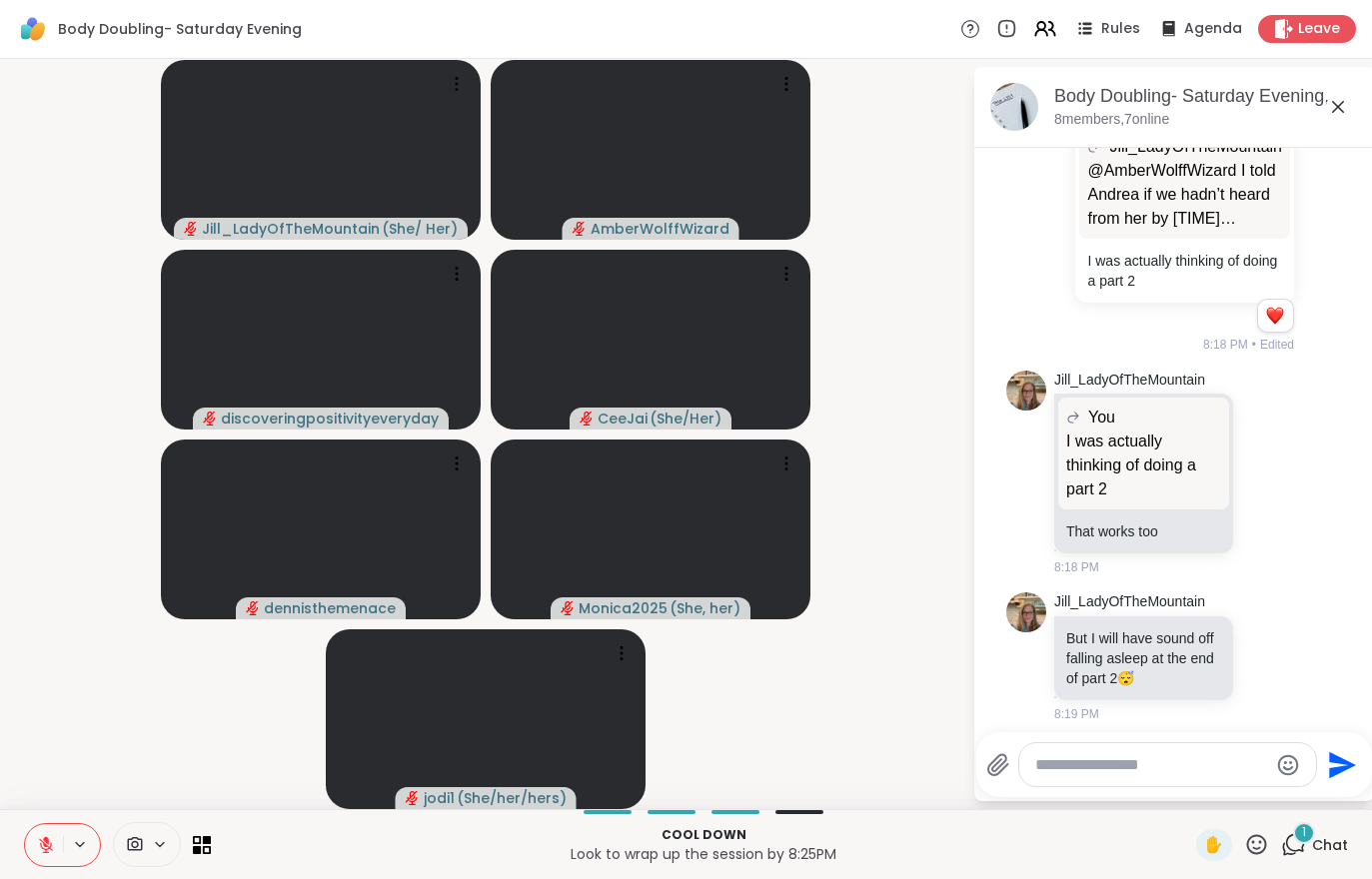 scroll, scrollTop: 1561, scrollLeft: 0, axis: vertical 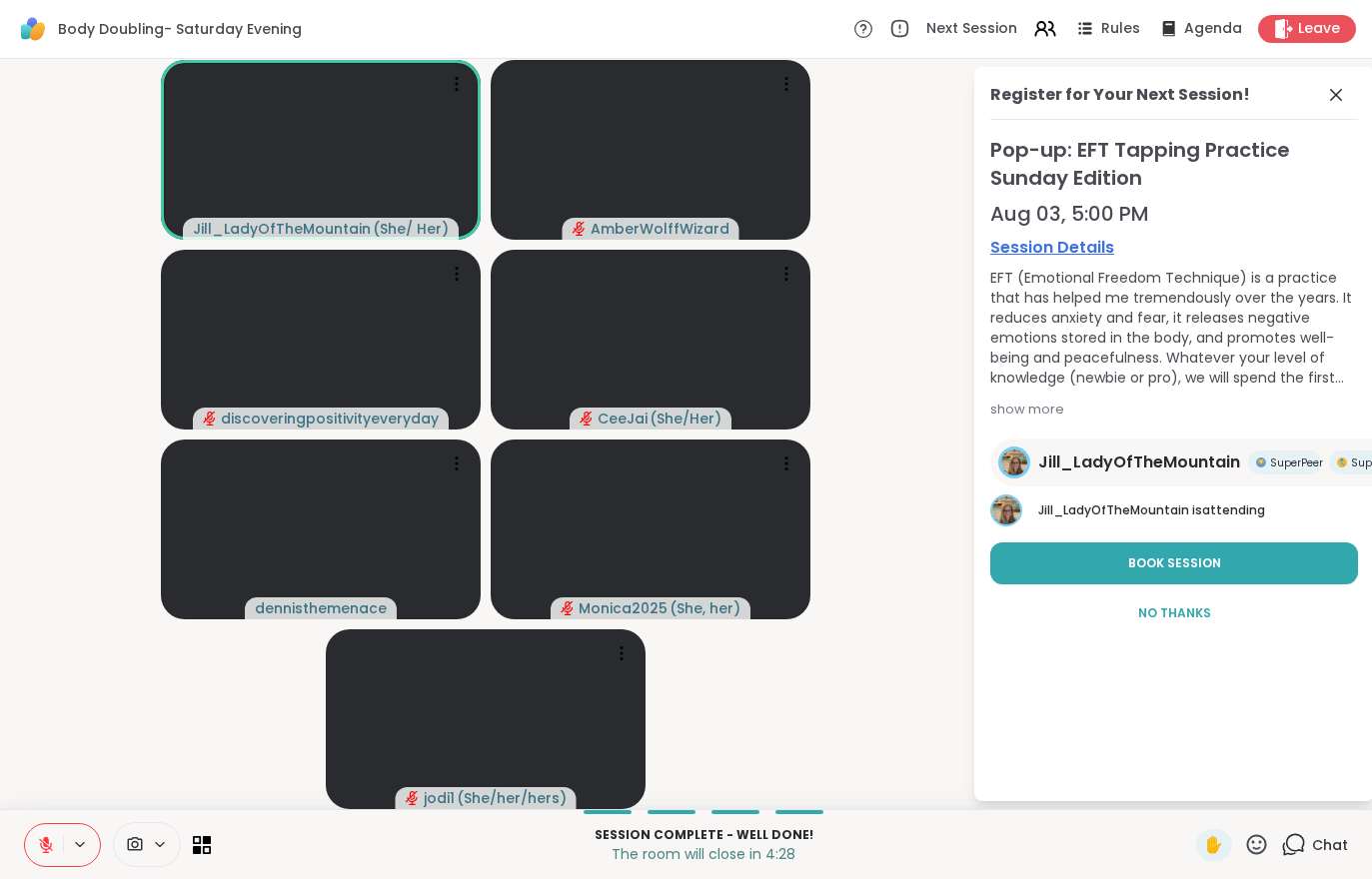 click at bounding box center (44, 845) 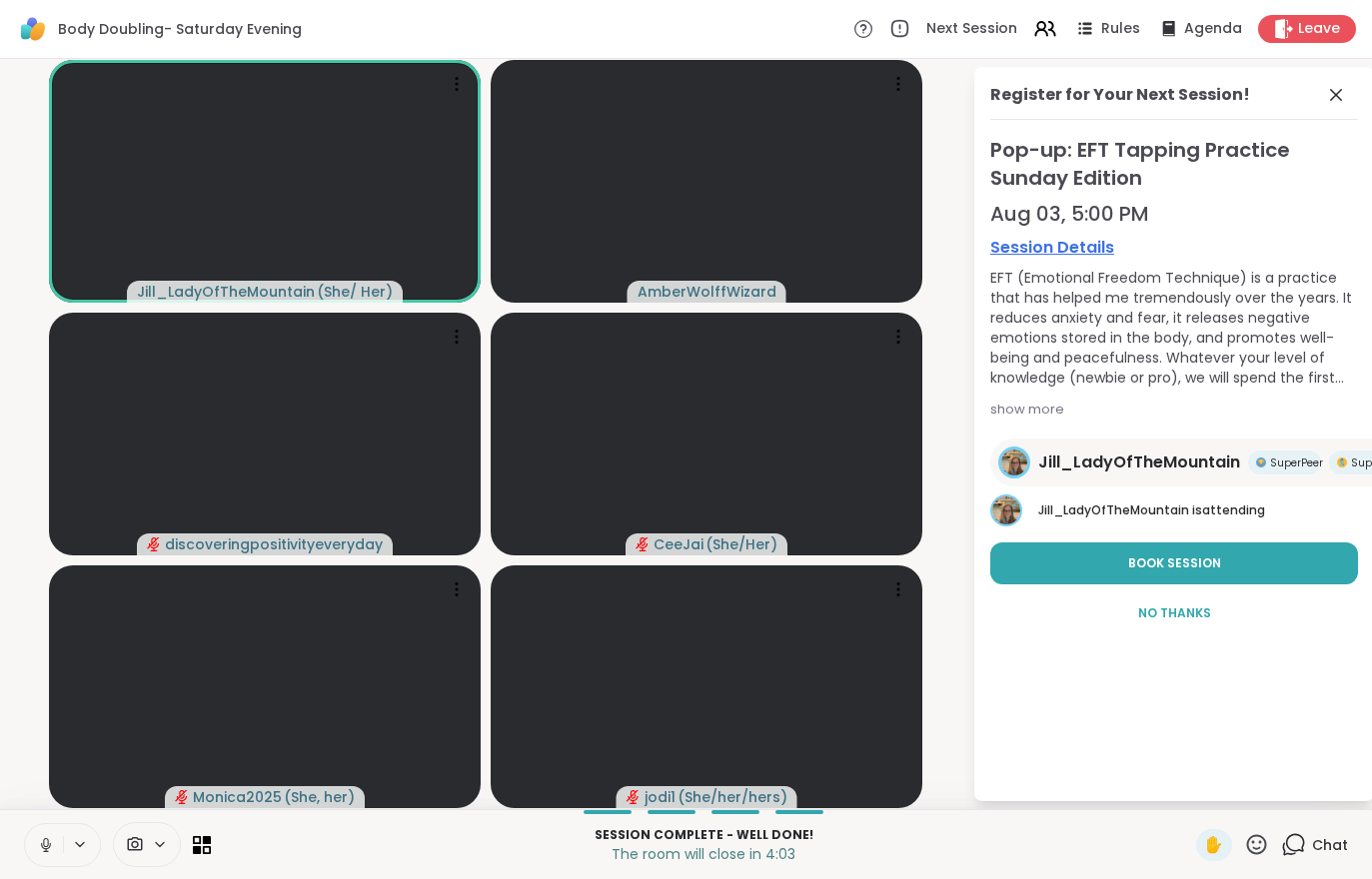 click on "Leave" at bounding box center [1319, 29] 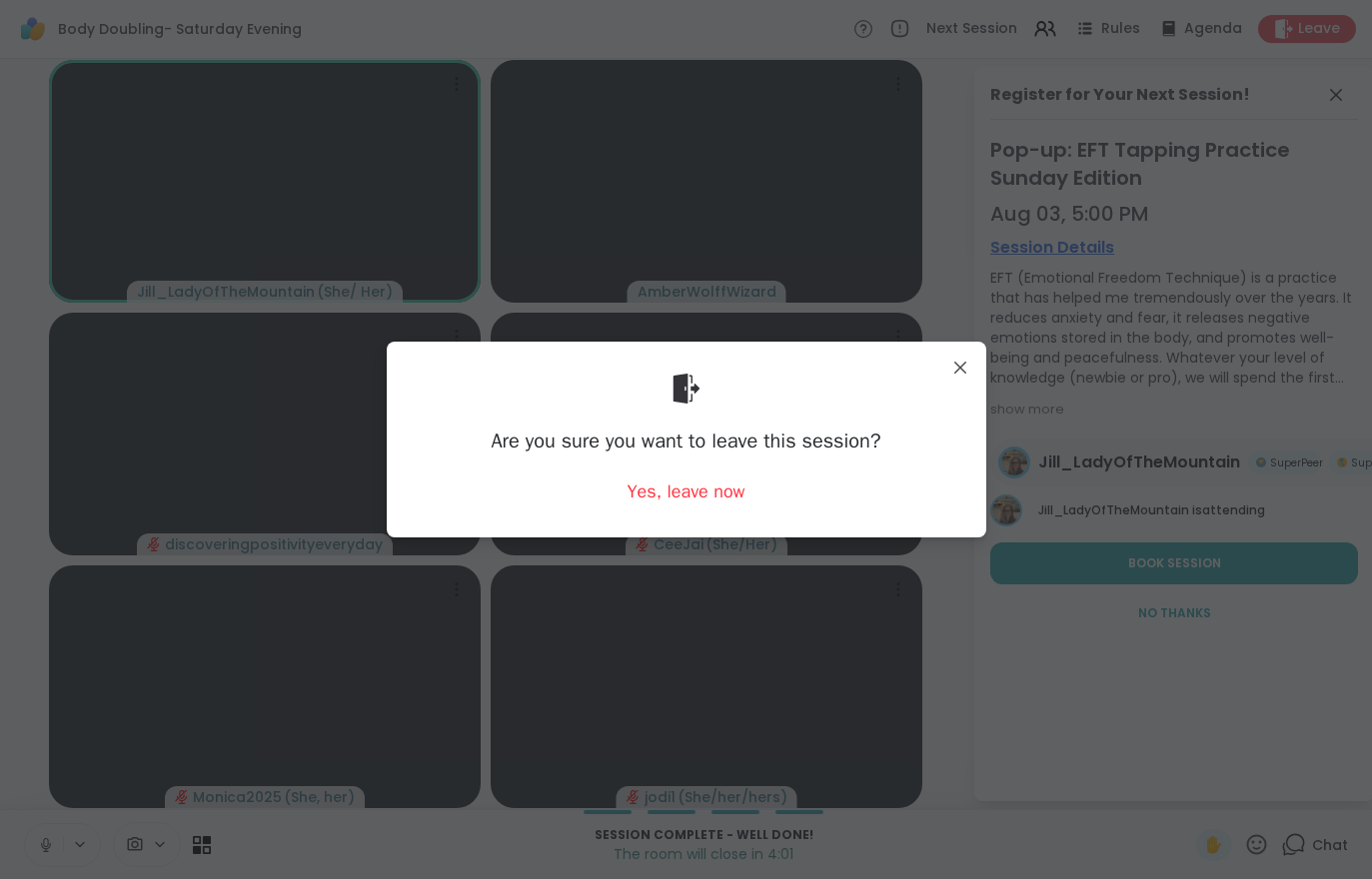 click on "Yes, leave now" at bounding box center [686, 491] 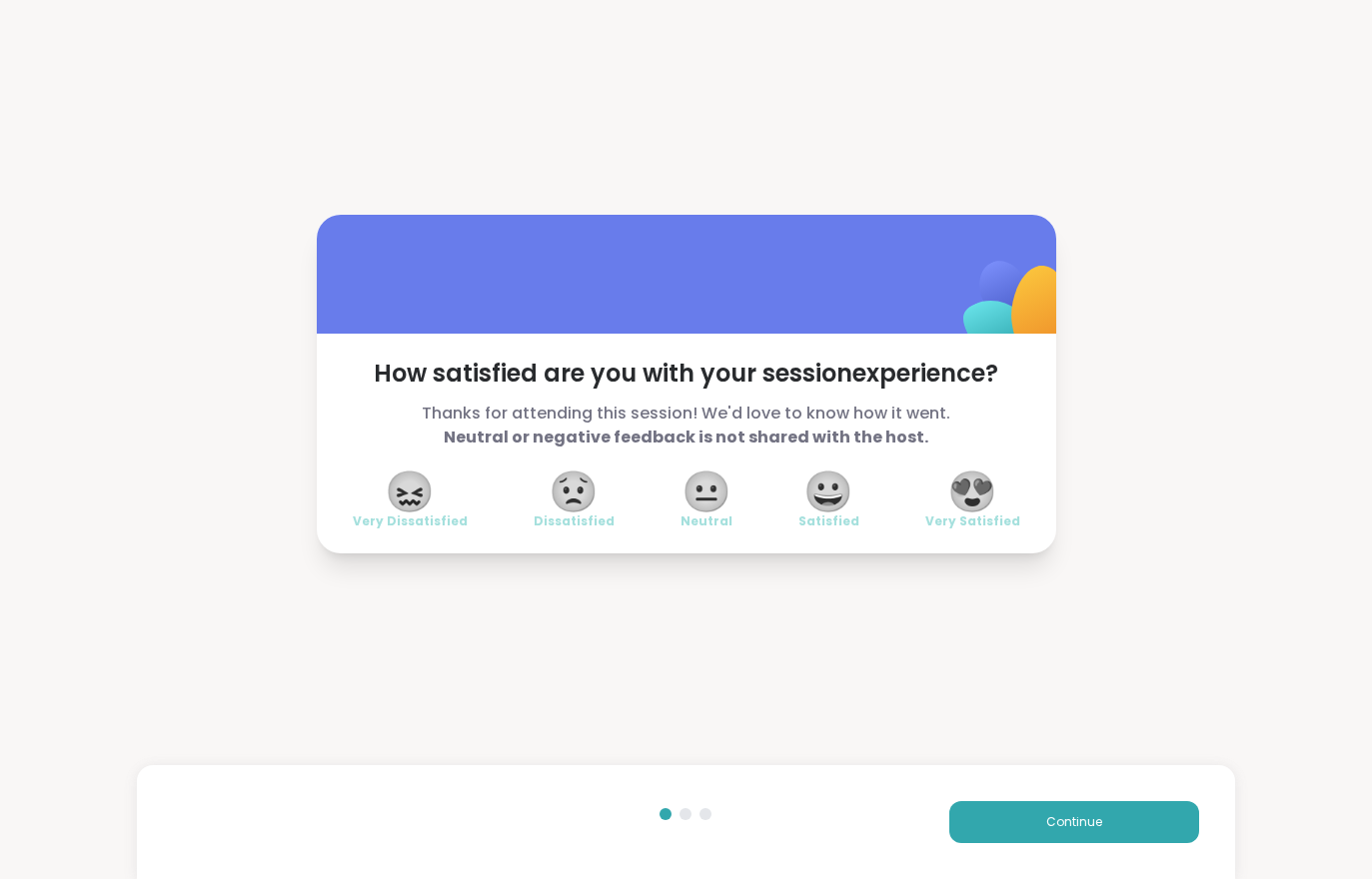 click on "Continue" at bounding box center (1074, 822) 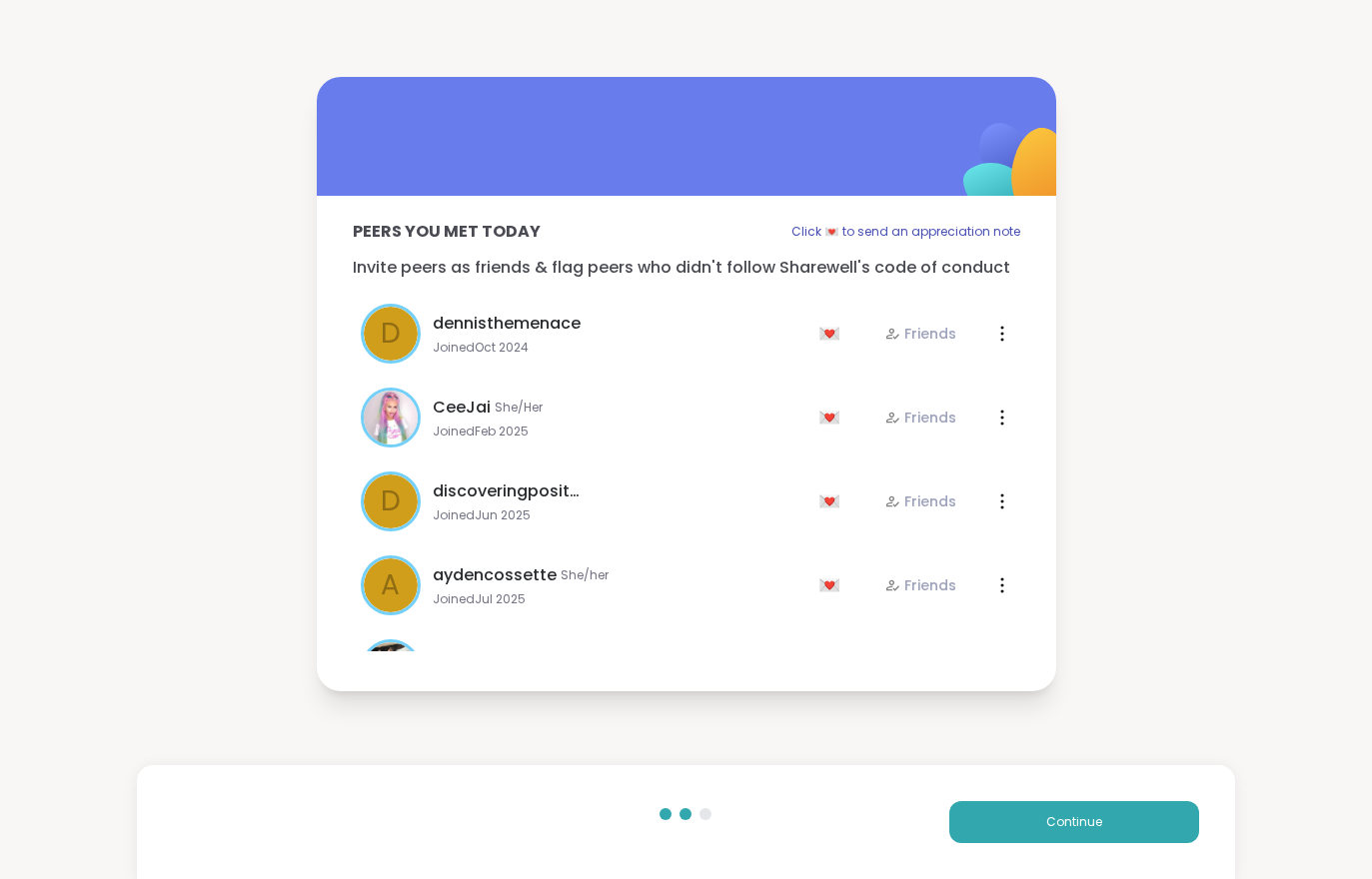 click on "Continue" at bounding box center (1074, 822) 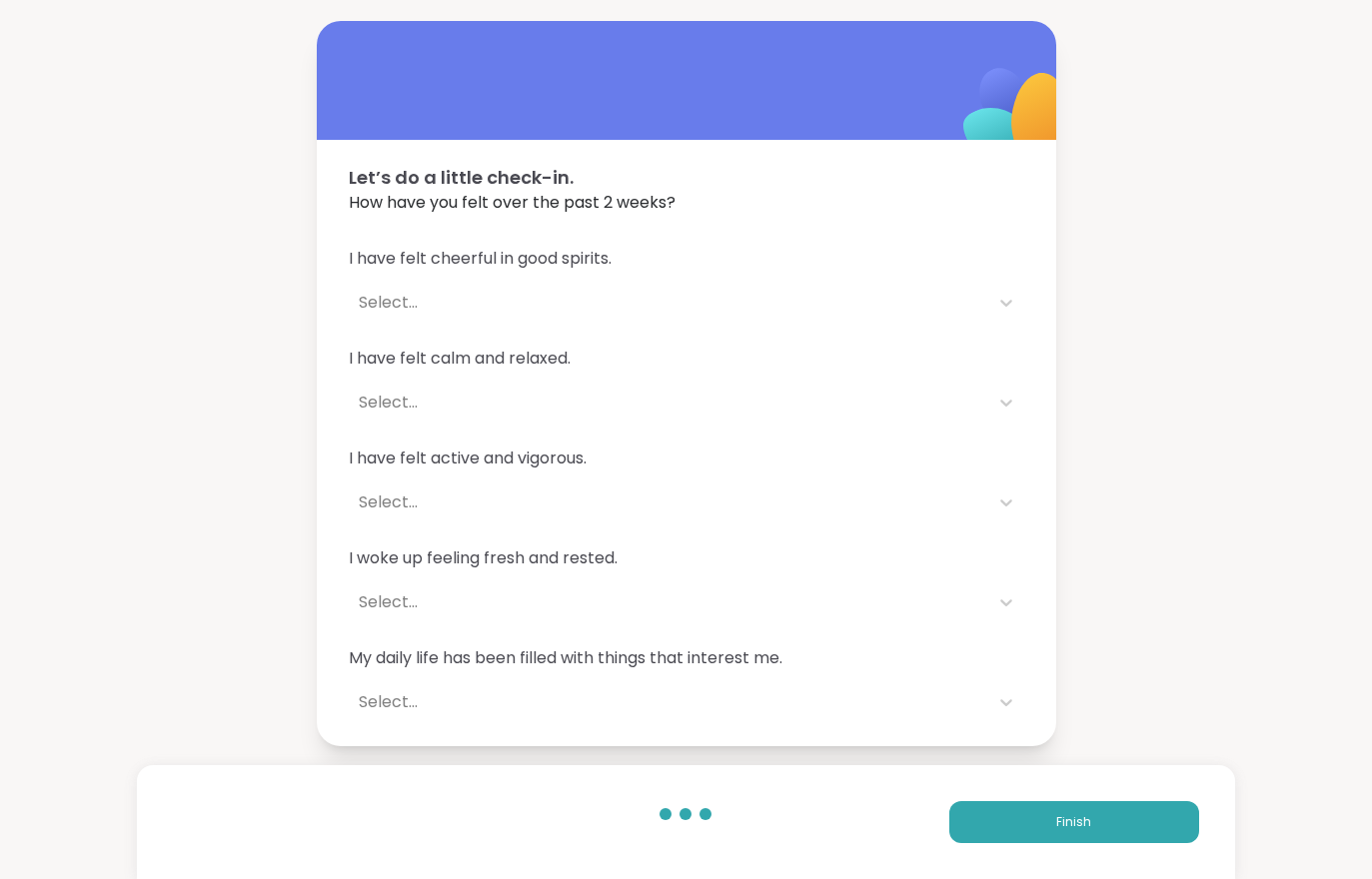 click on "Finish" at bounding box center (1073, 822) 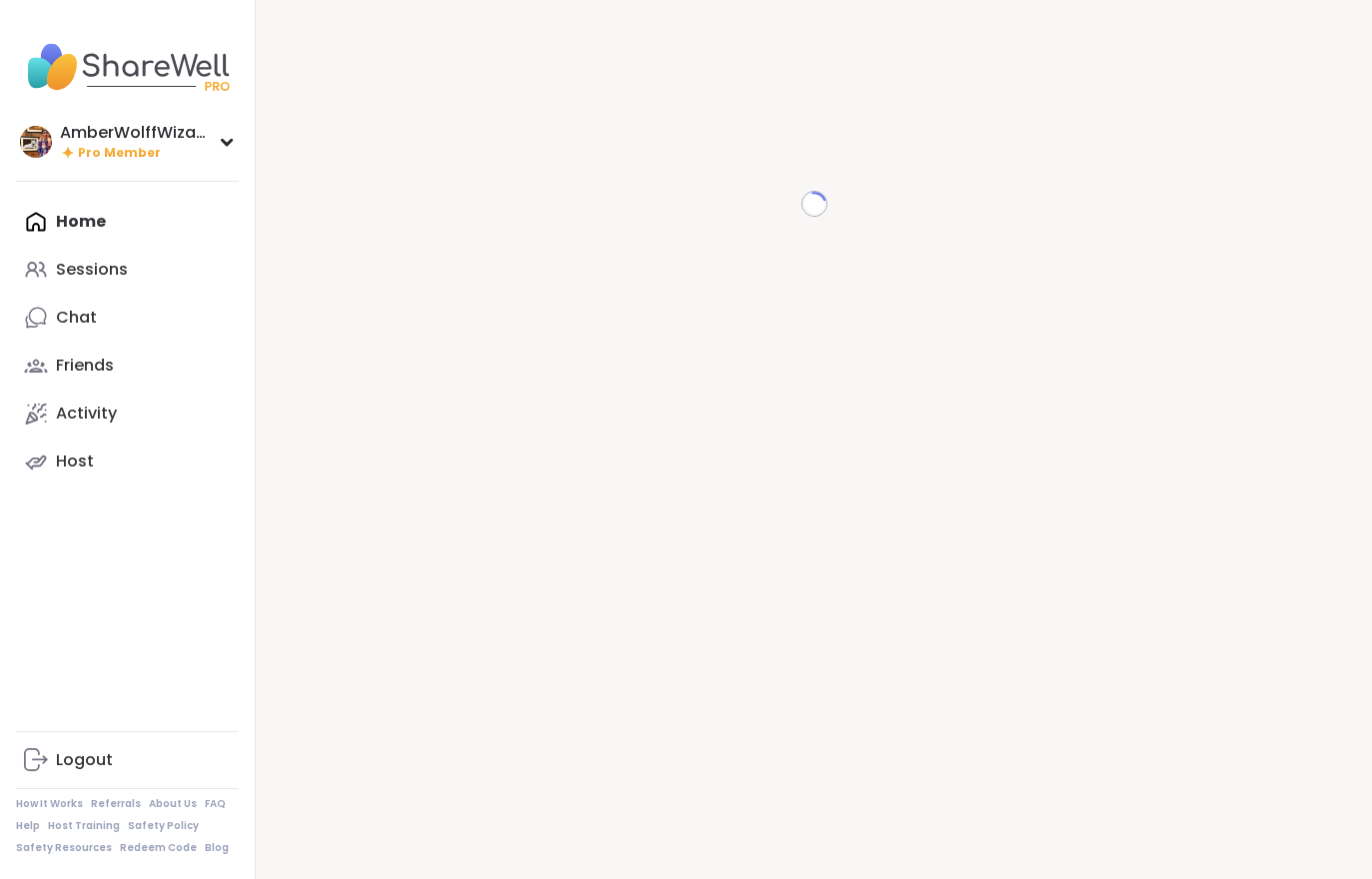 scroll, scrollTop: 0, scrollLeft: 0, axis: both 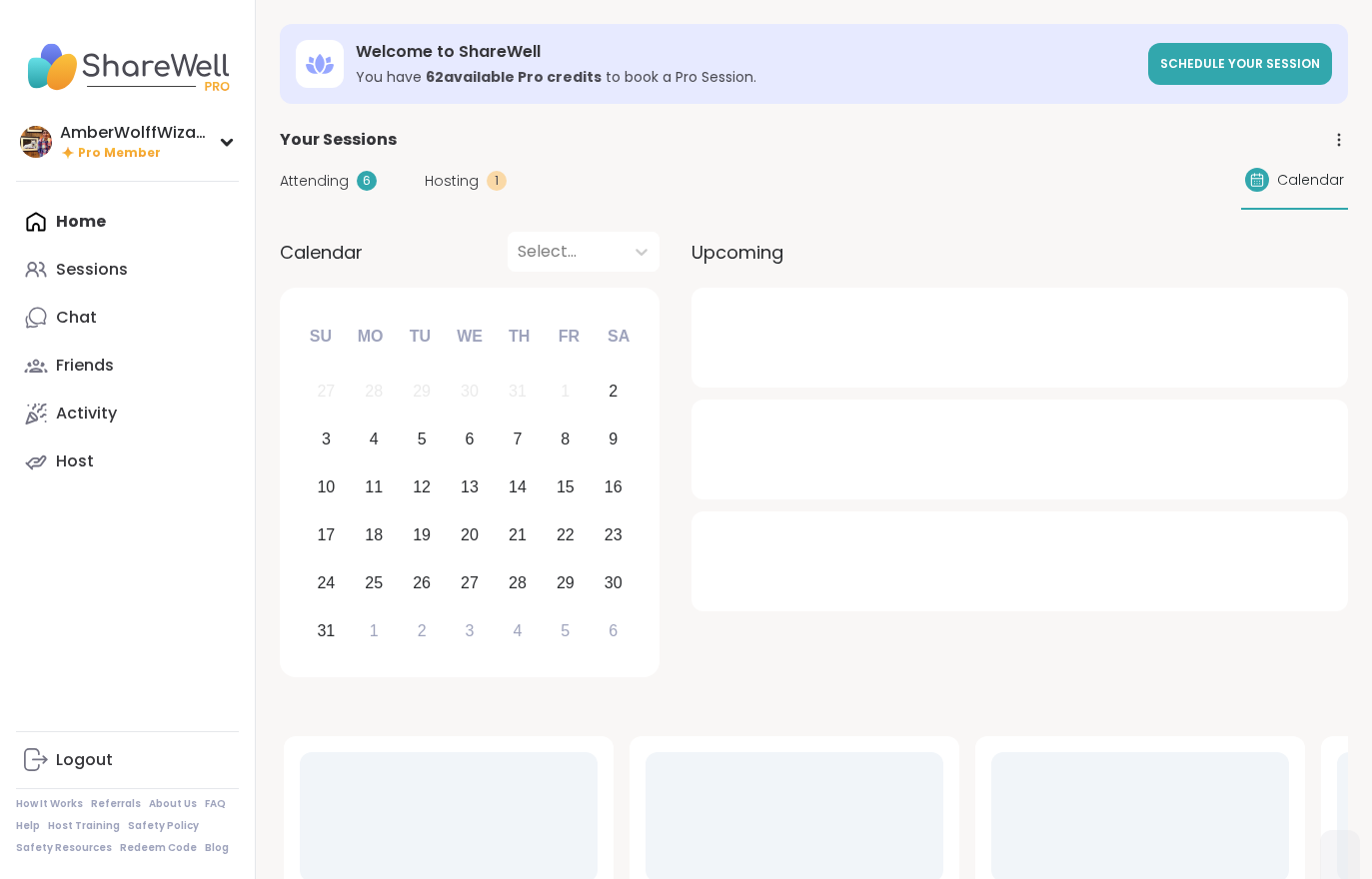 click on "Sessions" at bounding box center (92, 270) 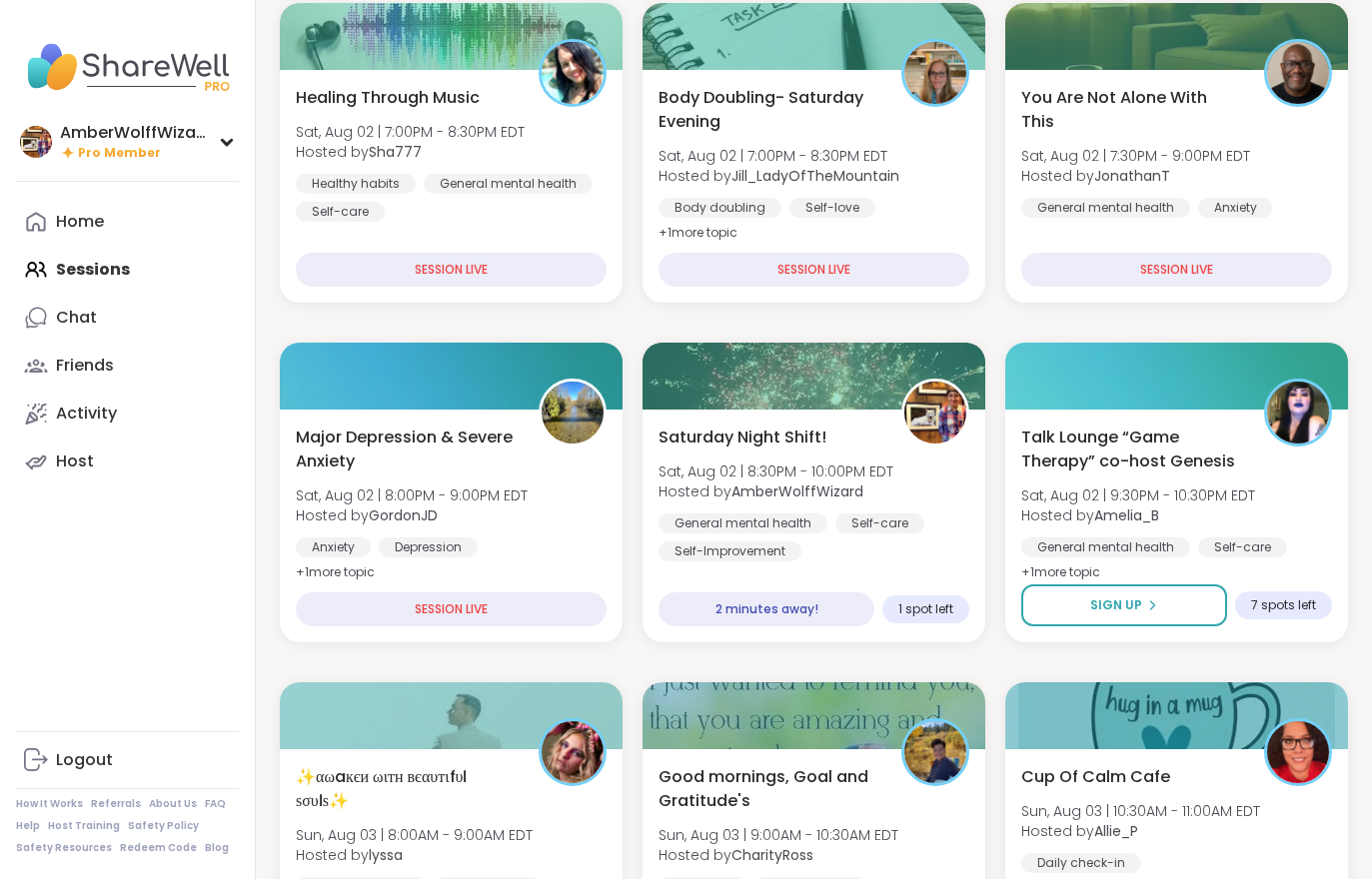scroll, scrollTop: 418, scrollLeft: 0, axis: vertical 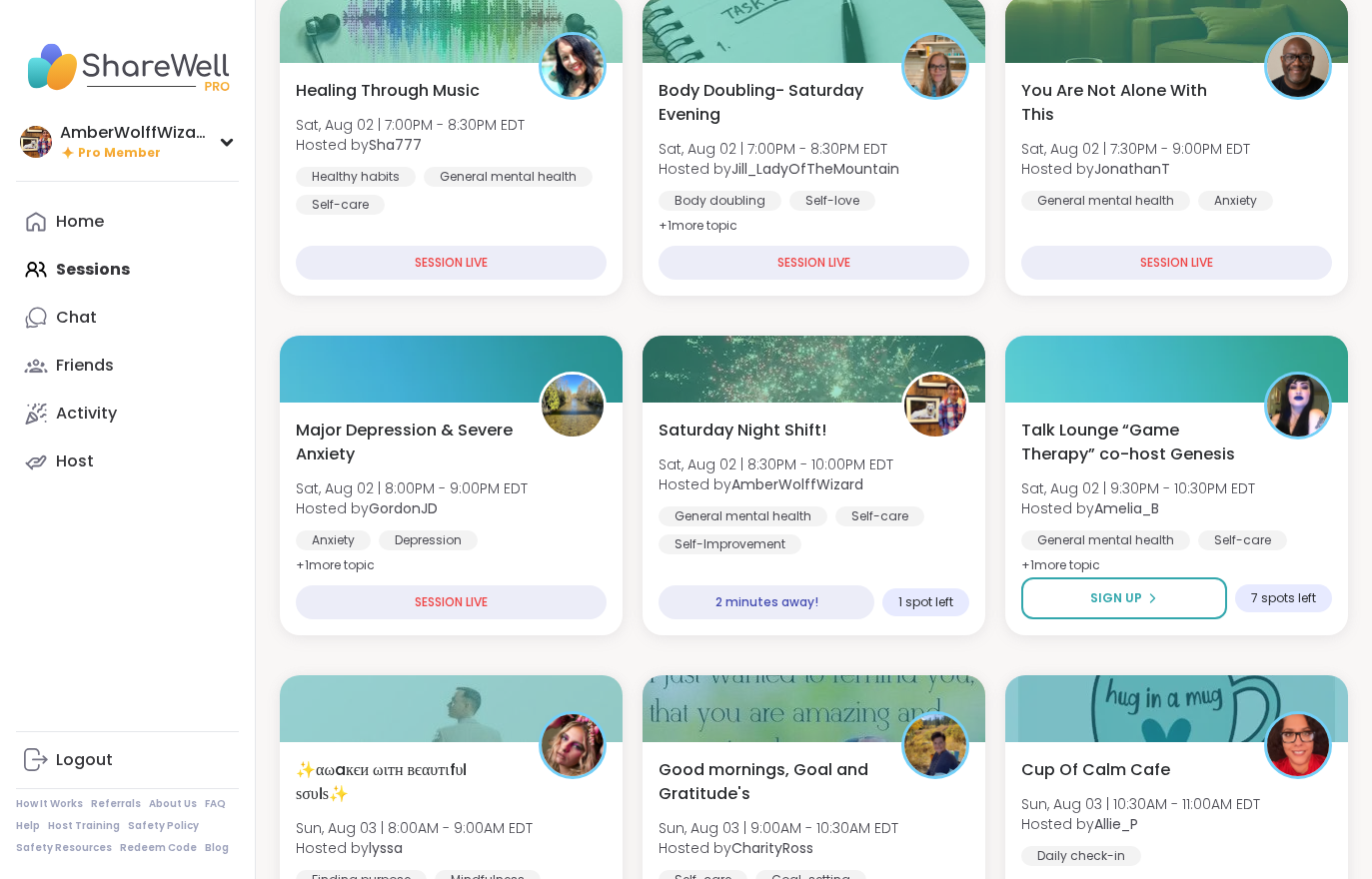 click on "Self-care" at bounding box center (879, 516) 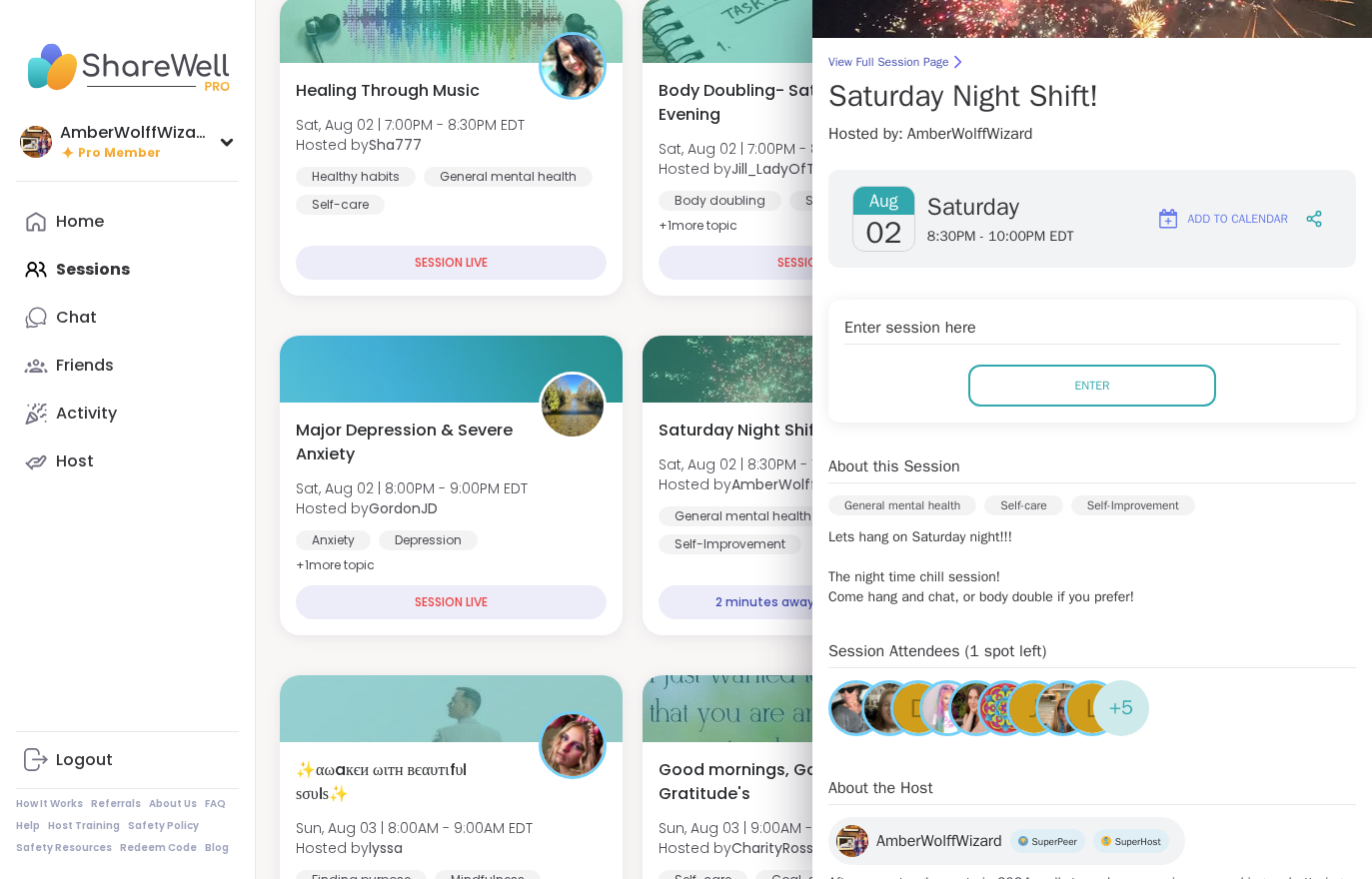 scroll, scrollTop: 121, scrollLeft: 0, axis: vertical 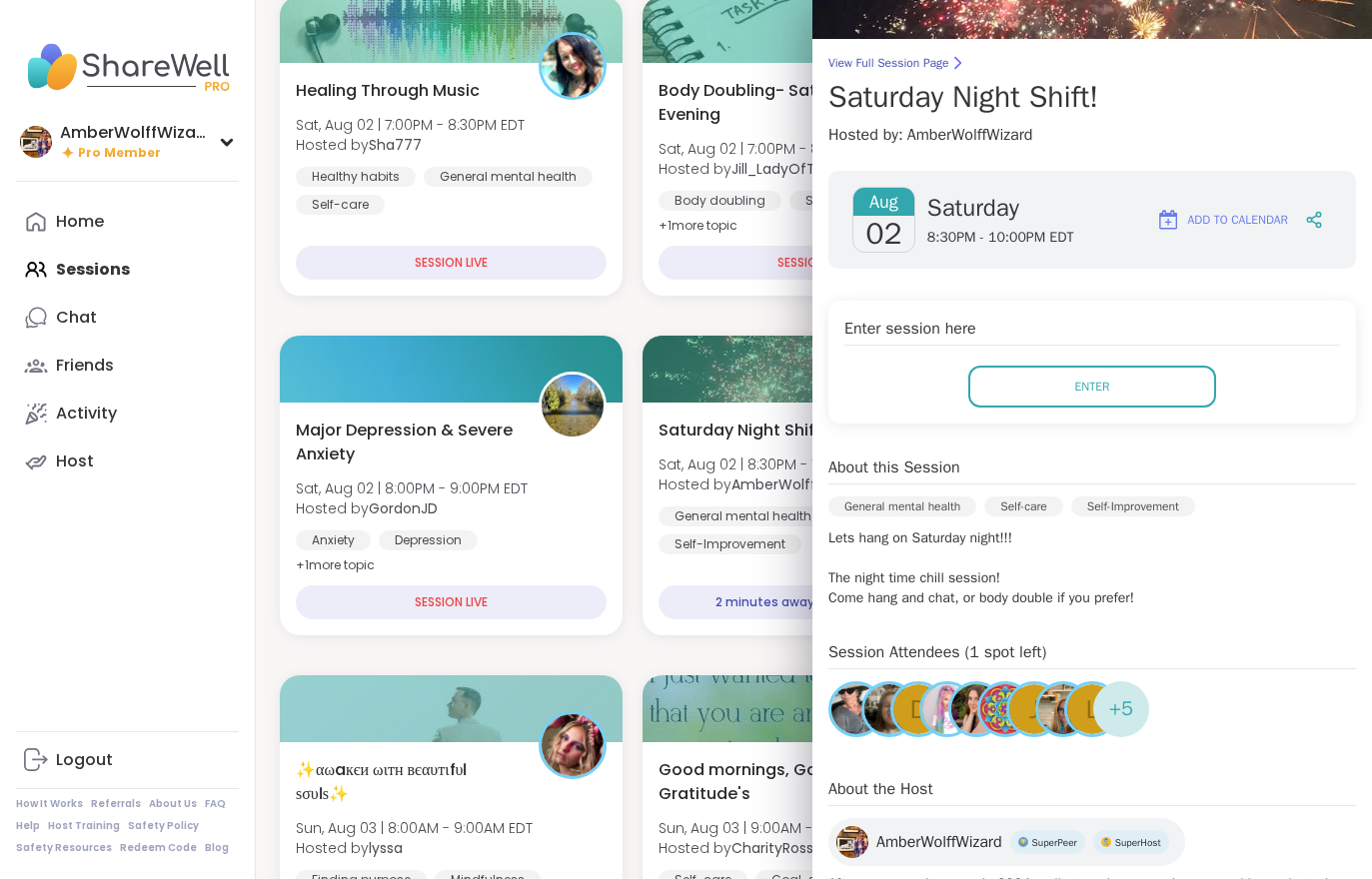 click on "Enter session here Enter" at bounding box center (1092, 362) 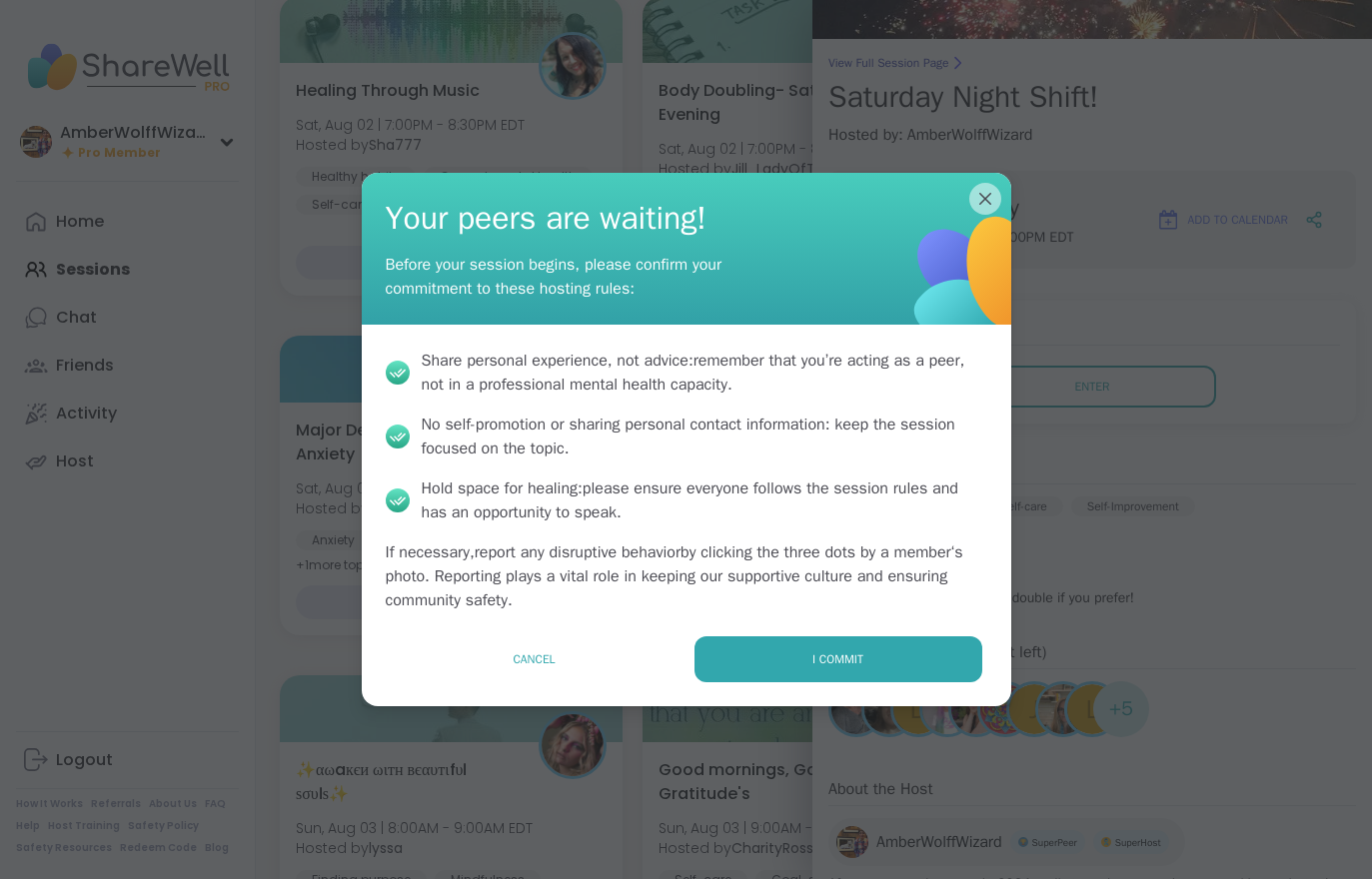 click on "I commit" at bounding box center [838, 659] 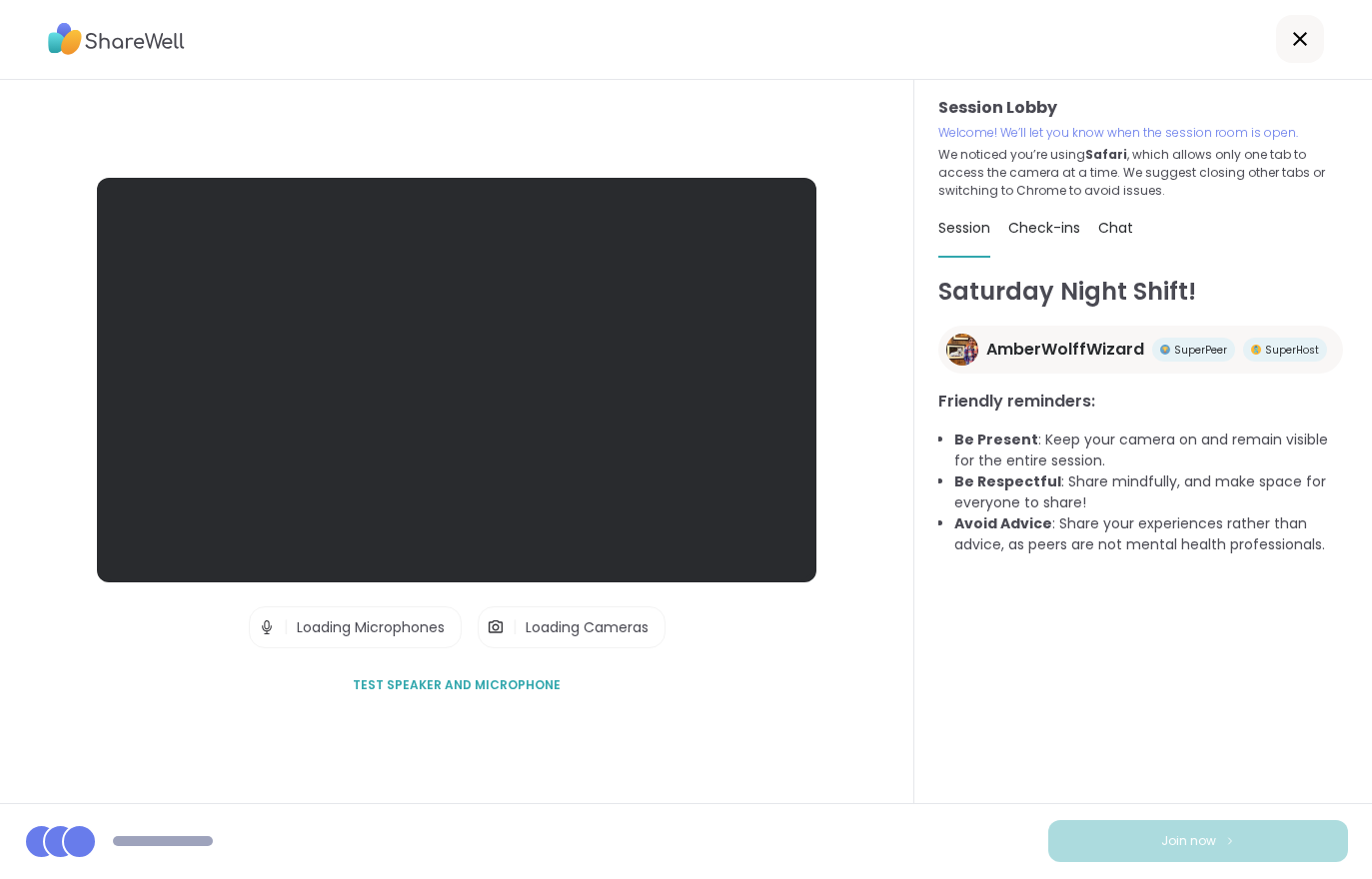 scroll, scrollTop: 31, scrollLeft: 0, axis: vertical 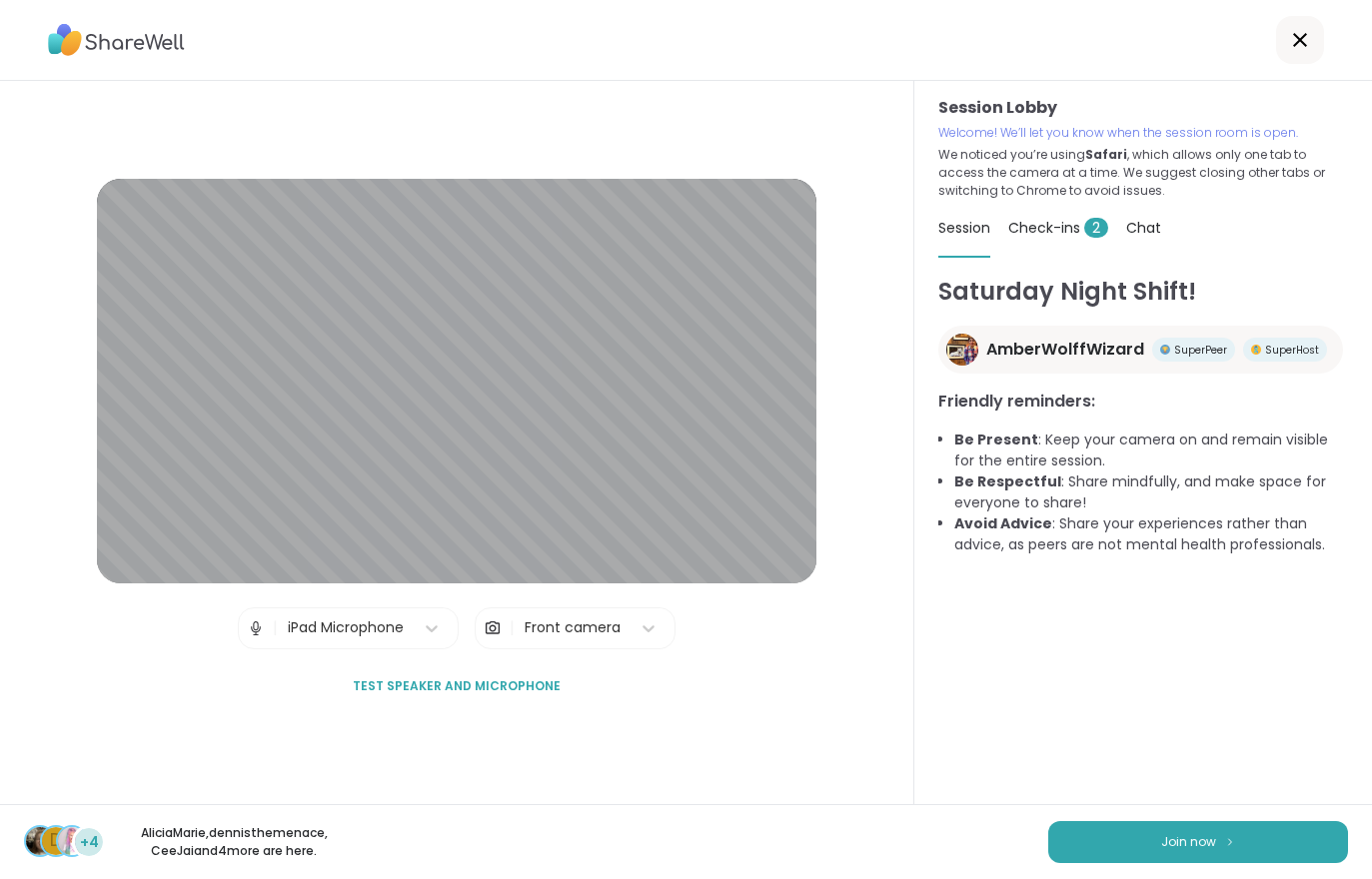 click on "Check-ins 2" at bounding box center [1058, 228] 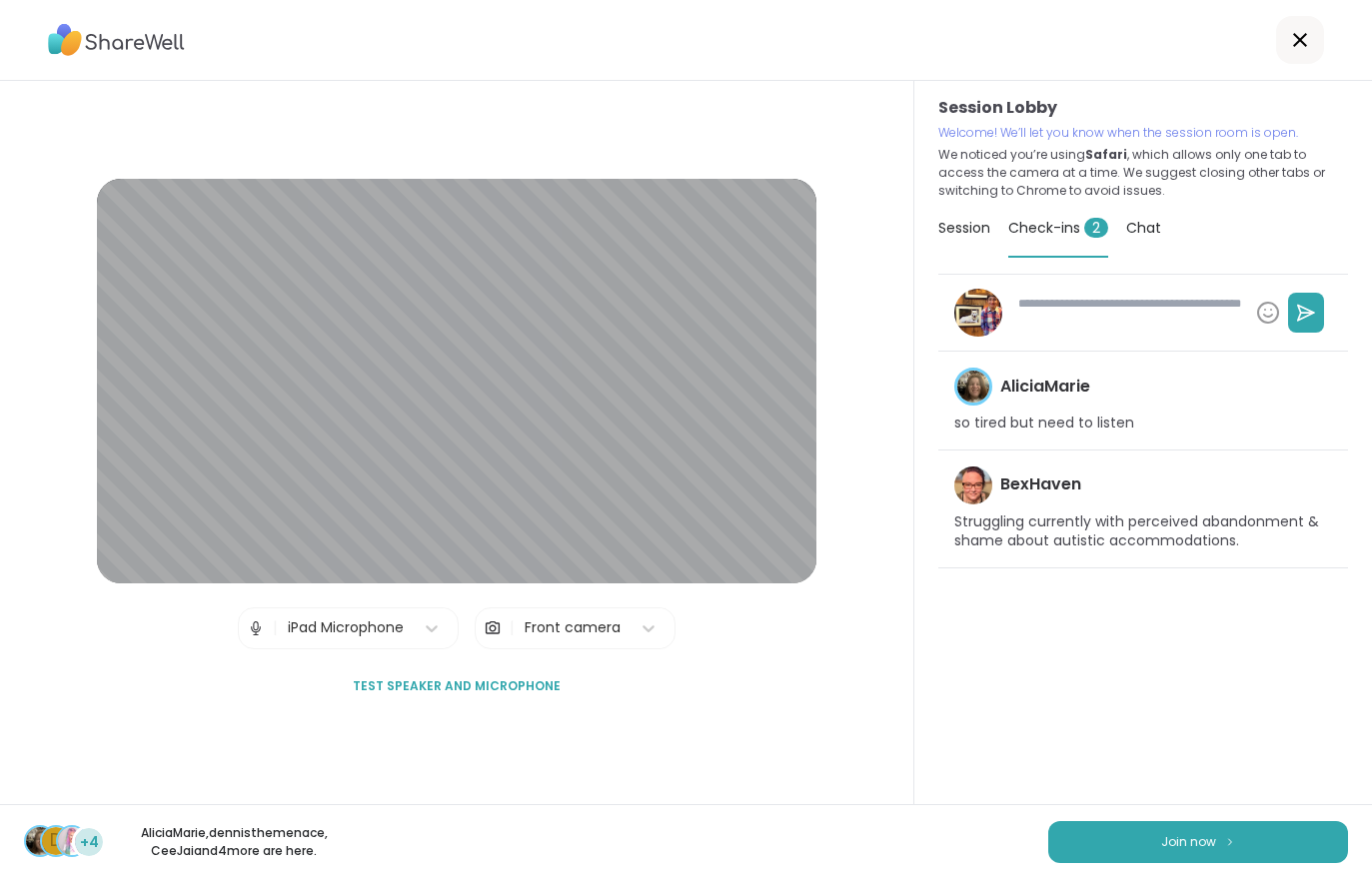 click on "Join now" at bounding box center (1198, 842) 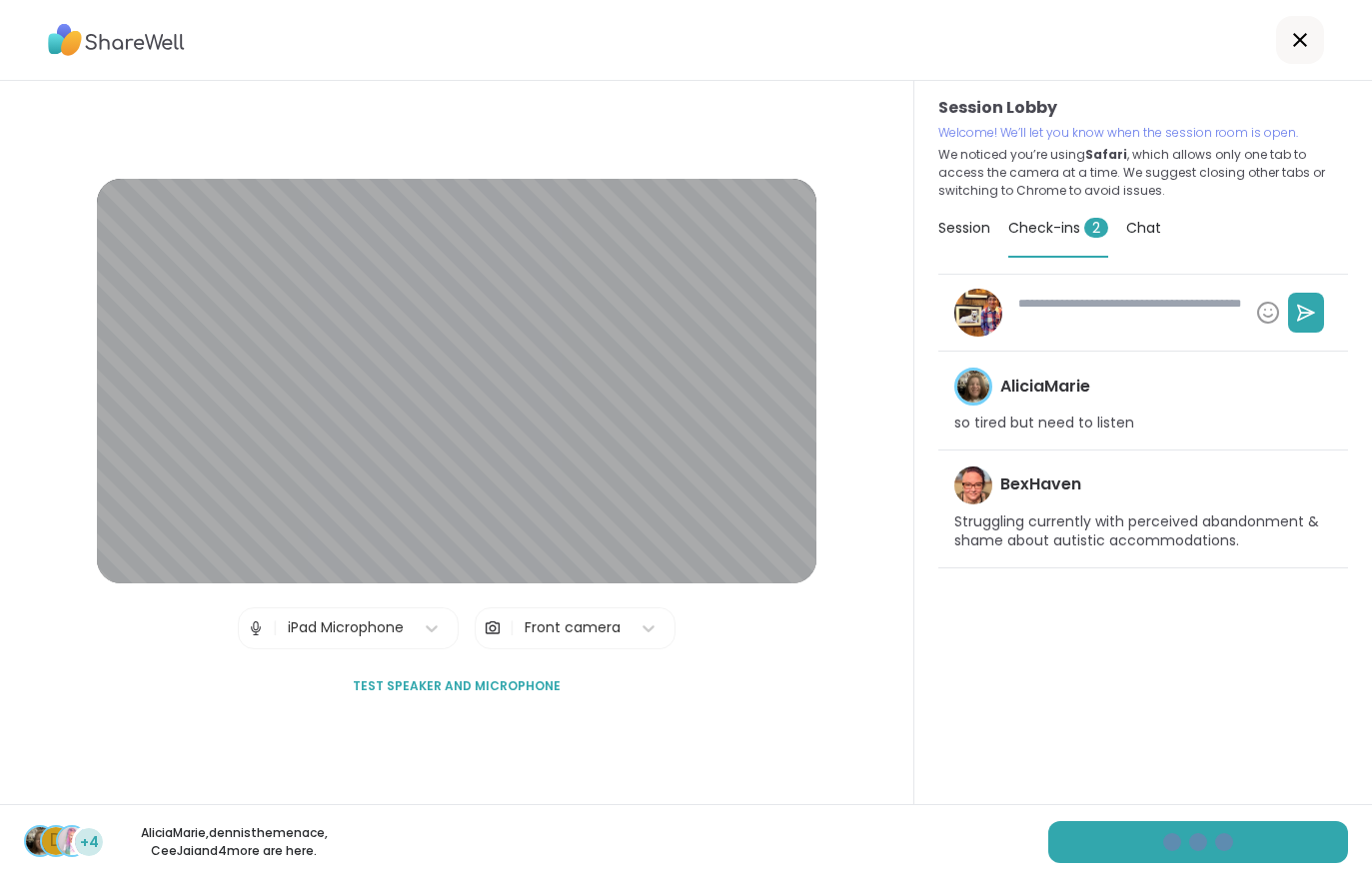 type on "*" 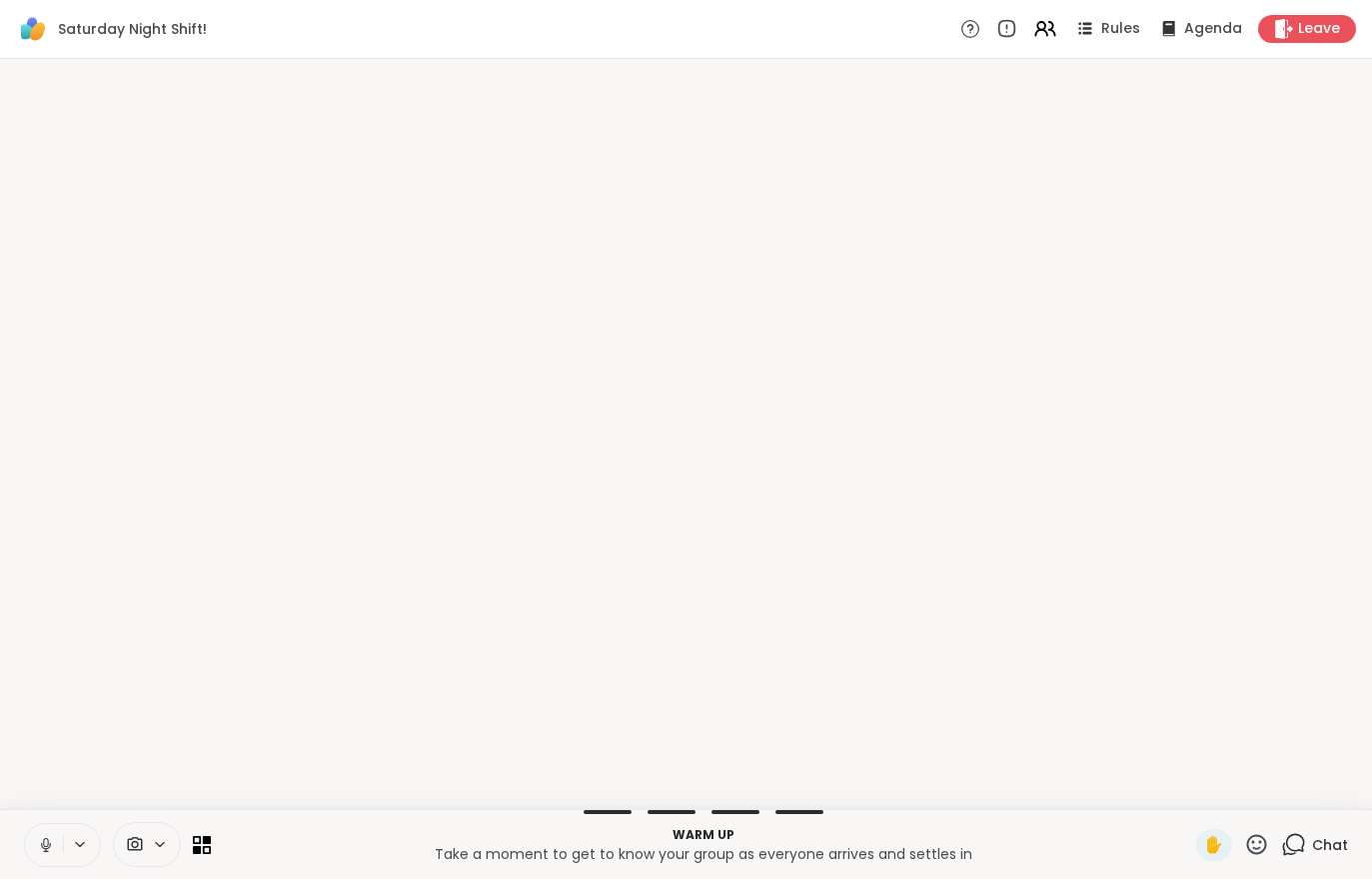 scroll, scrollTop: 0, scrollLeft: 0, axis: both 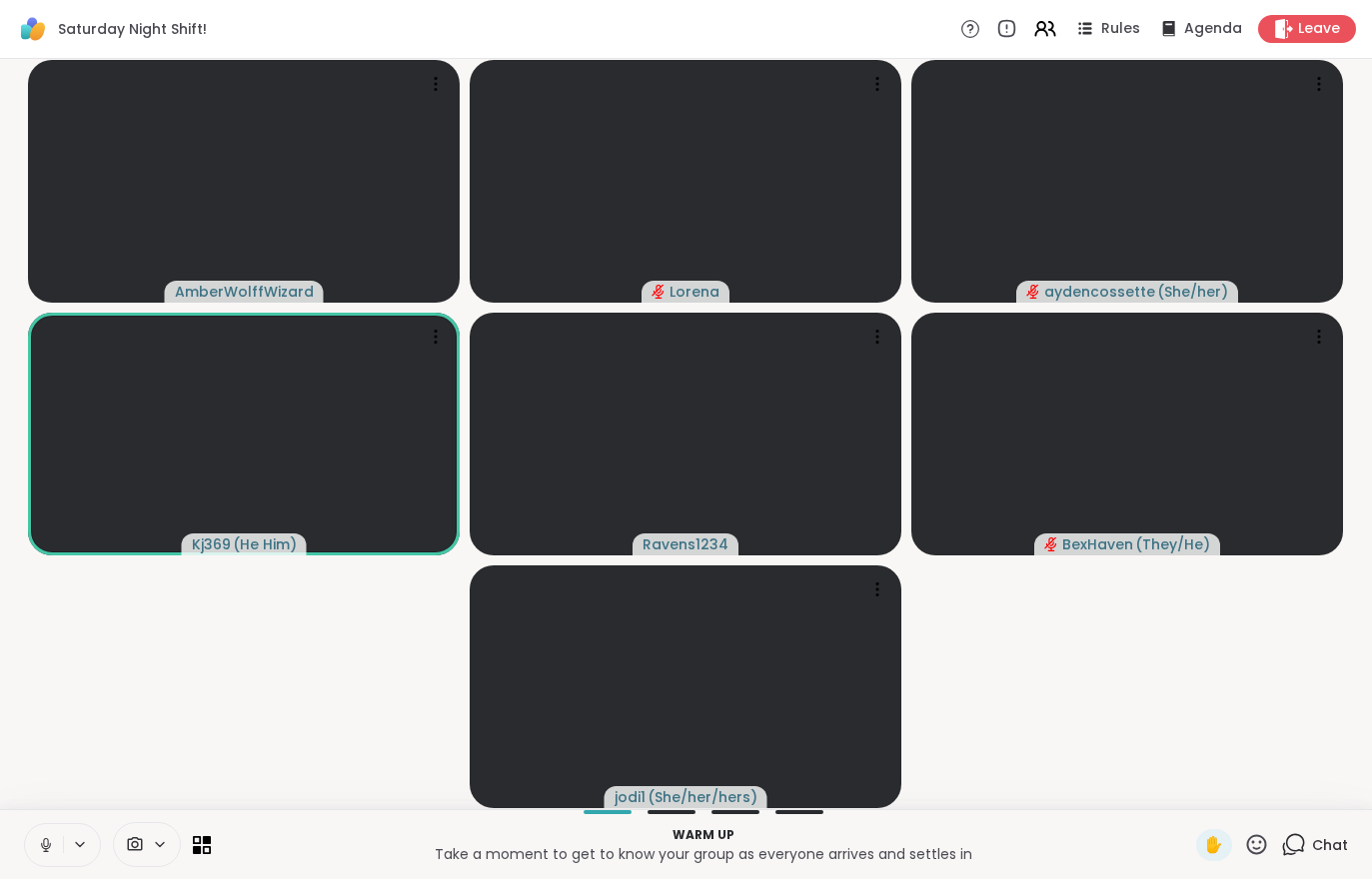 click 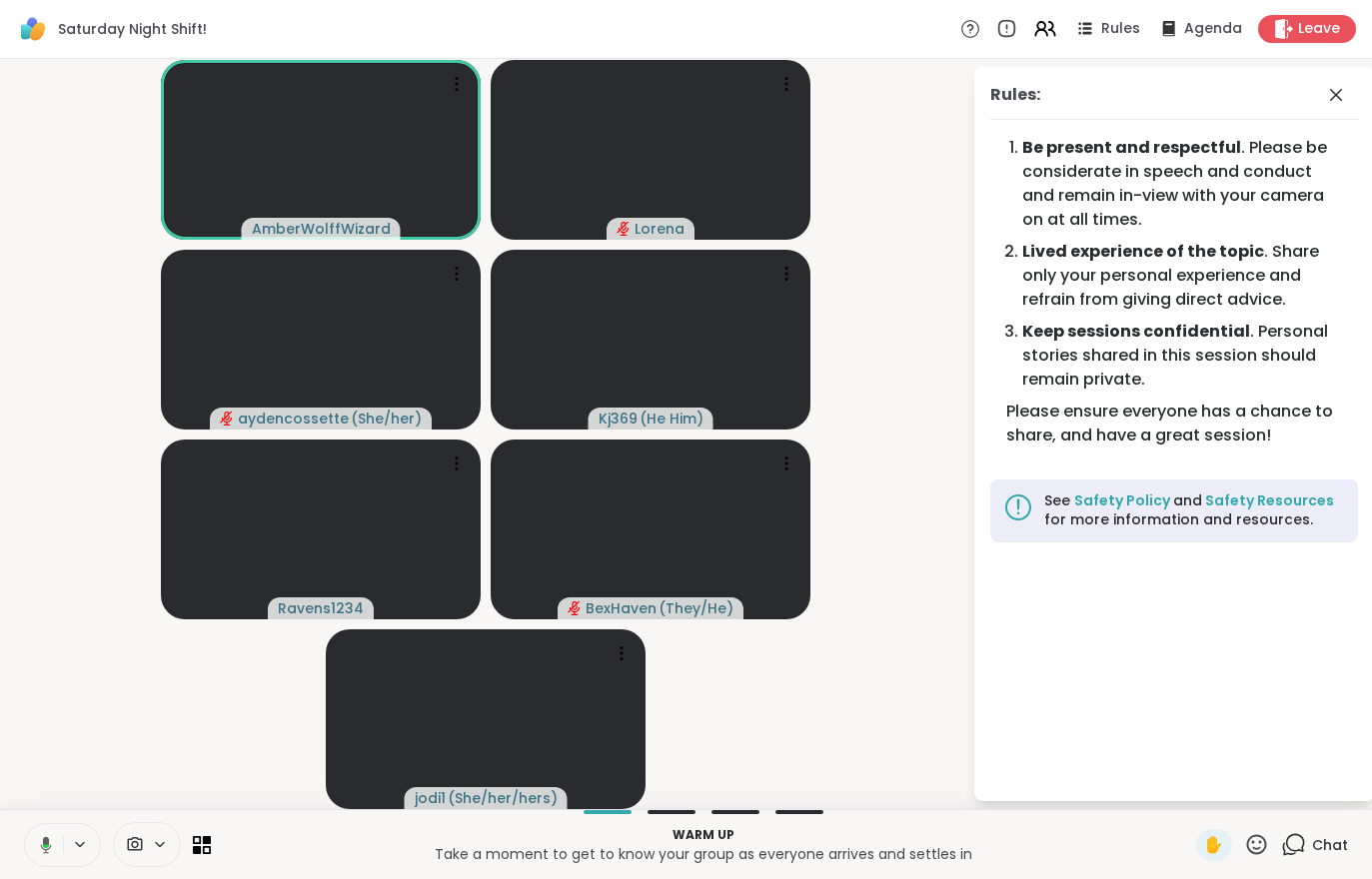 click 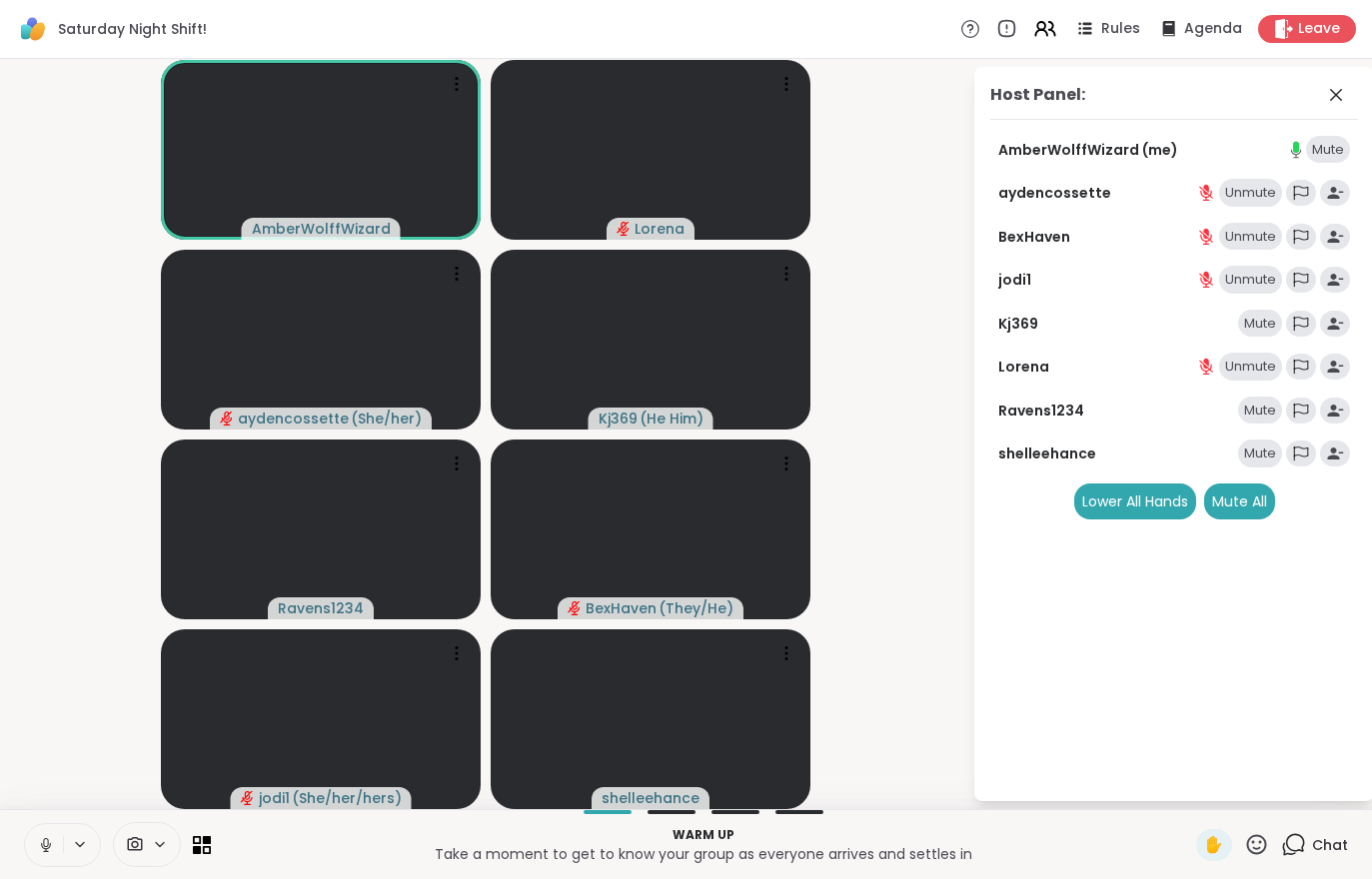 click on "Mute All" at bounding box center [1239, 501] 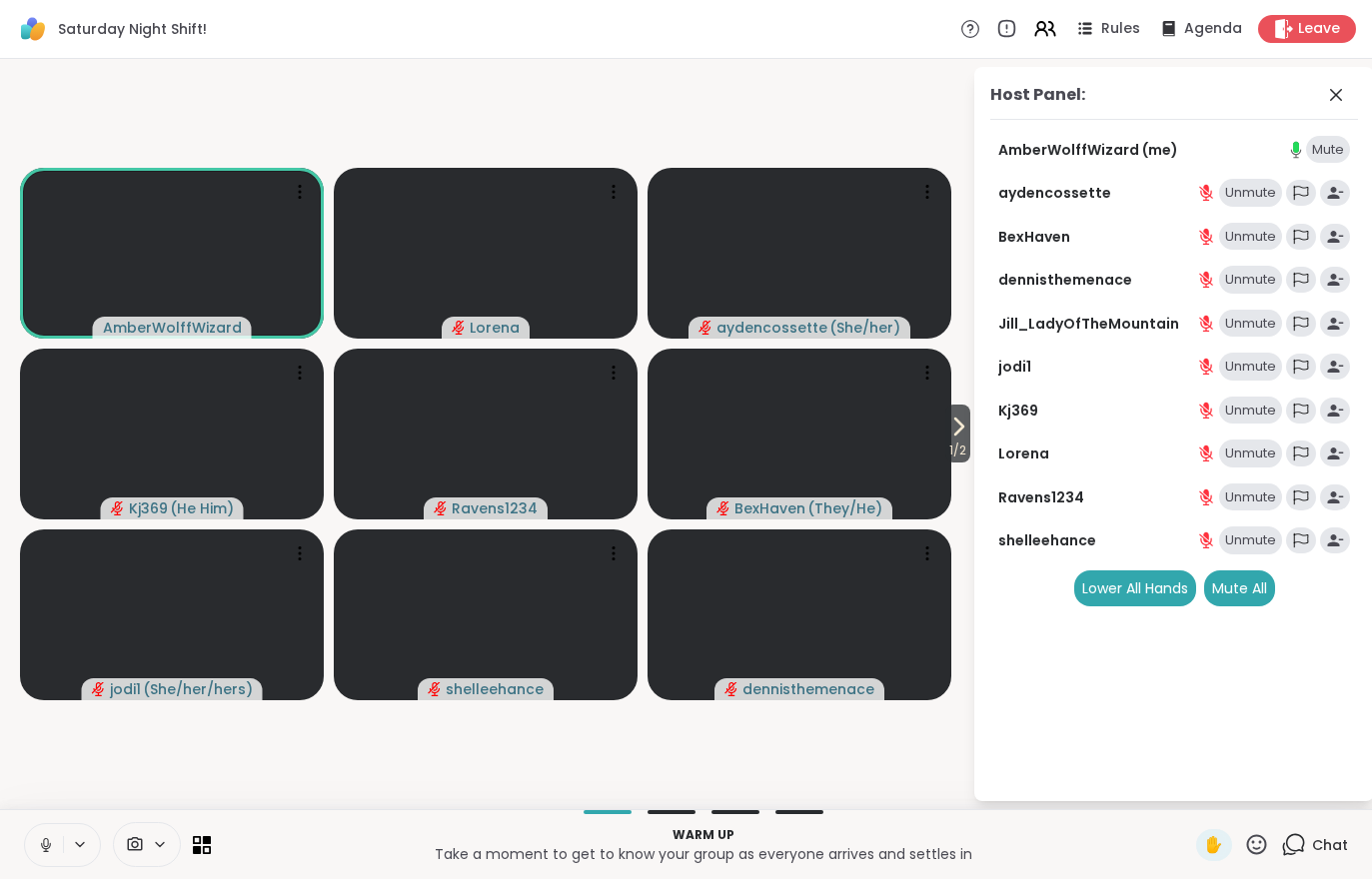 click 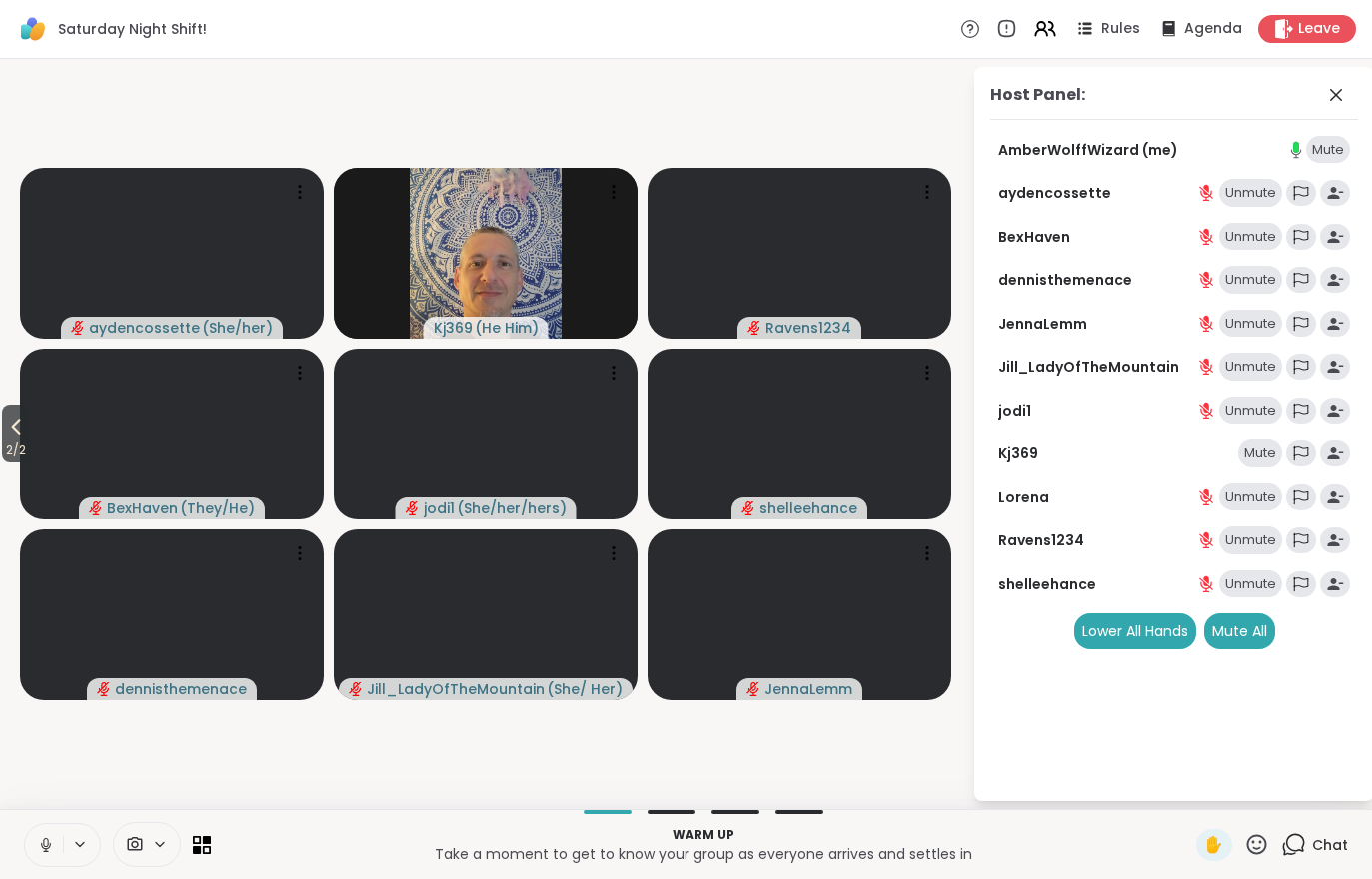 click on "Chat" at bounding box center (1314, 845) 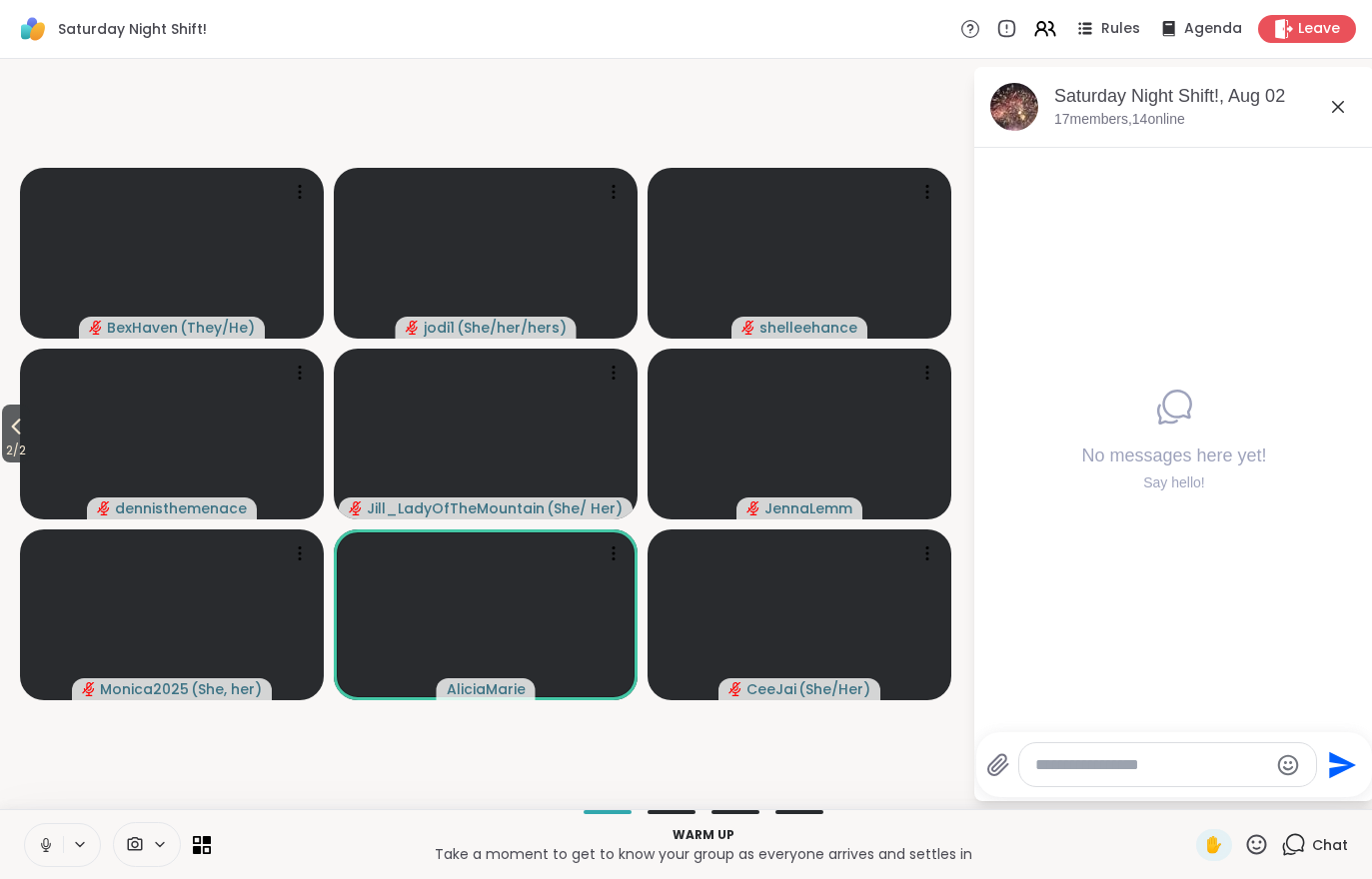 click on "Rules" at bounding box center [1120, 29] 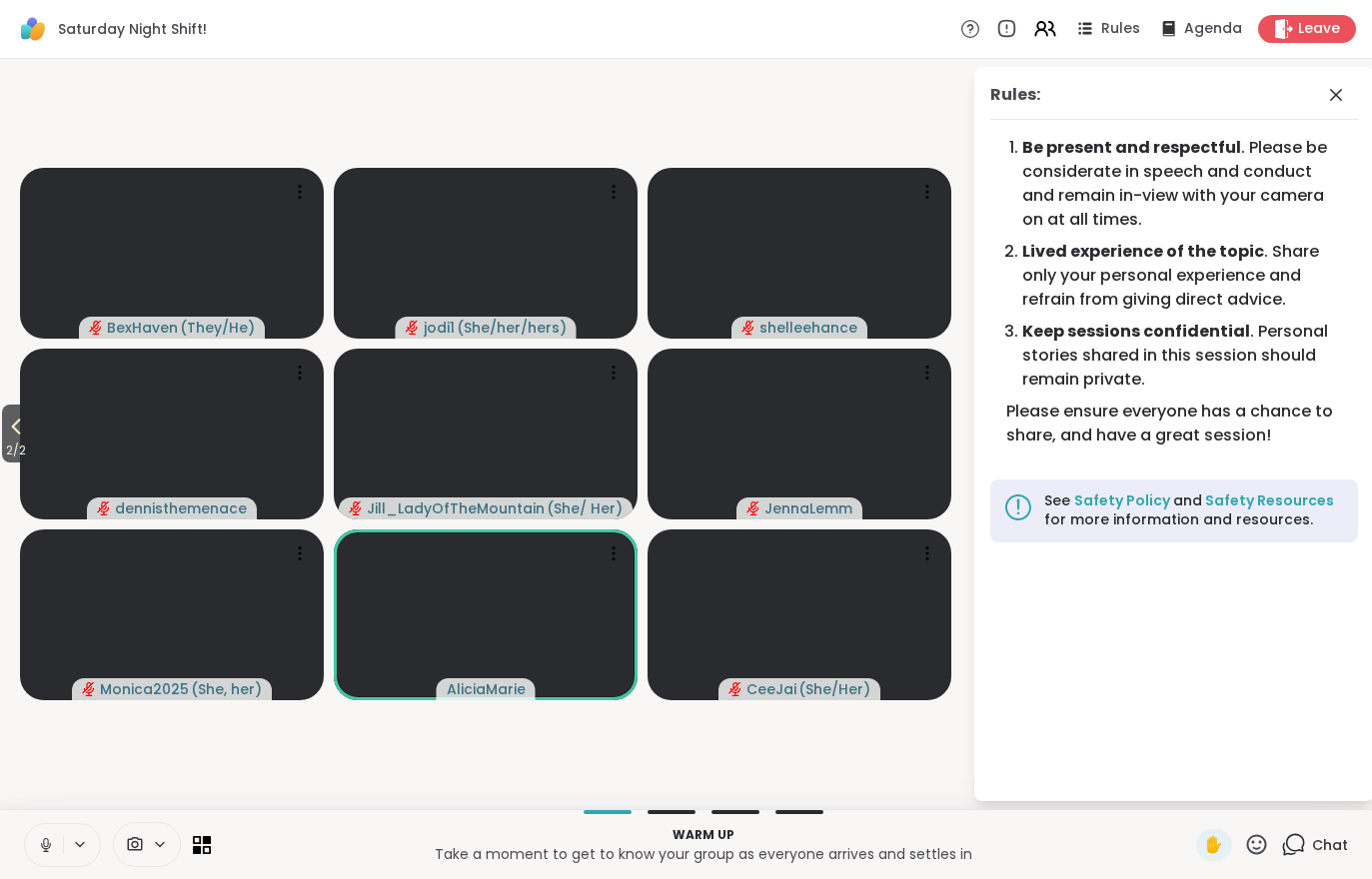 click 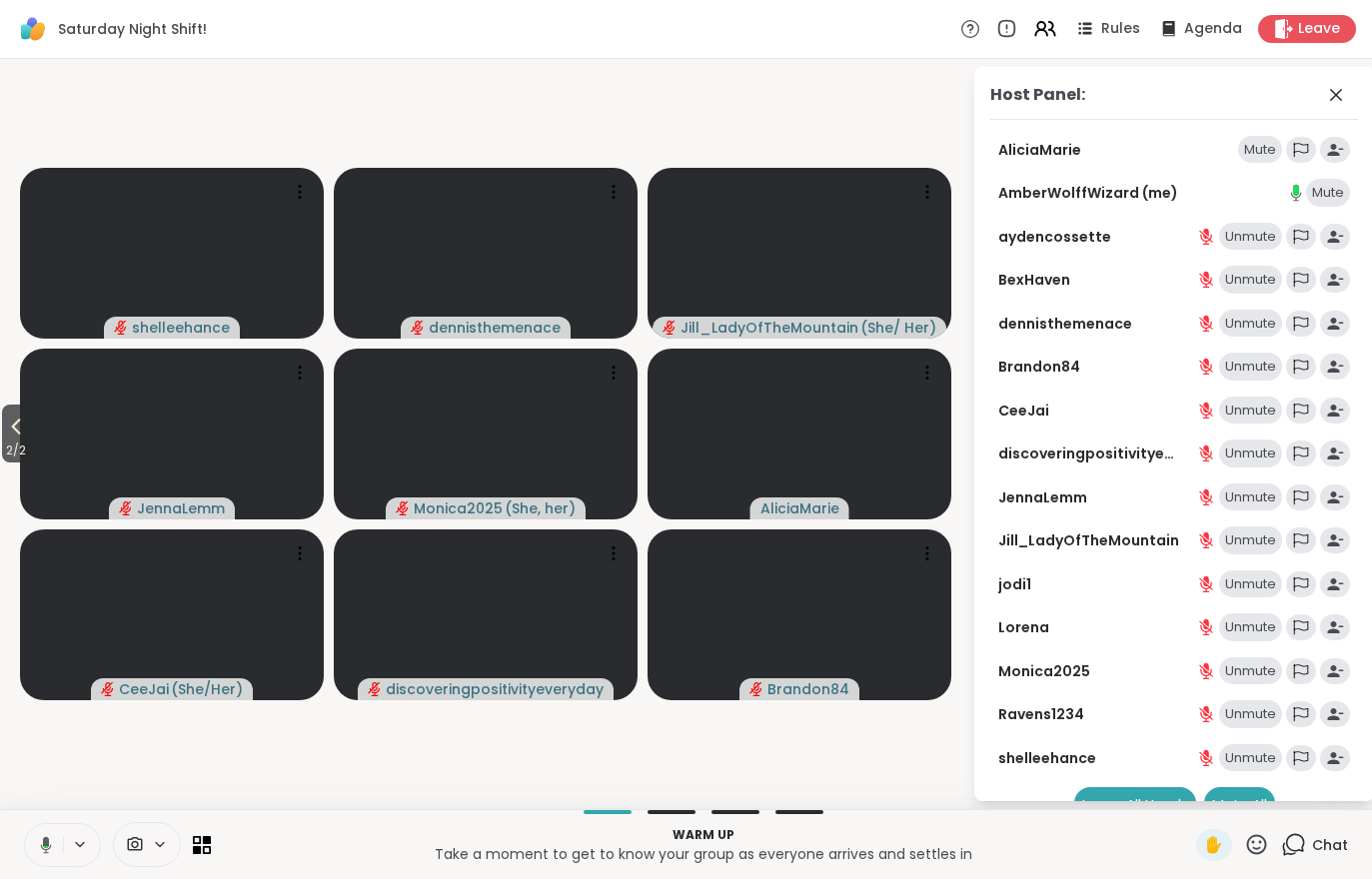 click on "2  /  2" at bounding box center (16, 450) 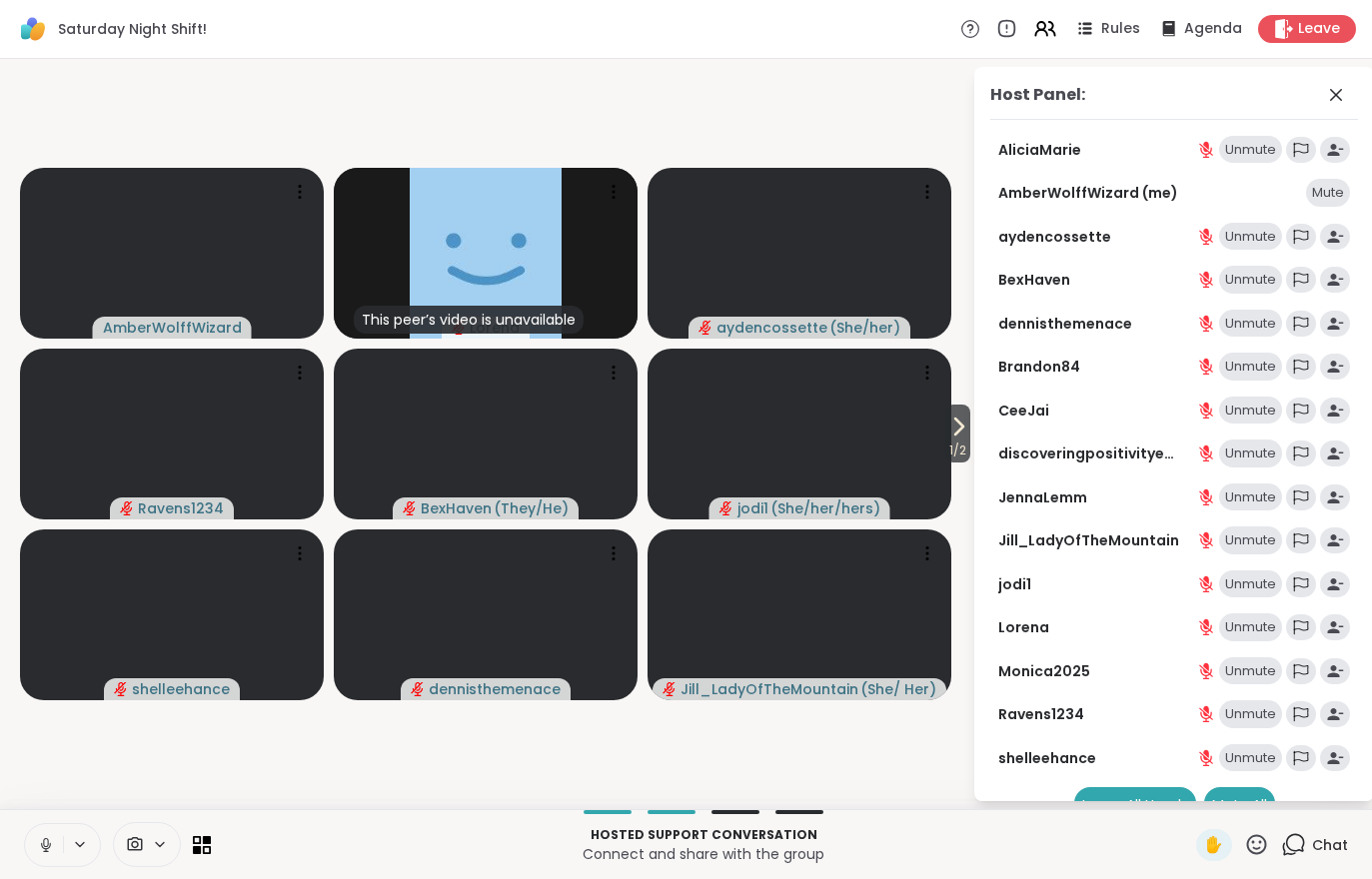 click on "1  /  2" at bounding box center [957, 450] 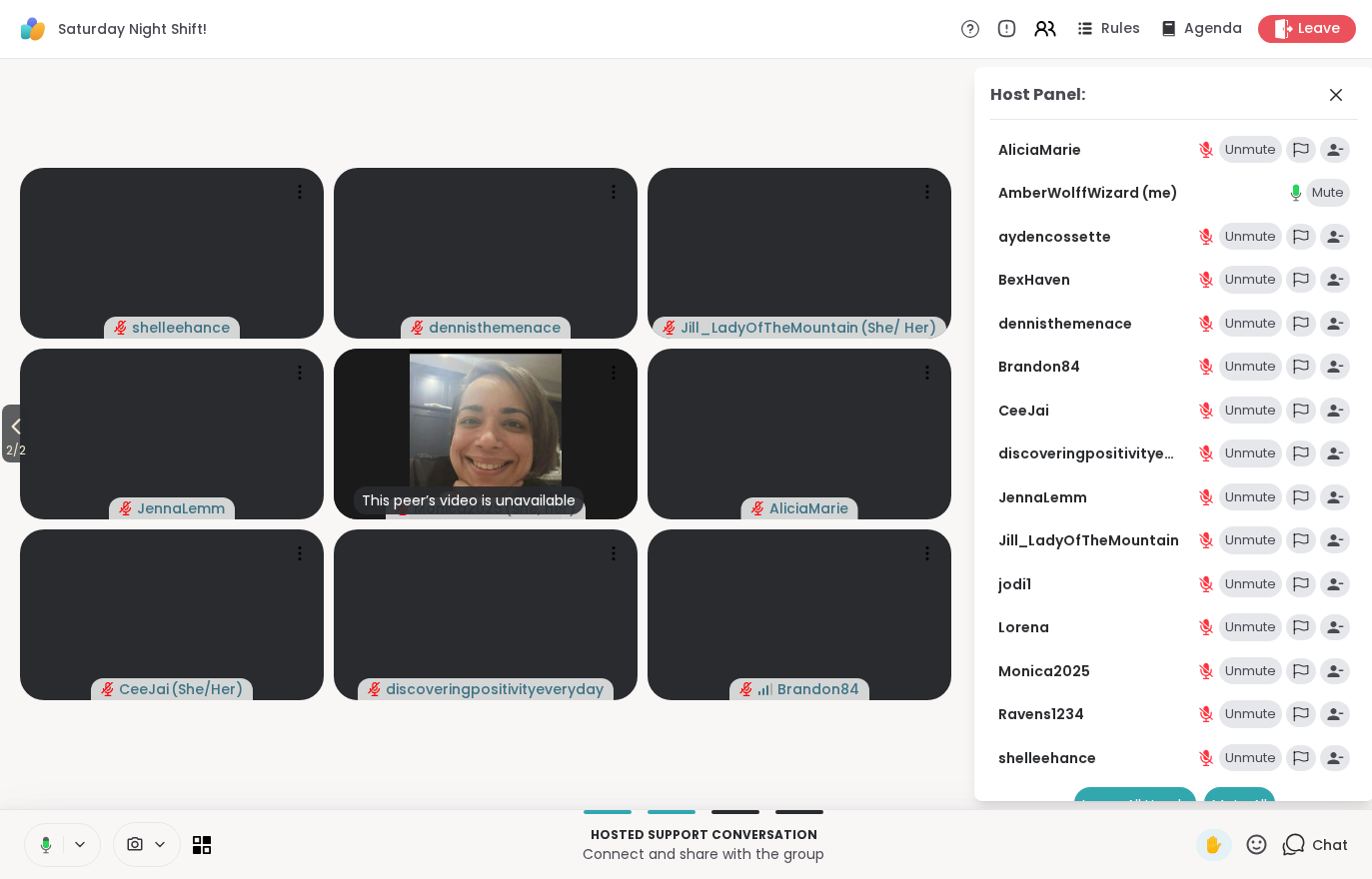click on "Rules" at bounding box center (1120, 29) 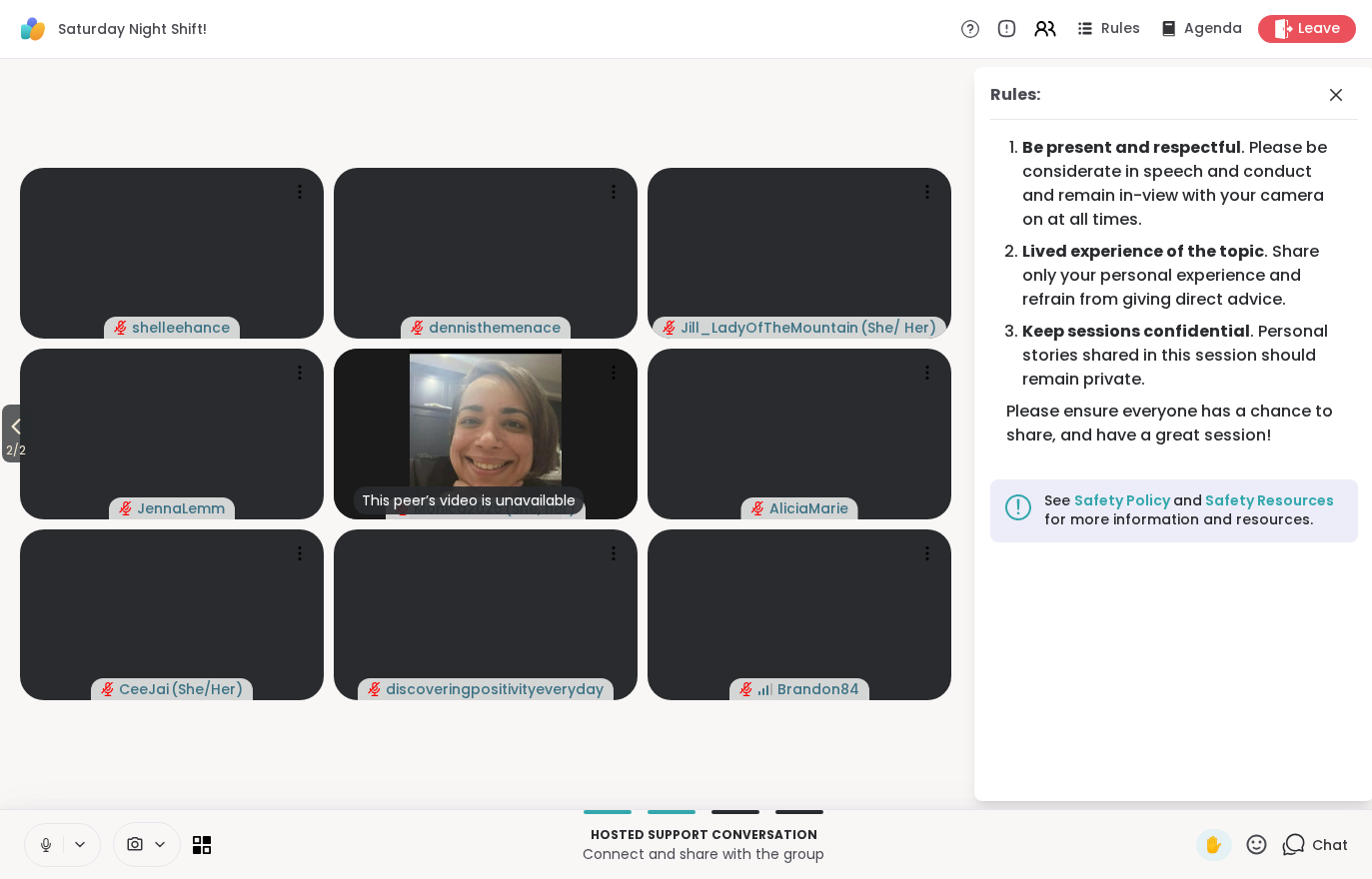click 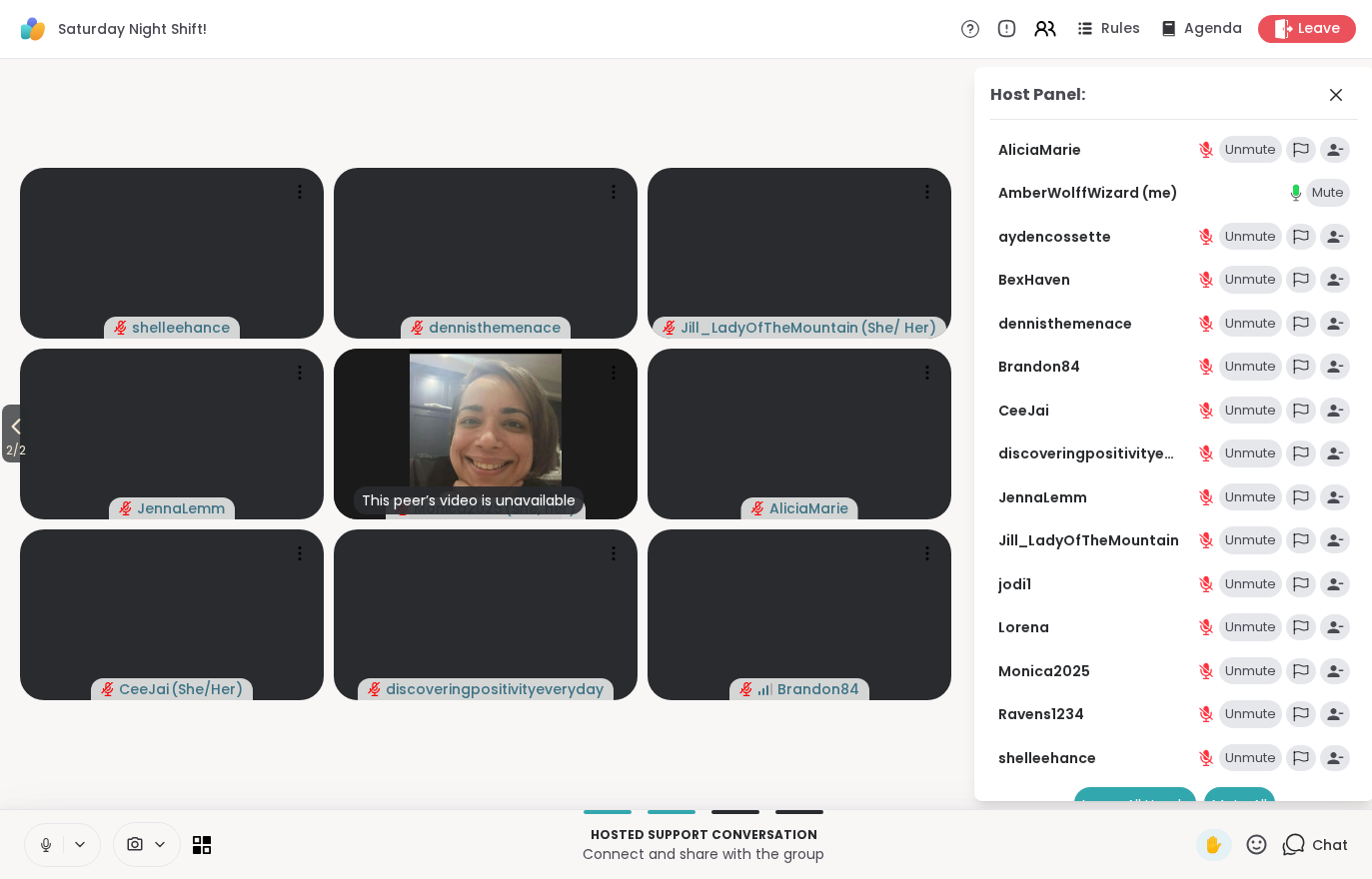 click 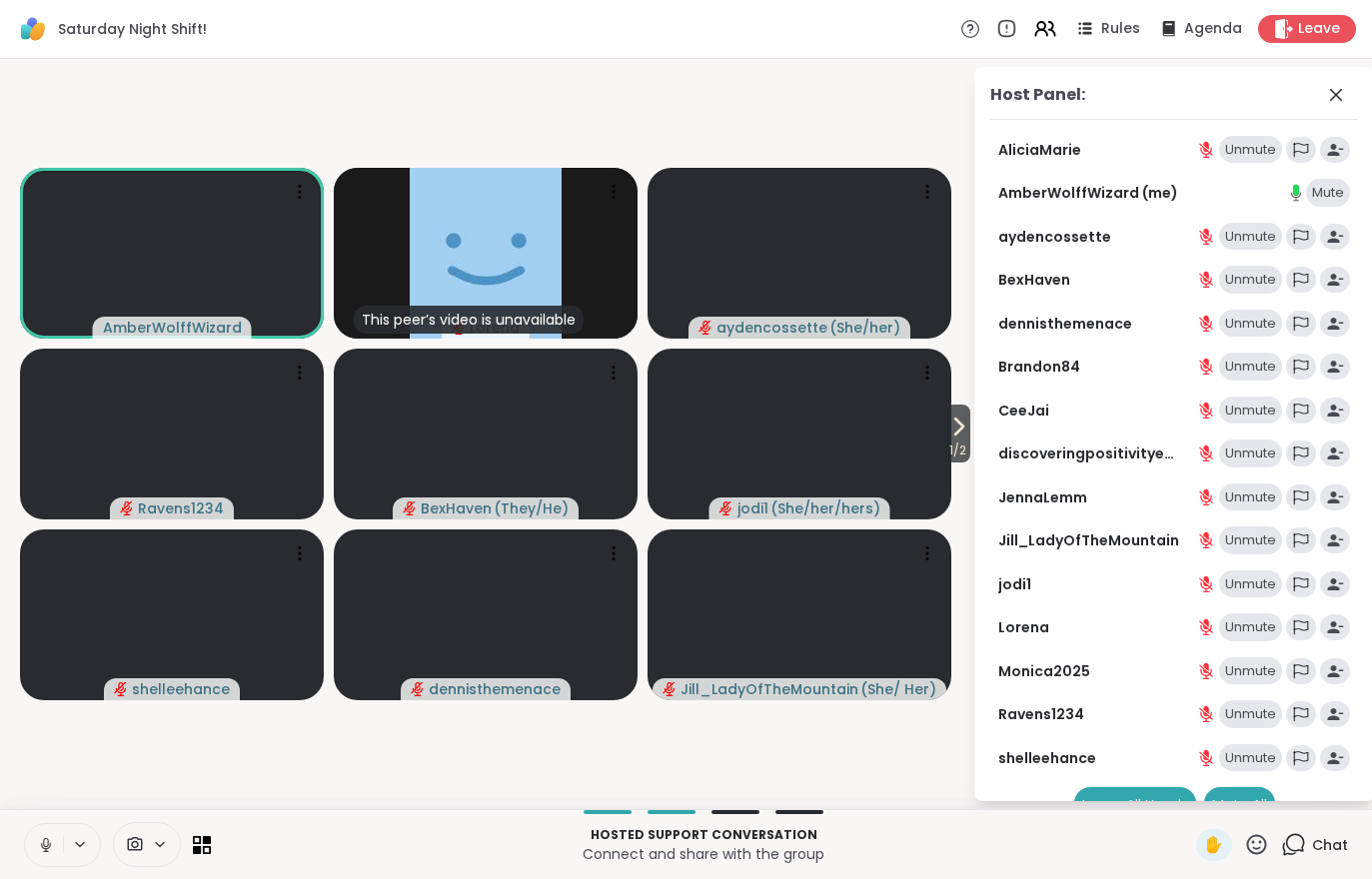 click on "Rules" at bounding box center (1120, 29) 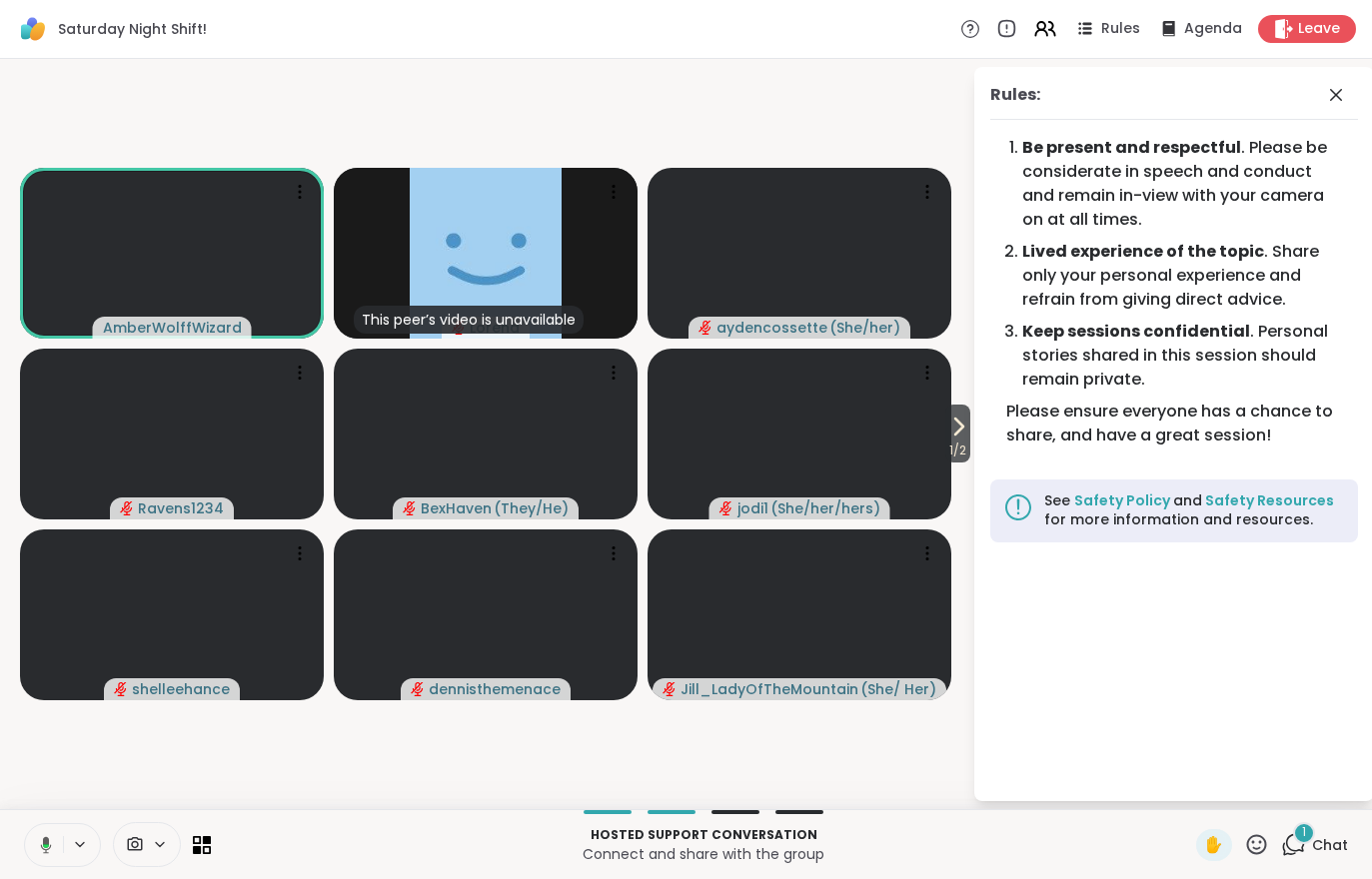 click at bounding box center (172, 253) 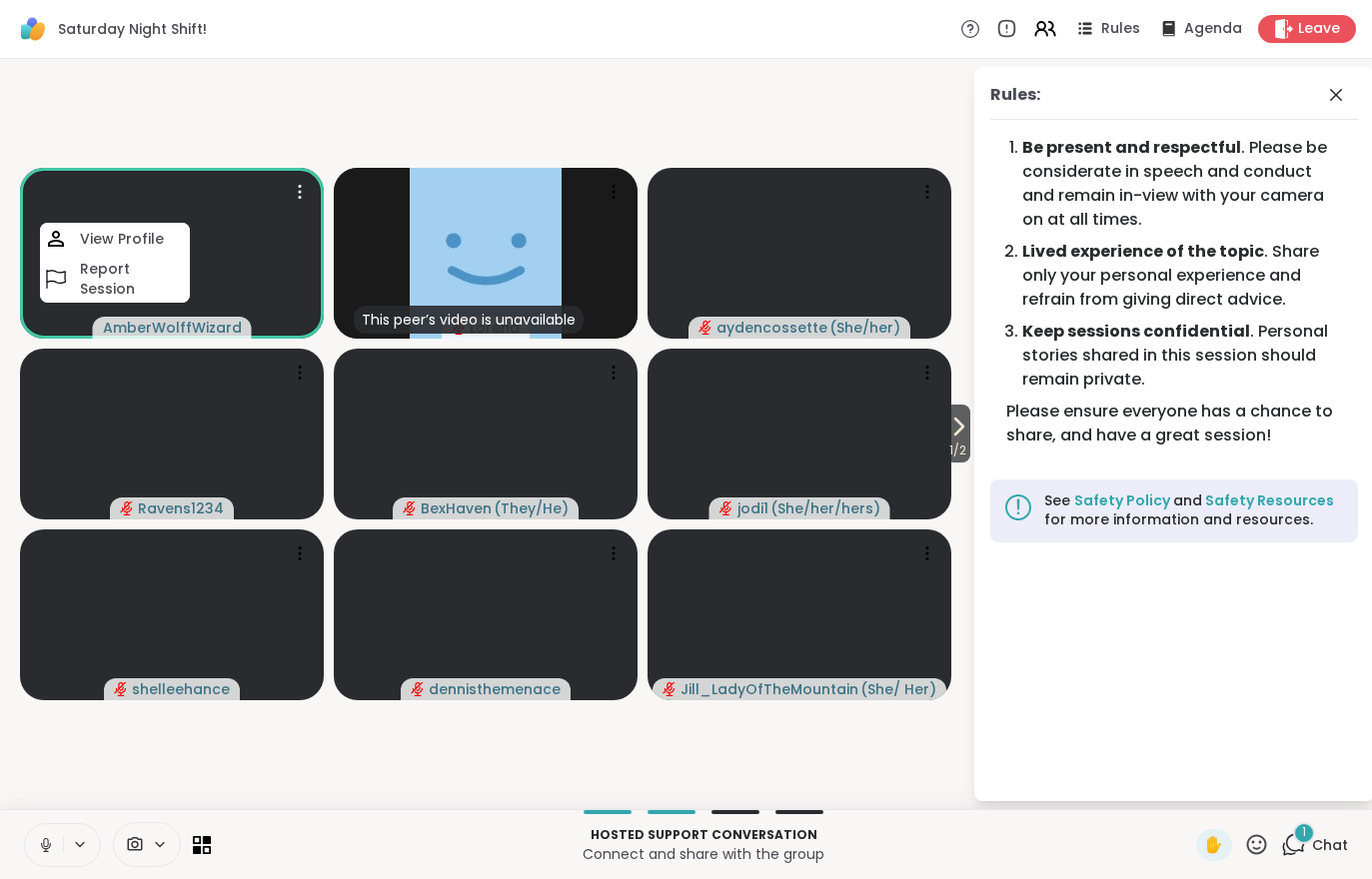 click on "View Profile" at bounding box center (122, 239) 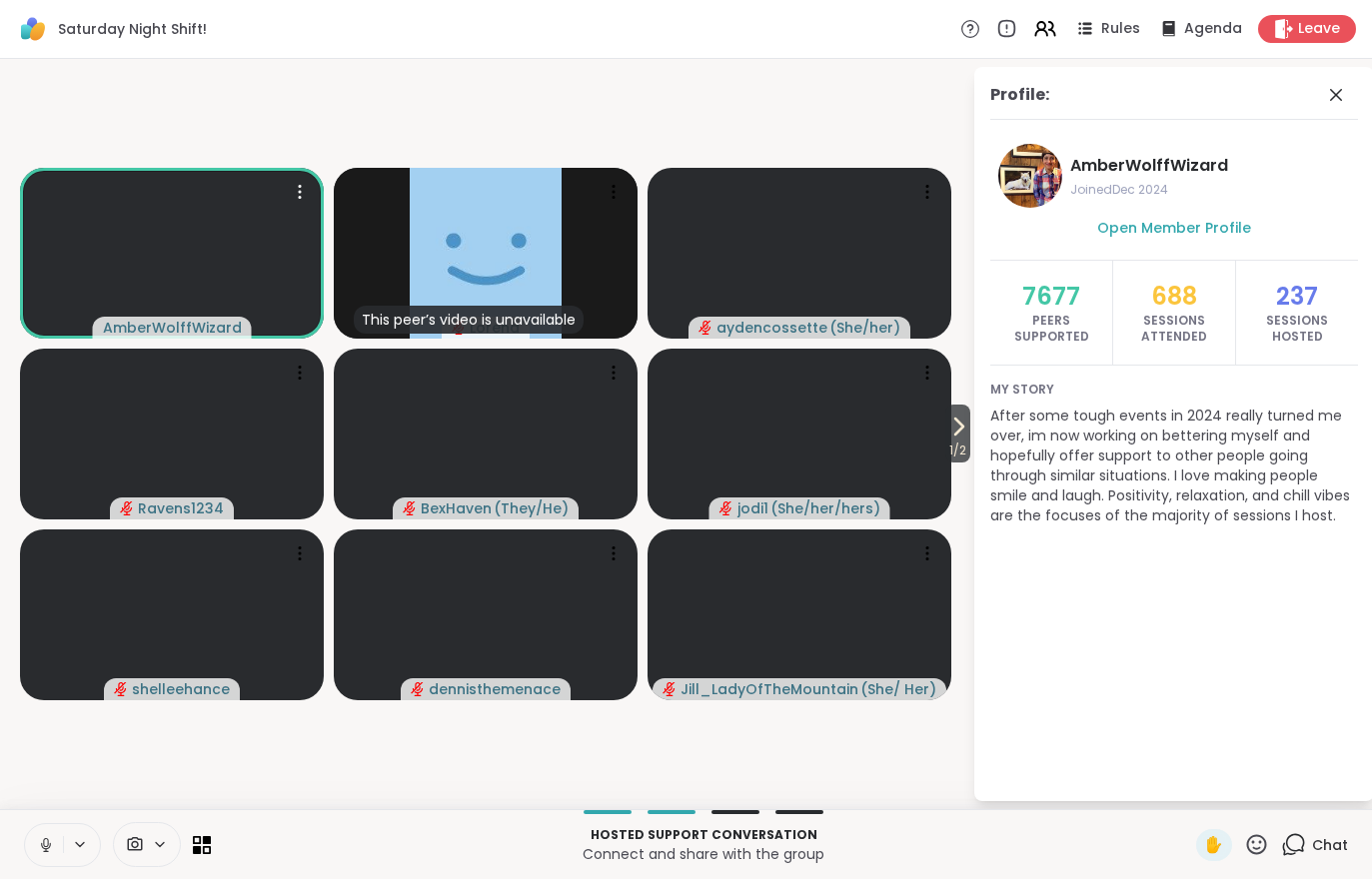 click 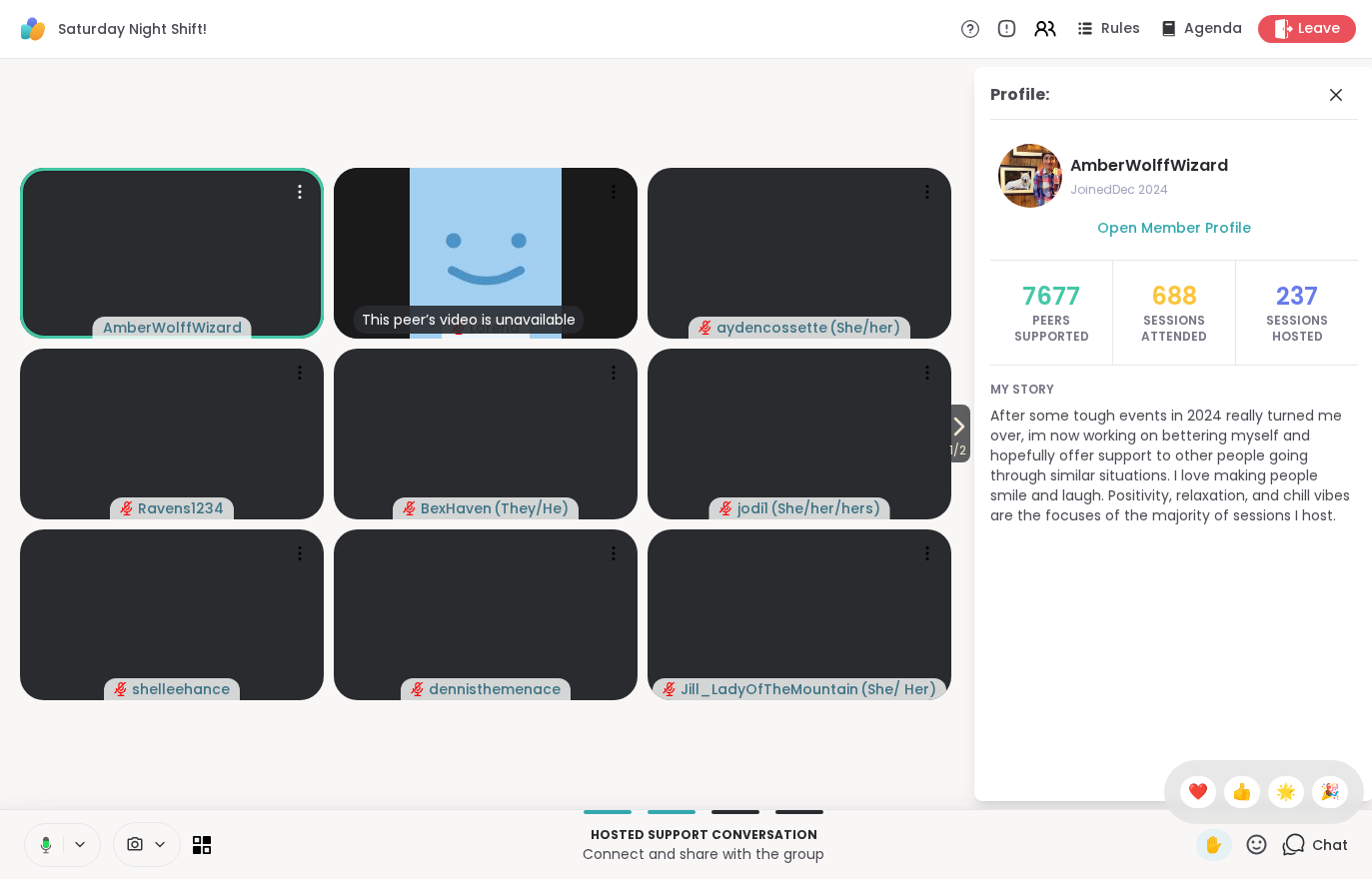 click on "Profile: AmberWolffWizard Joined  Dec 2024 Open Member Profile 7677 Peers Supported 688 Sessions Attended 237 Sessions Hosted My story After some tough events in 2024 really turned me over,  im now working on bettering myself and hopefully offer support to other people going through similar situations. I love making people smile and laugh. Positivity, relaxation, and chill vibes are the focuses of the majority of sessions I host." at bounding box center (1174, 434) 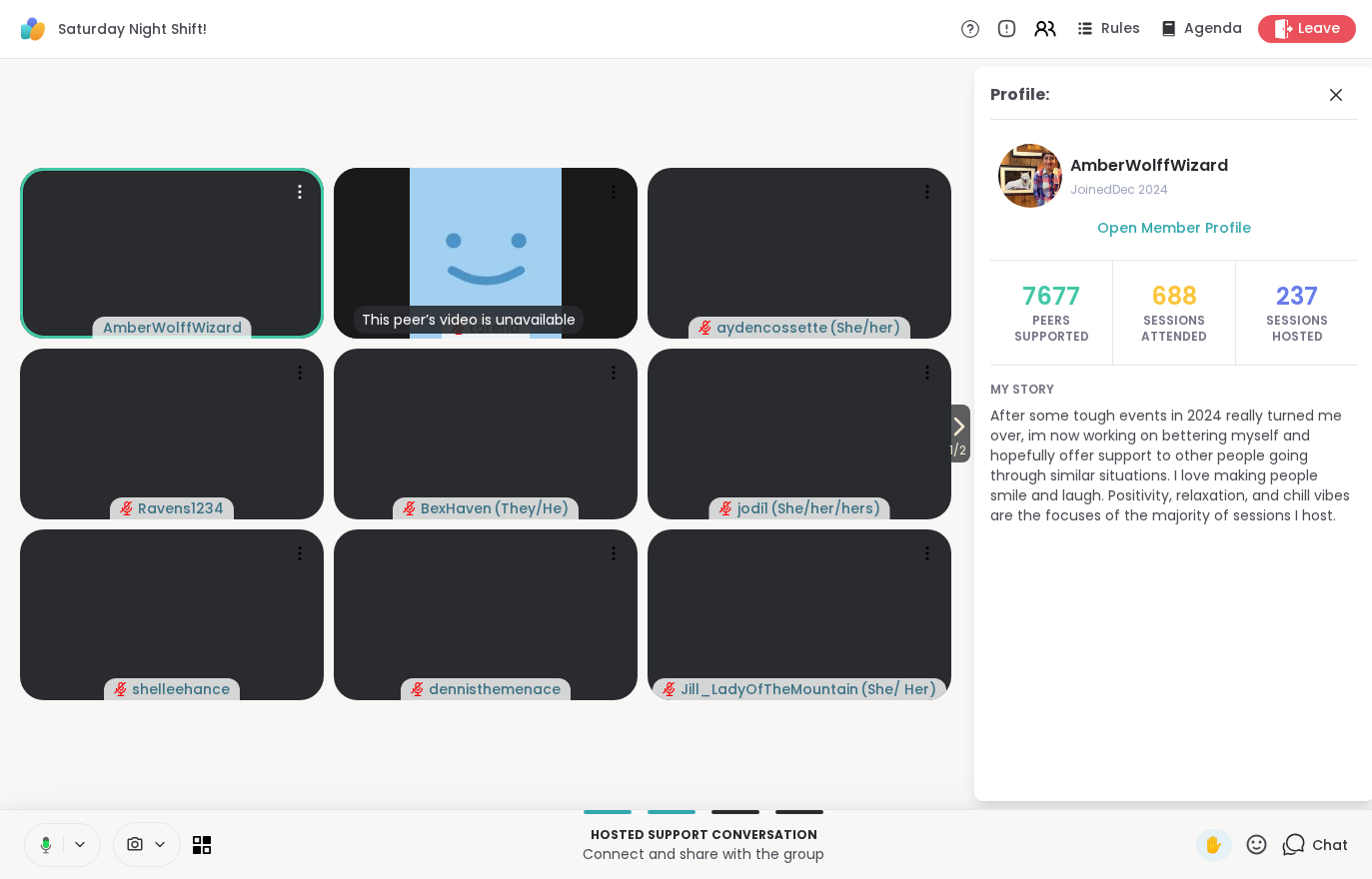 click on "Chat" at bounding box center [1330, 845] 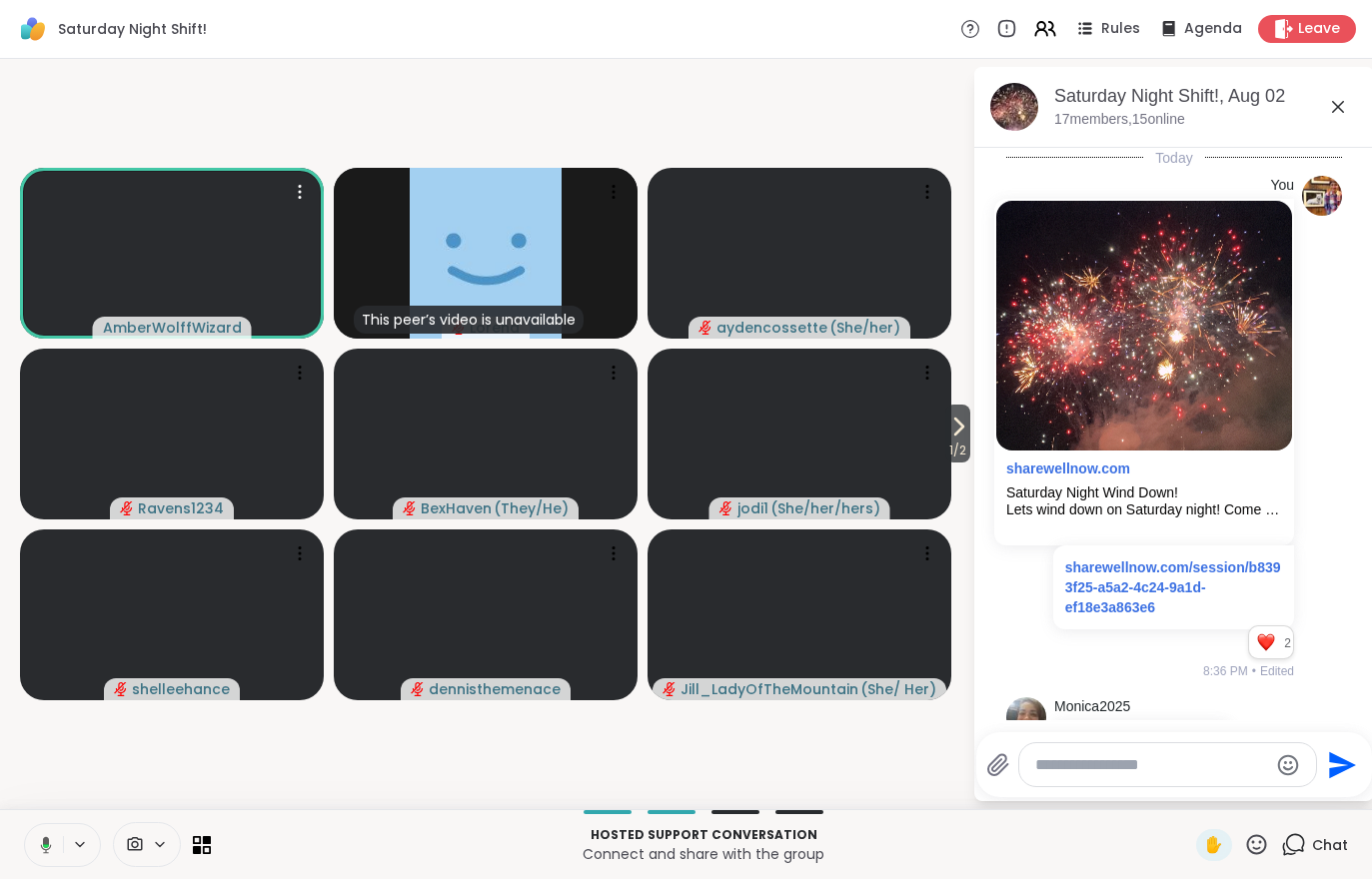 scroll, scrollTop: 91, scrollLeft: 0, axis: vertical 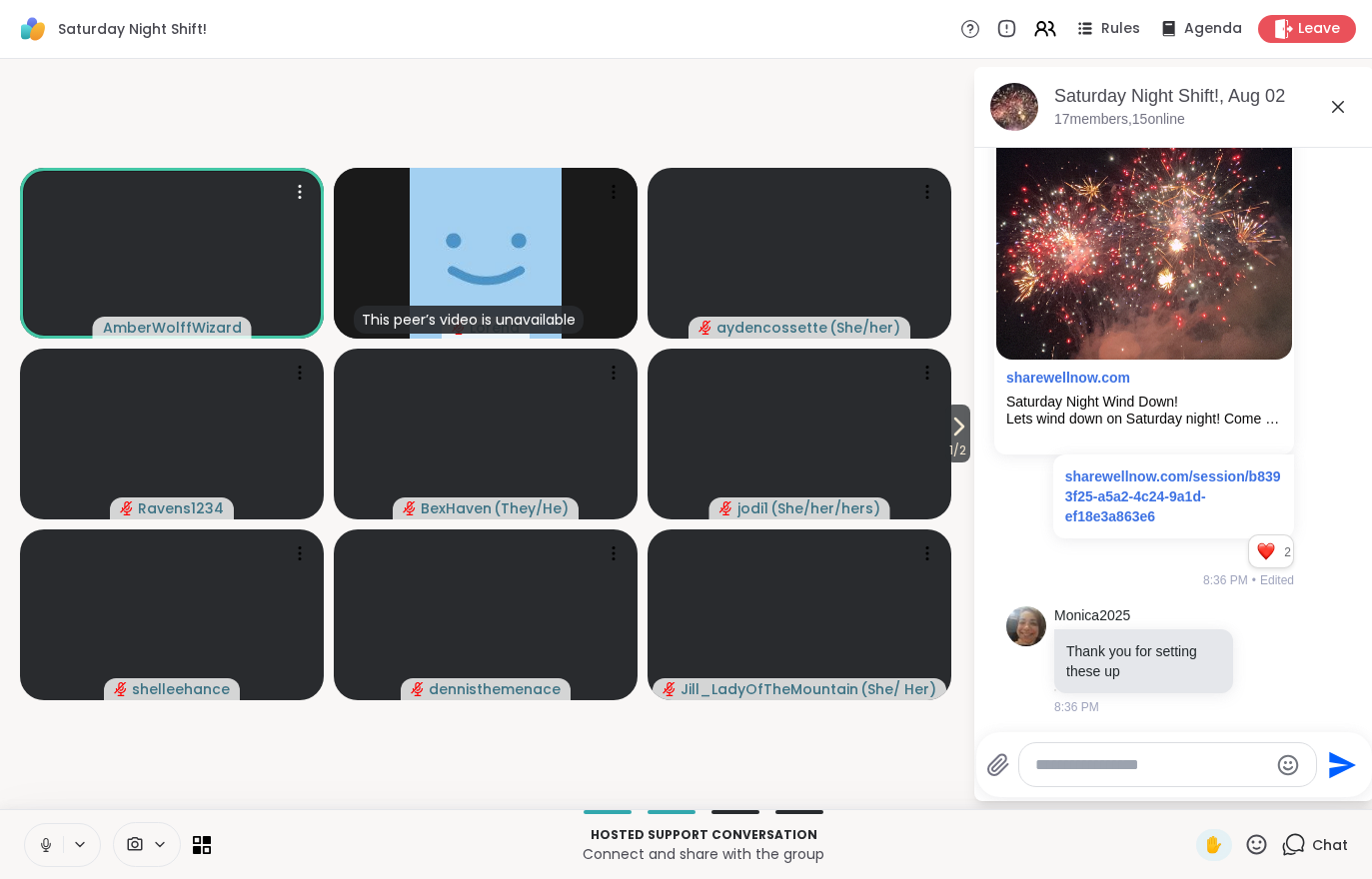 click on "Chat" at bounding box center [1314, 845] 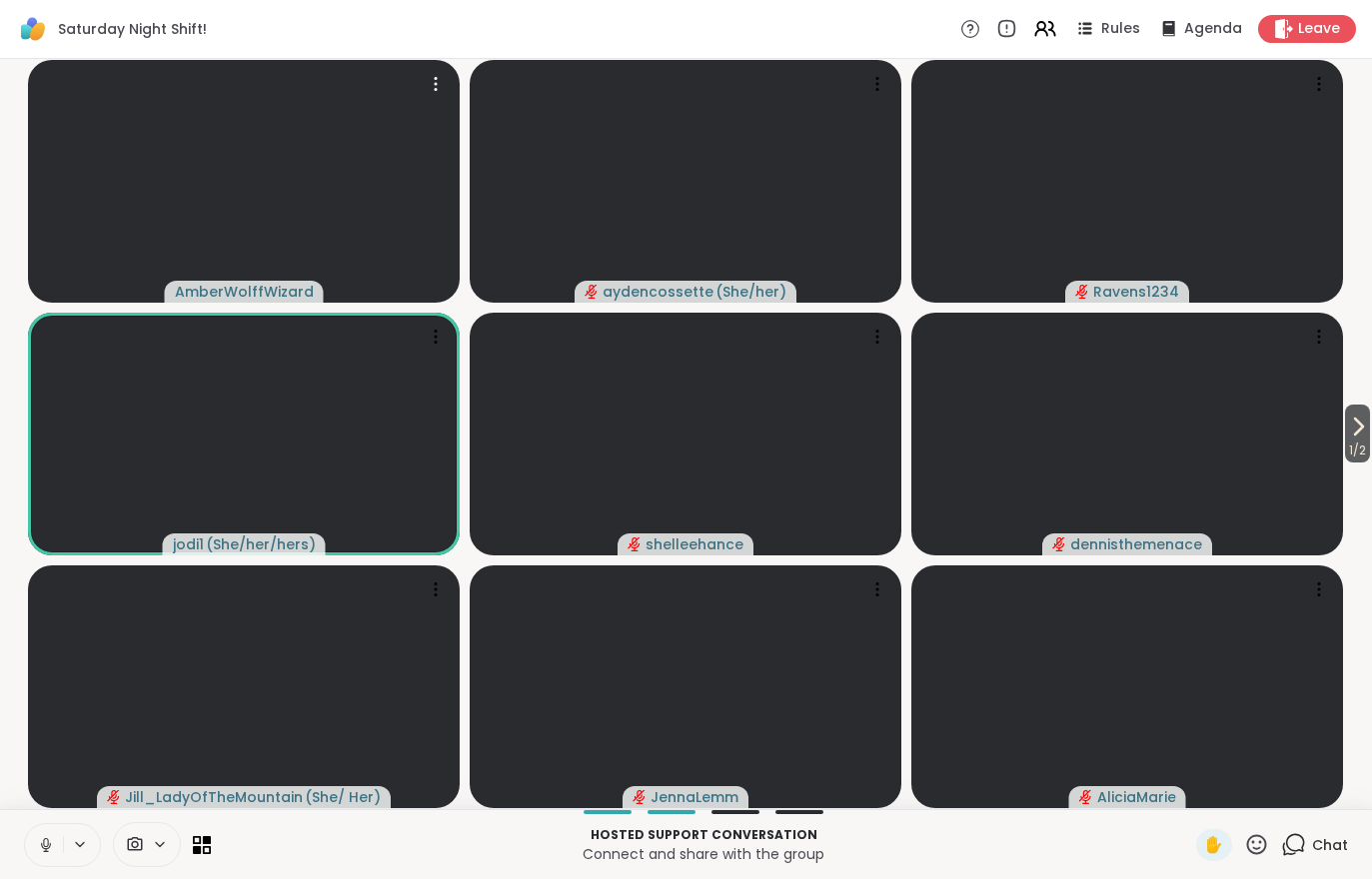 click on "1  /  2" at bounding box center [1357, 450] 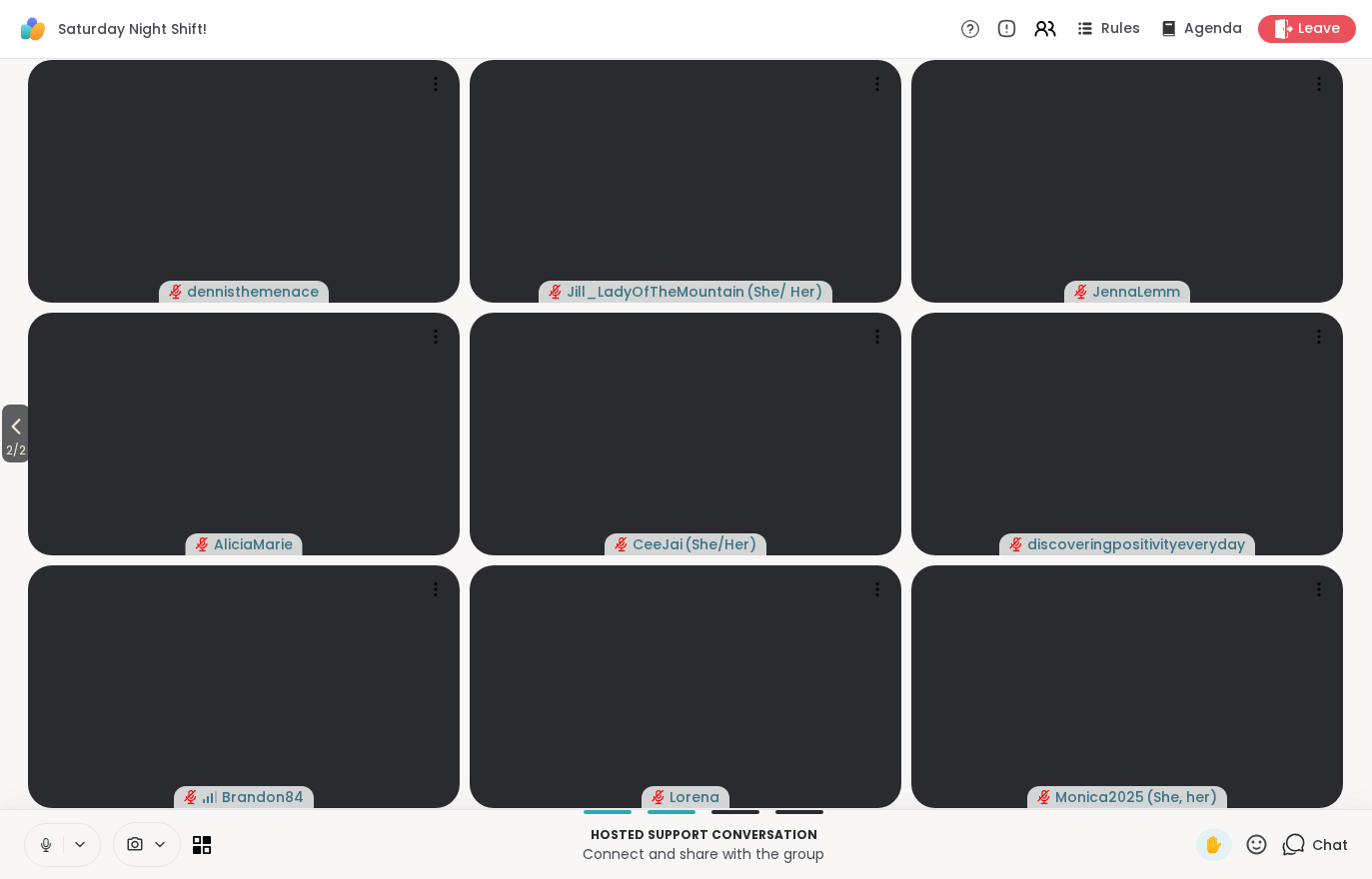 click on "2  /  2" at bounding box center [16, 450] 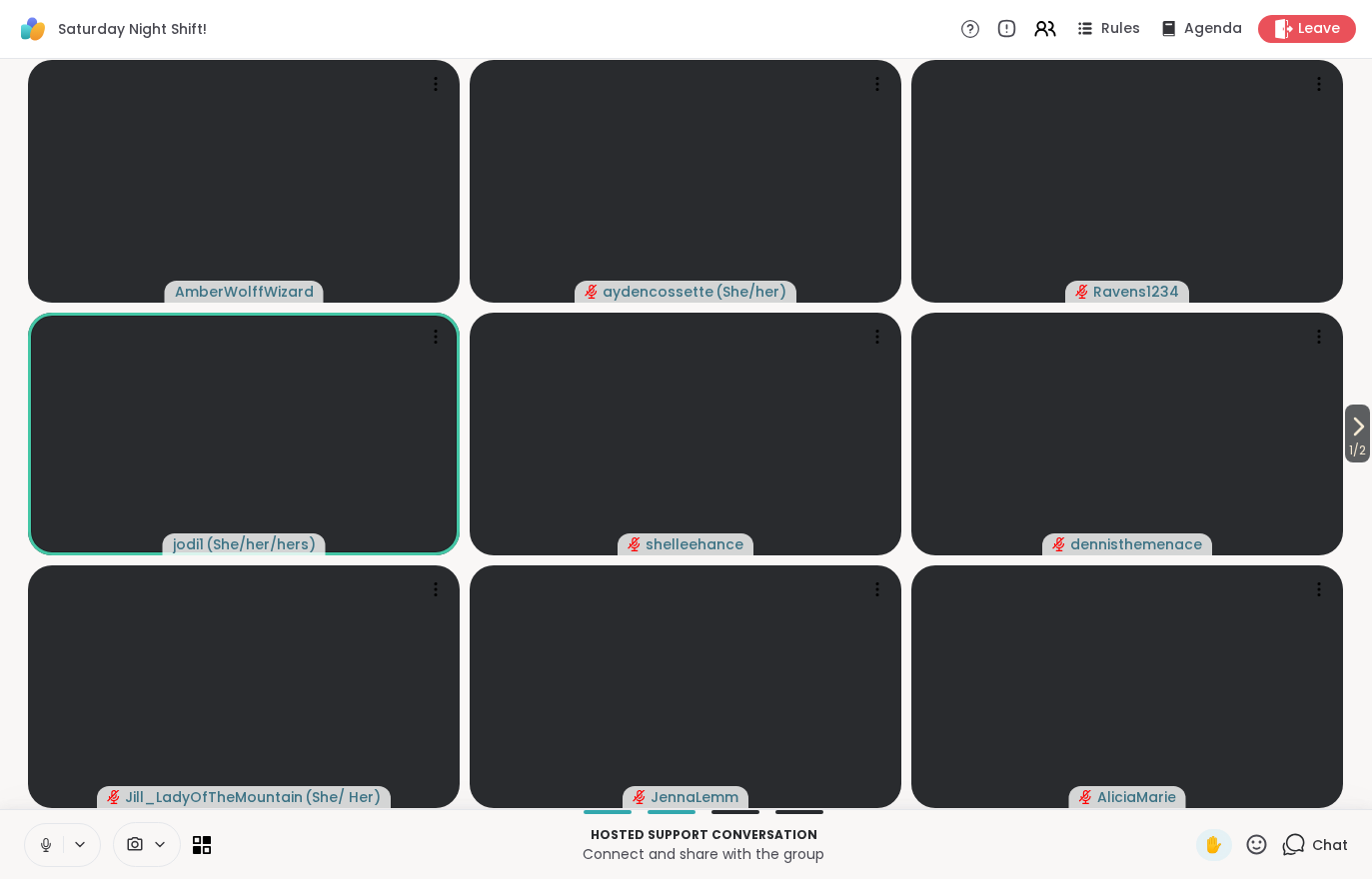 click 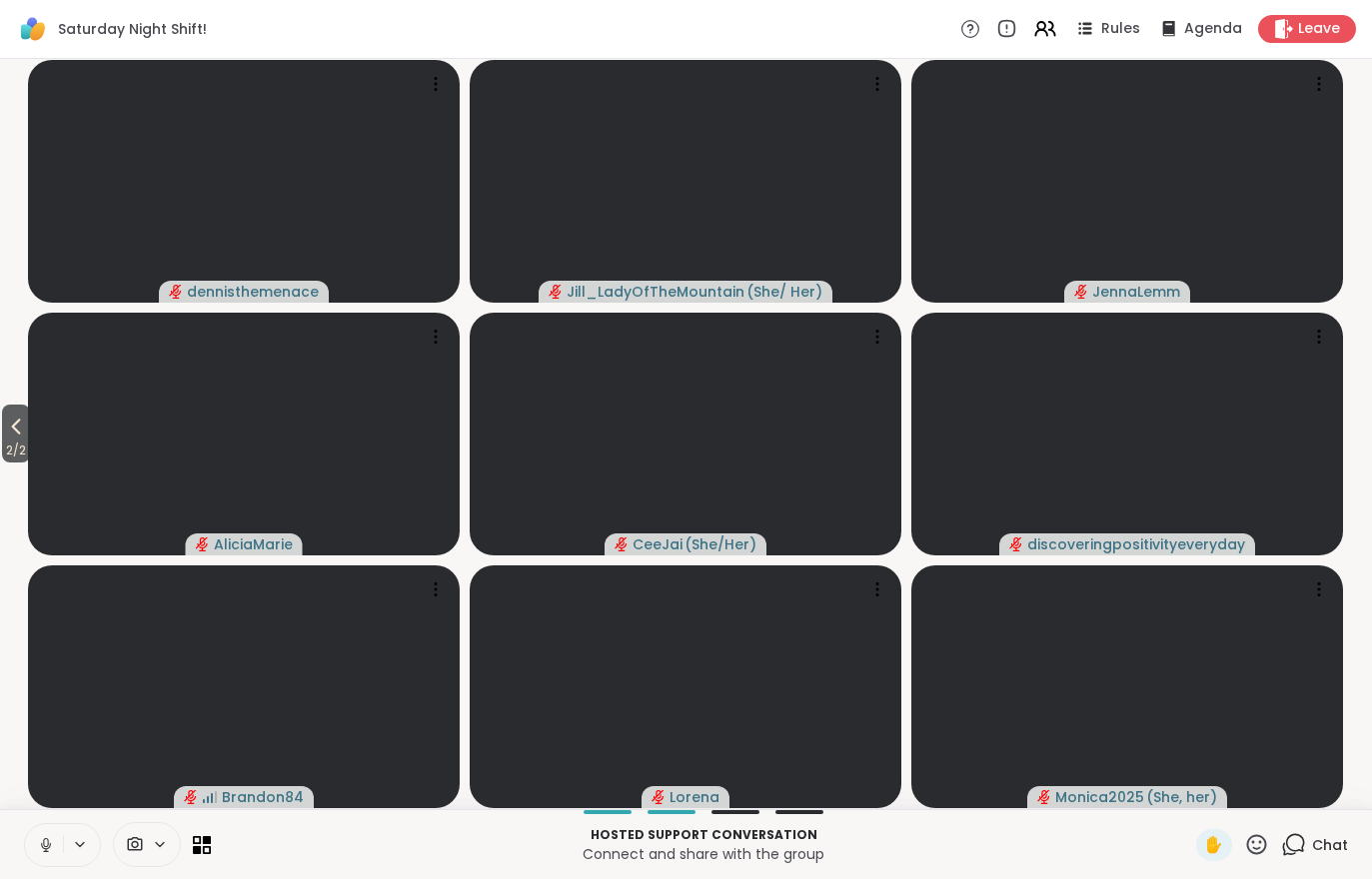 click on "2  /  2" at bounding box center [16, 450] 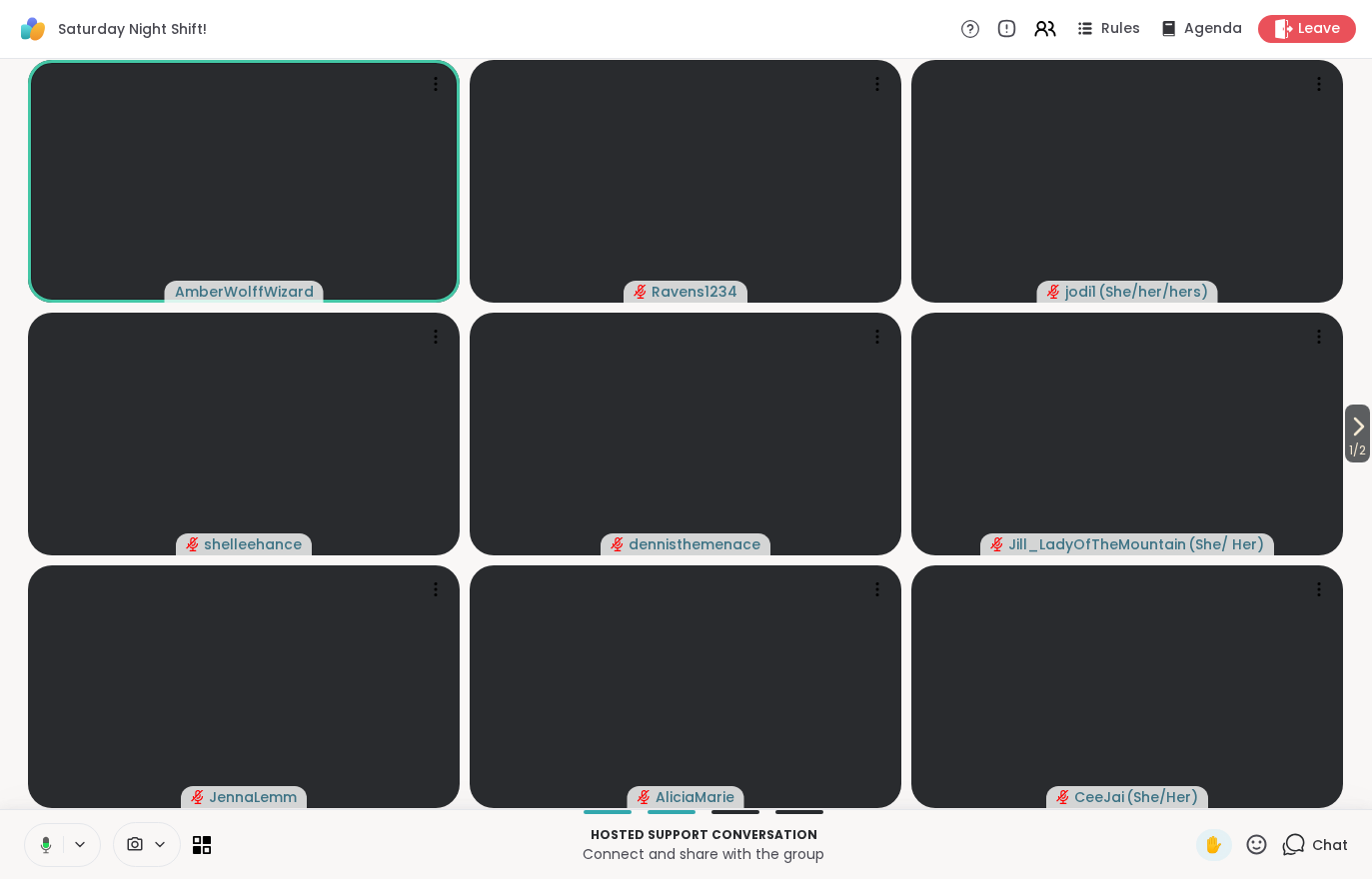 click on "1  /  2" at bounding box center [1357, 450] 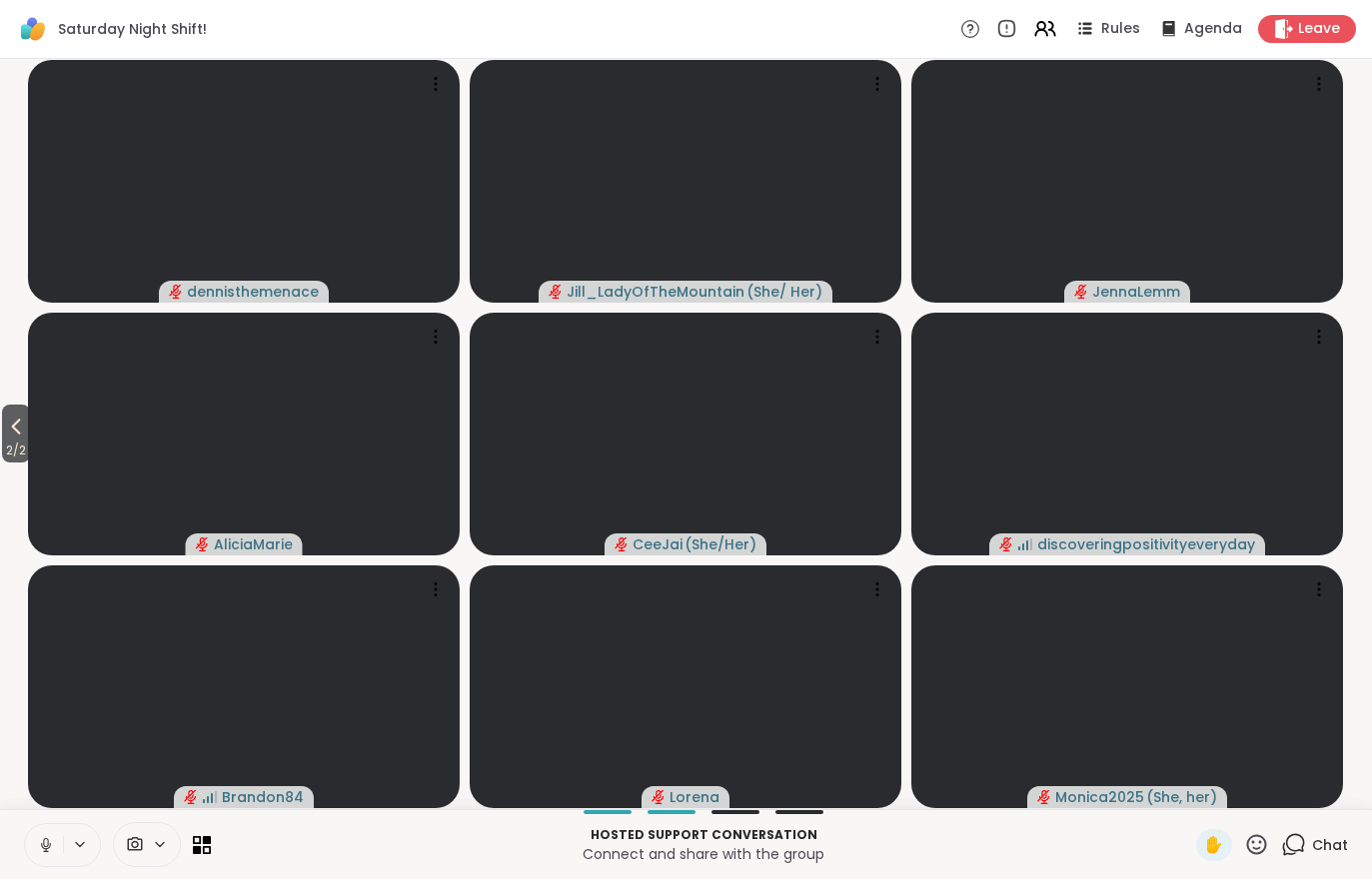 click on "2  /  2" at bounding box center [16, 450] 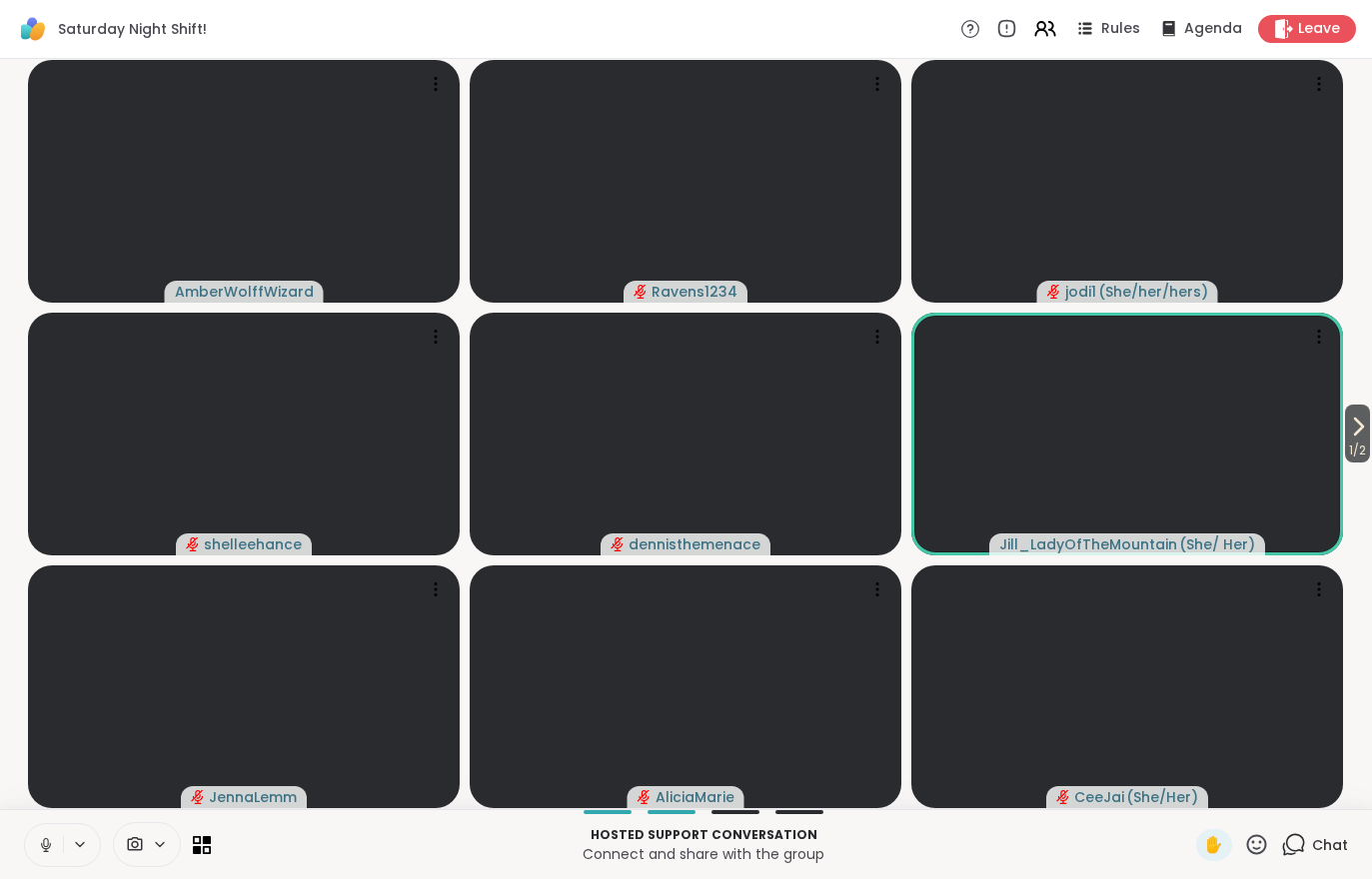 click on "1  /  2" at bounding box center (1357, 450) 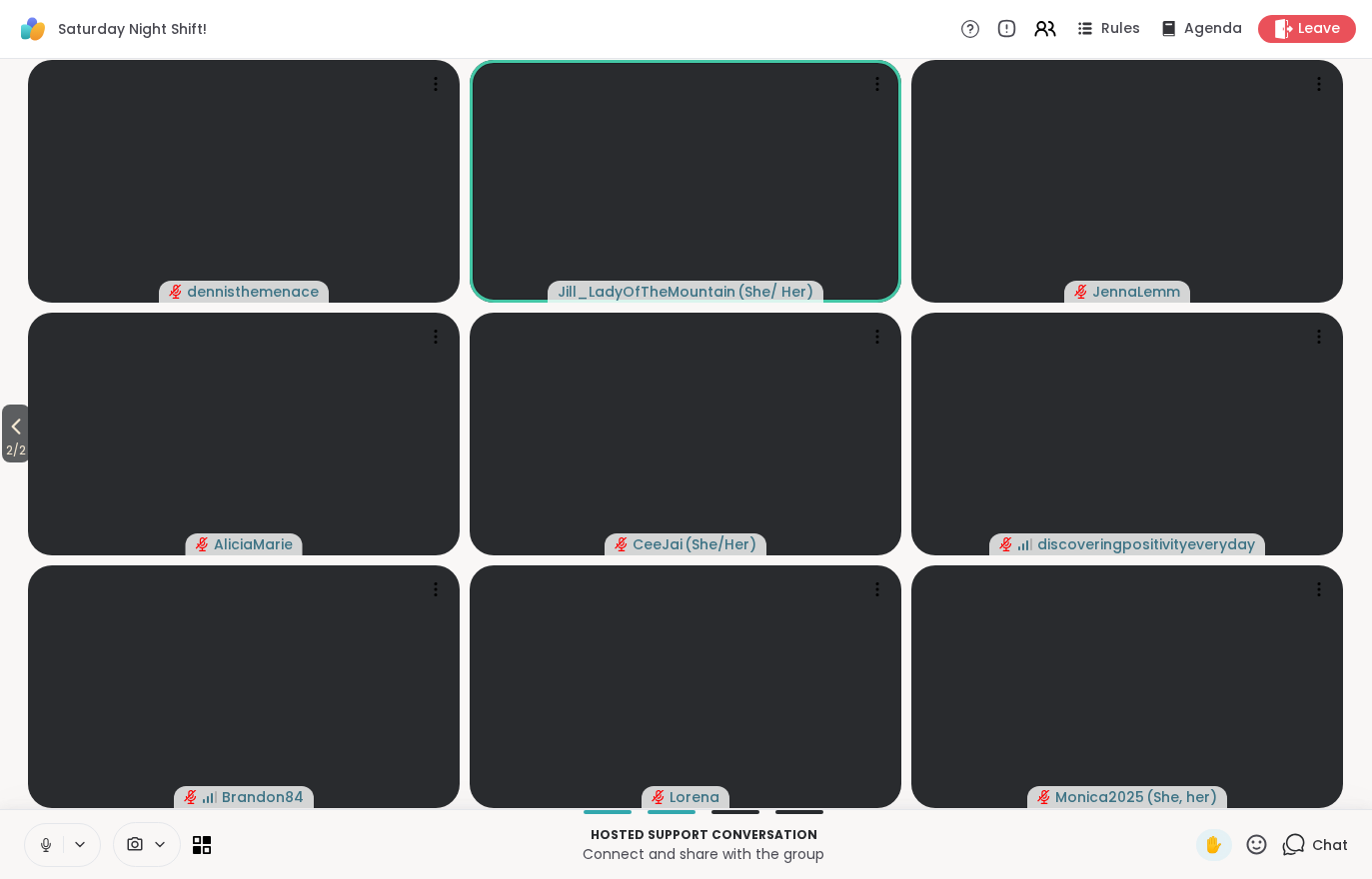 click on "2  /  2" at bounding box center [16, 450] 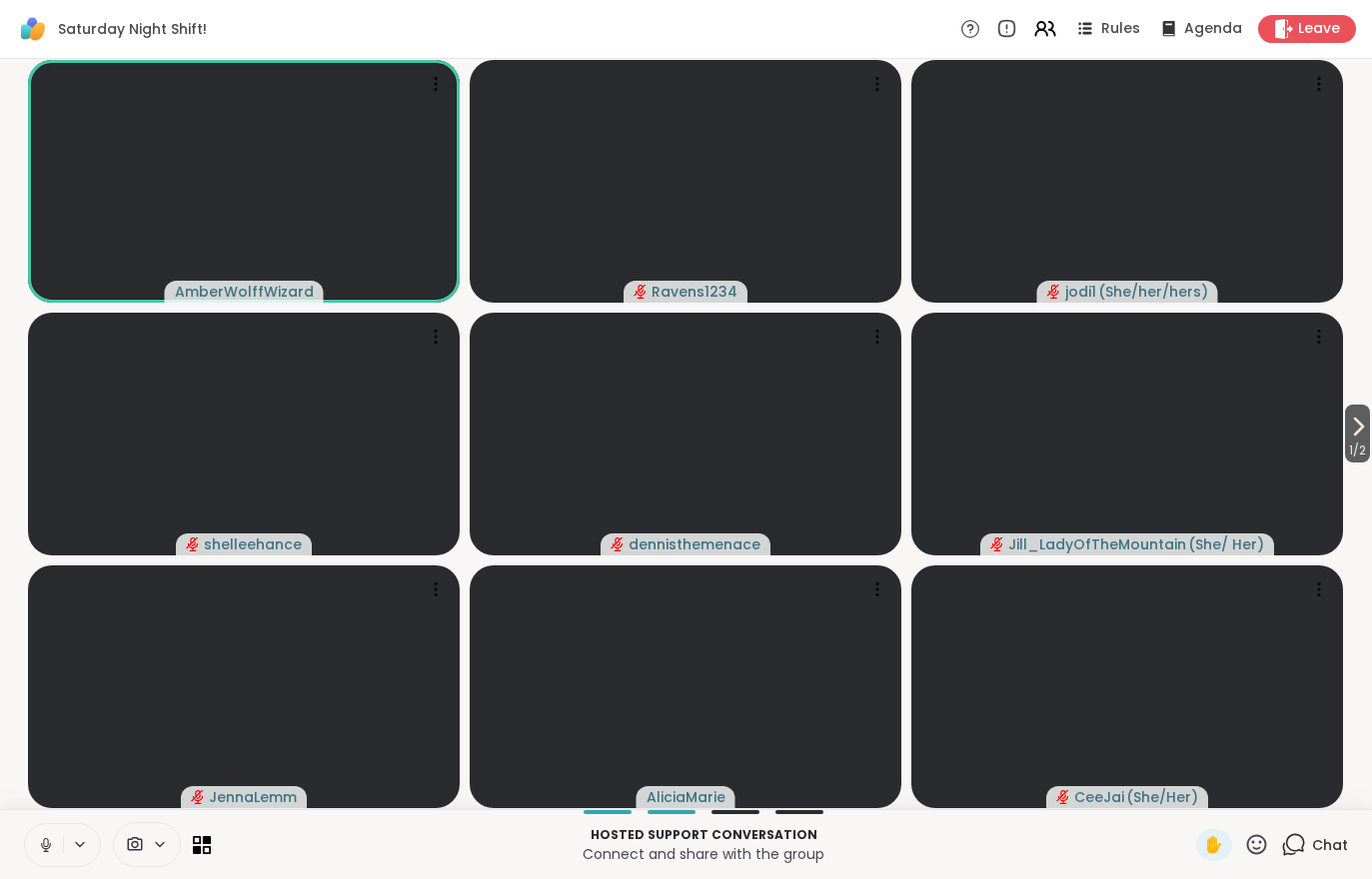 click on "1  /  2" at bounding box center [1357, 450] 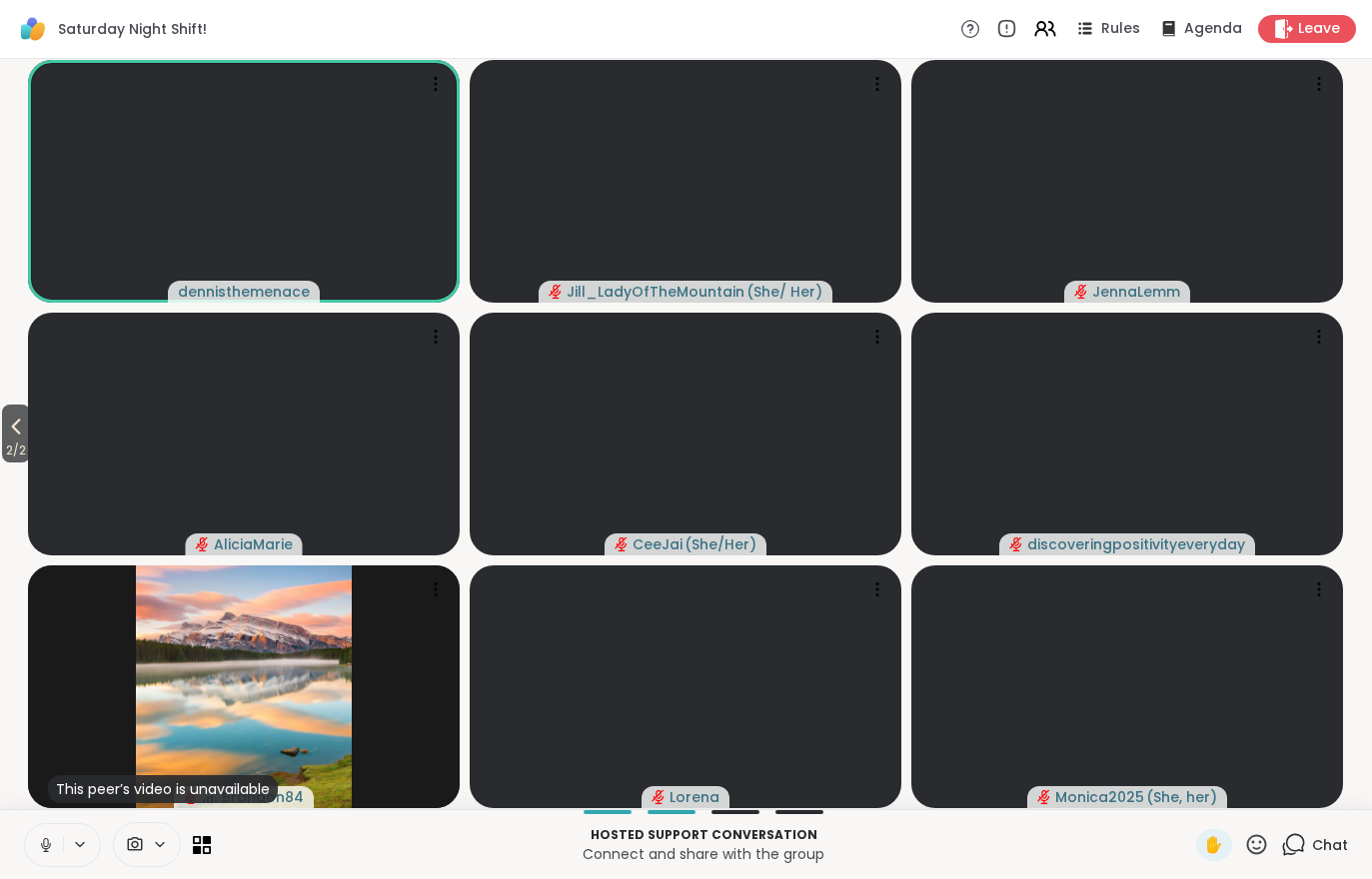 click on "2  /  2" at bounding box center [16, 434] 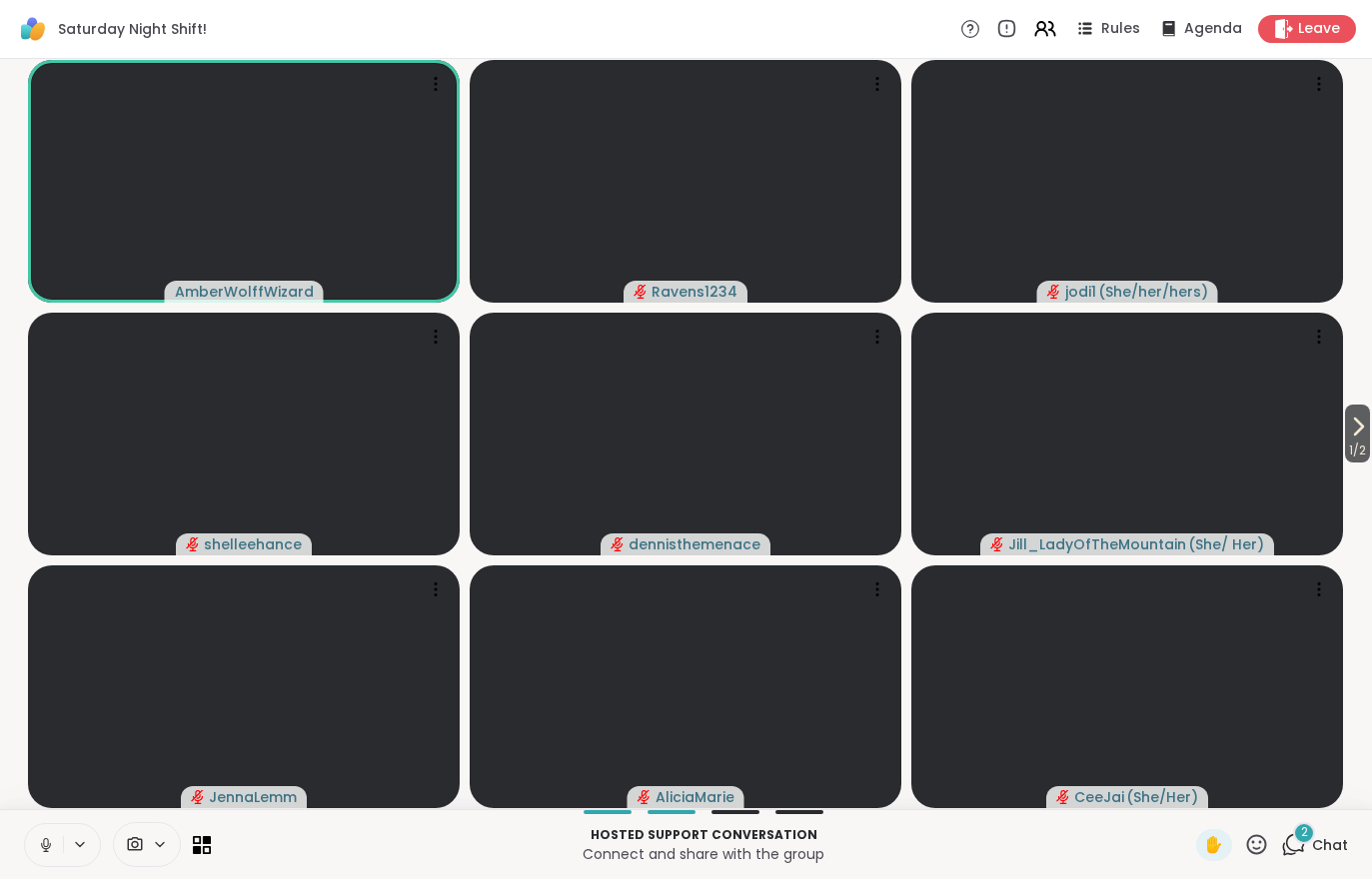 click 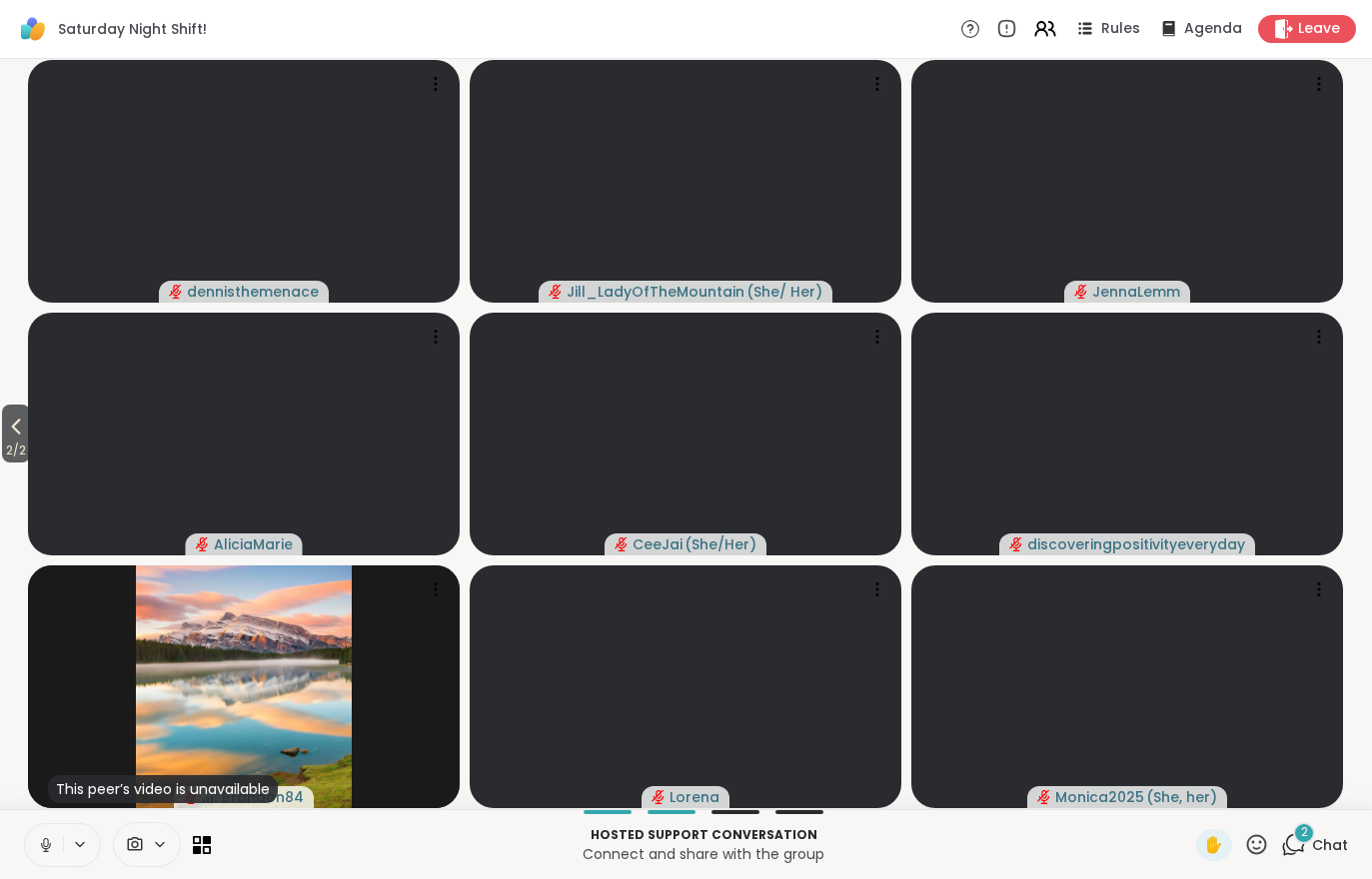 click on "2 Chat" at bounding box center [1314, 845] 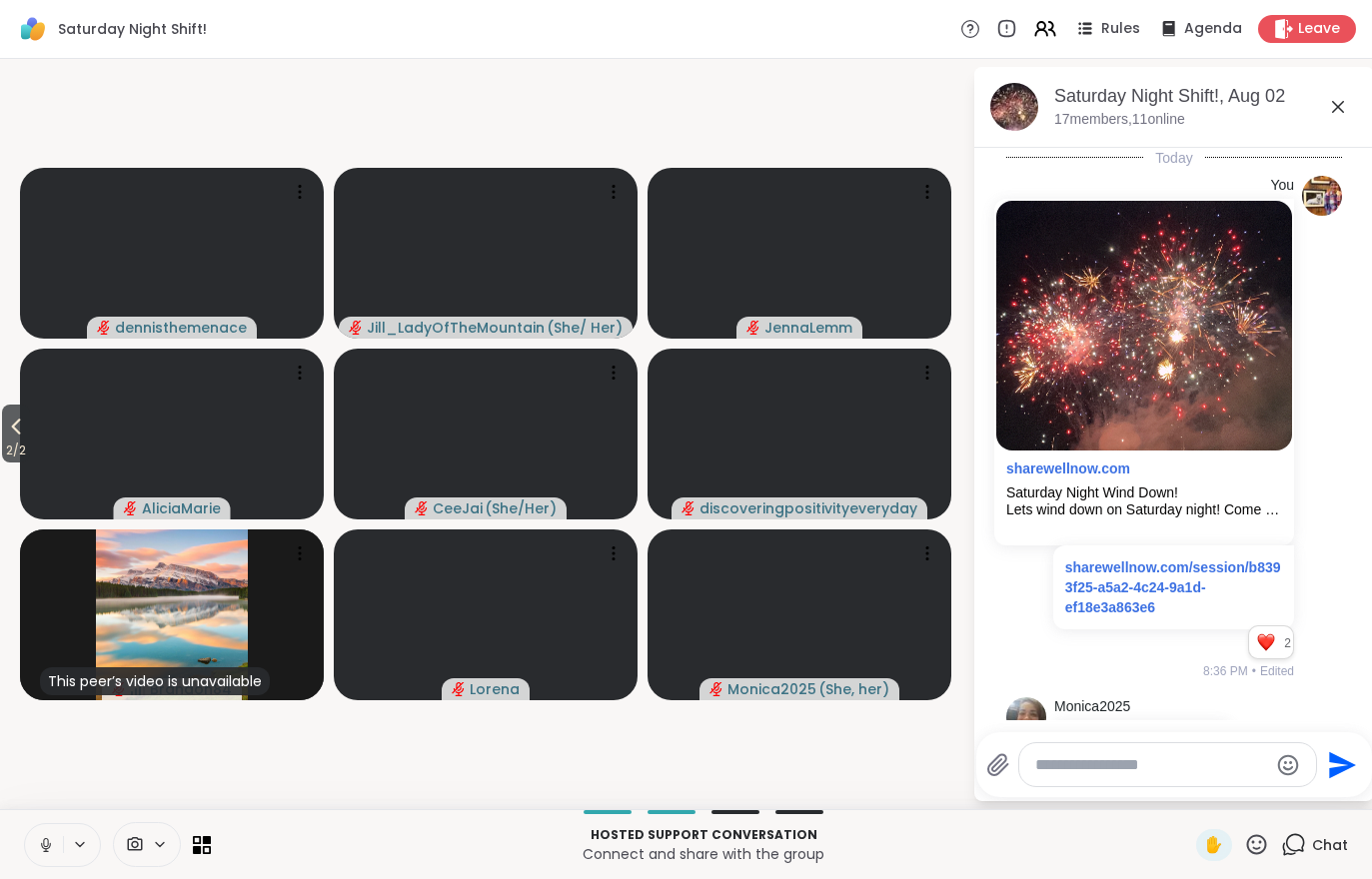 scroll, scrollTop: 430, scrollLeft: 0, axis: vertical 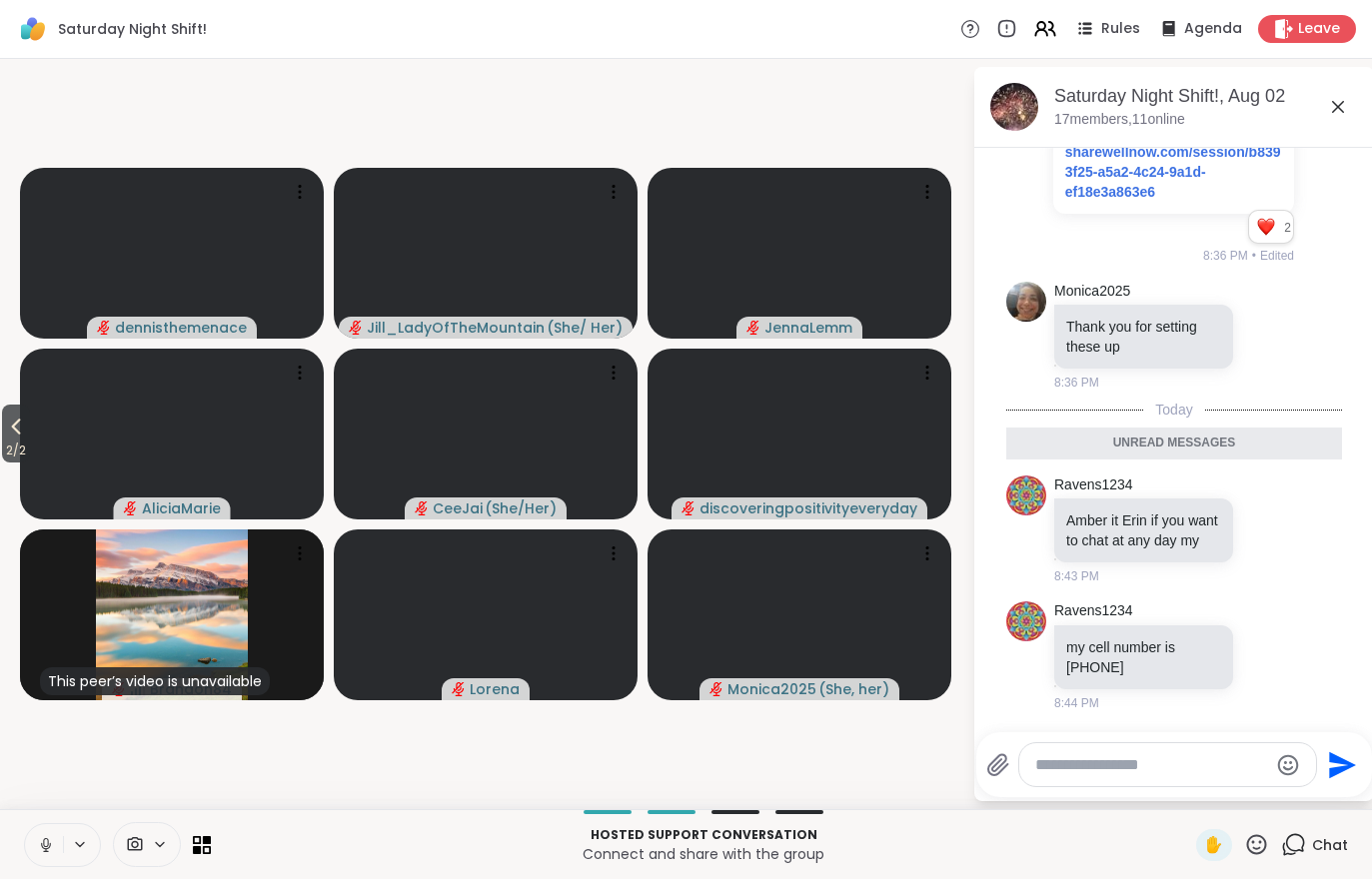 click at bounding box center (1246, 656) 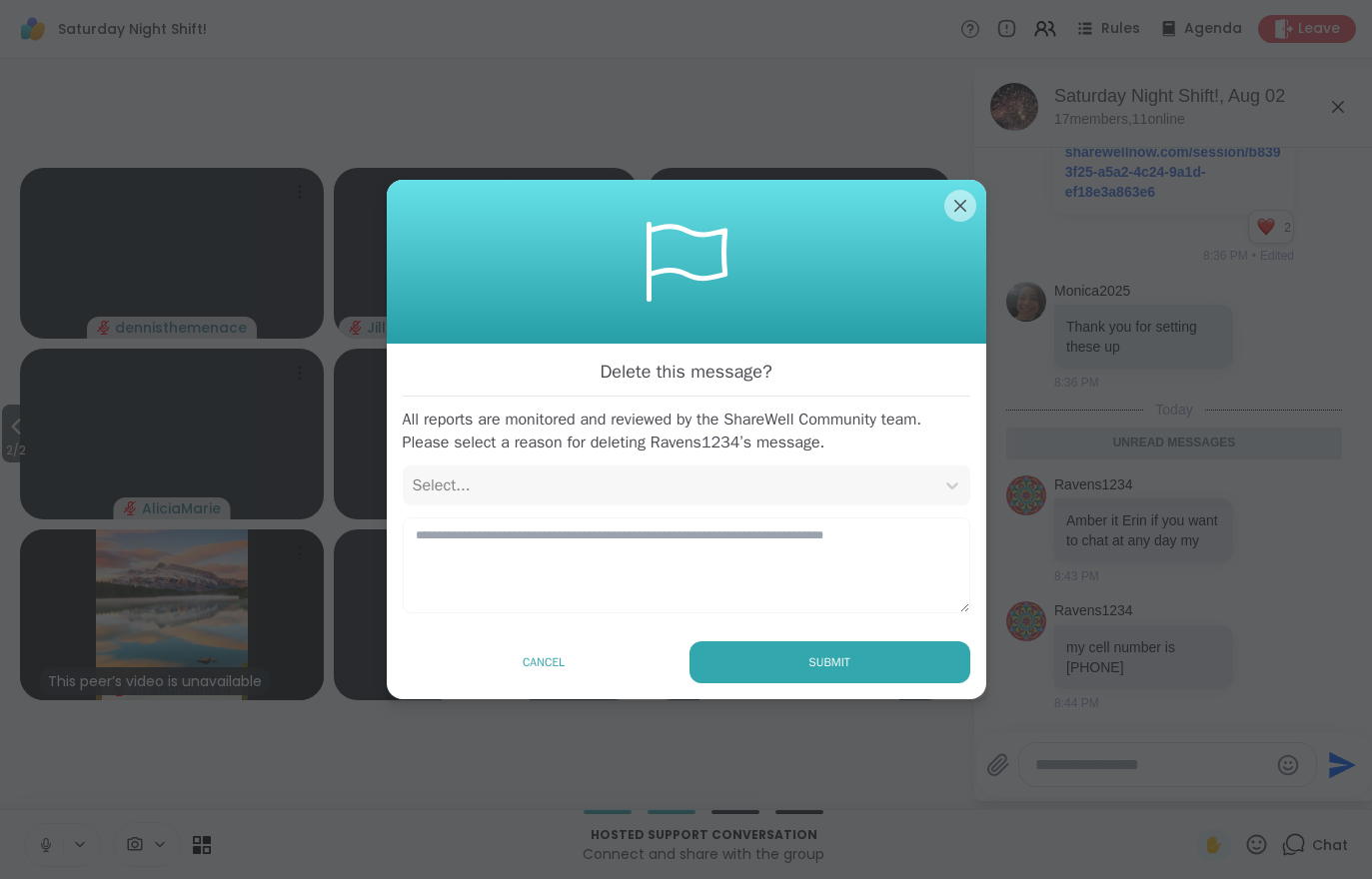 click on "Submit" at bounding box center [829, 662] 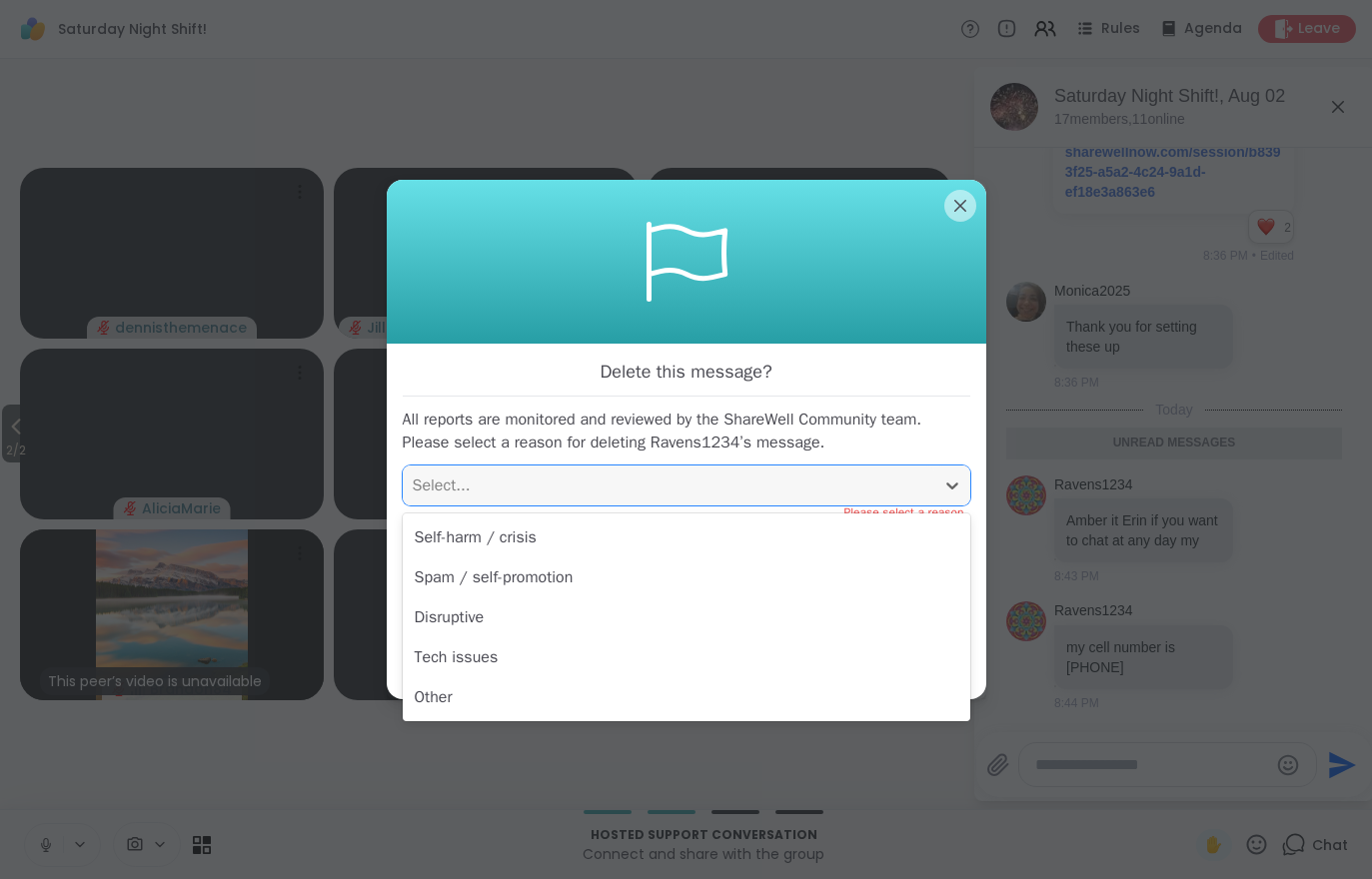 click on "Spam / self-promotion" at bounding box center [686, 577] 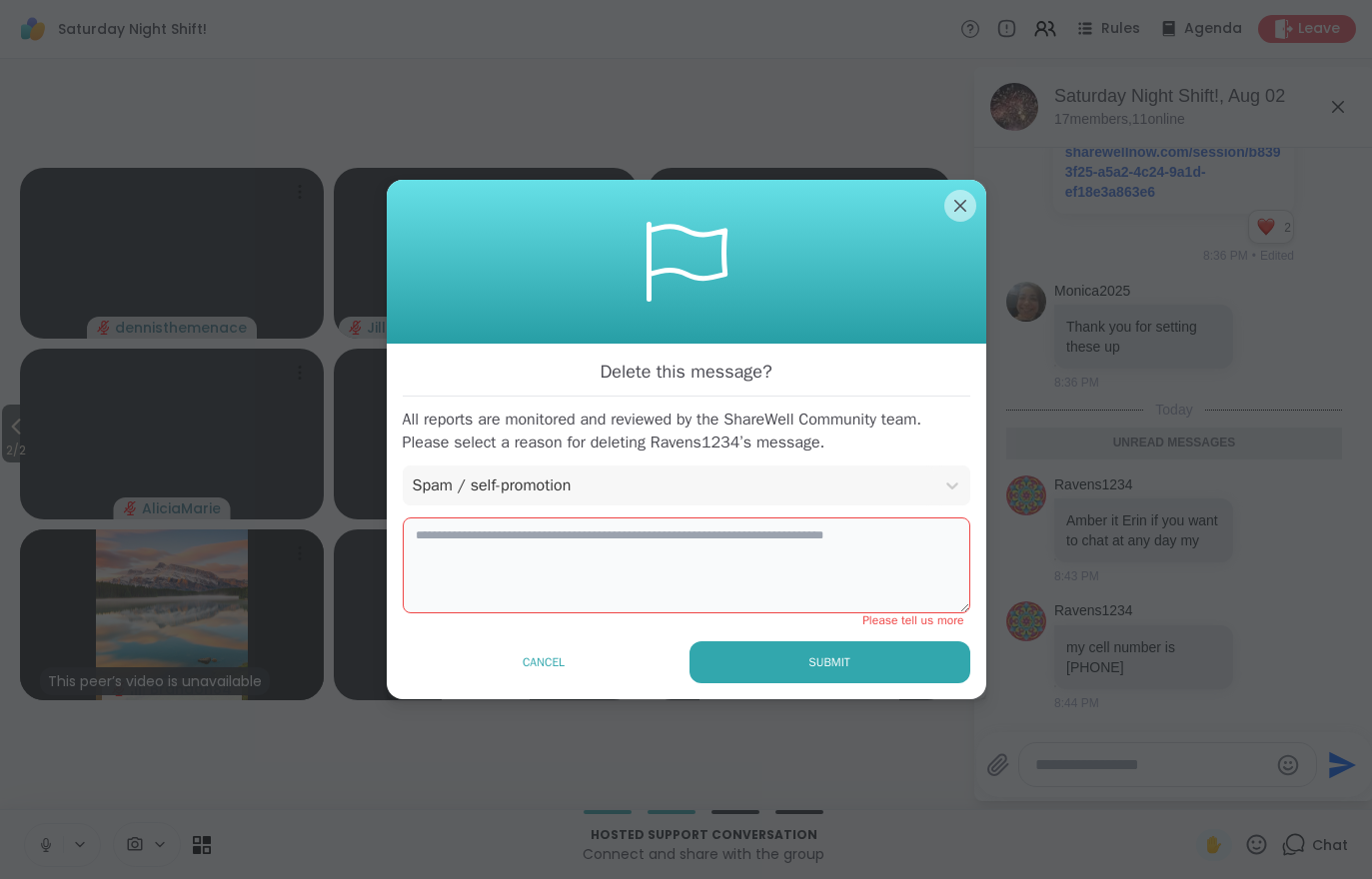 click at bounding box center (686, 565) 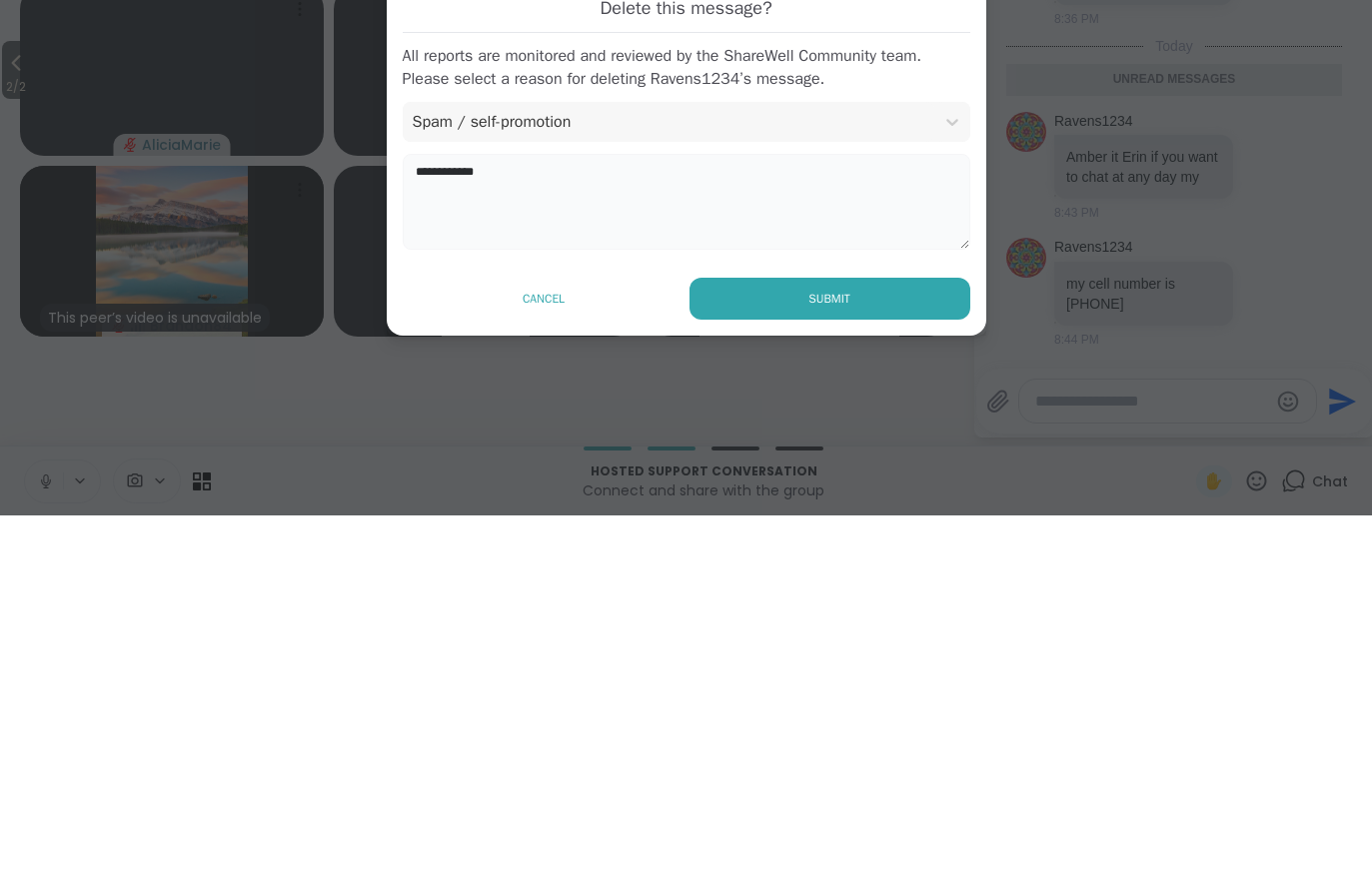 type on "**********" 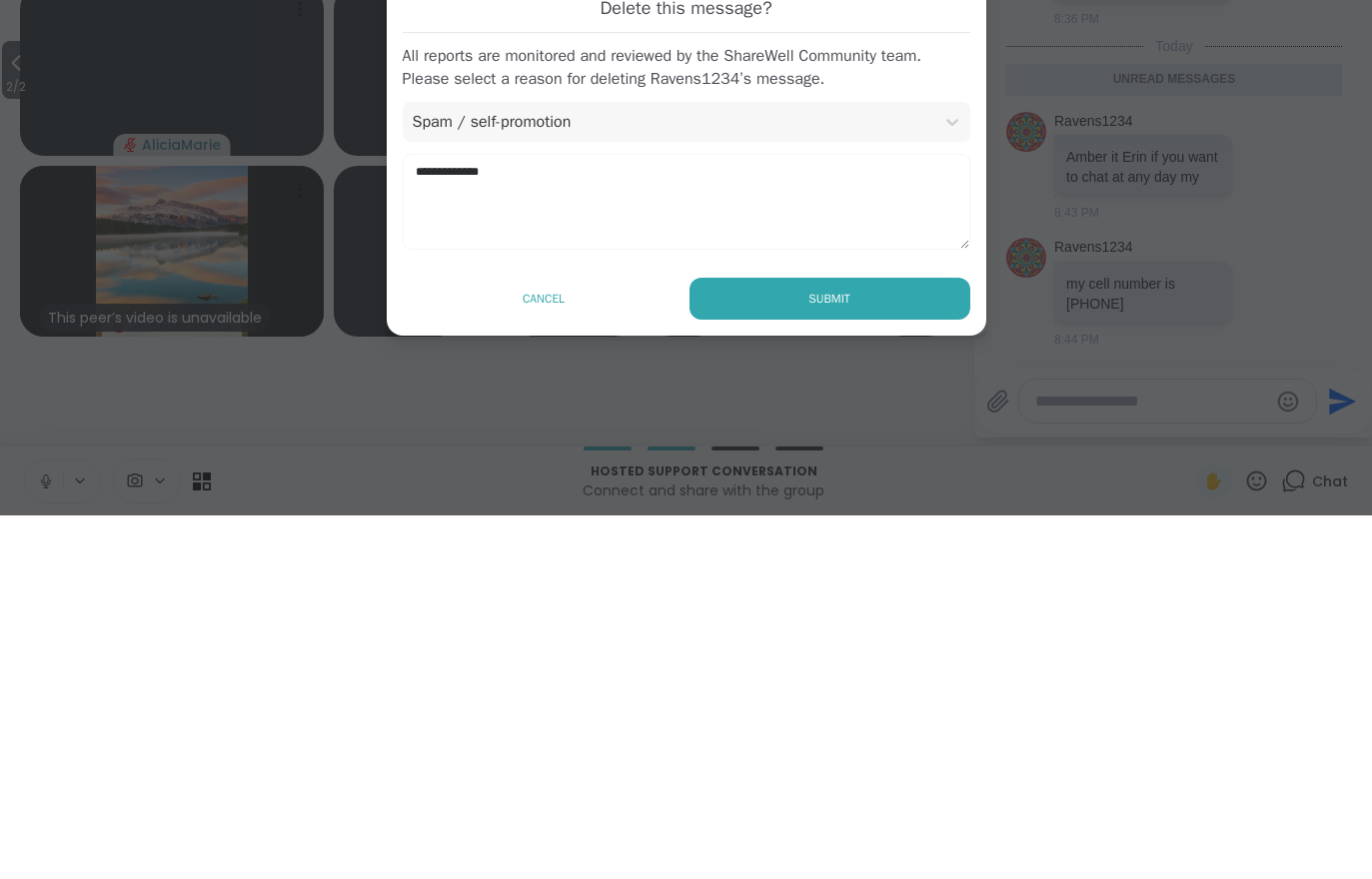 click on "Submit" at bounding box center [829, 662] 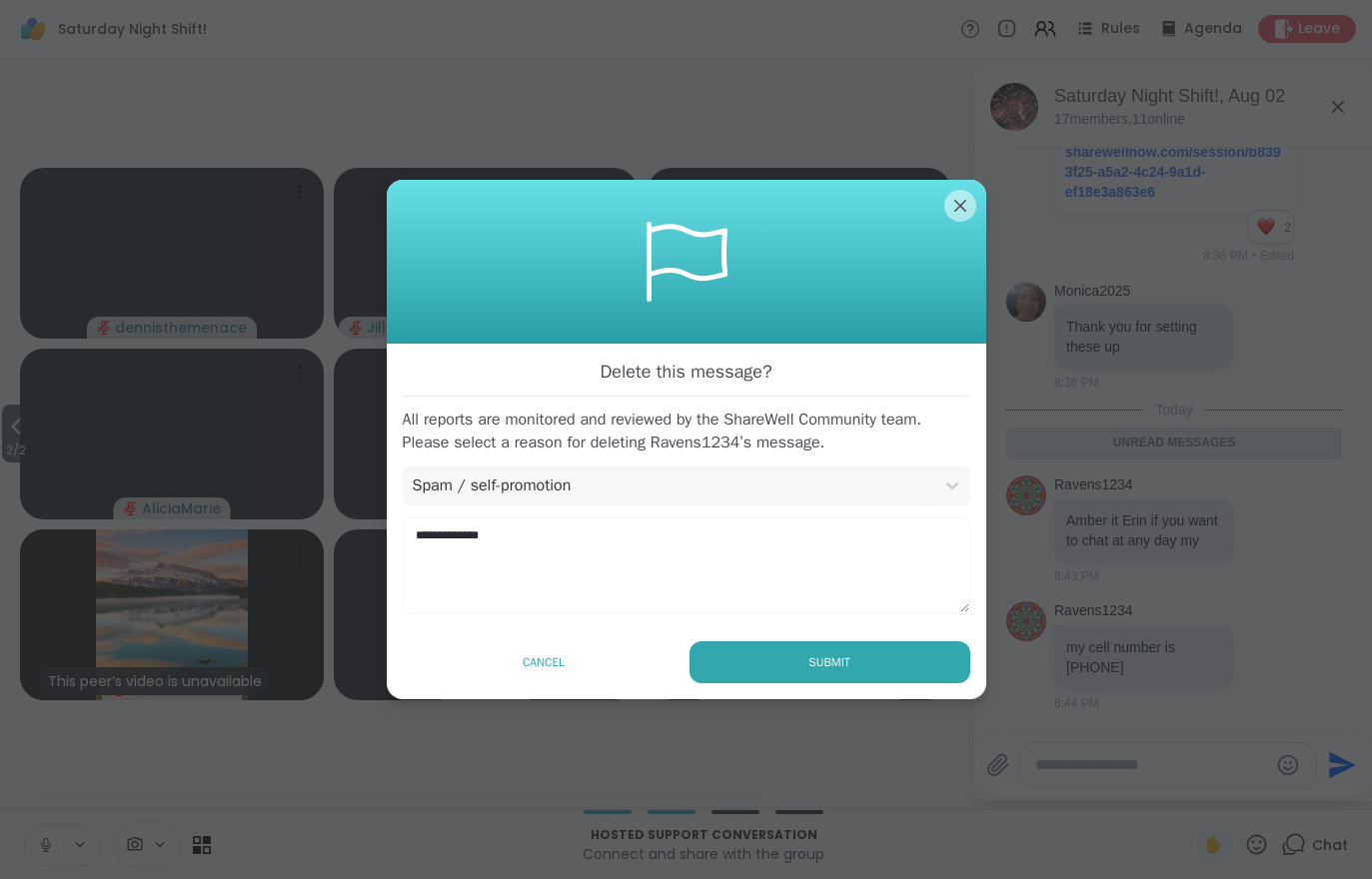 scroll, scrollTop: 412, scrollLeft: 0, axis: vertical 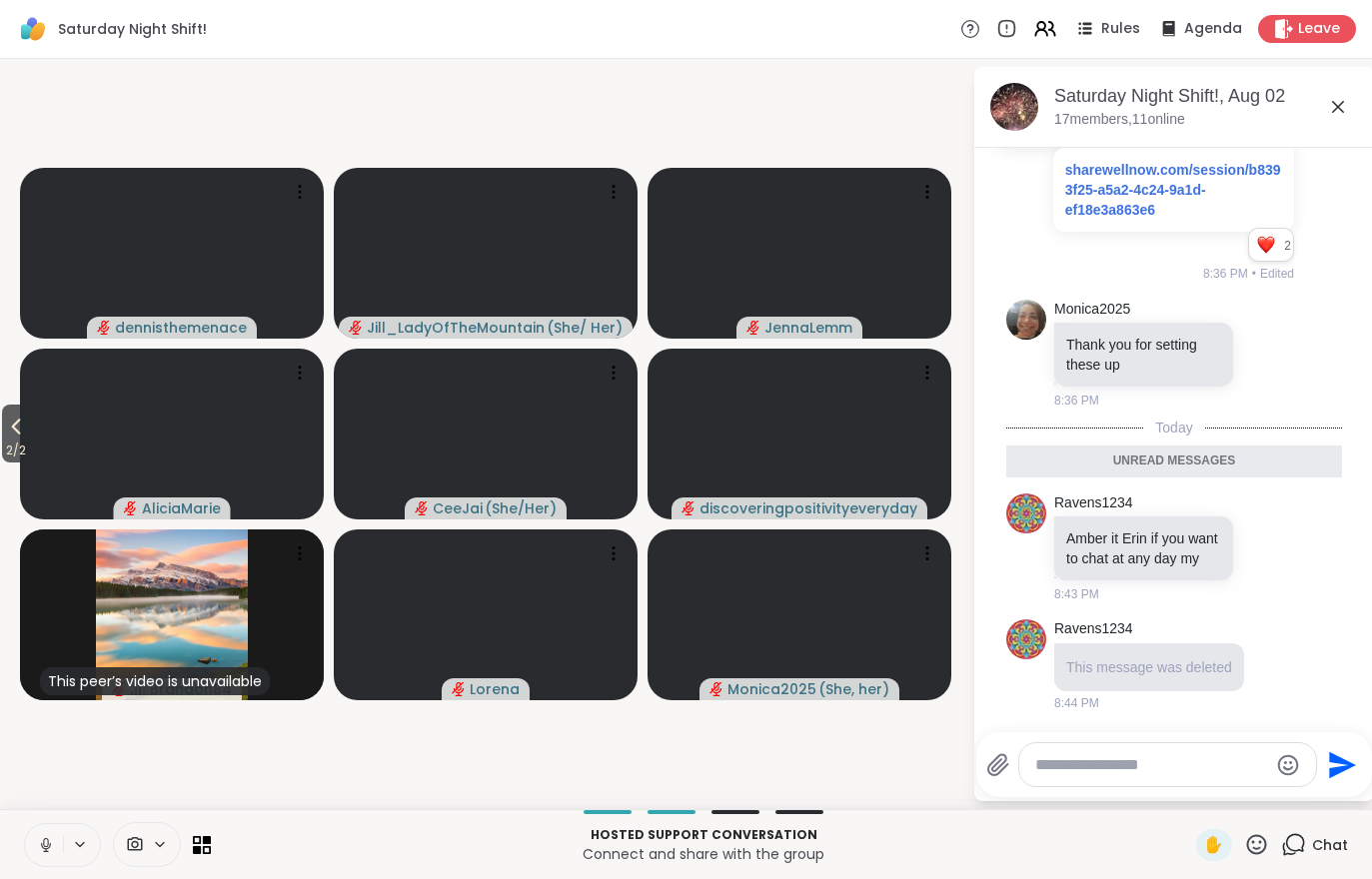 click 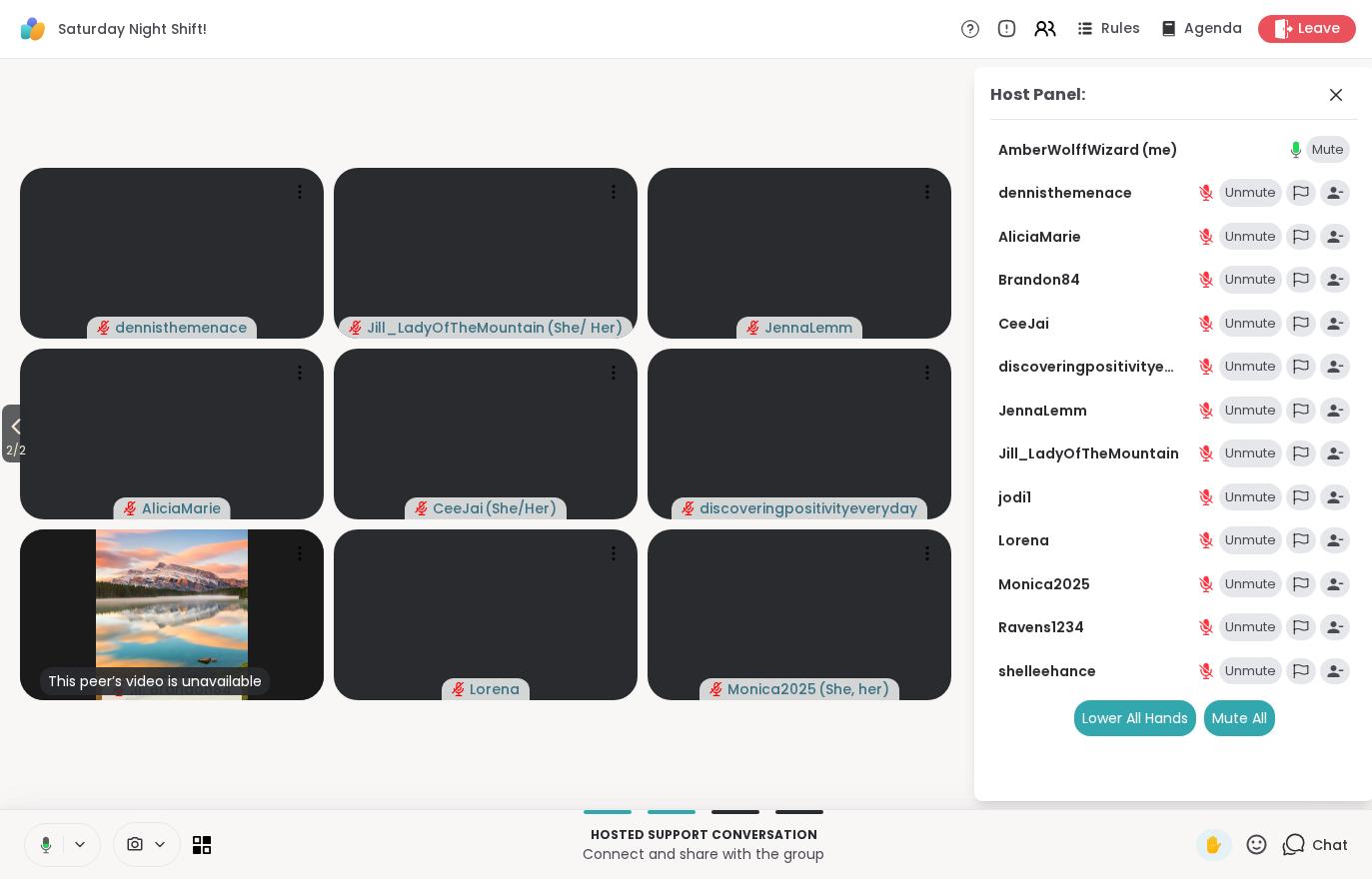 click on "2  /  2" at bounding box center [16, 434] 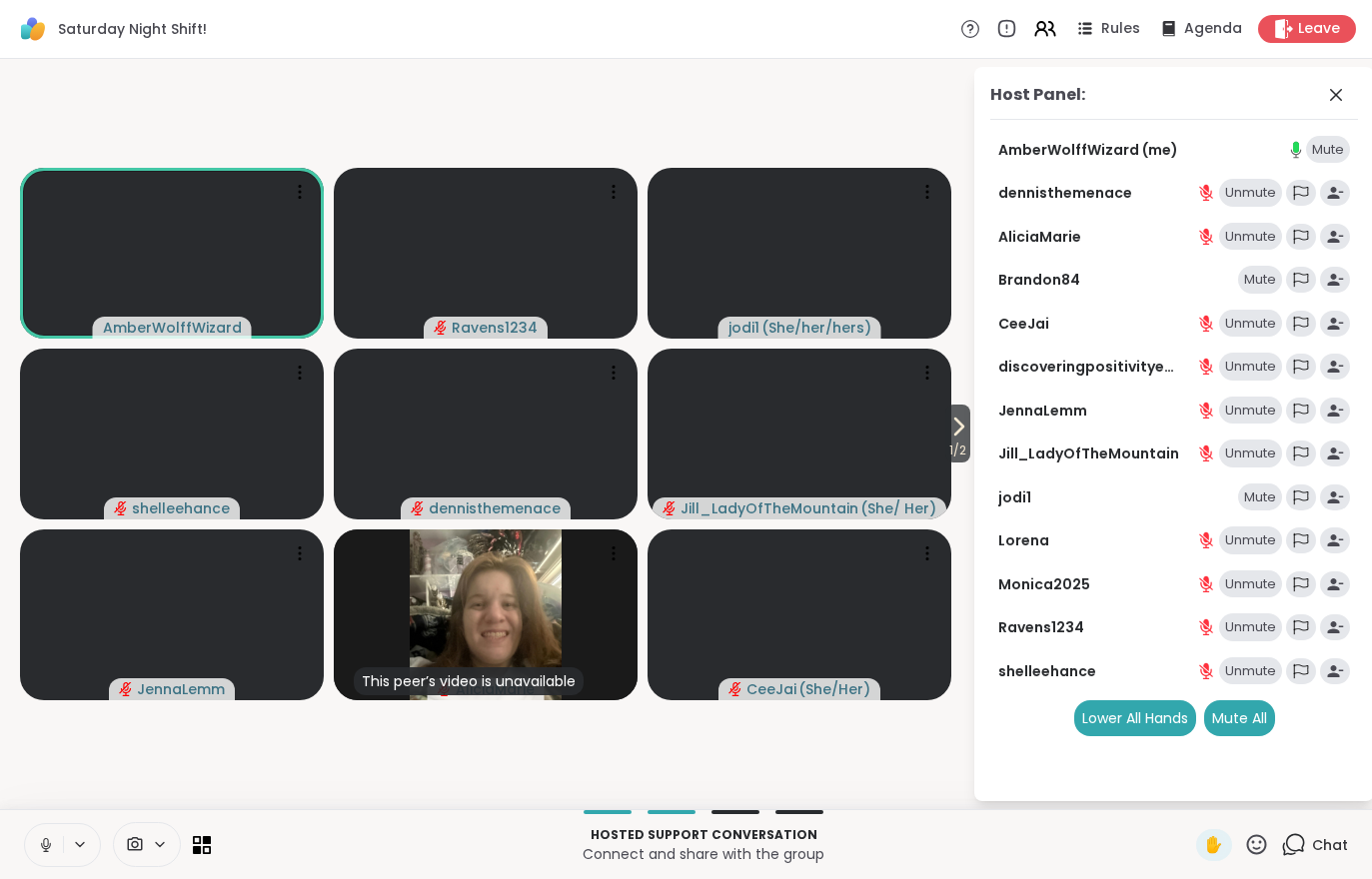 click on "Hosted support conversation Connect and share with the group ✋ Chat" at bounding box center [686, 844] 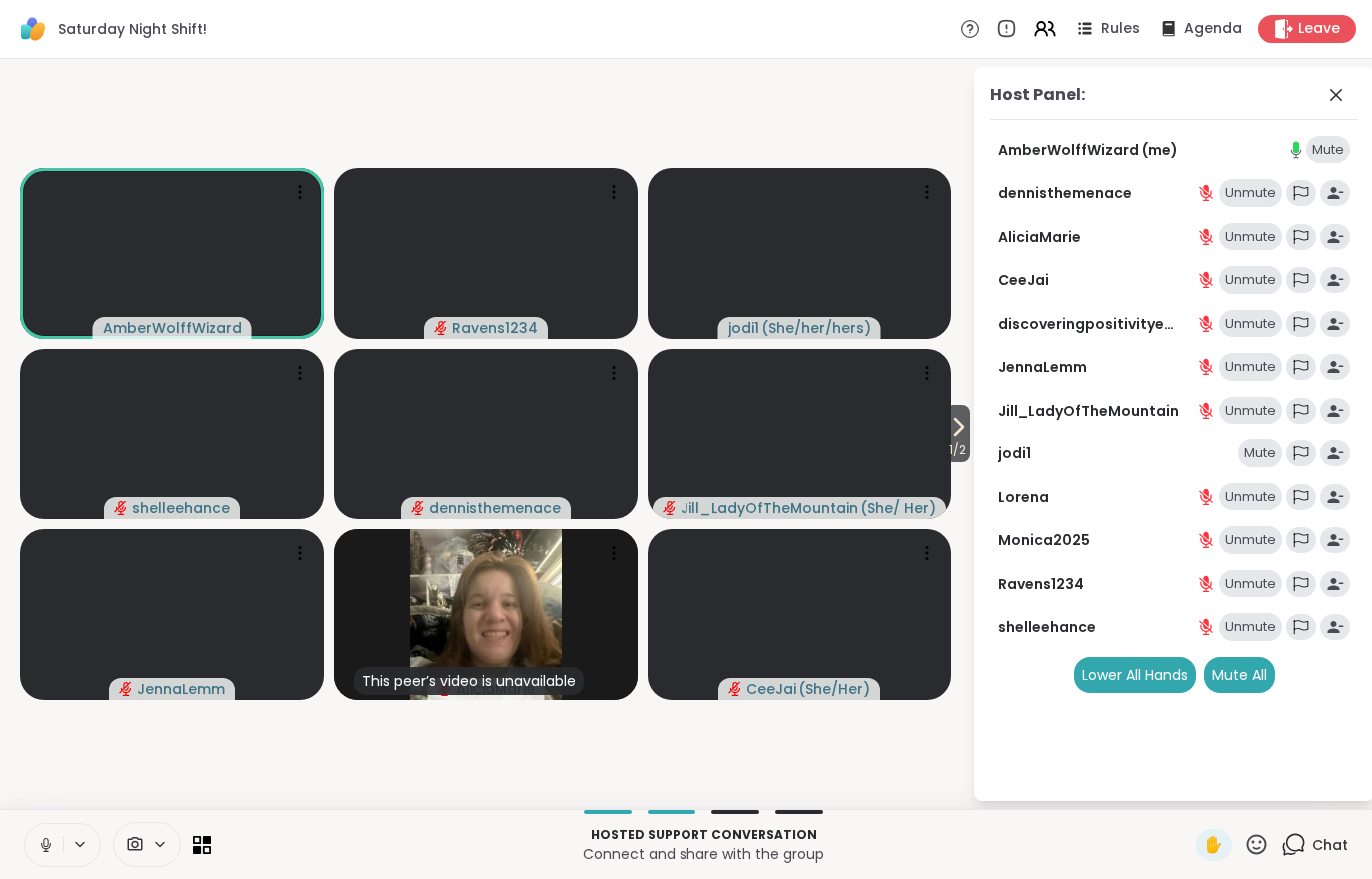 click on "Hosted support conversation Connect and share with the group ✋ Chat" at bounding box center (686, 844) 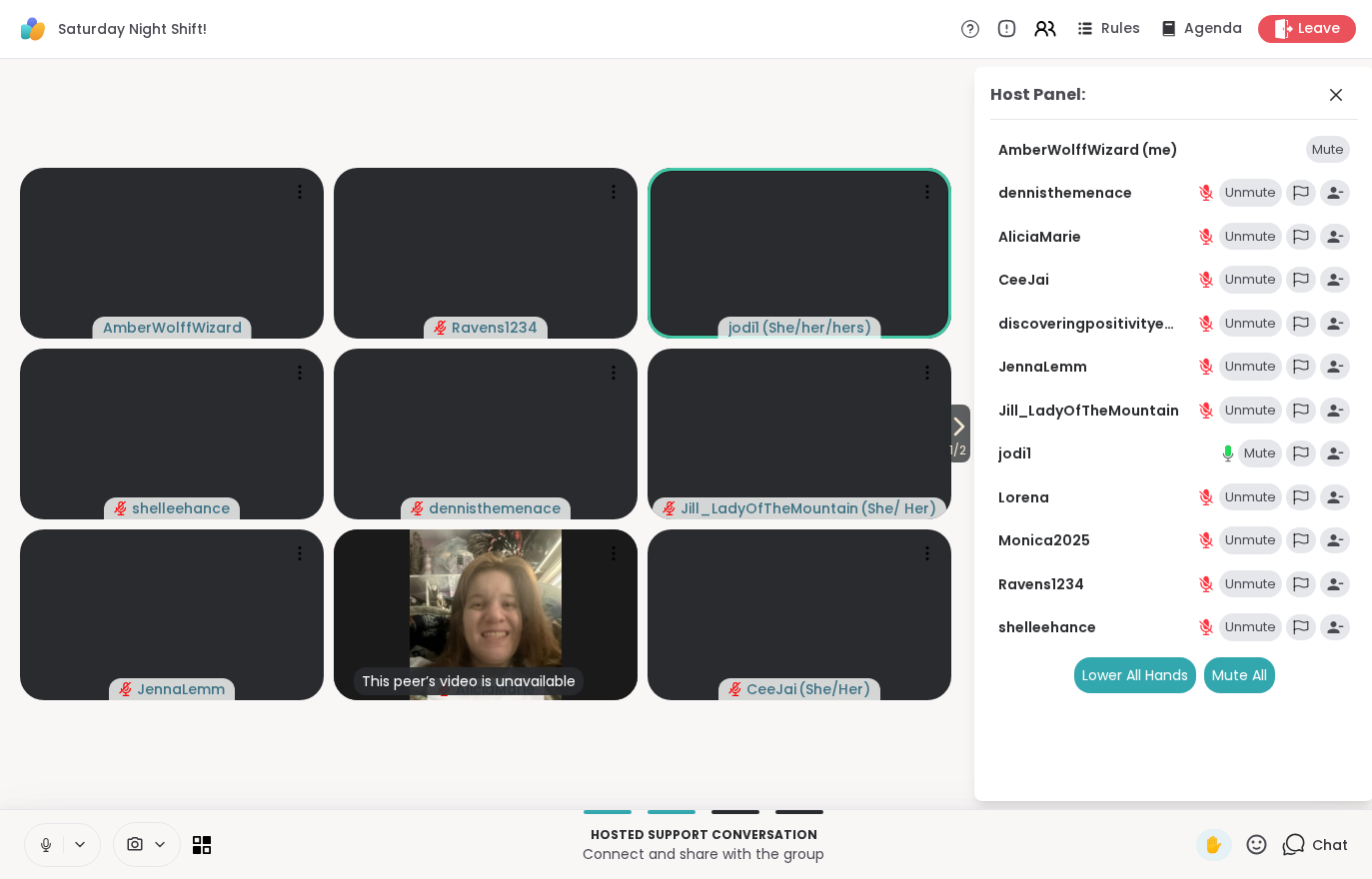 click on "Chat" at bounding box center (1314, 845) 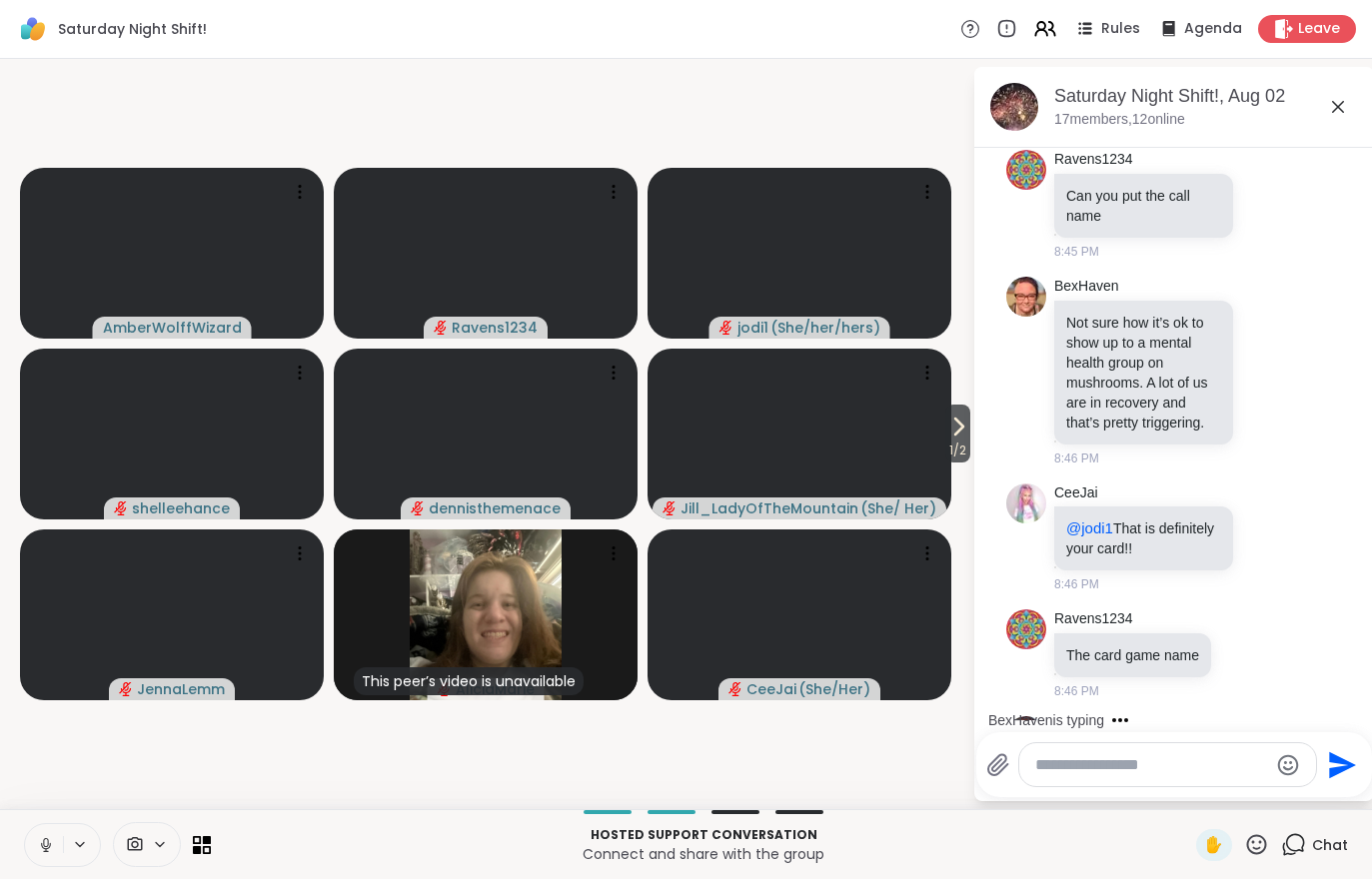 scroll, scrollTop: 1054, scrollLeft: 0, axis: vertical 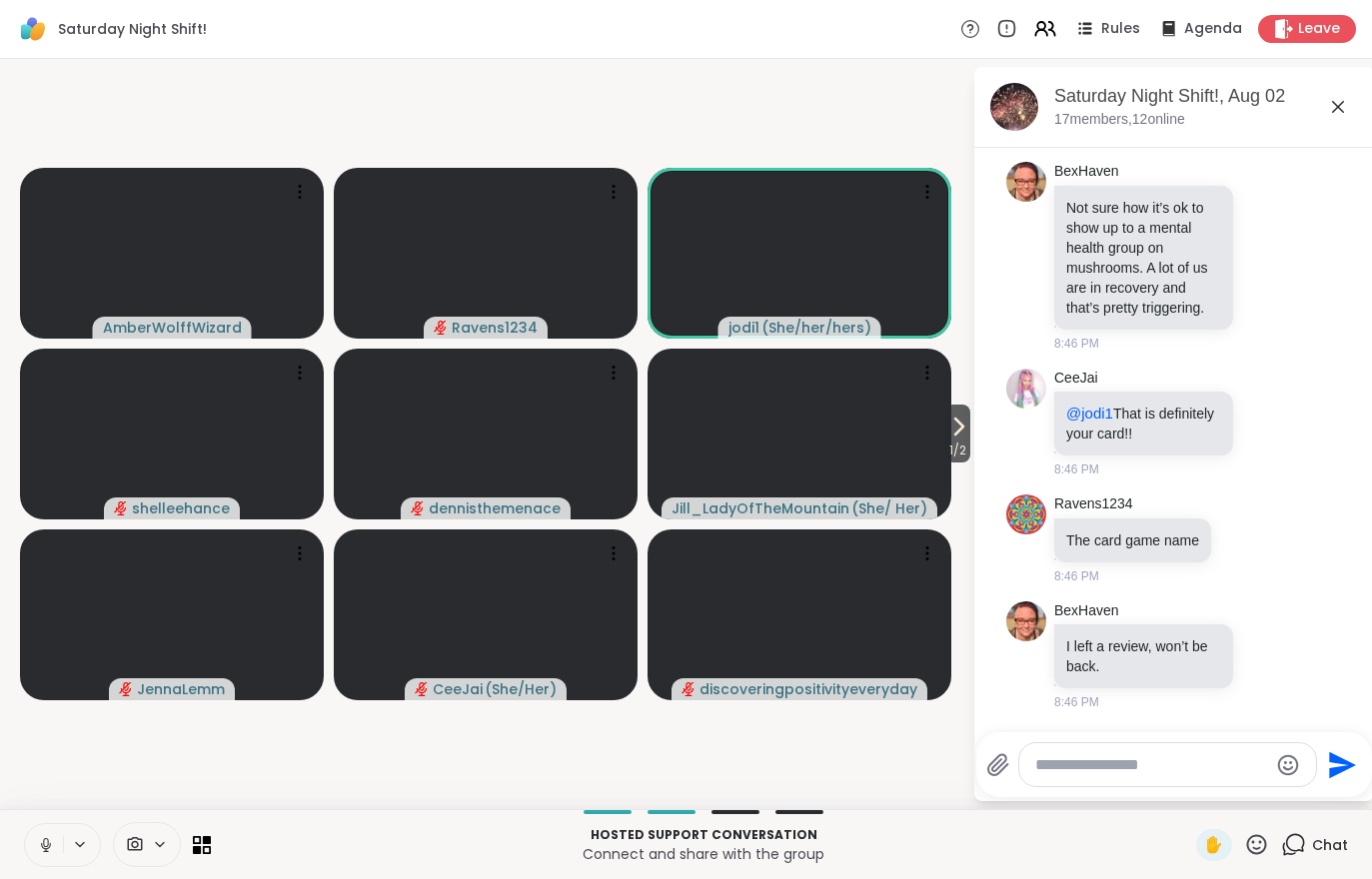 click on "1  /  2" at bounding box center [957, 434] 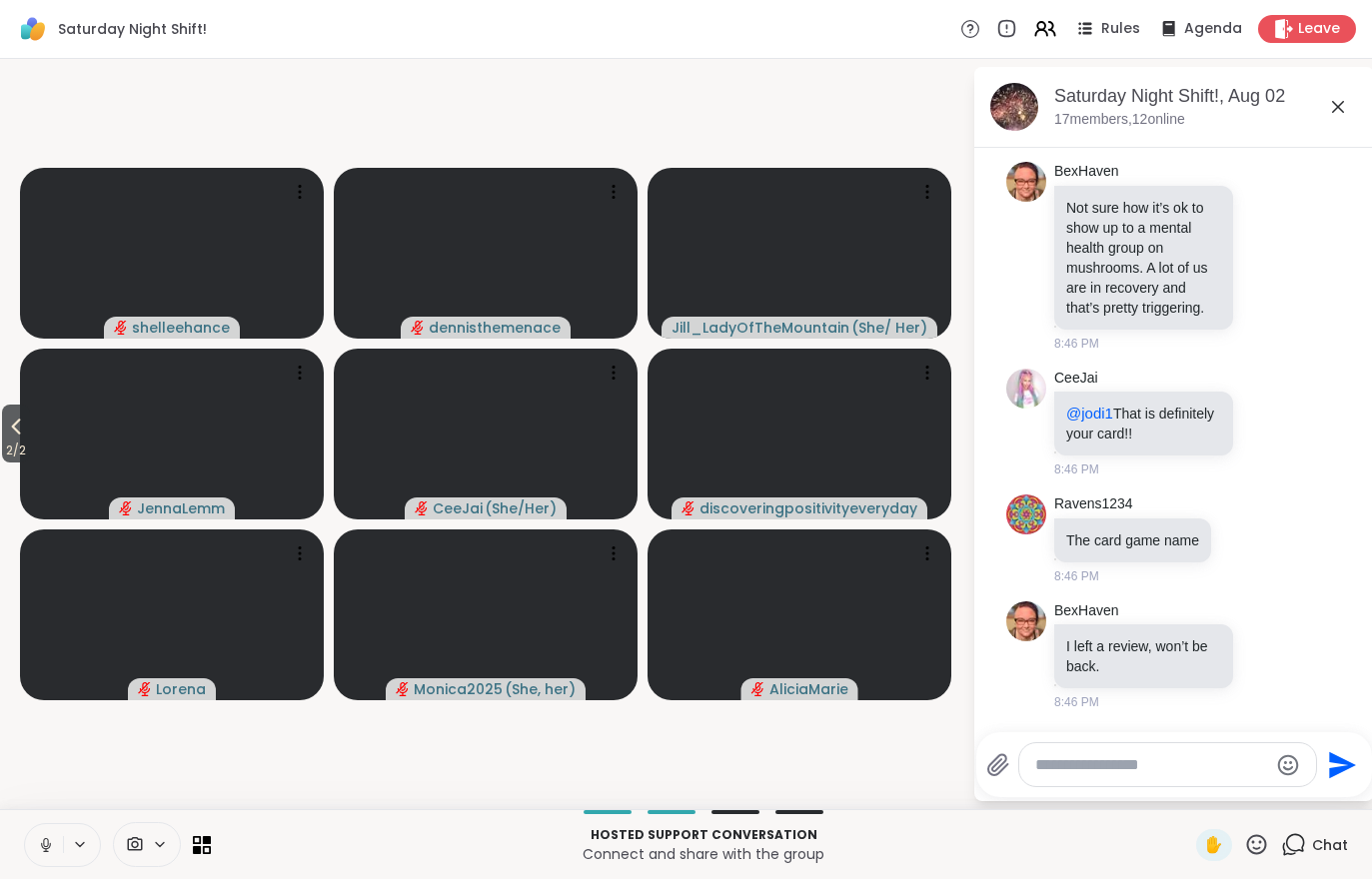 click 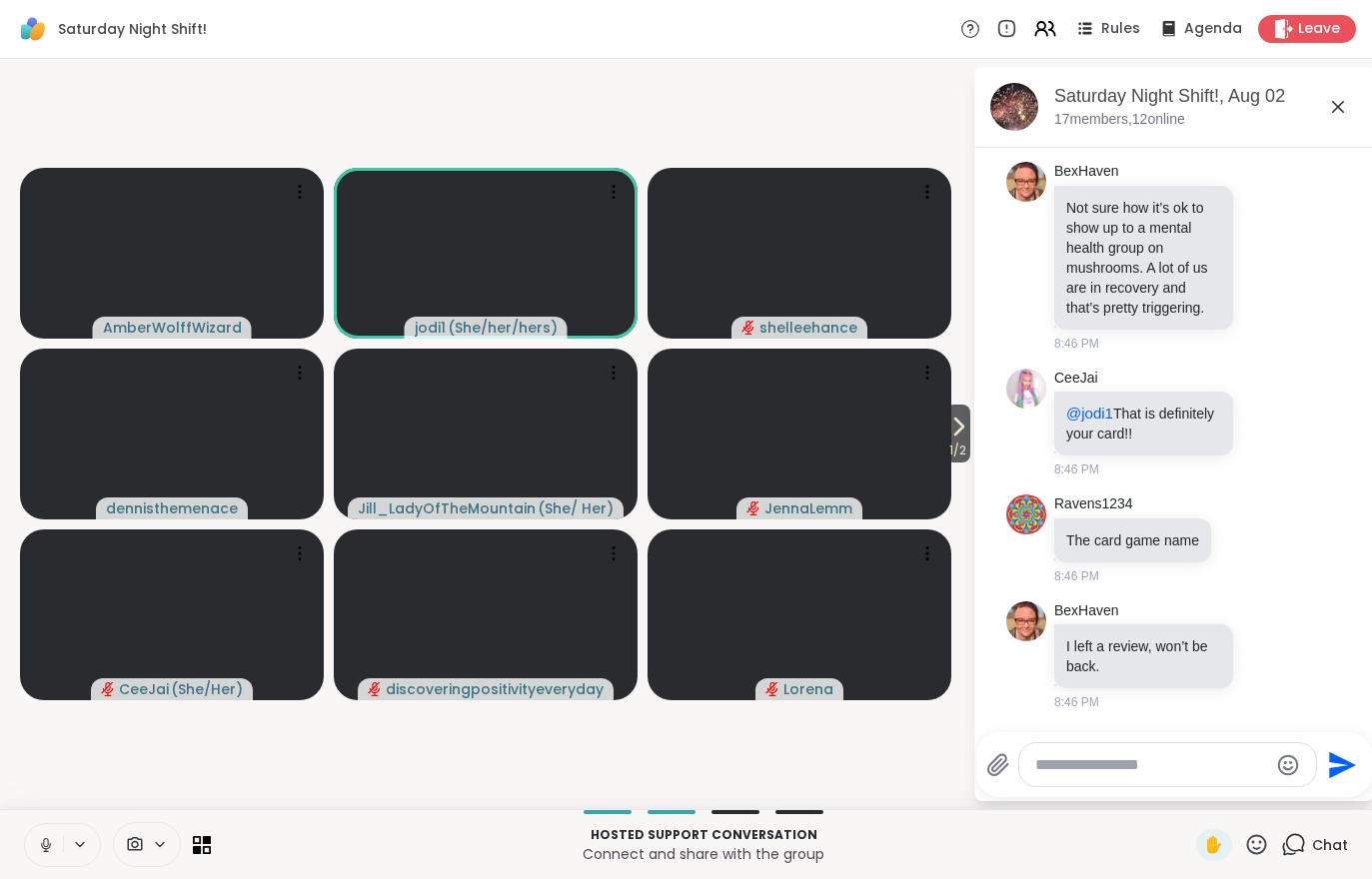 click on "1  /  2" at bounding box center (957, 450) 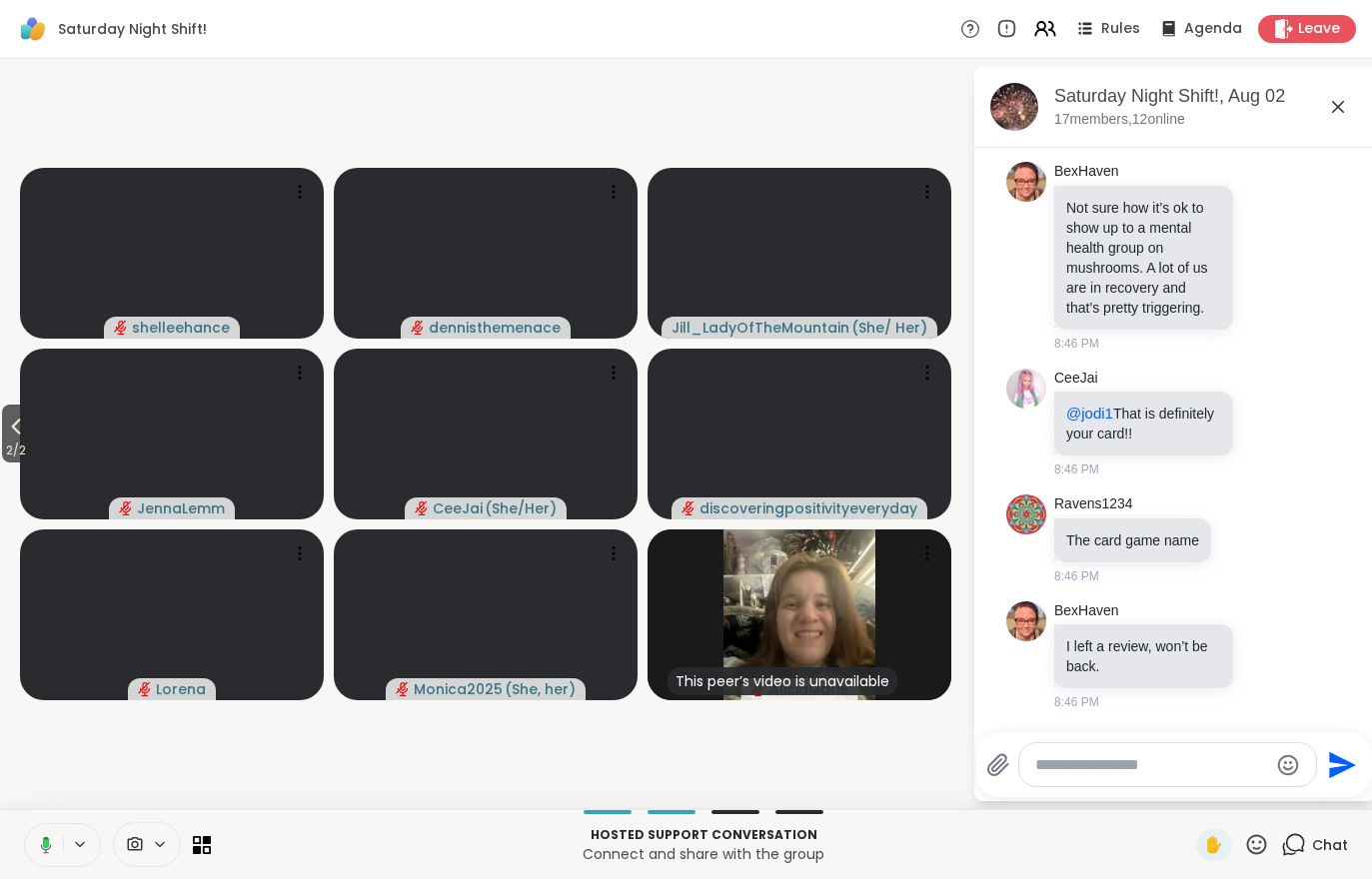 click on "2  /  2" at bounding box center [16, 450] 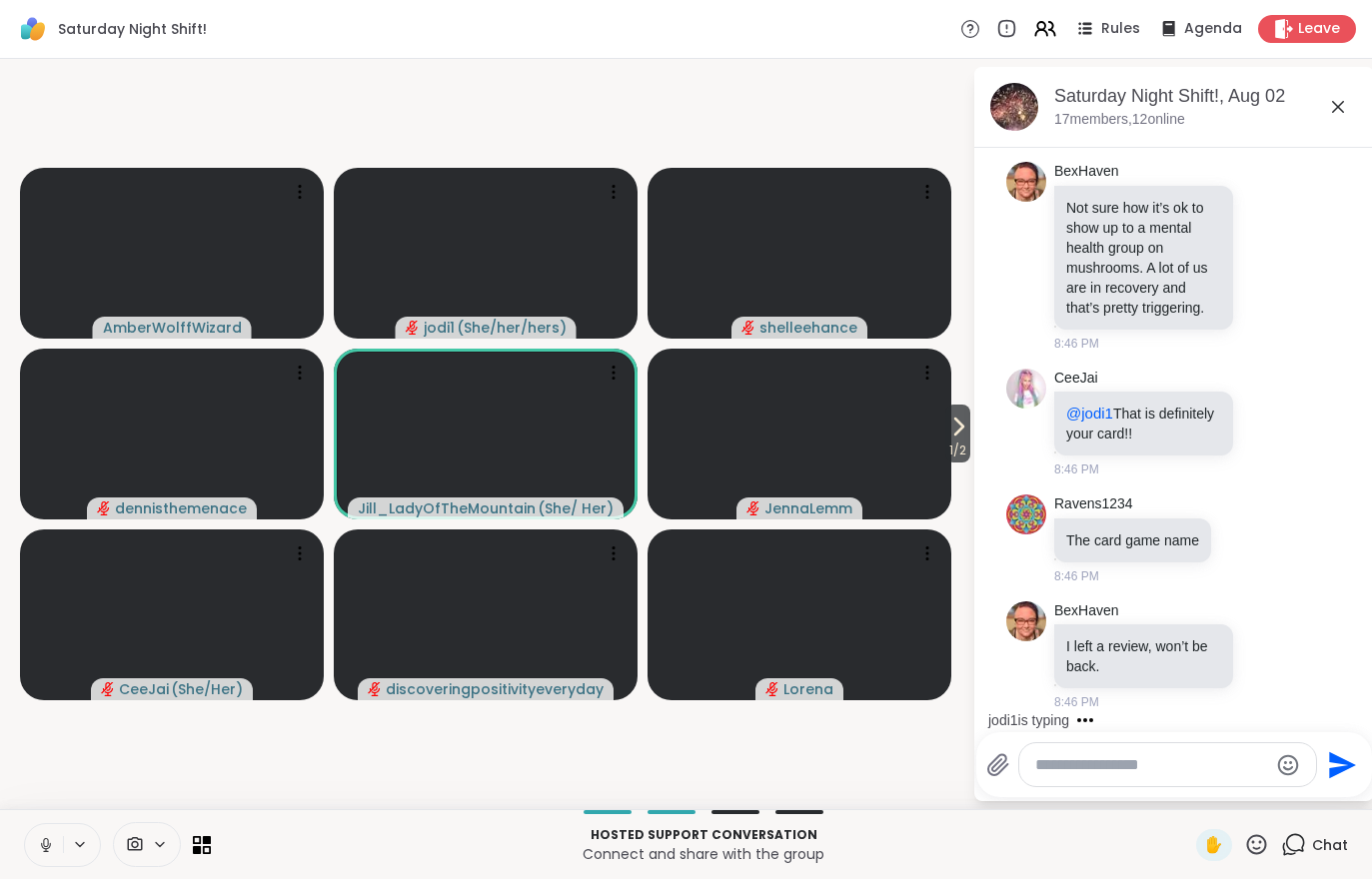 click 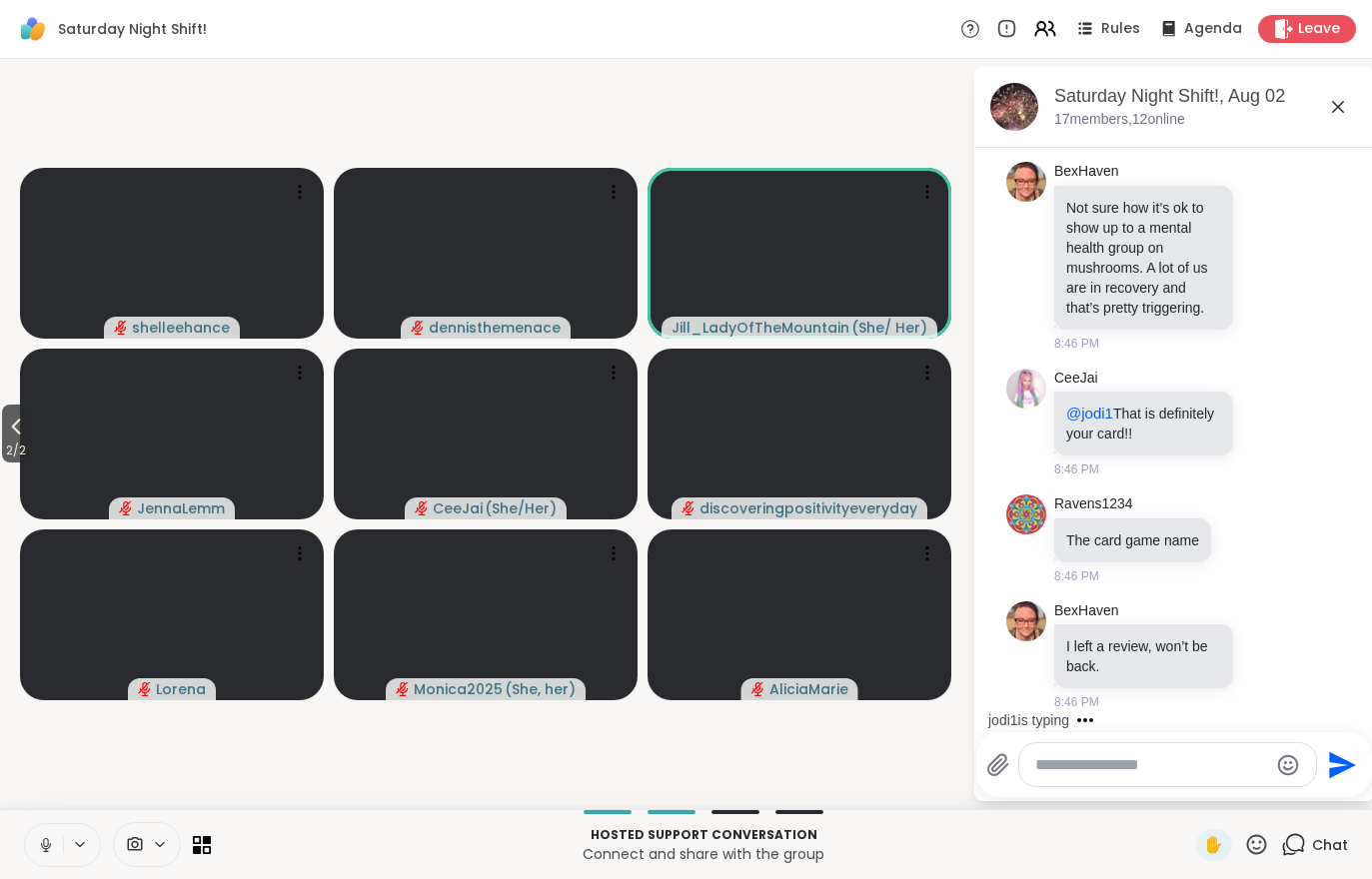 click on "2  /  2" at bounding box center [16, 450] 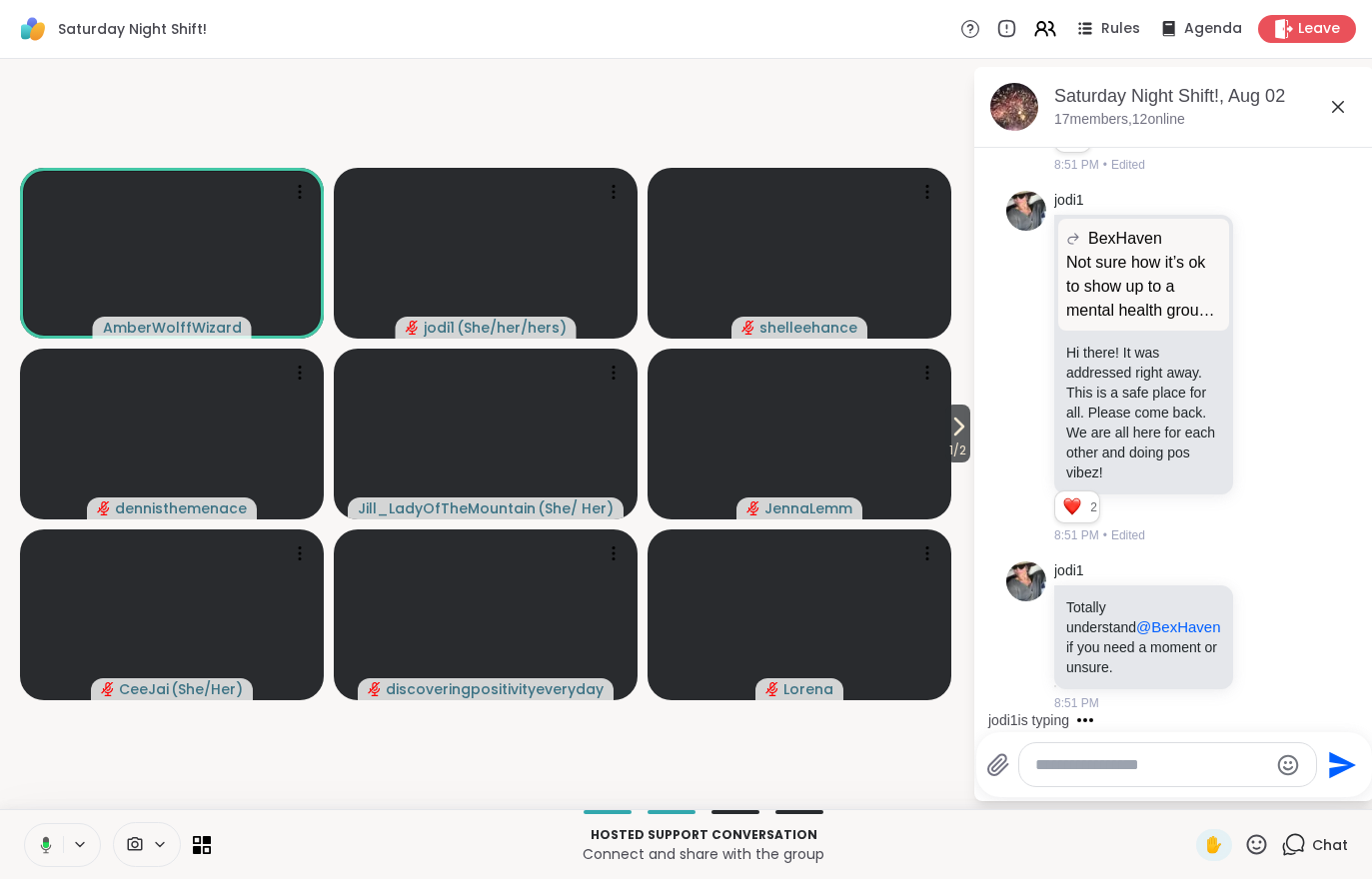 scroll, scrollTop: 1645, scrollLeft: 0, axis: vertical 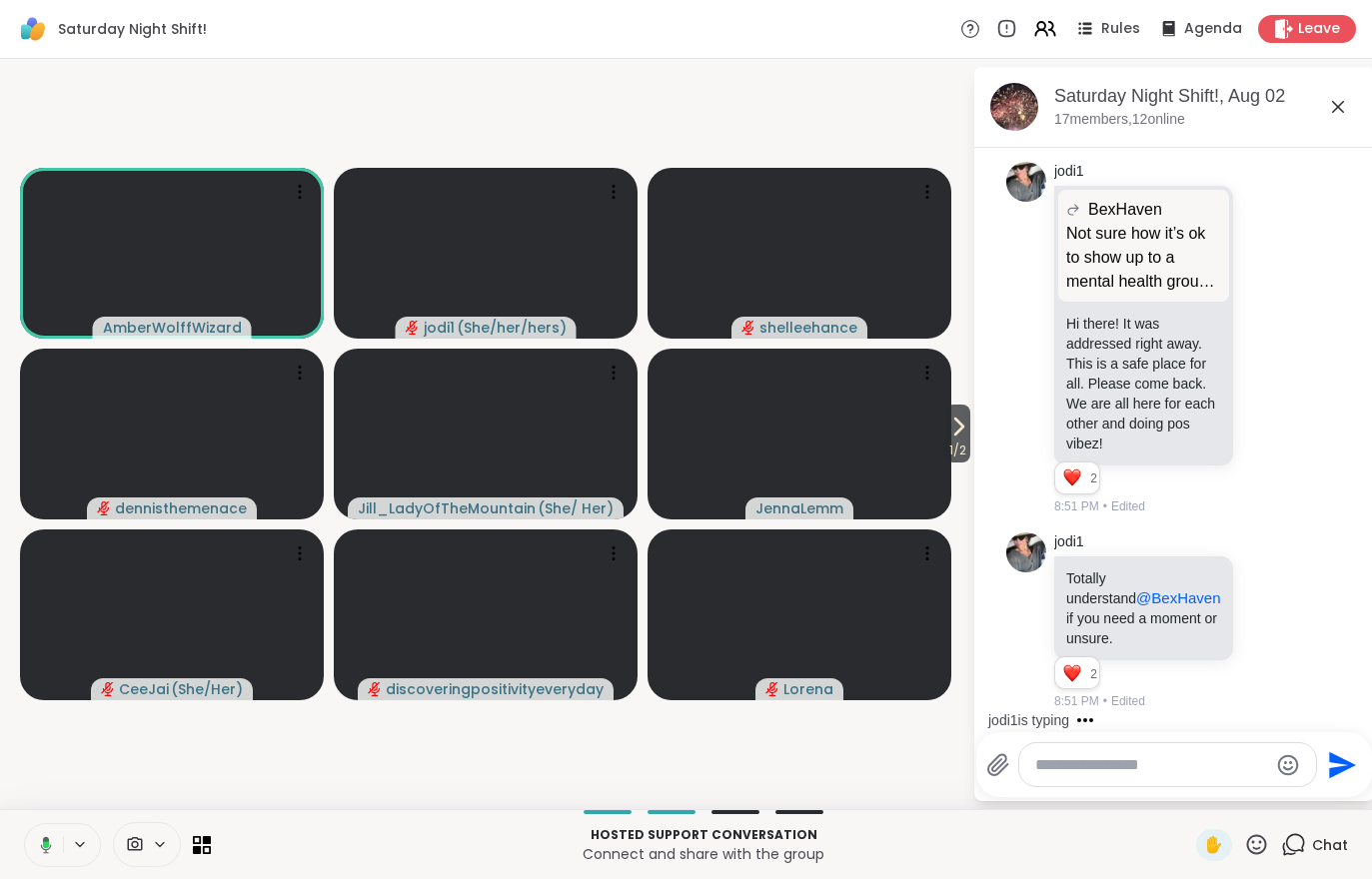 click on "2" at bounding box center [1071, 478] 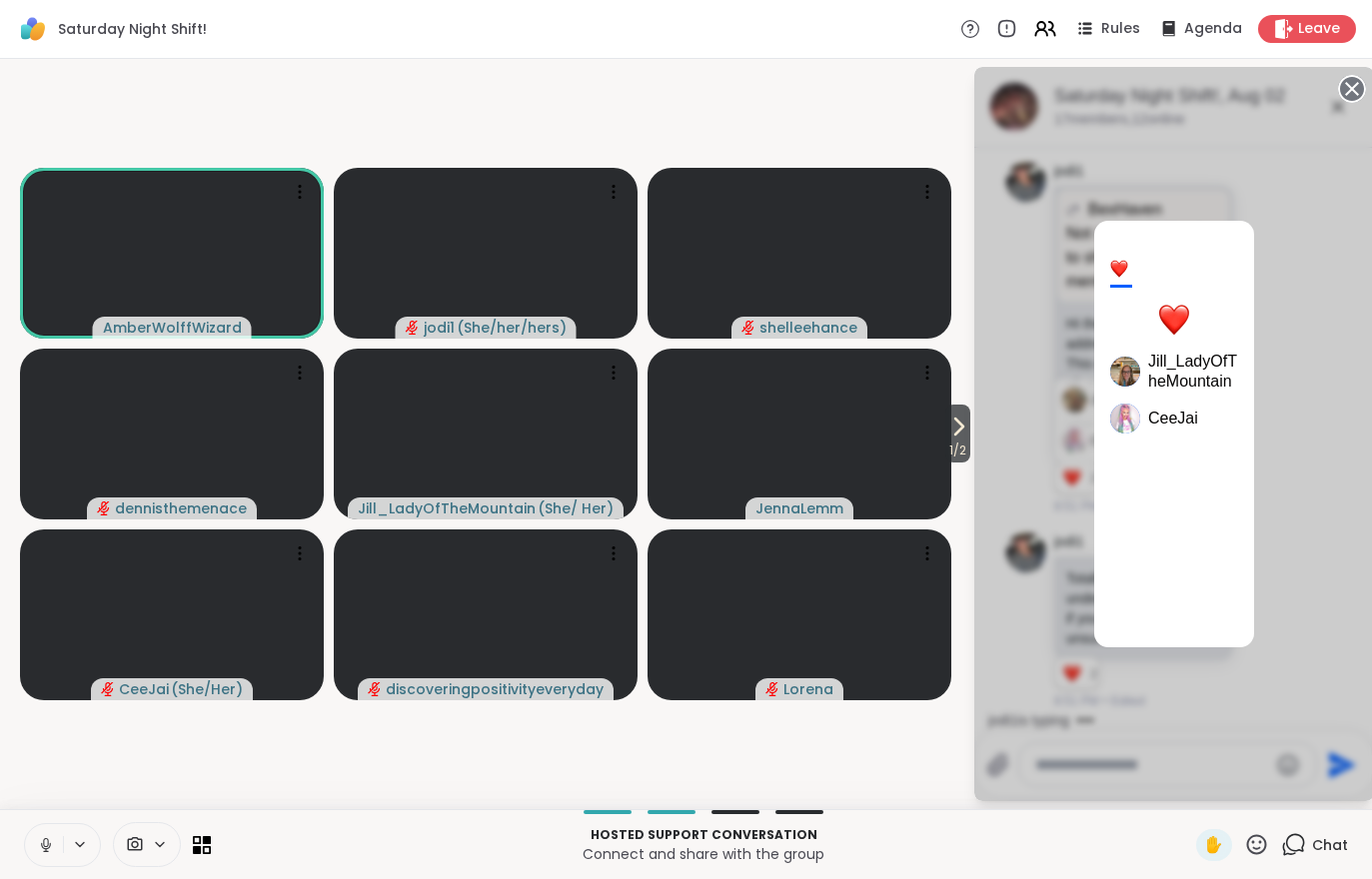 click on "2 Jill_LadyOfTheMountain CeeJai" at bounding box center [1174, 434] 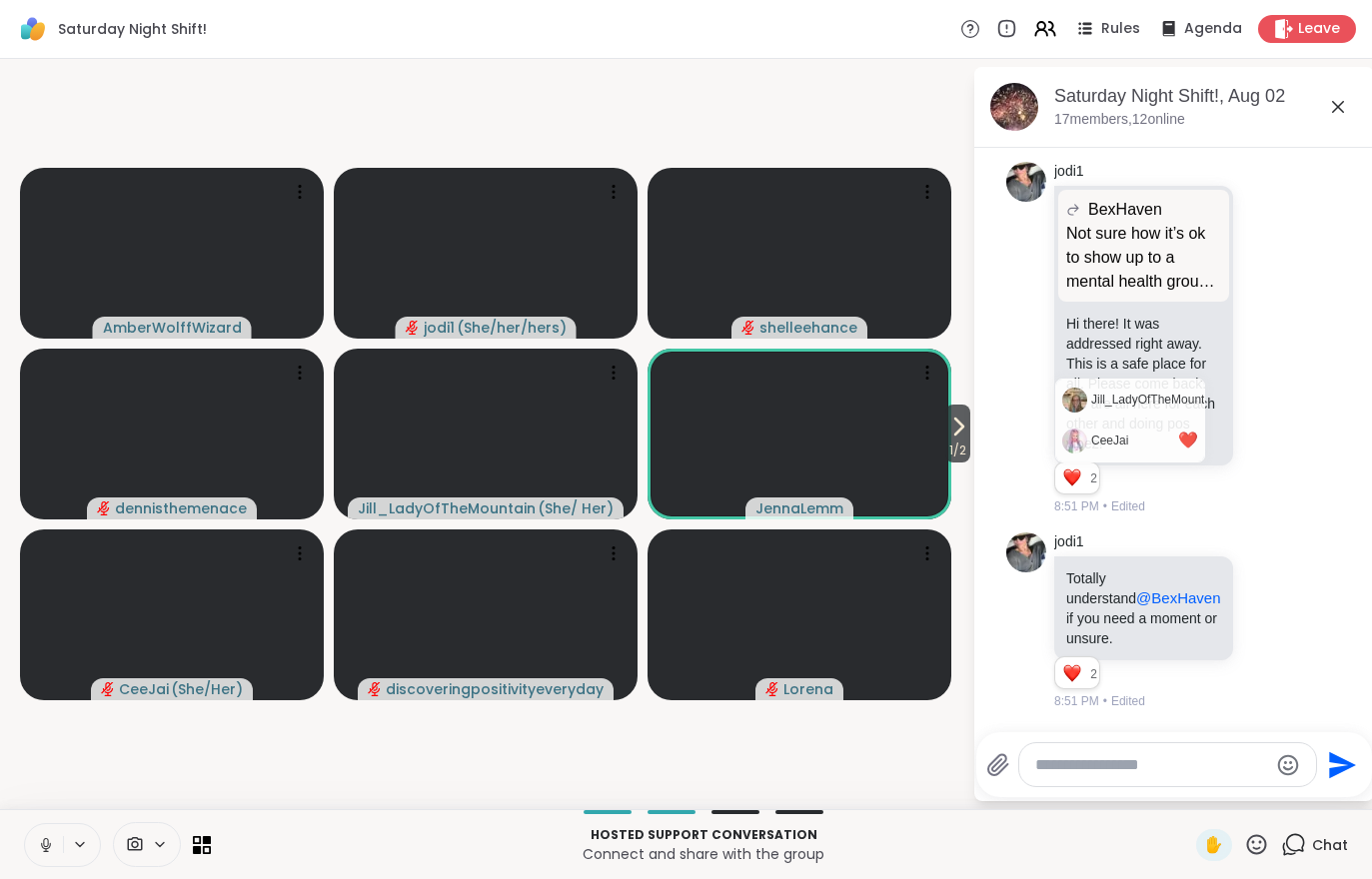 click on "1  /  2" at bounding box center (957, 450) 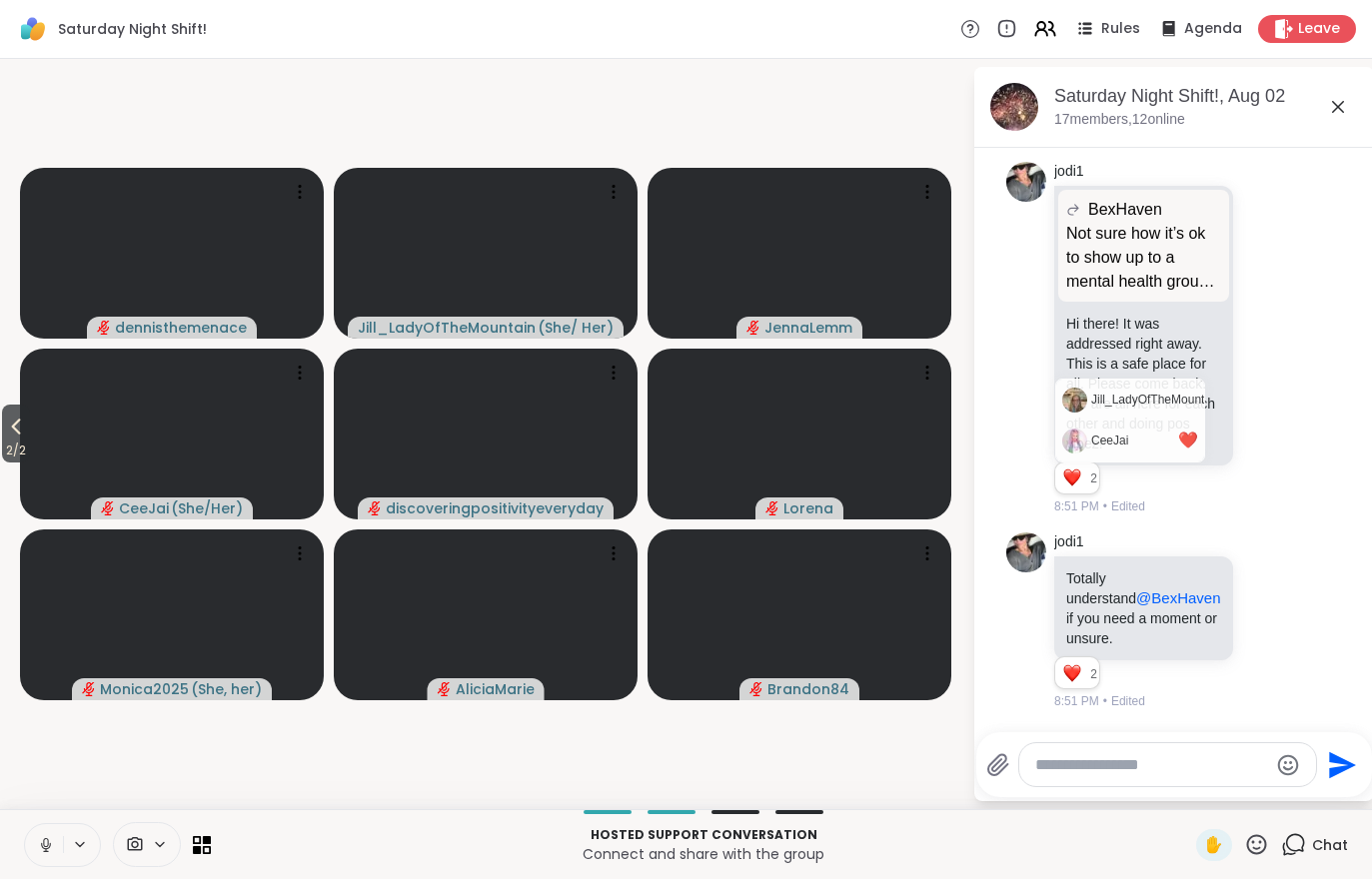 click 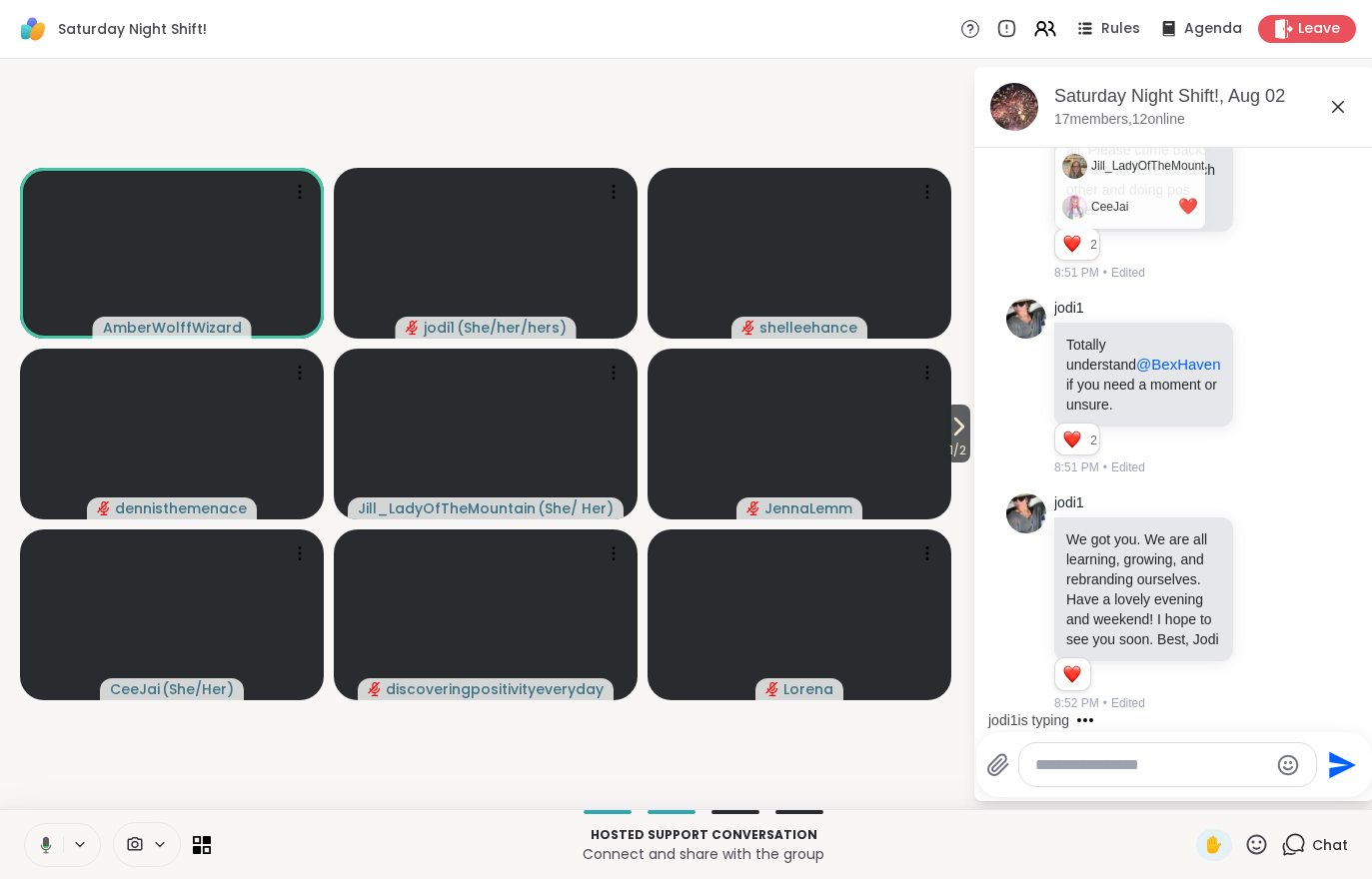 scroll, scrollTop: 1899, scrollLeft: 0, axis: vertical 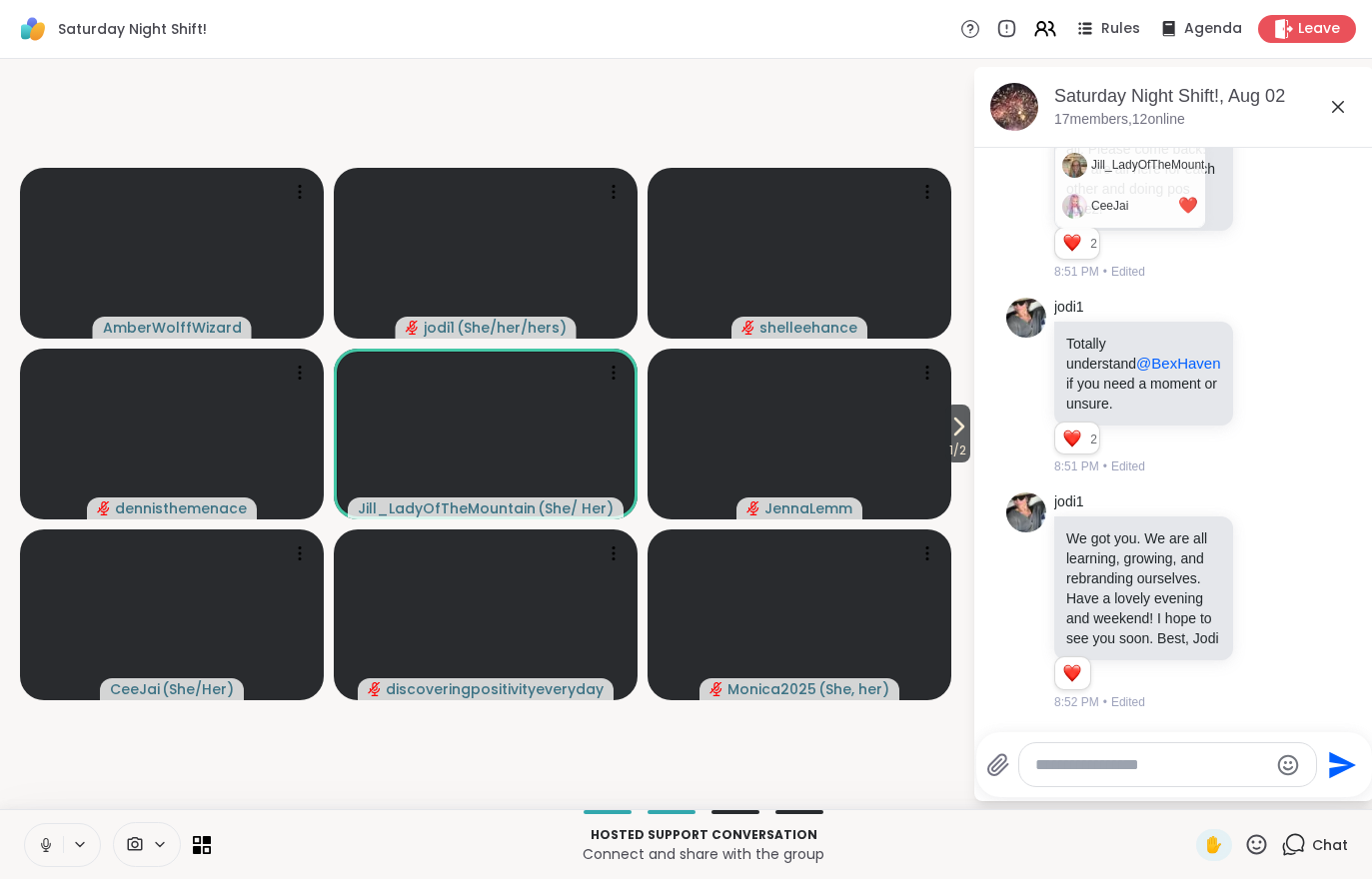 click on "1  /  2" at bounding box center [957, 450] 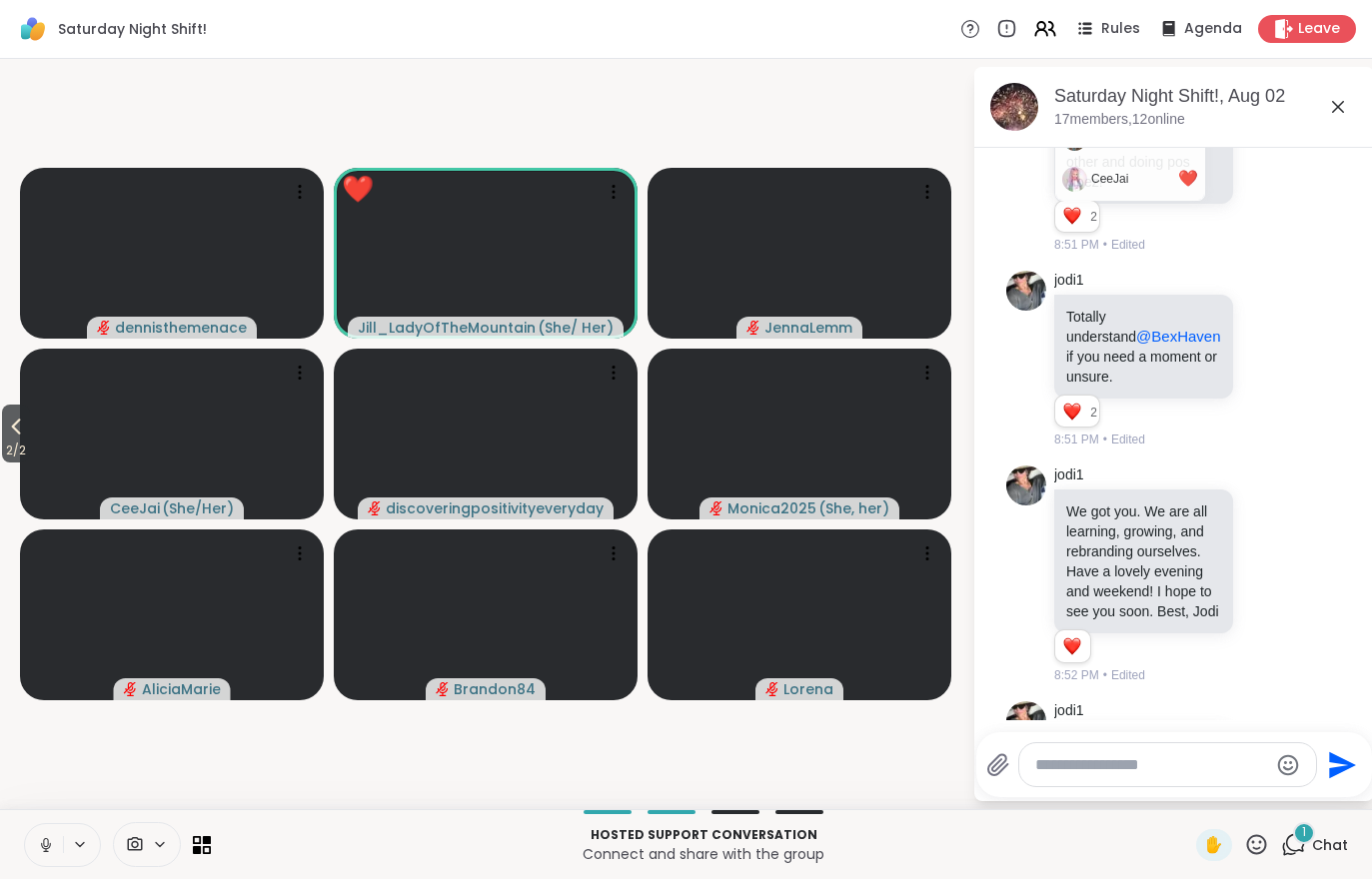 scroll, scrollTop: 2085, scrollLeft: 0, axis: vertical 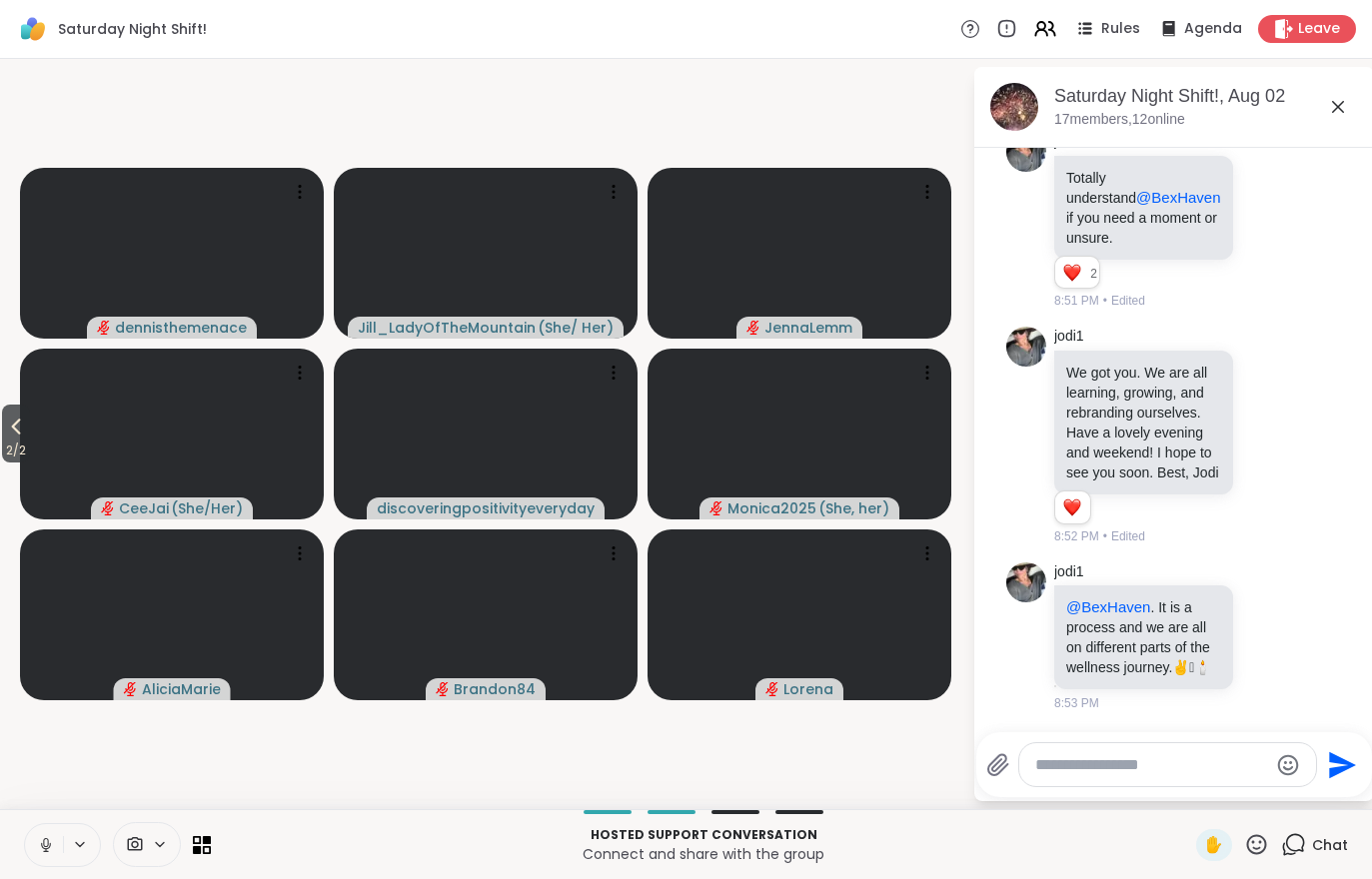 click on "2  /  2" at bounding box center [16, 450] 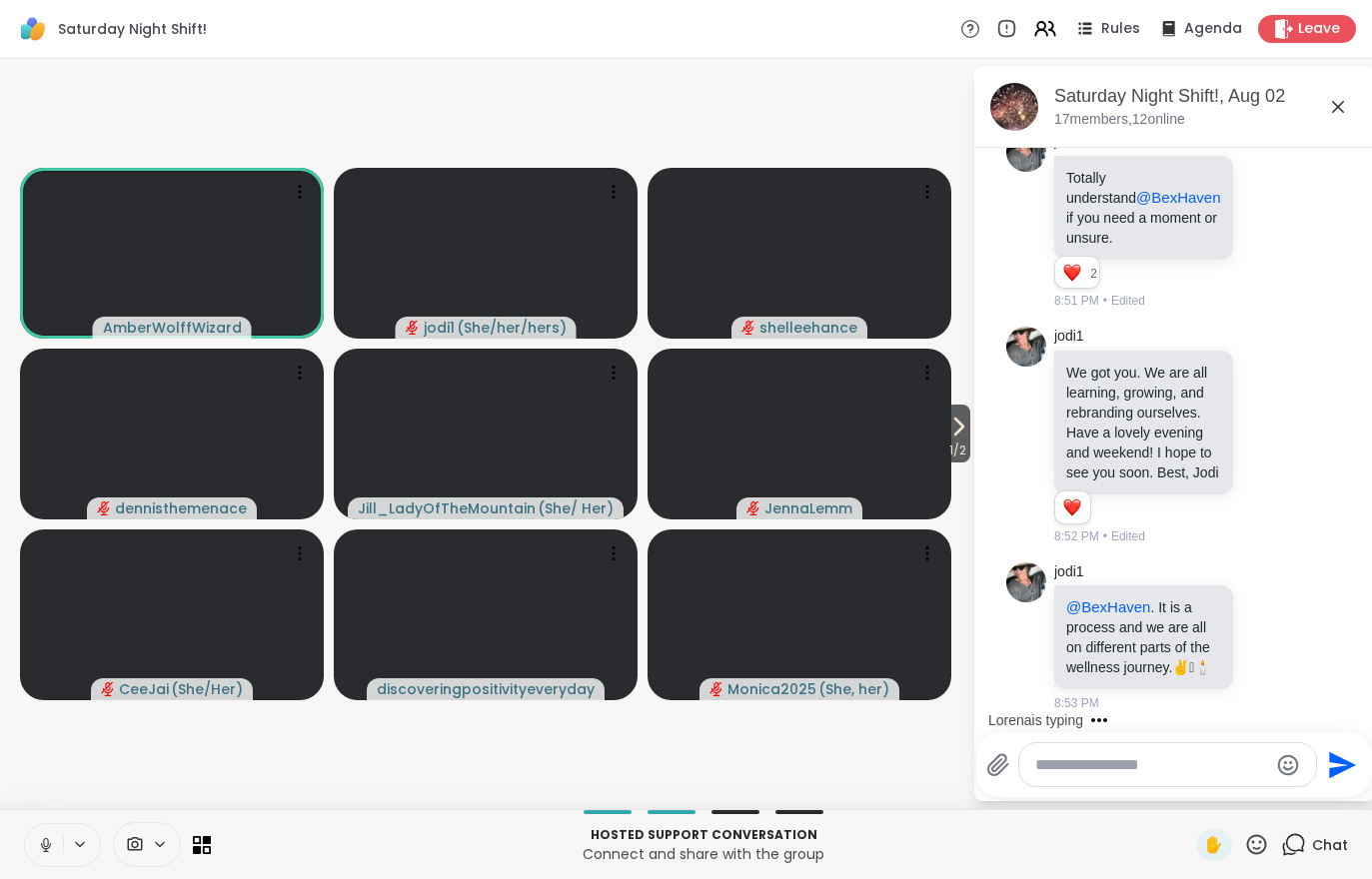 click 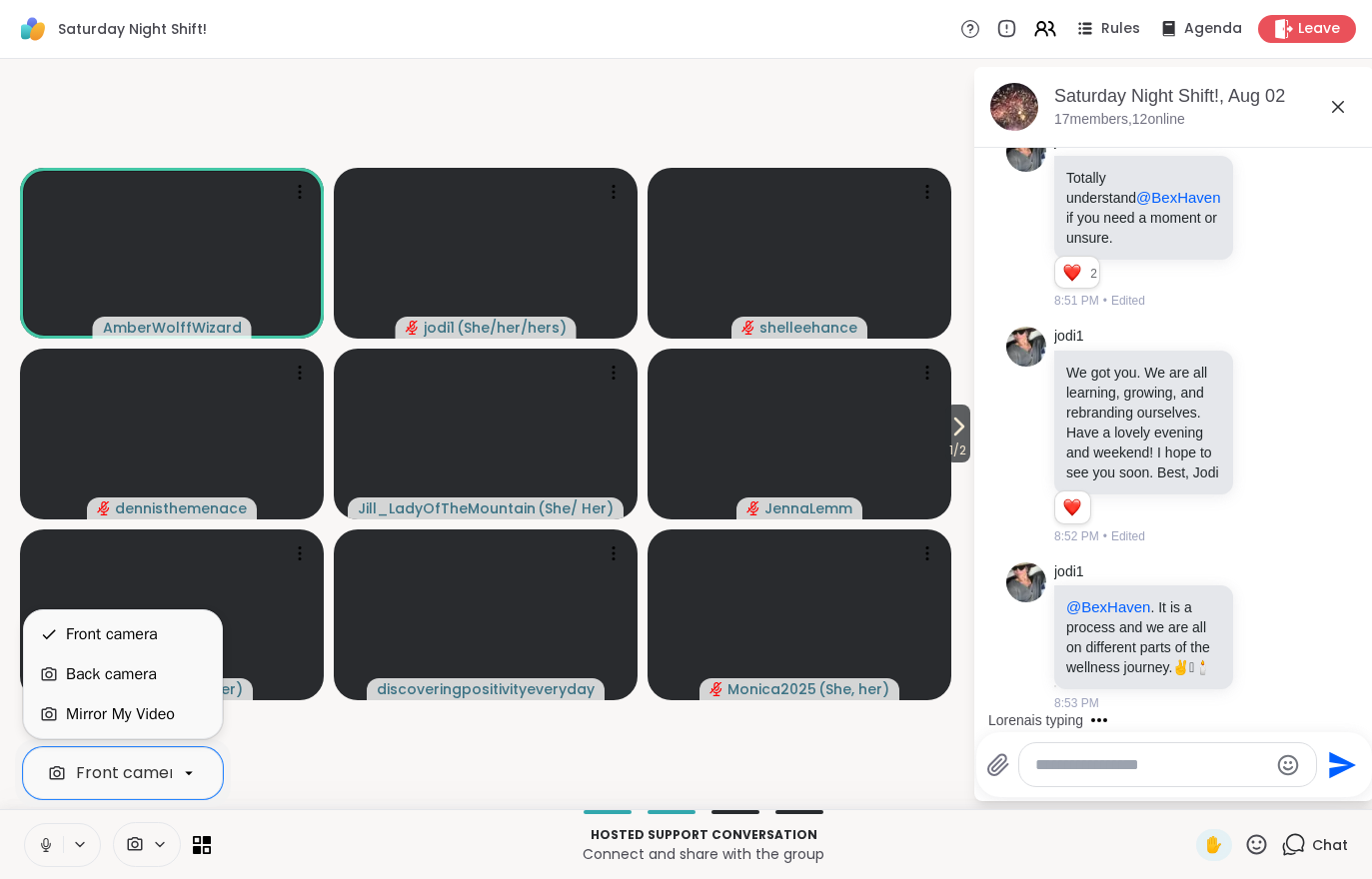 click on "Mirror My Video" at bounding box center (120, 714) 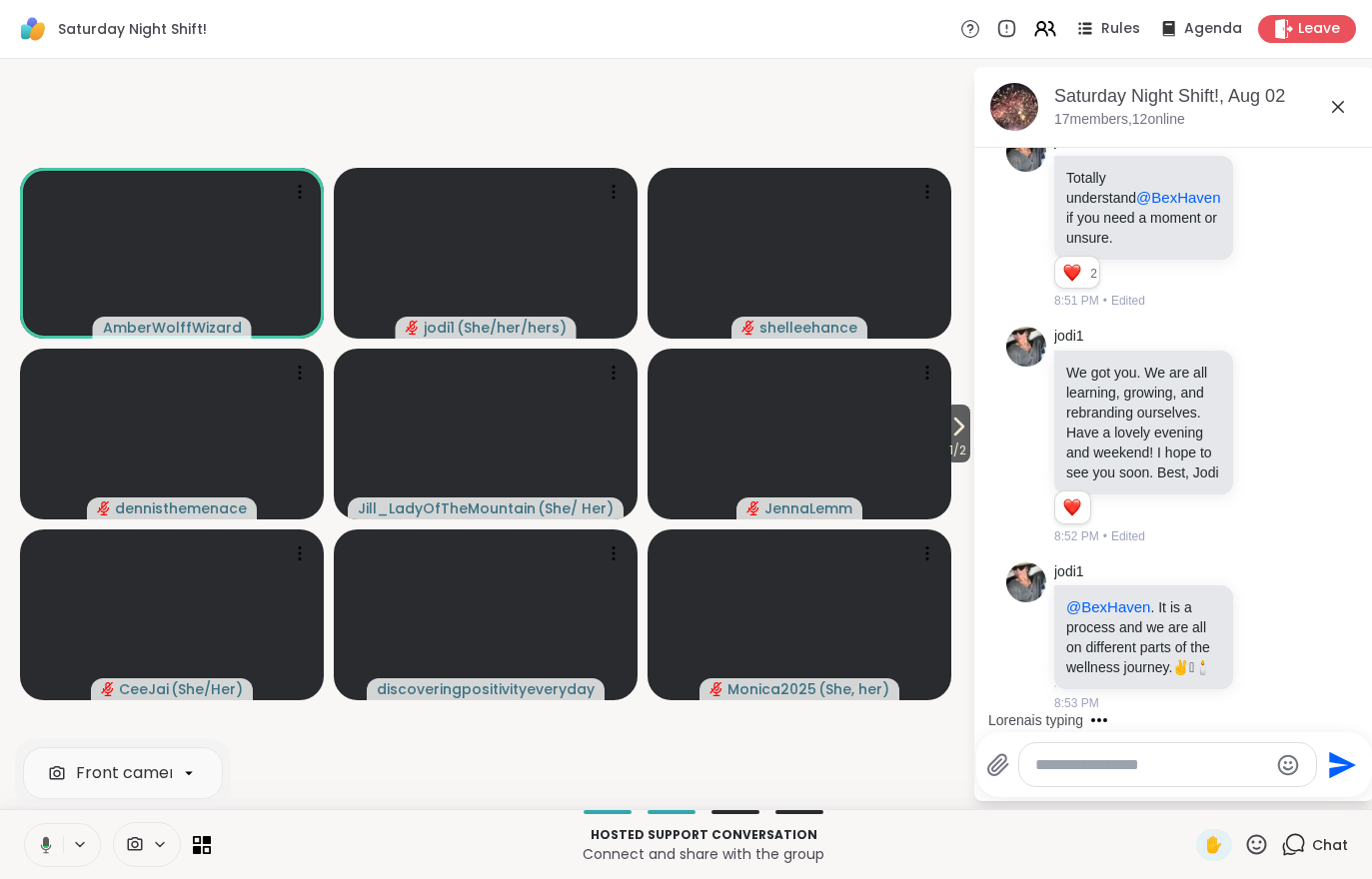 click on "1  /  2" at bounding box center (957, 450) 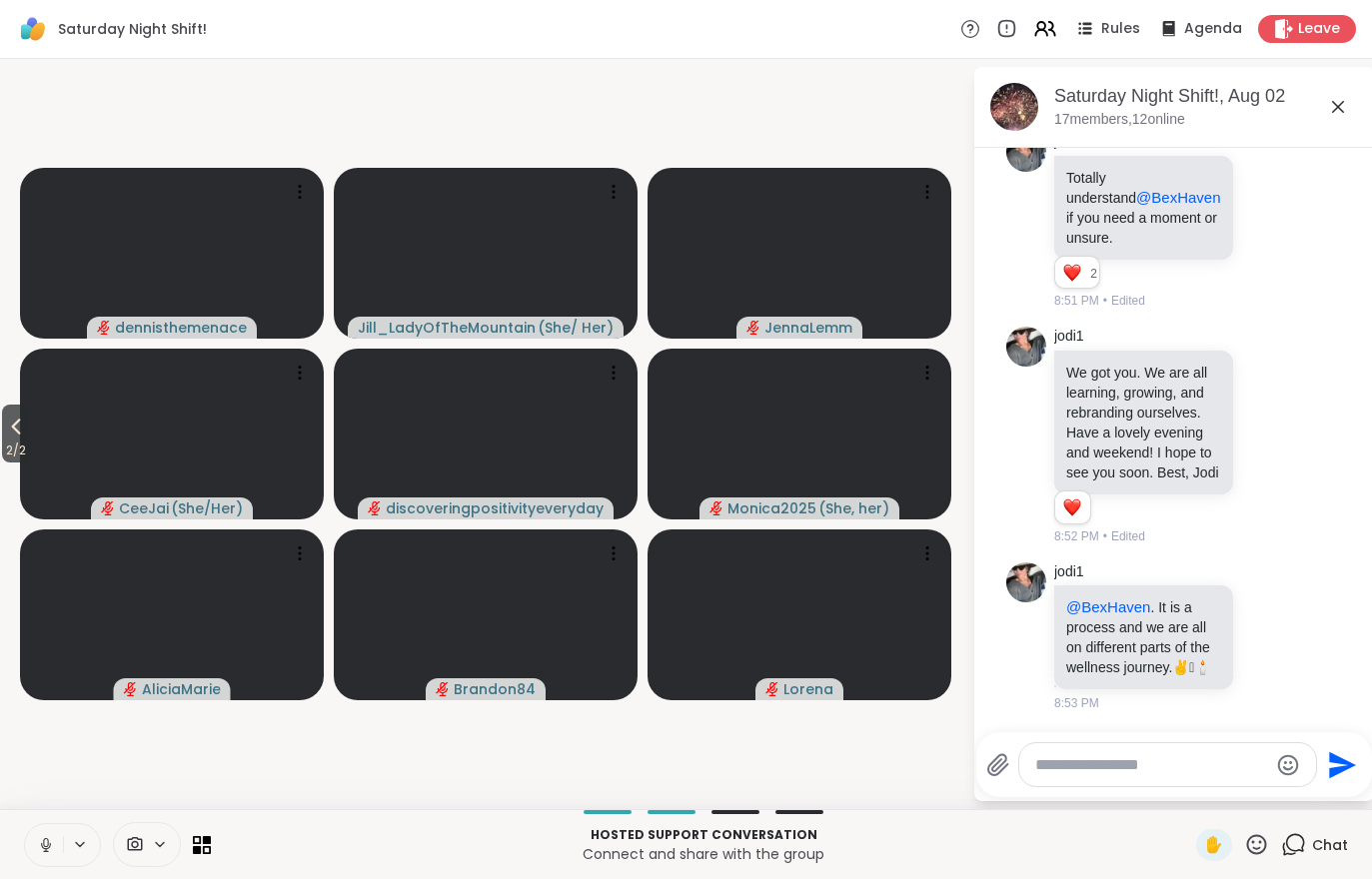 scroll, scrollTop: 2210, scrollLeft: 0, axis: vertical 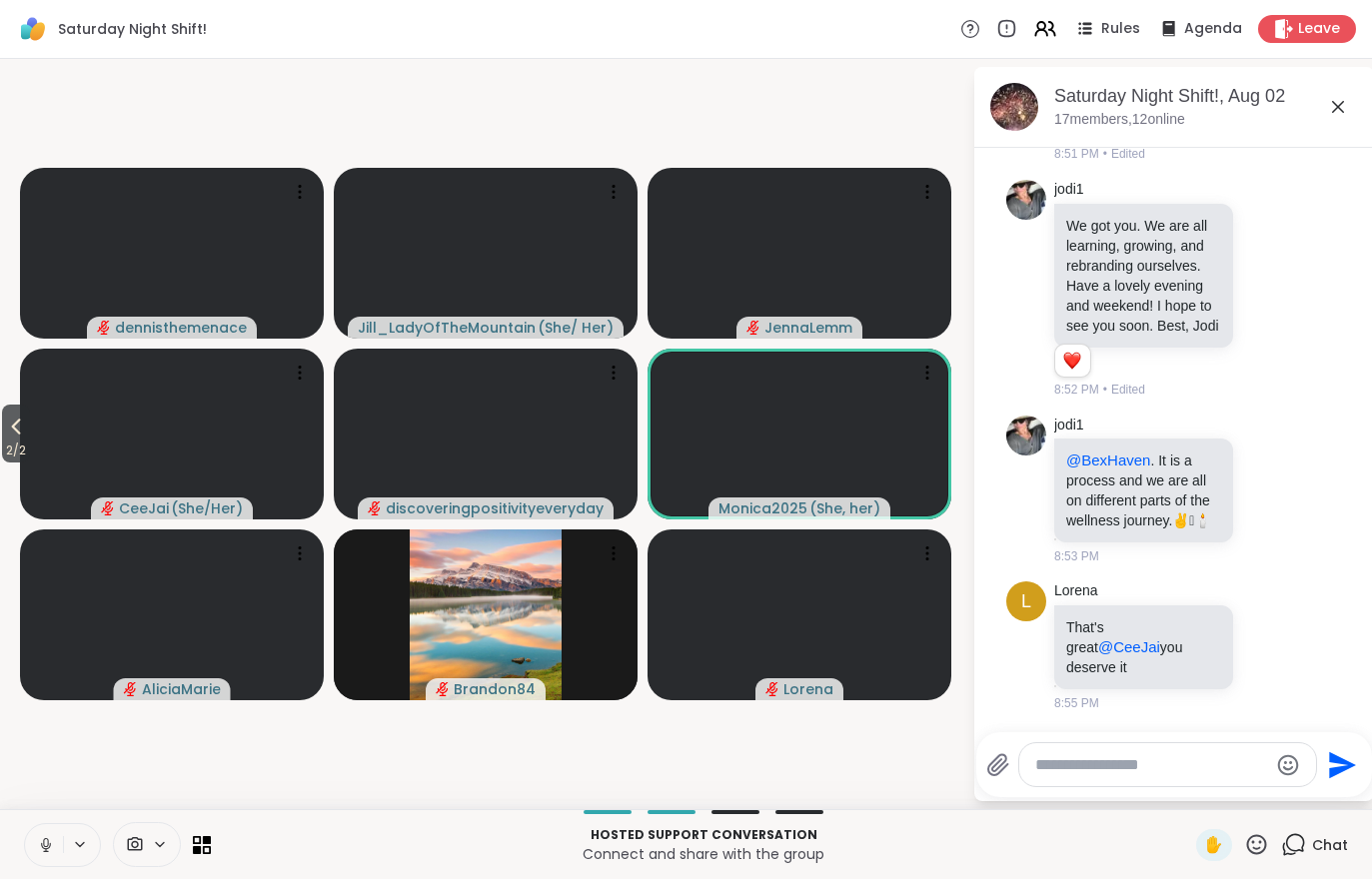click 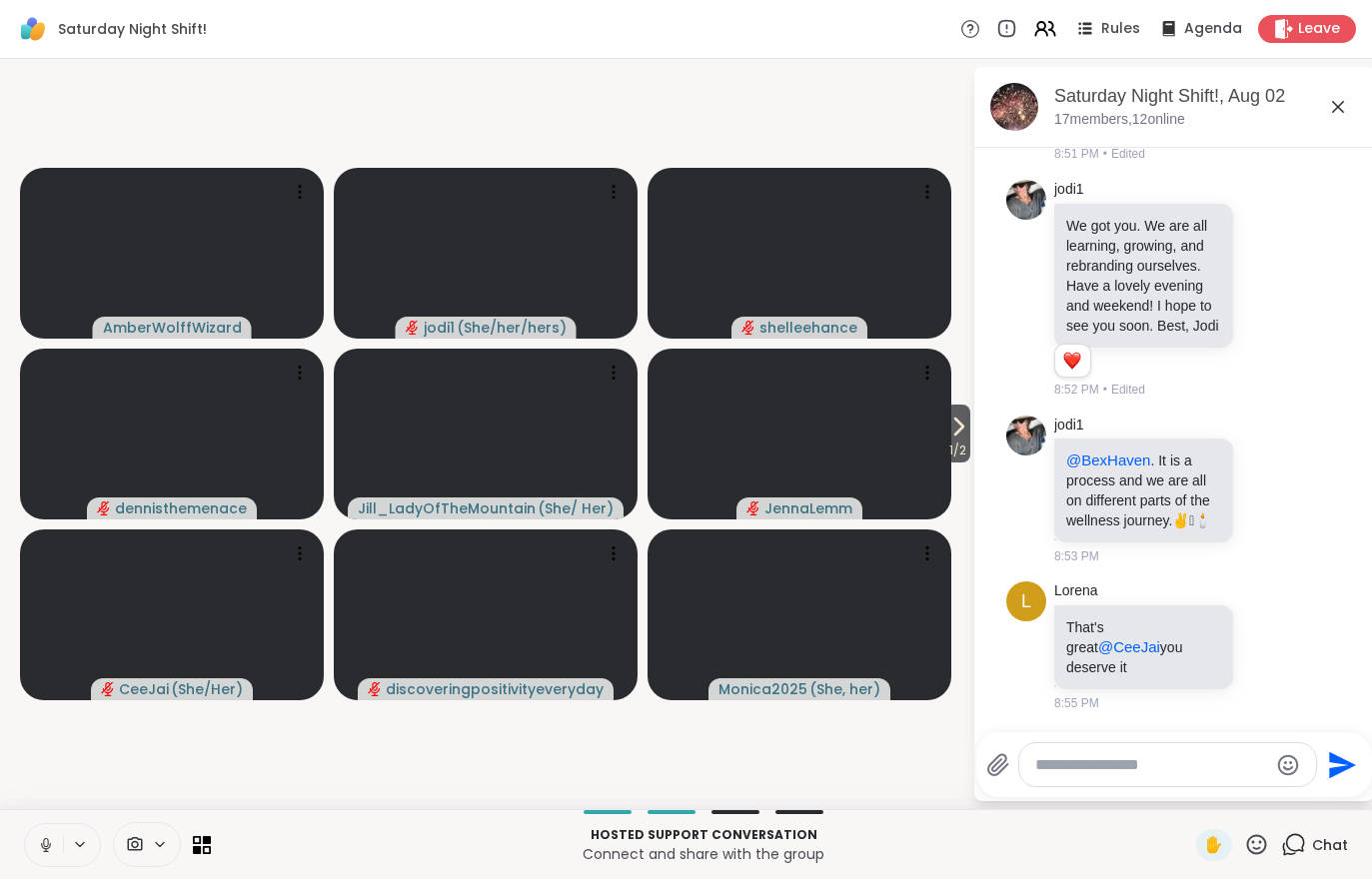 click 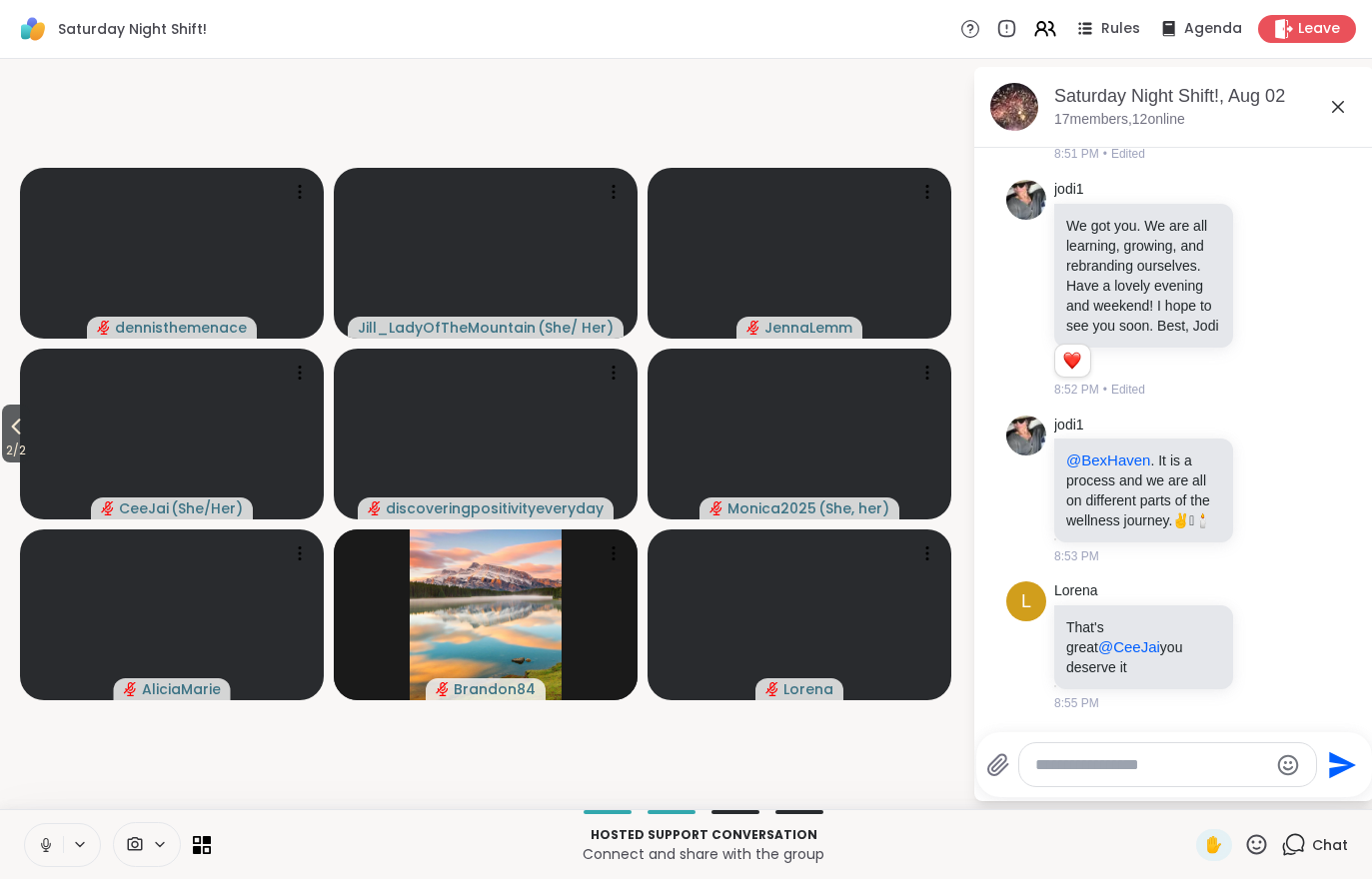 click 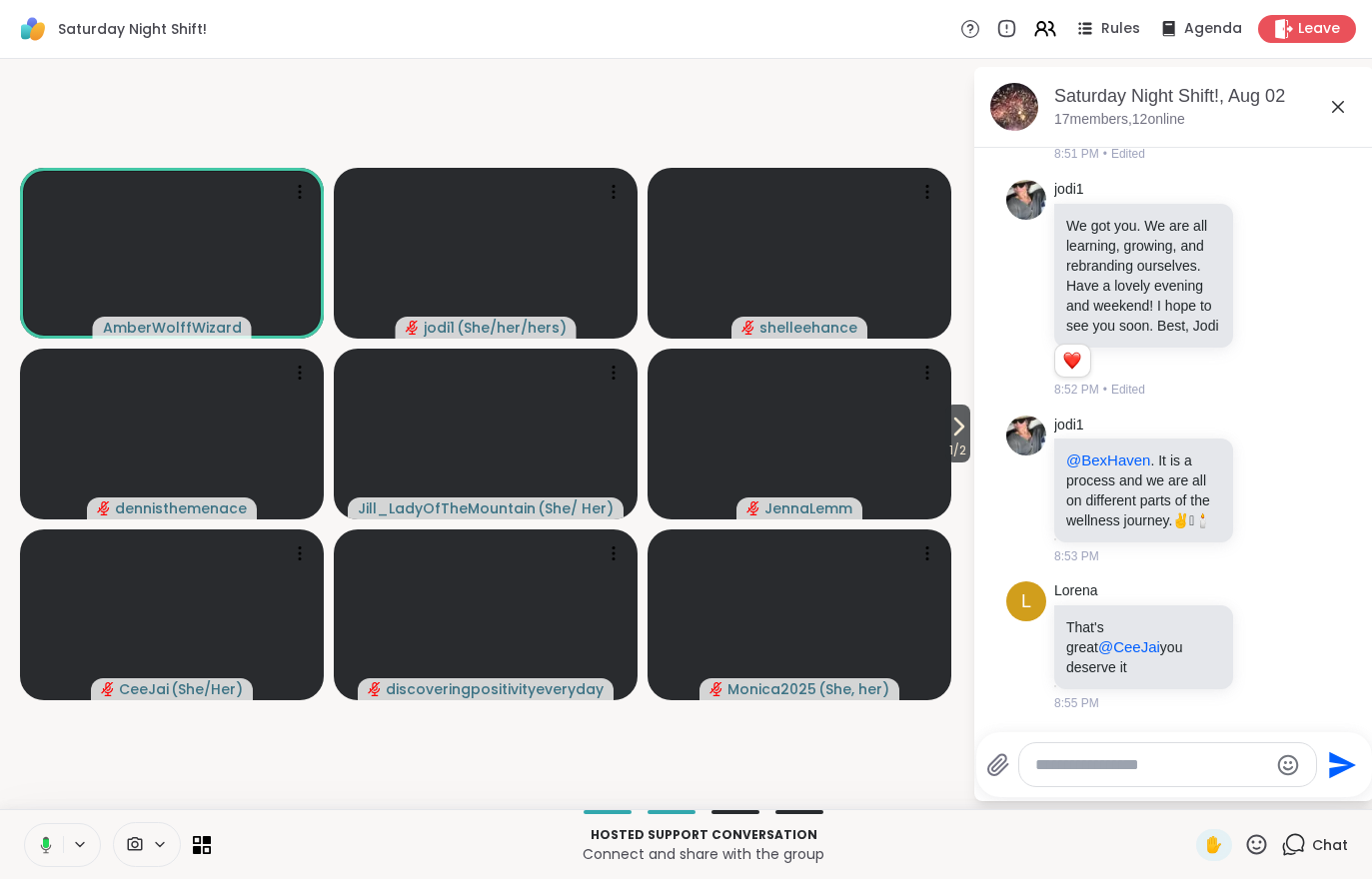 click on "1  /  2" at bounding box center [957, 450] 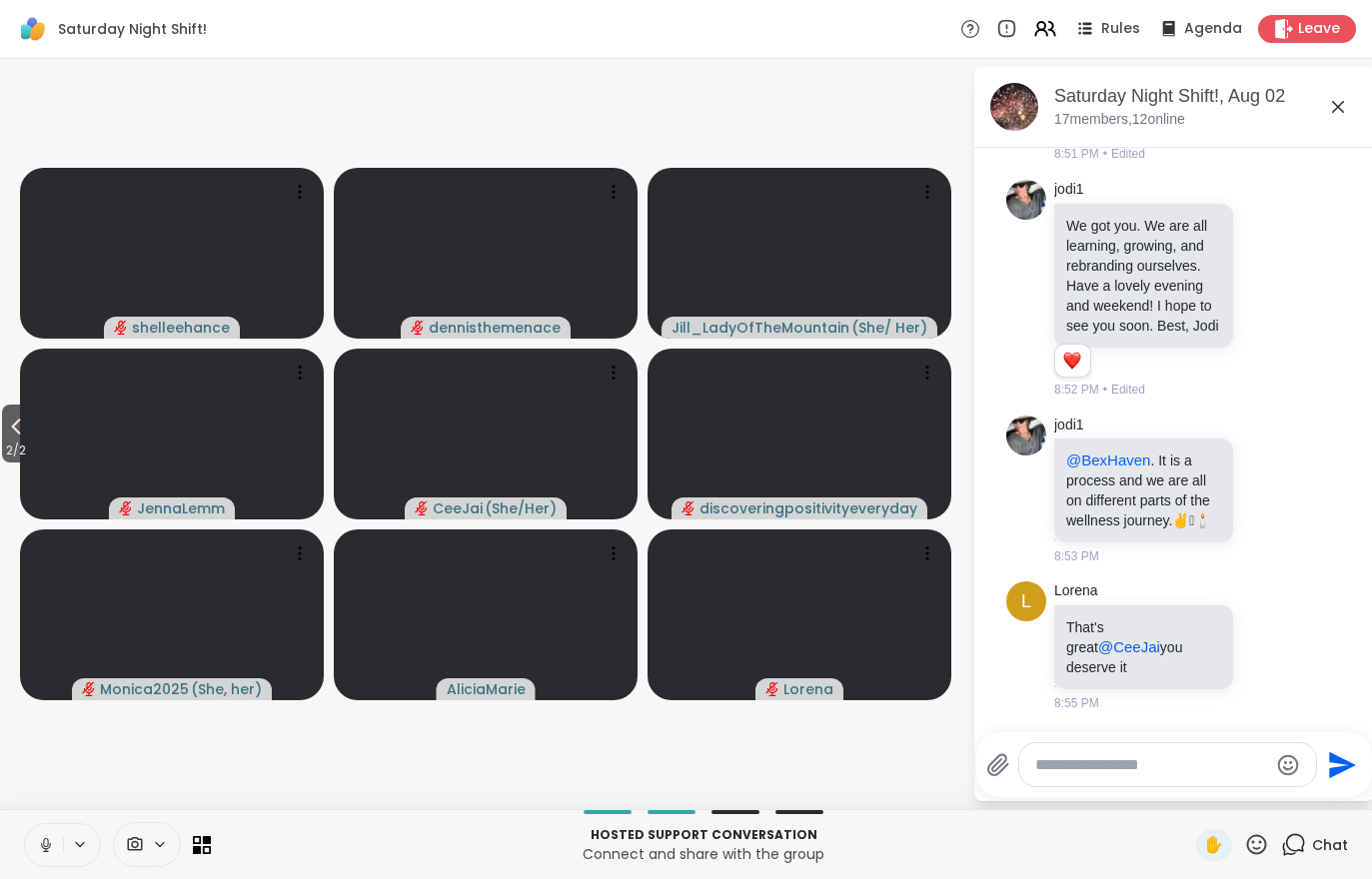 click on "2  /  2" at bounding box center (16, 450) 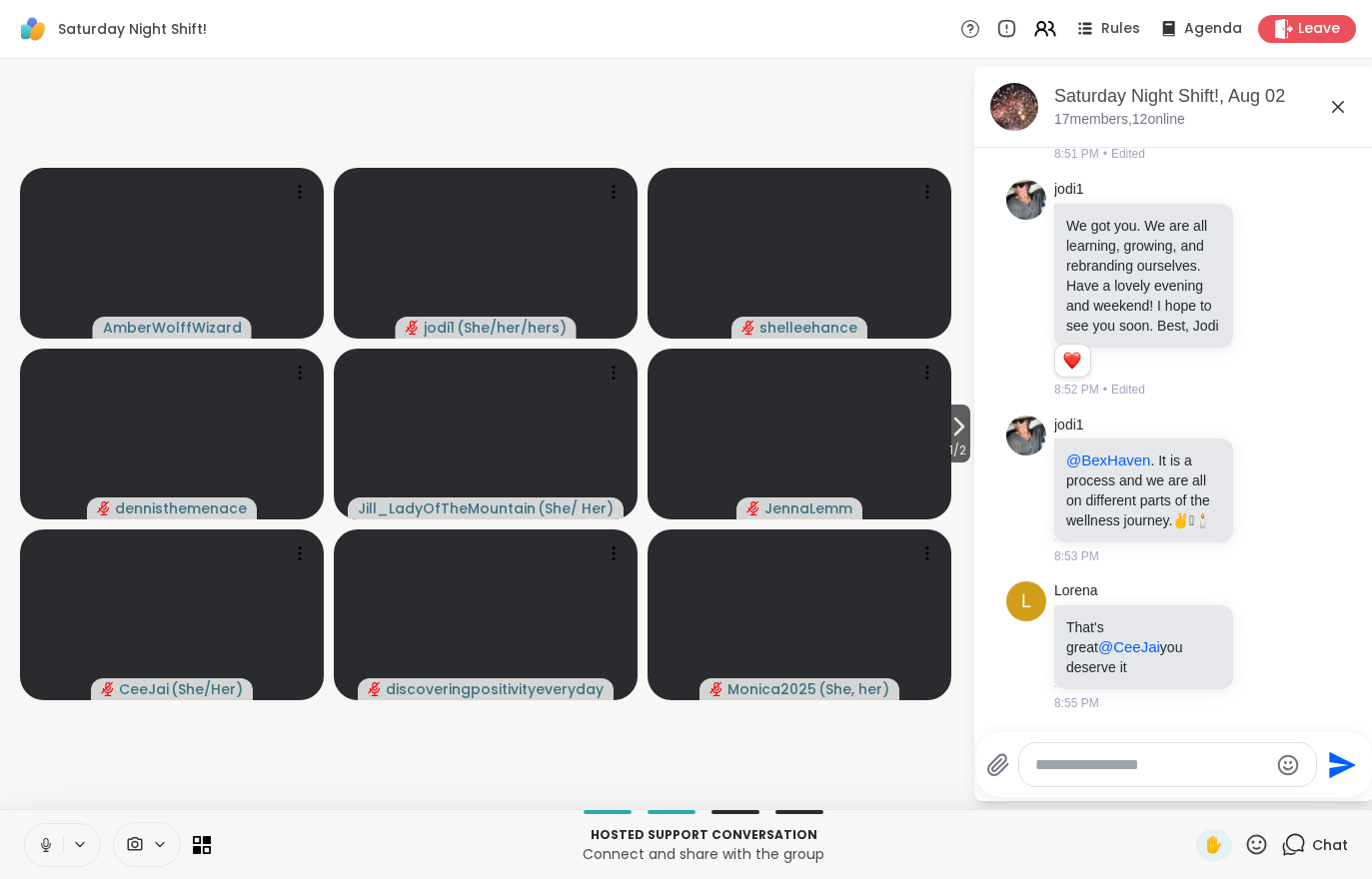 click on "1  /  2" at bounding box center (957, 450) 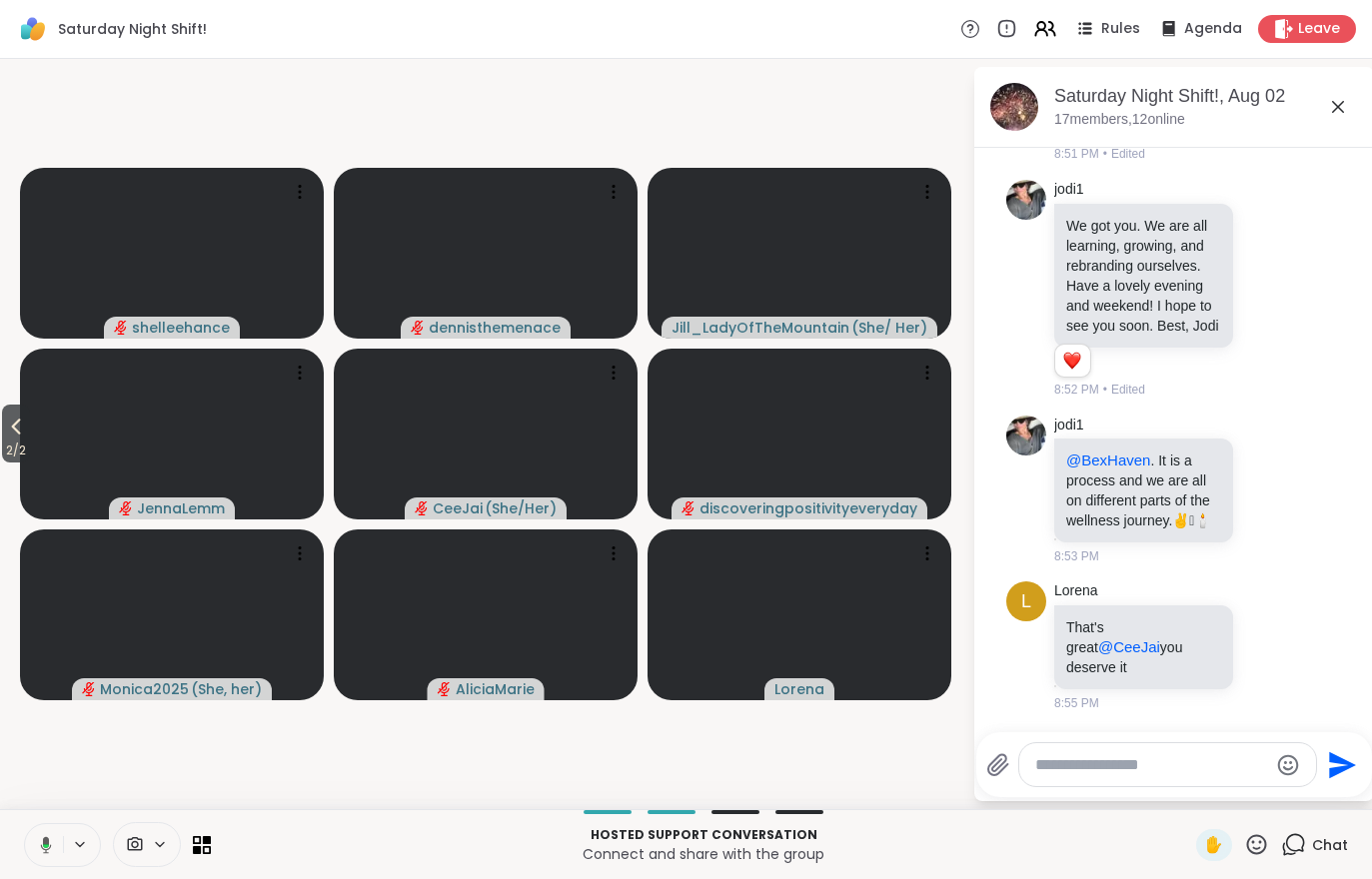click 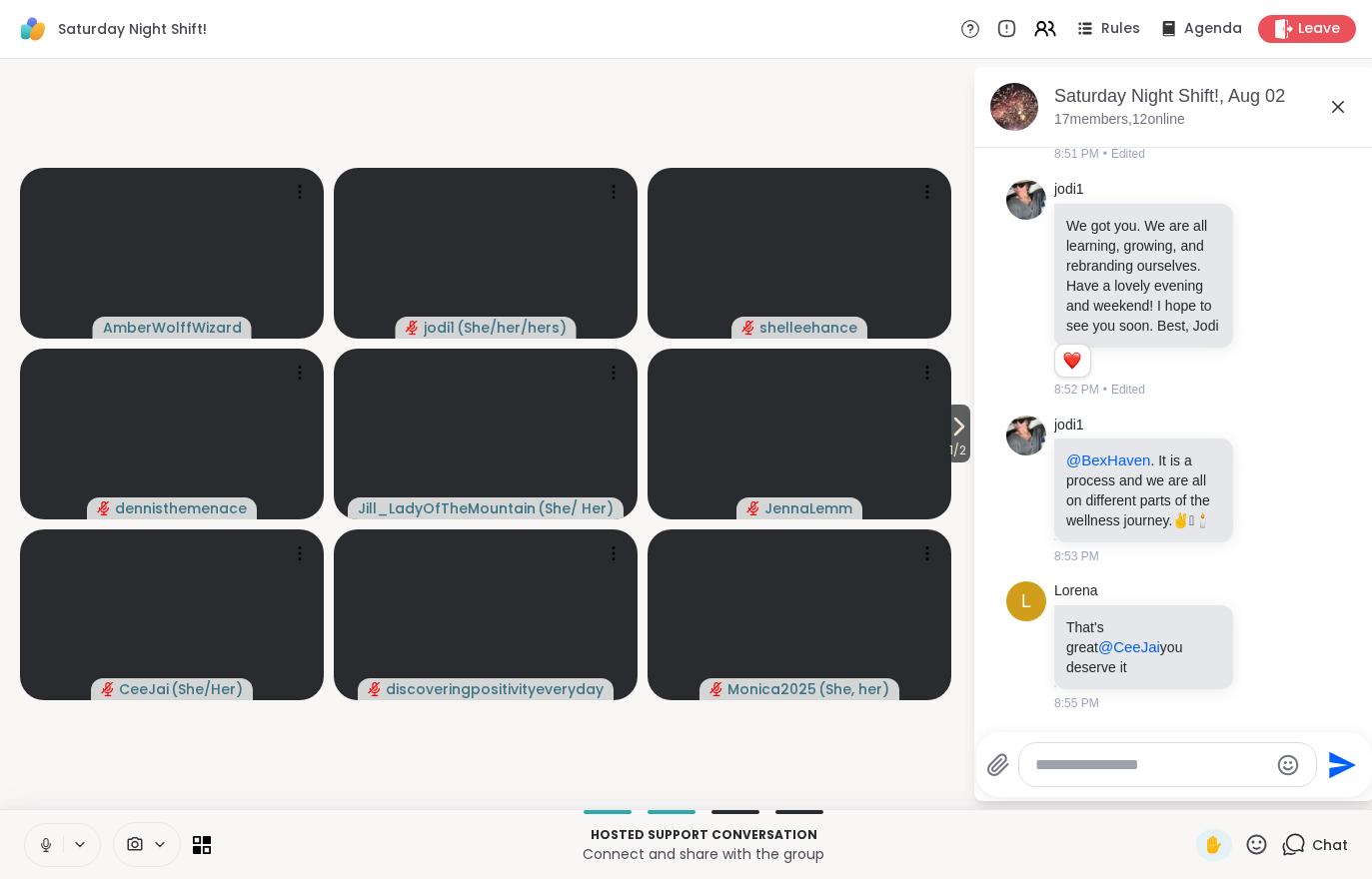 click at bounding box center [799, 434] 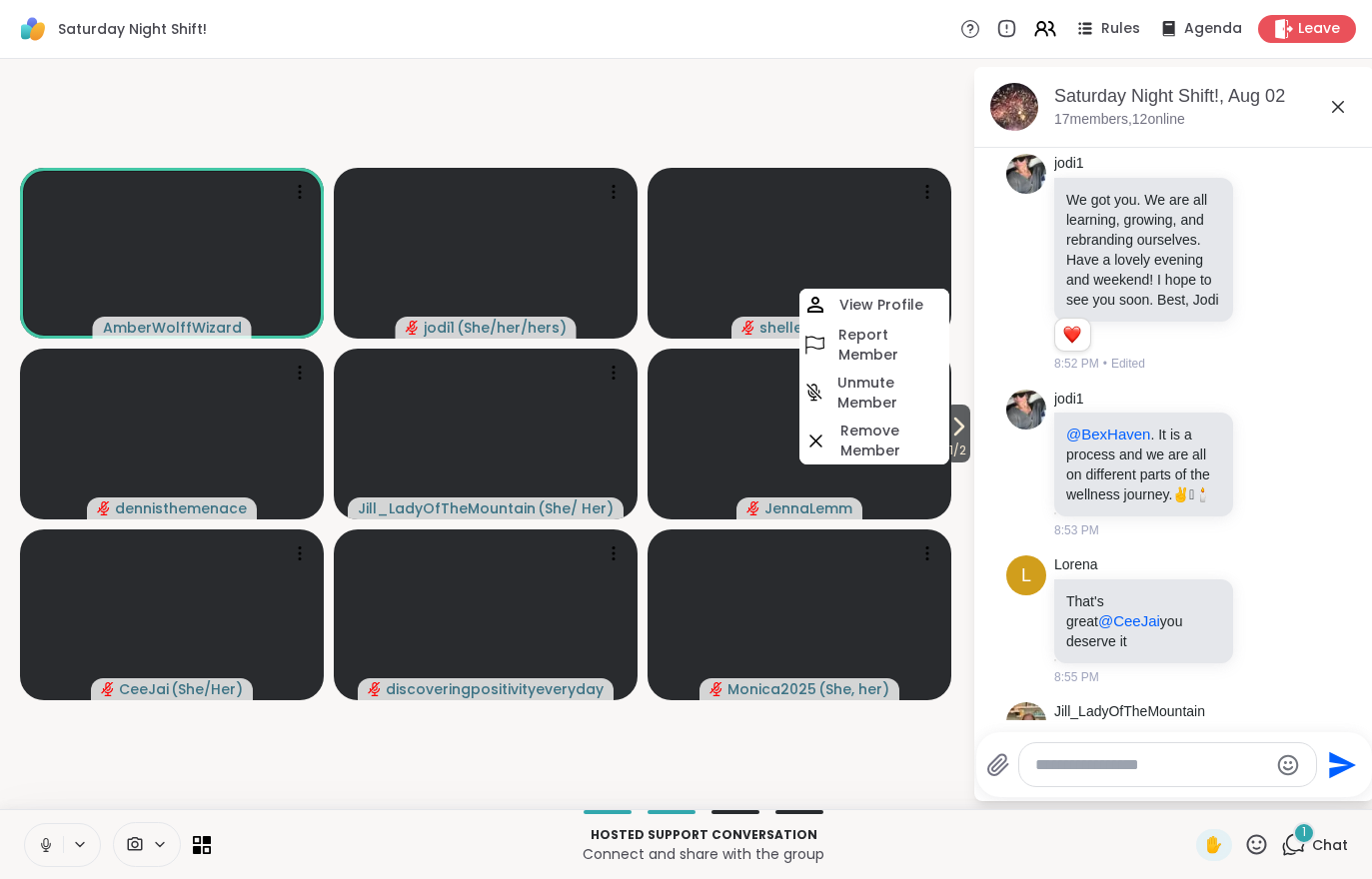 scroll, scrollTop: 2316, scrollLeft: 0, axis: vertical 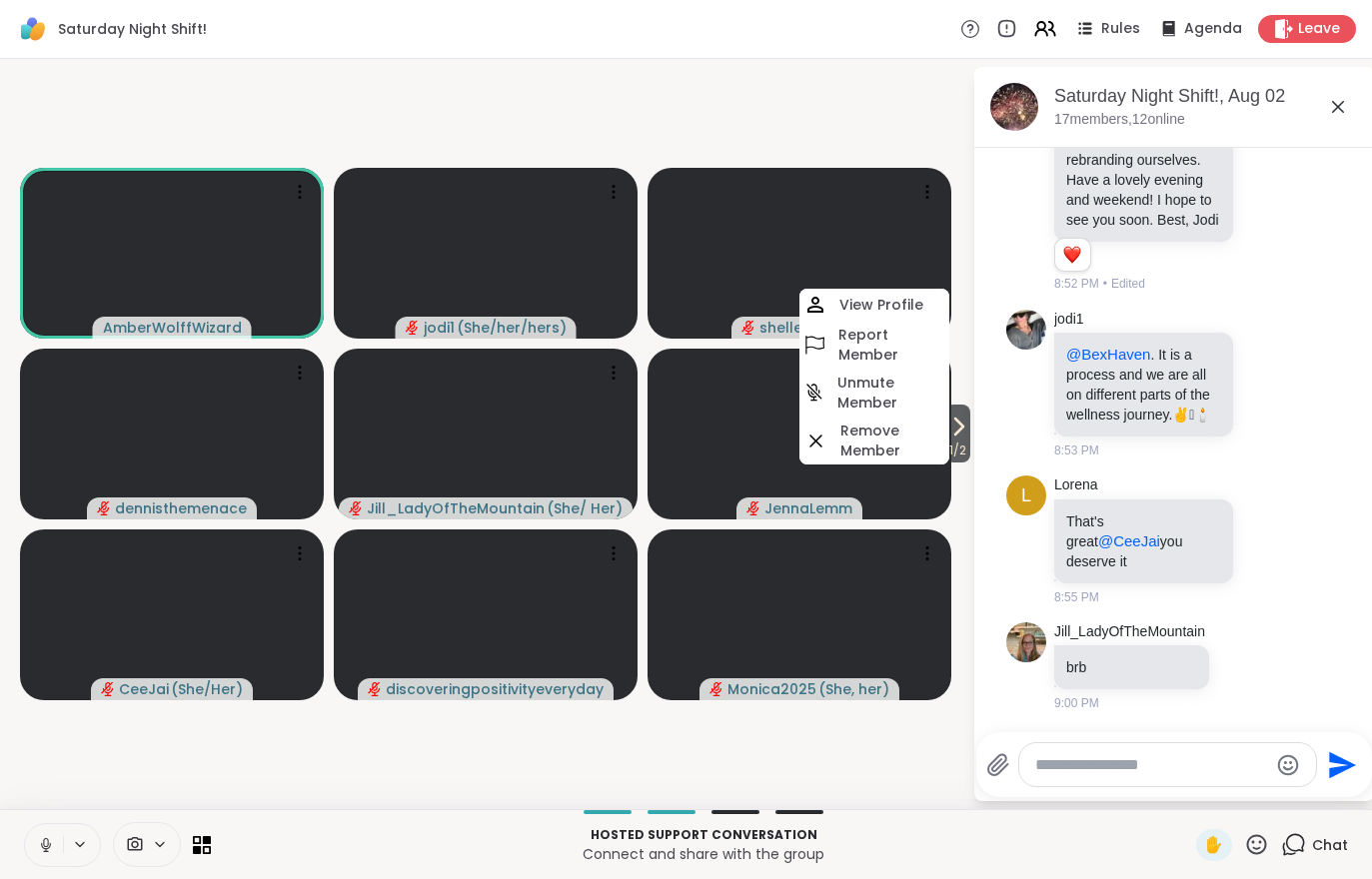 click on "1  /  2 AmberWolffWizard jodi1 ( She/her/hers ) shelleehance dennisthemenace Jill_LadyOfTheMountain ( She/ Her ) JennaLemm View Profile Report Member Unmute Member Remove Member CeeJai ( She/Her ) discoveringpositivityeveryday Monica2025 ( She, her )" at bounding box center (486, 434) 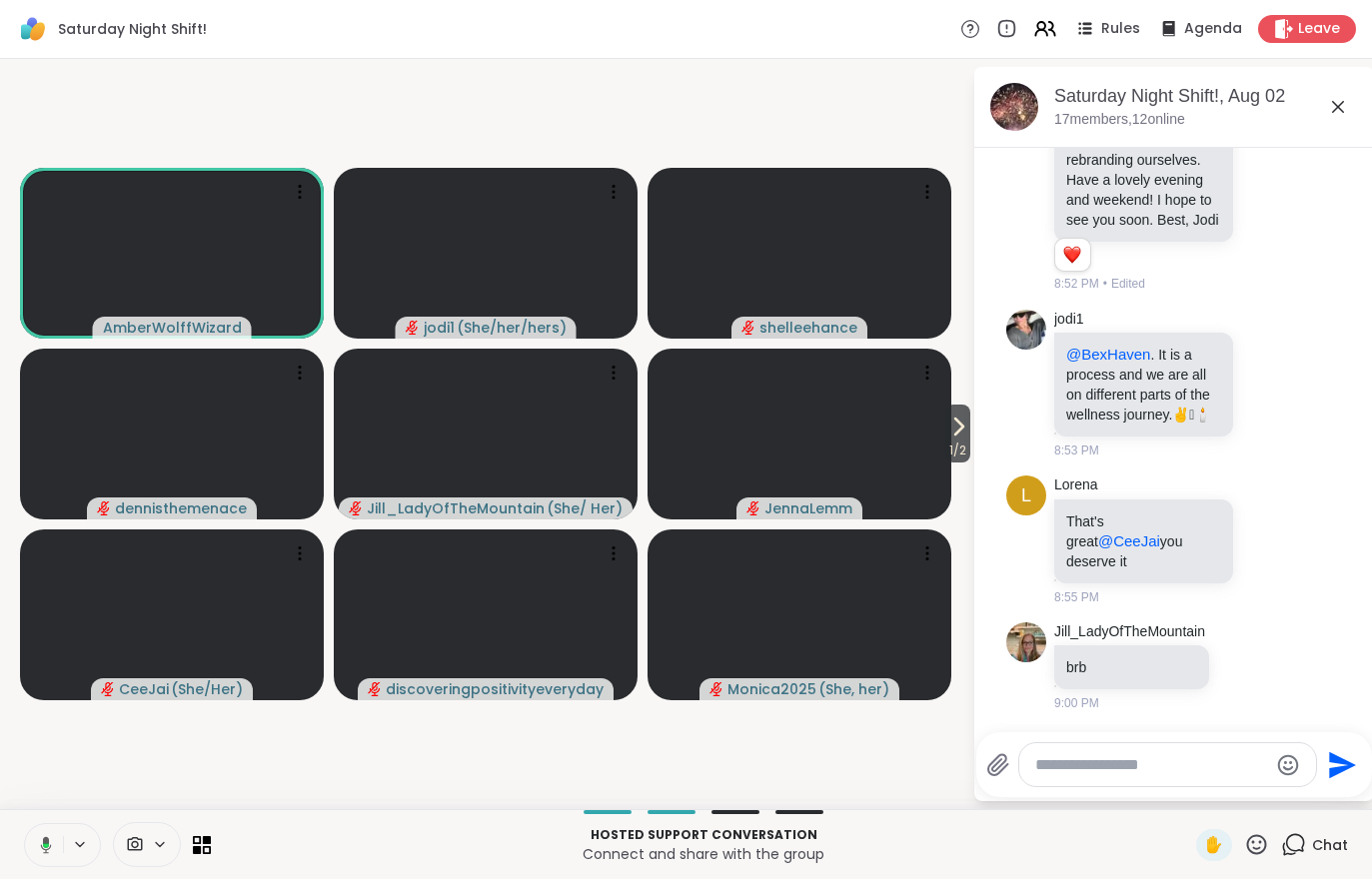 click on "1  /  2" at bounding box center [957, 434] 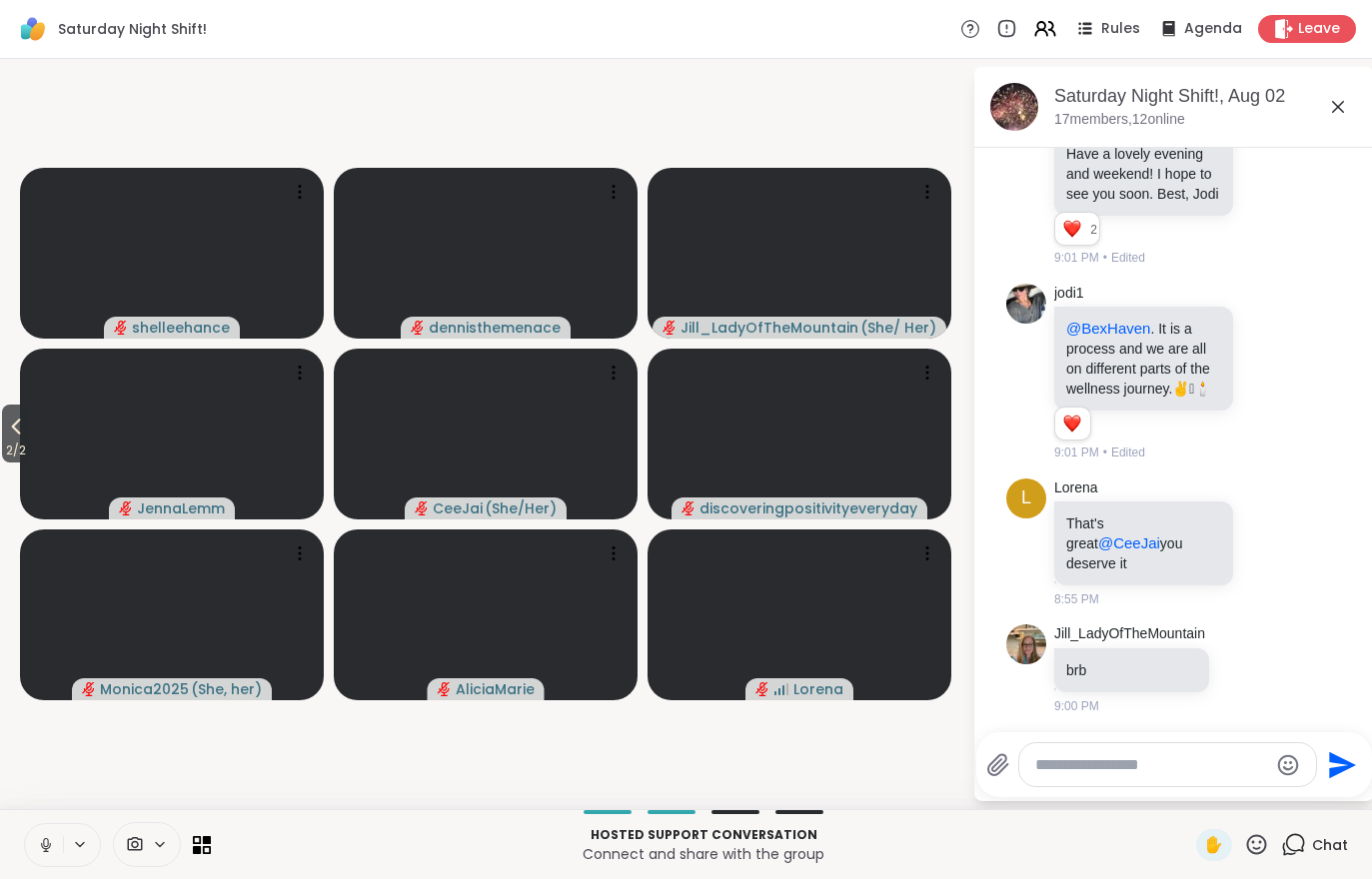 scroll, scrollTop: 2344, scrollLeft: 0, axis: vertical 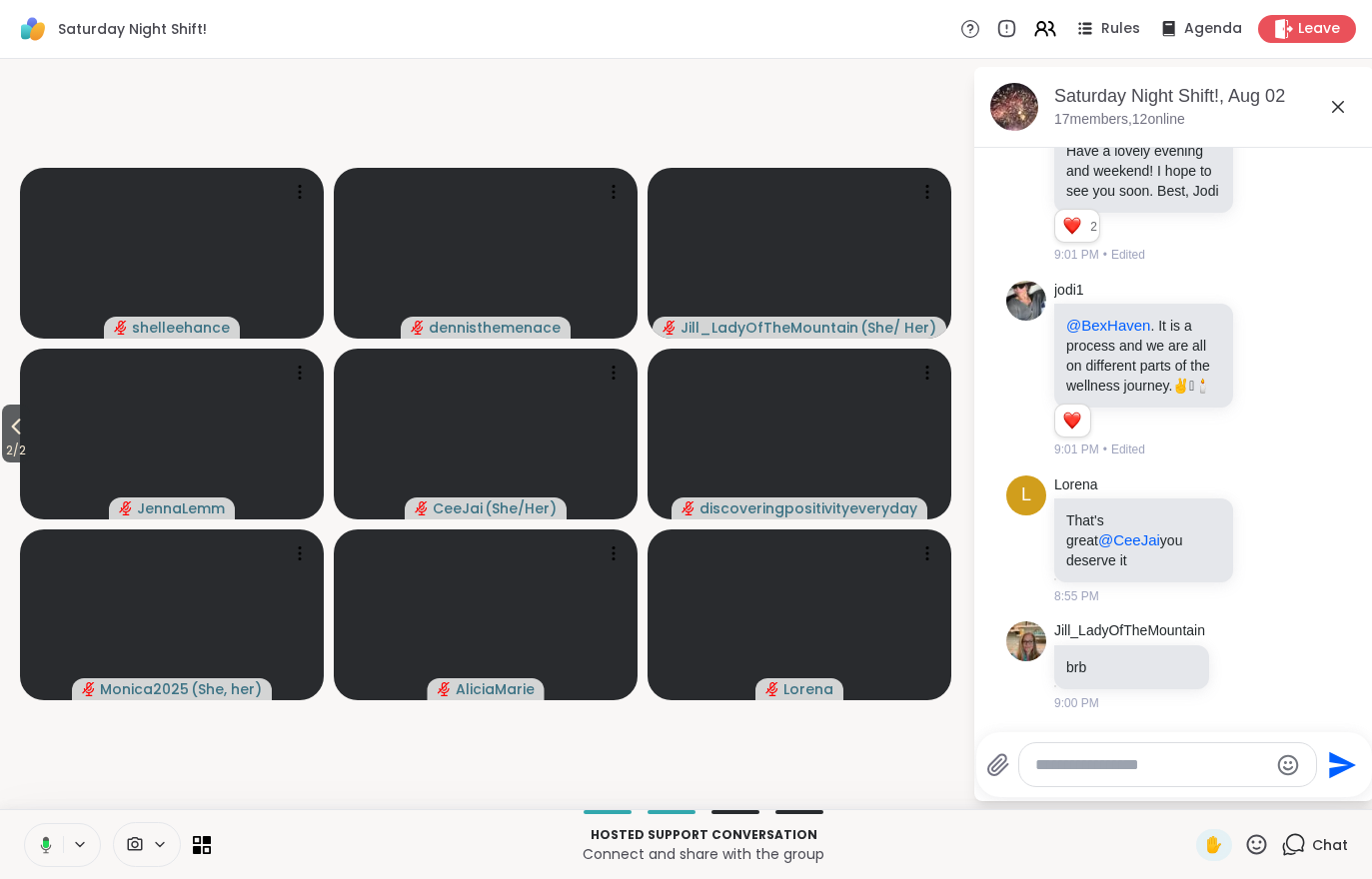 click on "2  /  2" at bounding box center [16, 450] 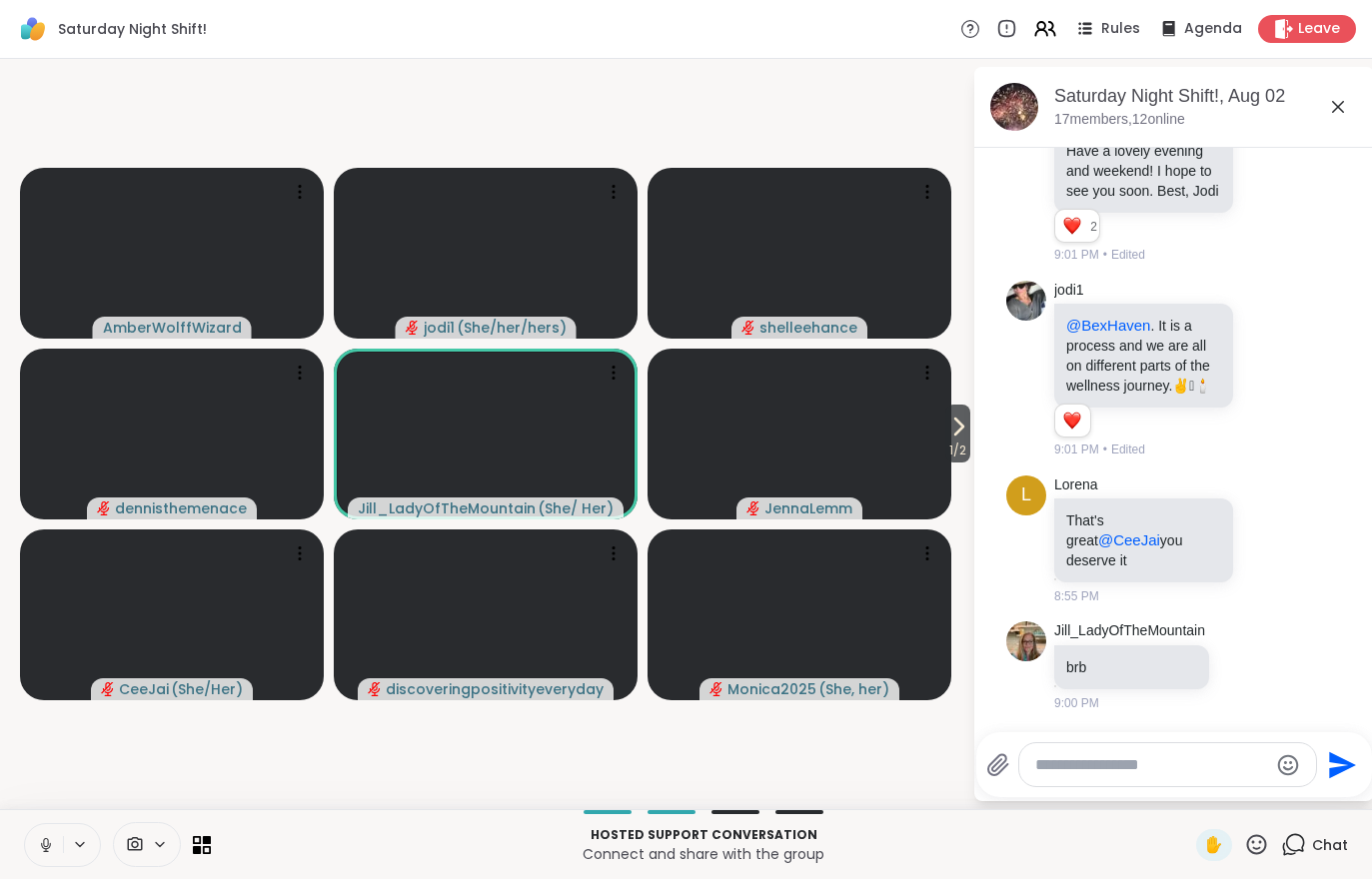 click on "1  /  2" at bounding box center [957, 450] 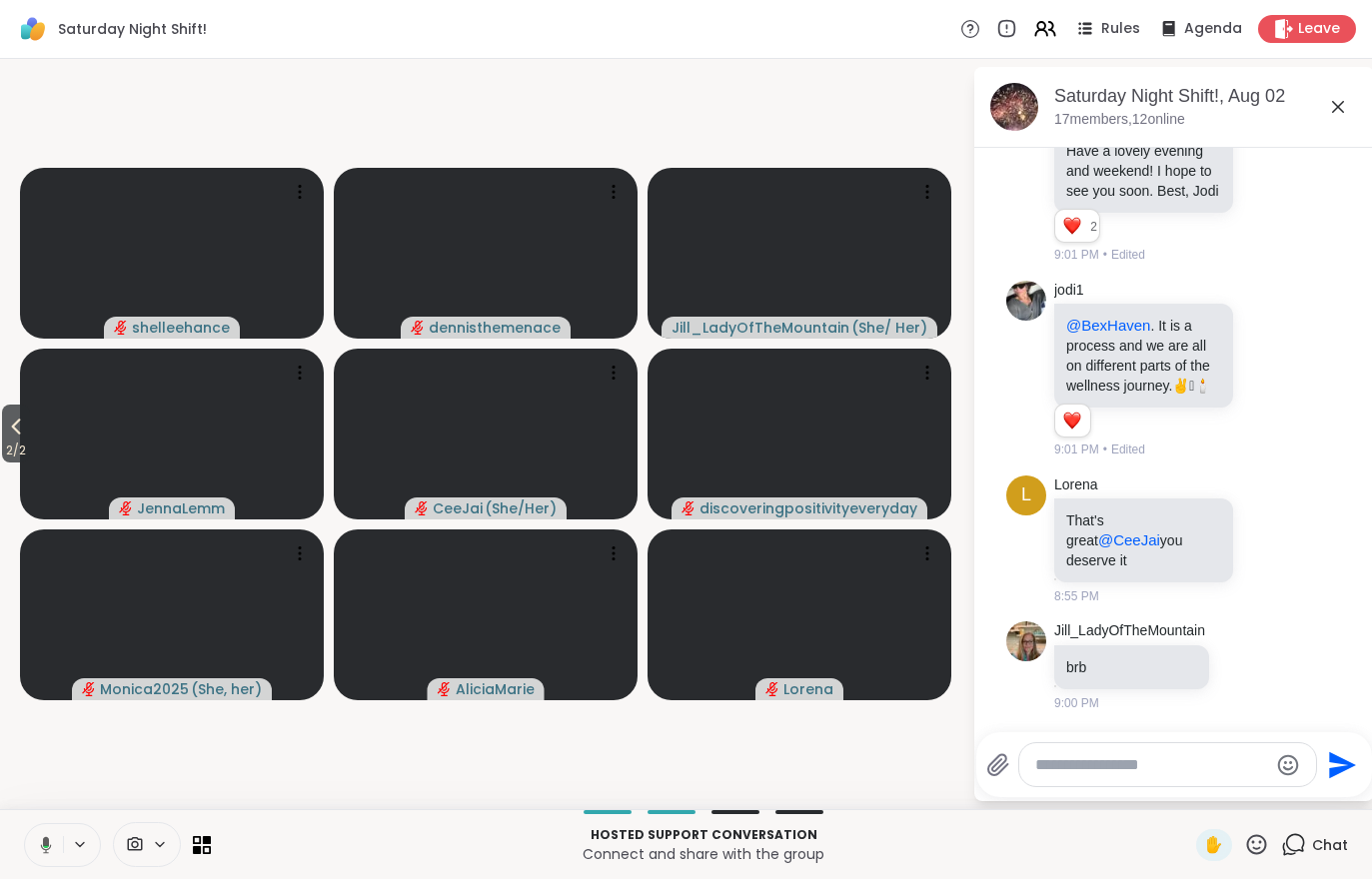 click on "2  /  2" at bounding box center [16, 450] 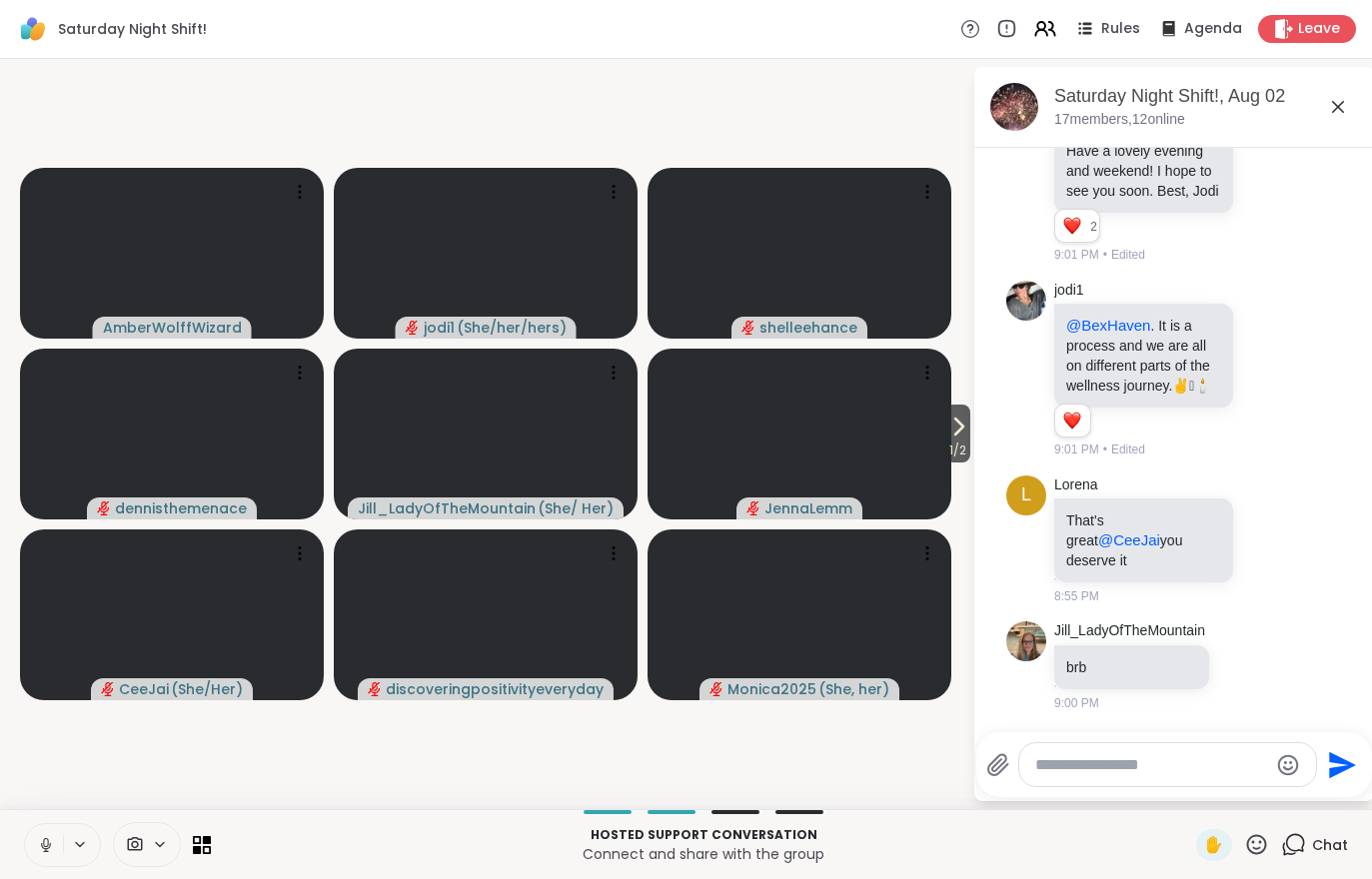click on "1  /  2" at bounding box center [957, 450] 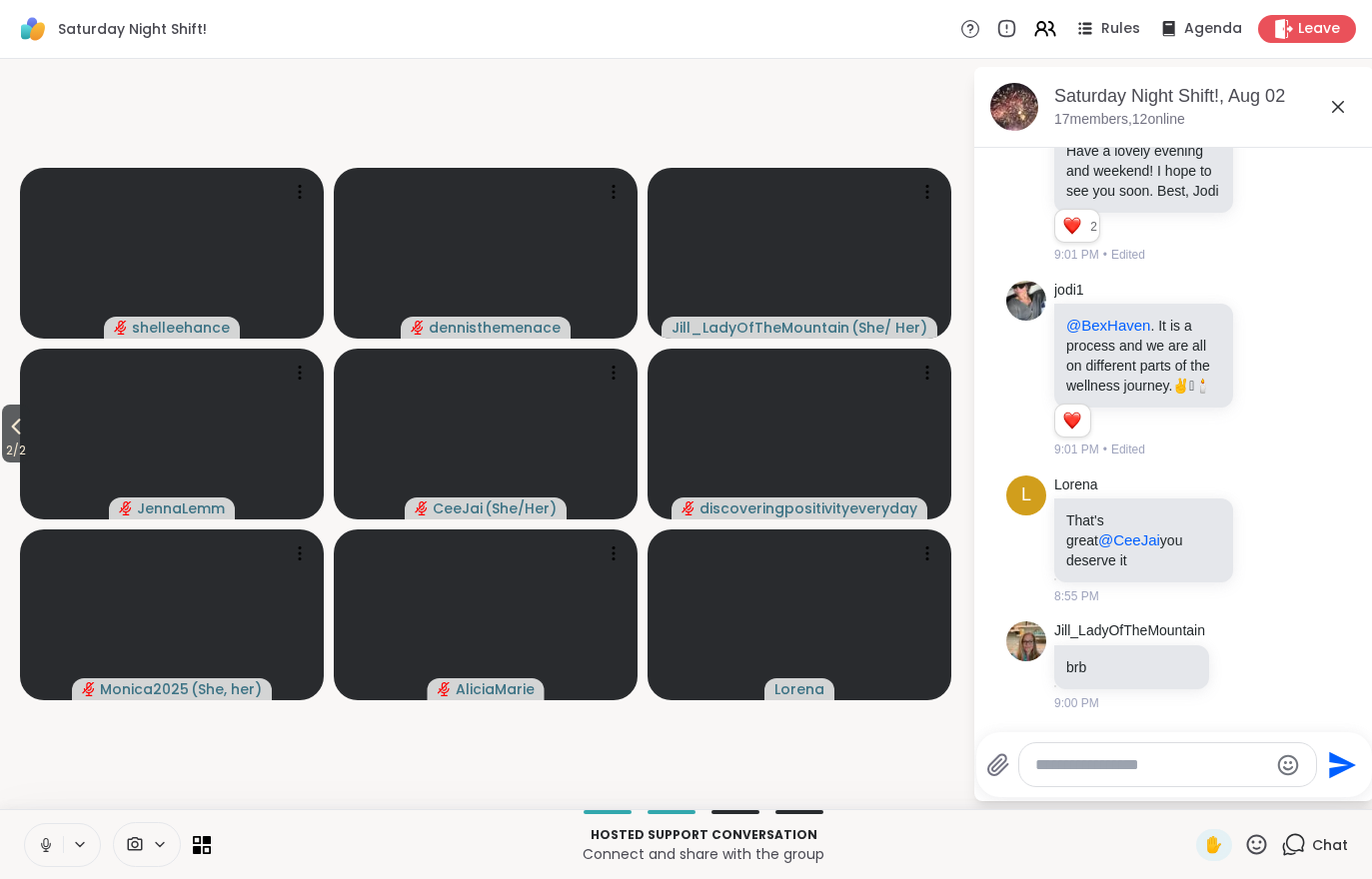 click on "2  /  2" at bounding box center (16, 450) 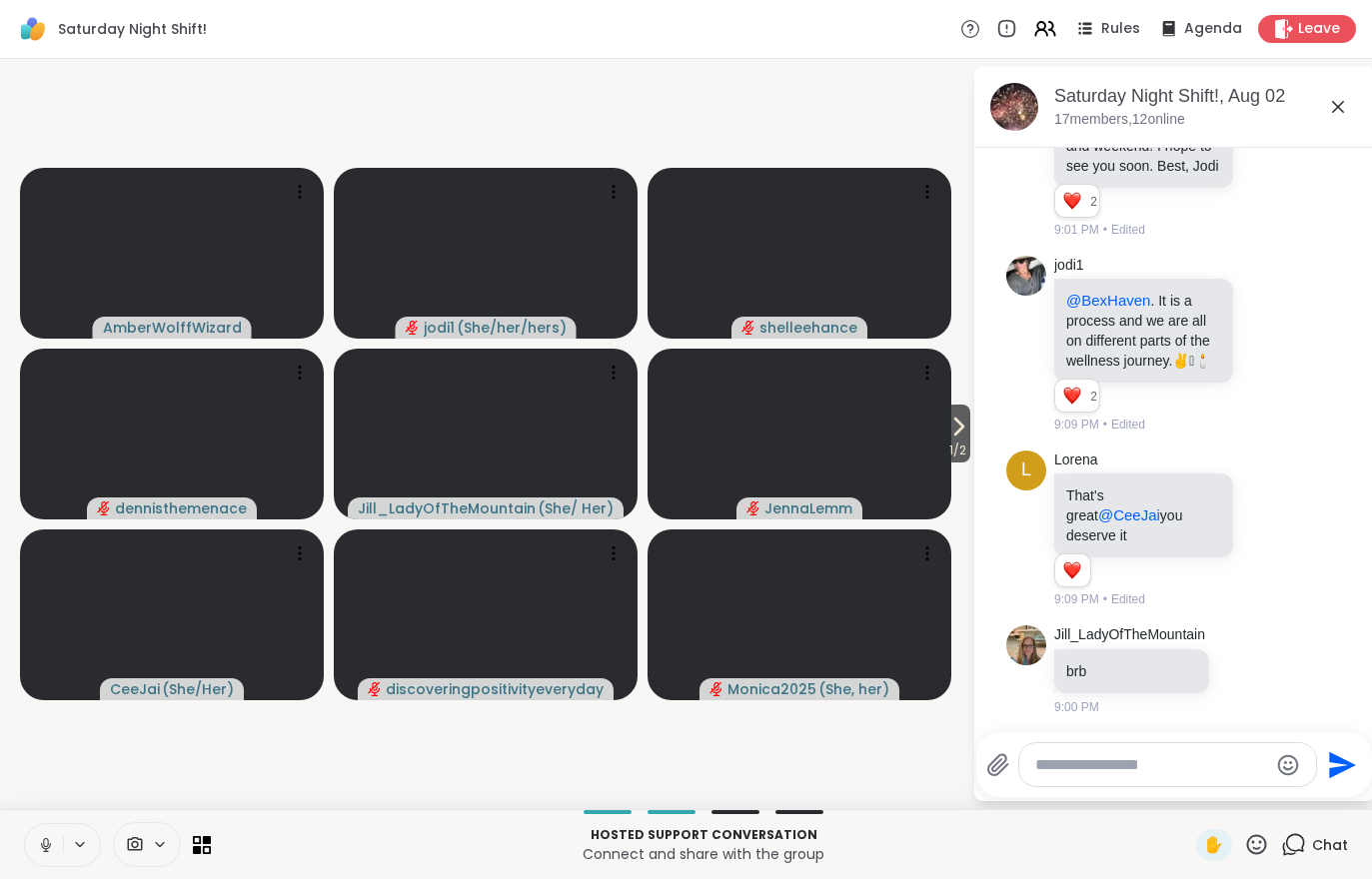 click on "1  /  2" at bounding box center (957, 450) 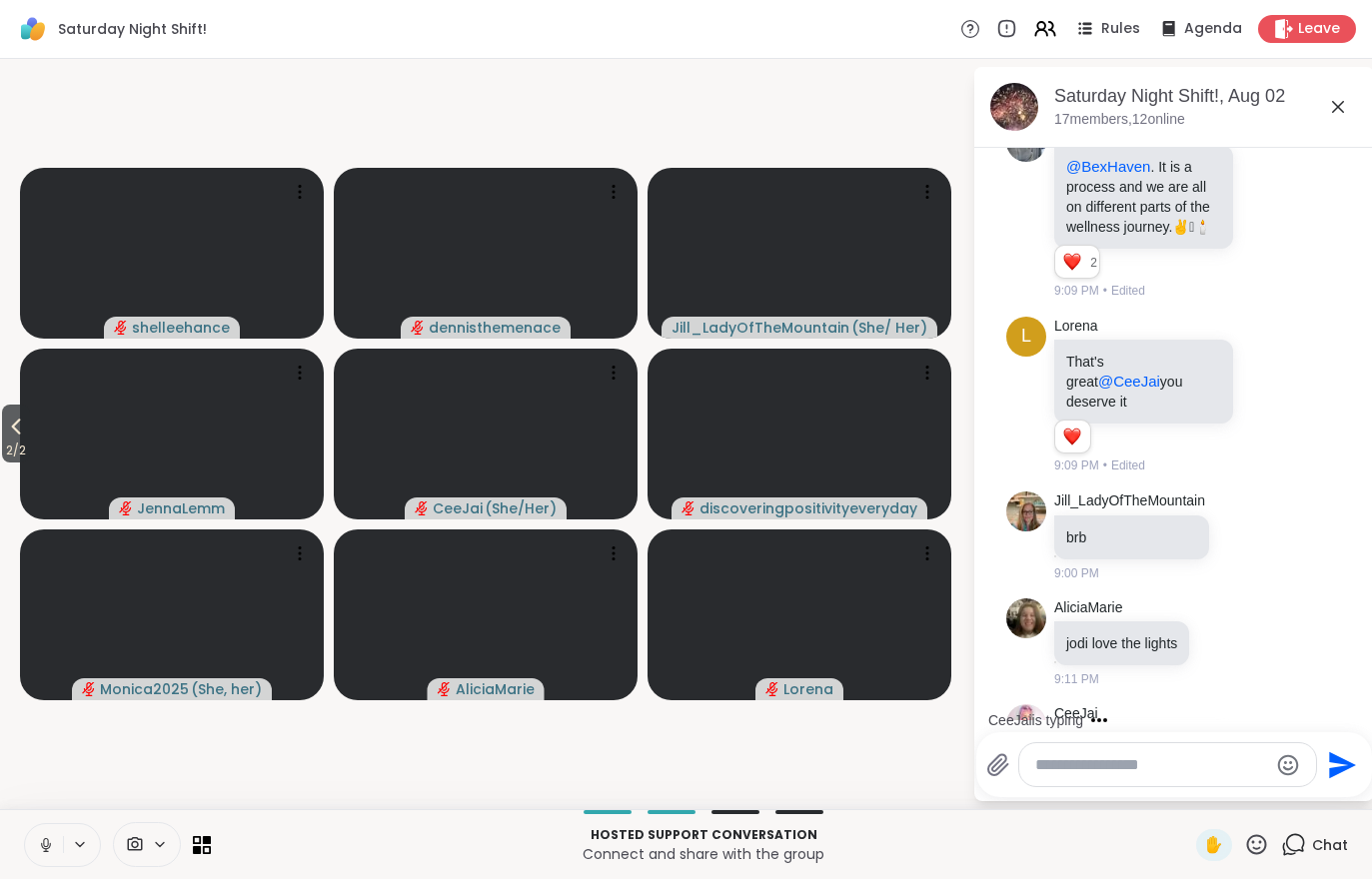 scroll, scrollTop: 2624, scrollLeft: 0, axis: vertical 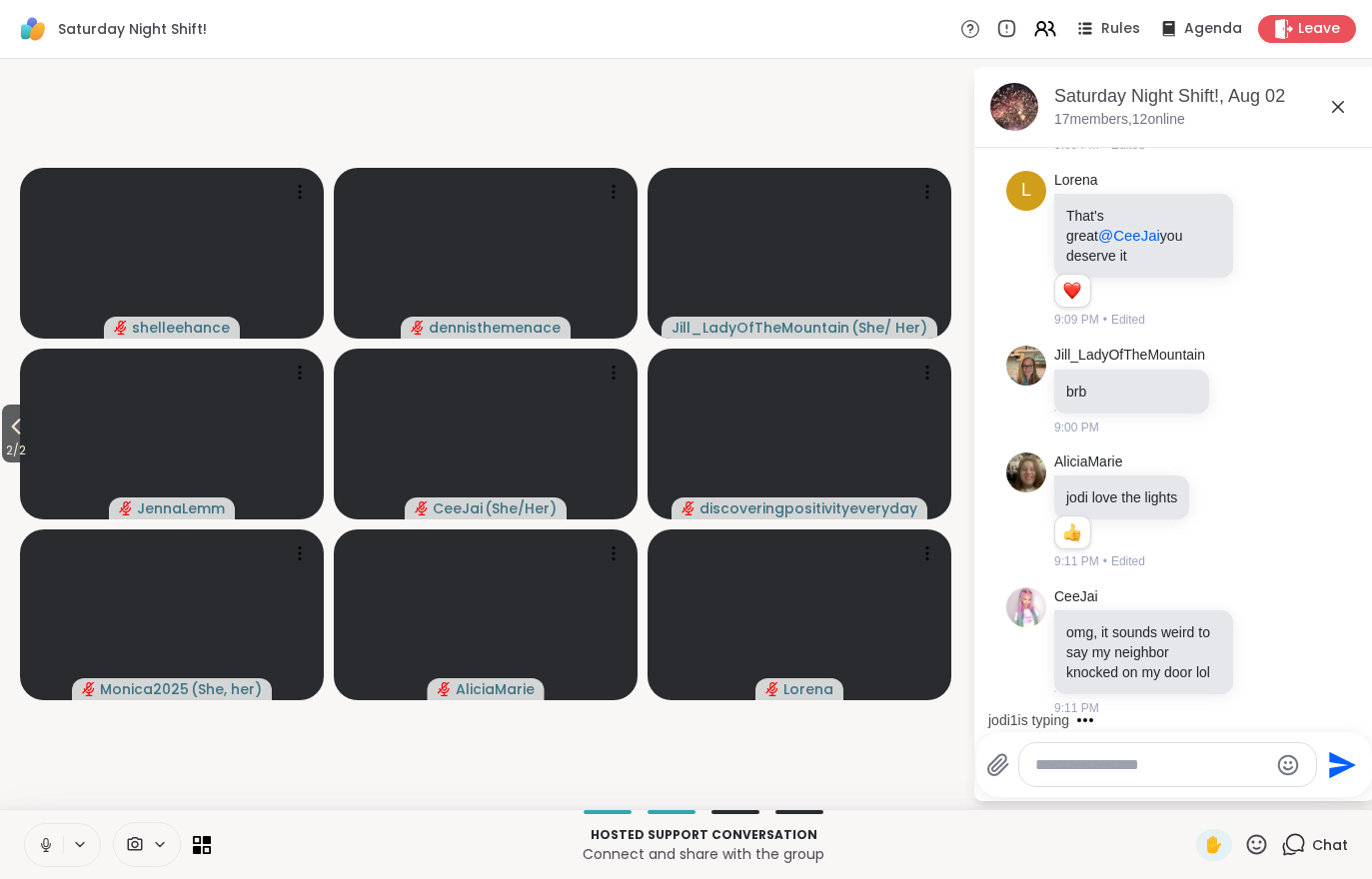 click on "2  /  2" at bounding box center [16, 450] 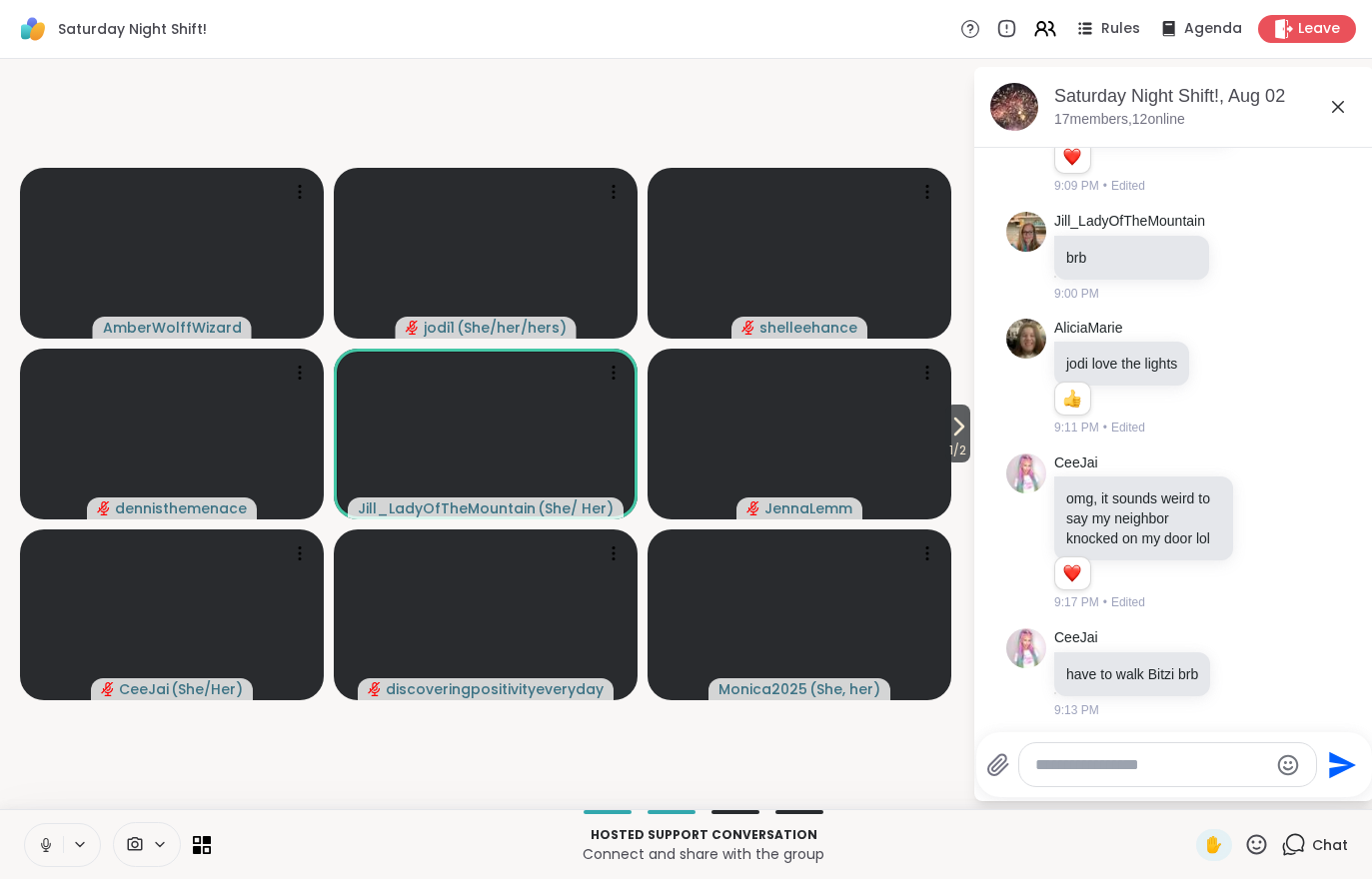 scroll, scrollTop: 2814, scrollLeft: 0, axis: vertical 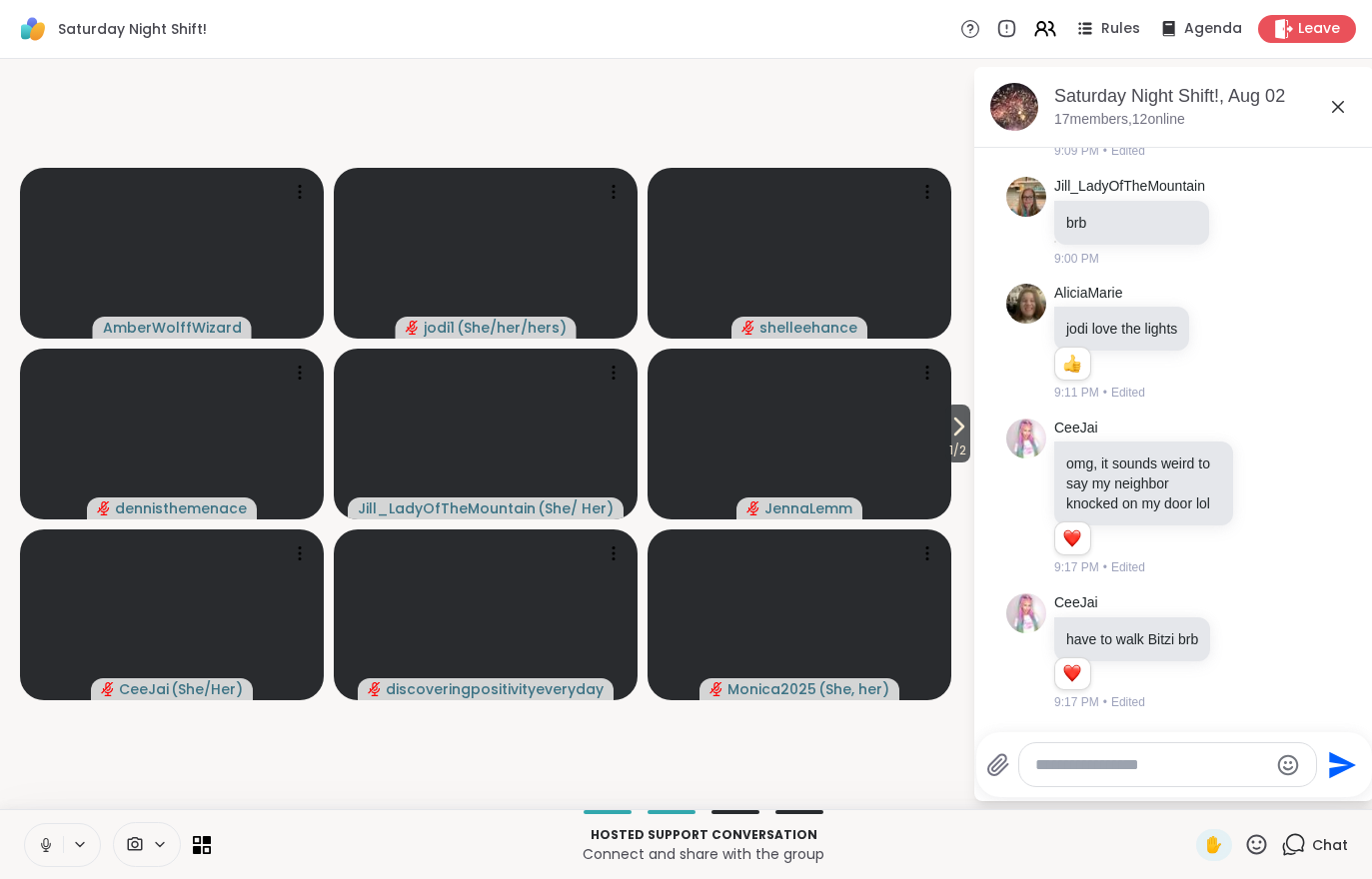 click on "1  /  2" at bounding box center [957, 450] 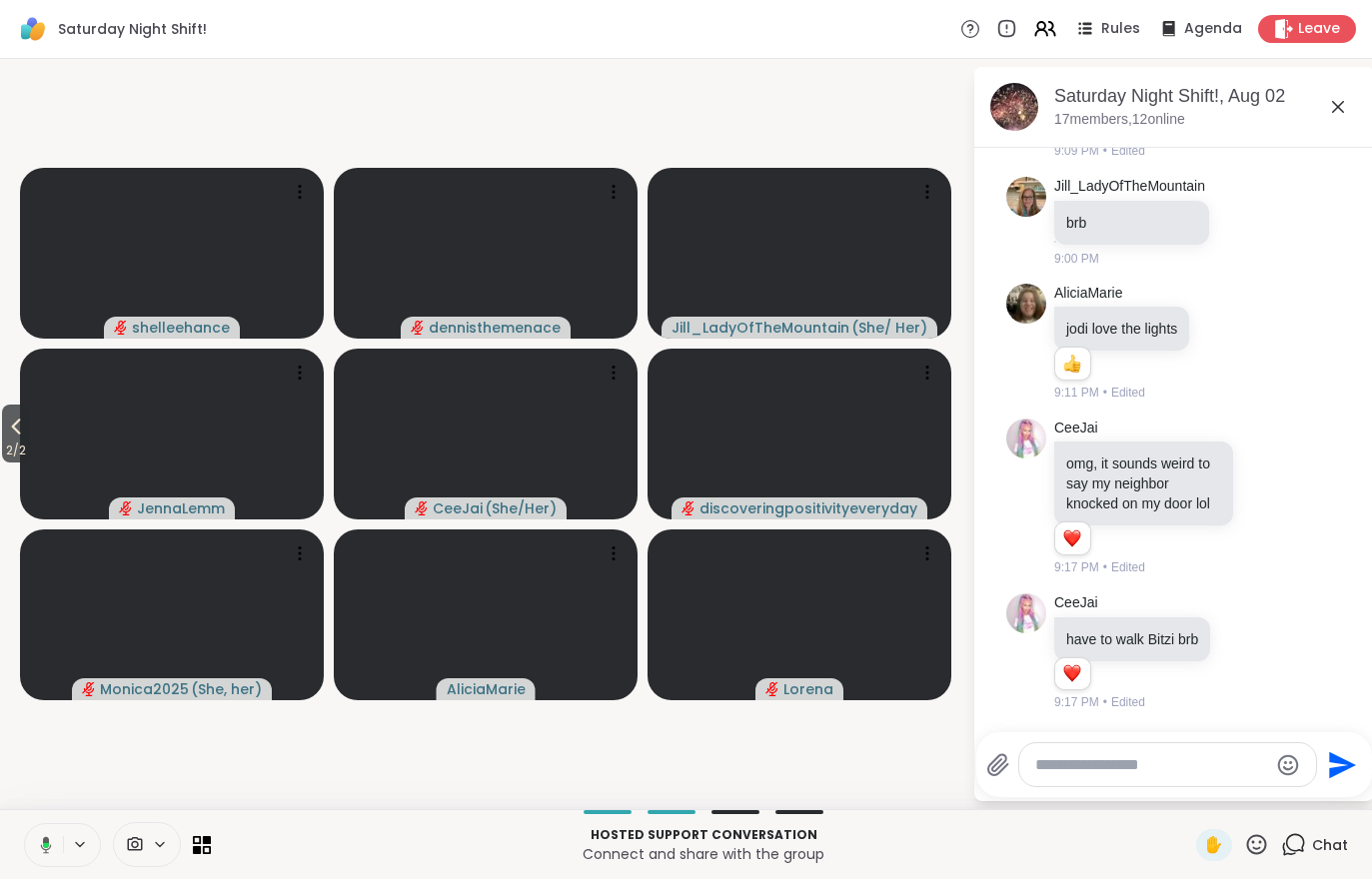 click on "2  /  2" at bounding box center [16, 450] 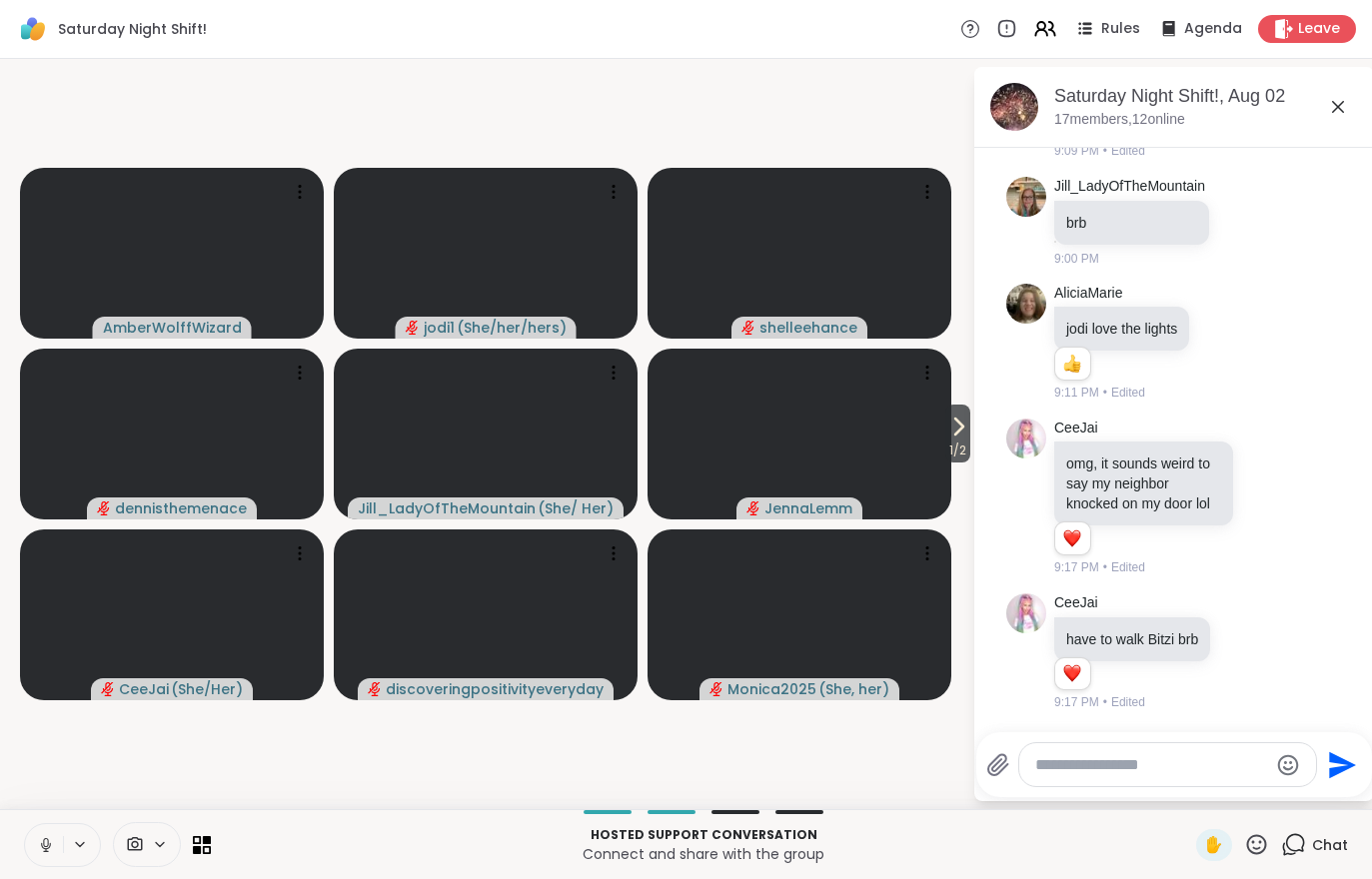 click on "1  /  2" at bounding box center [957, 450] 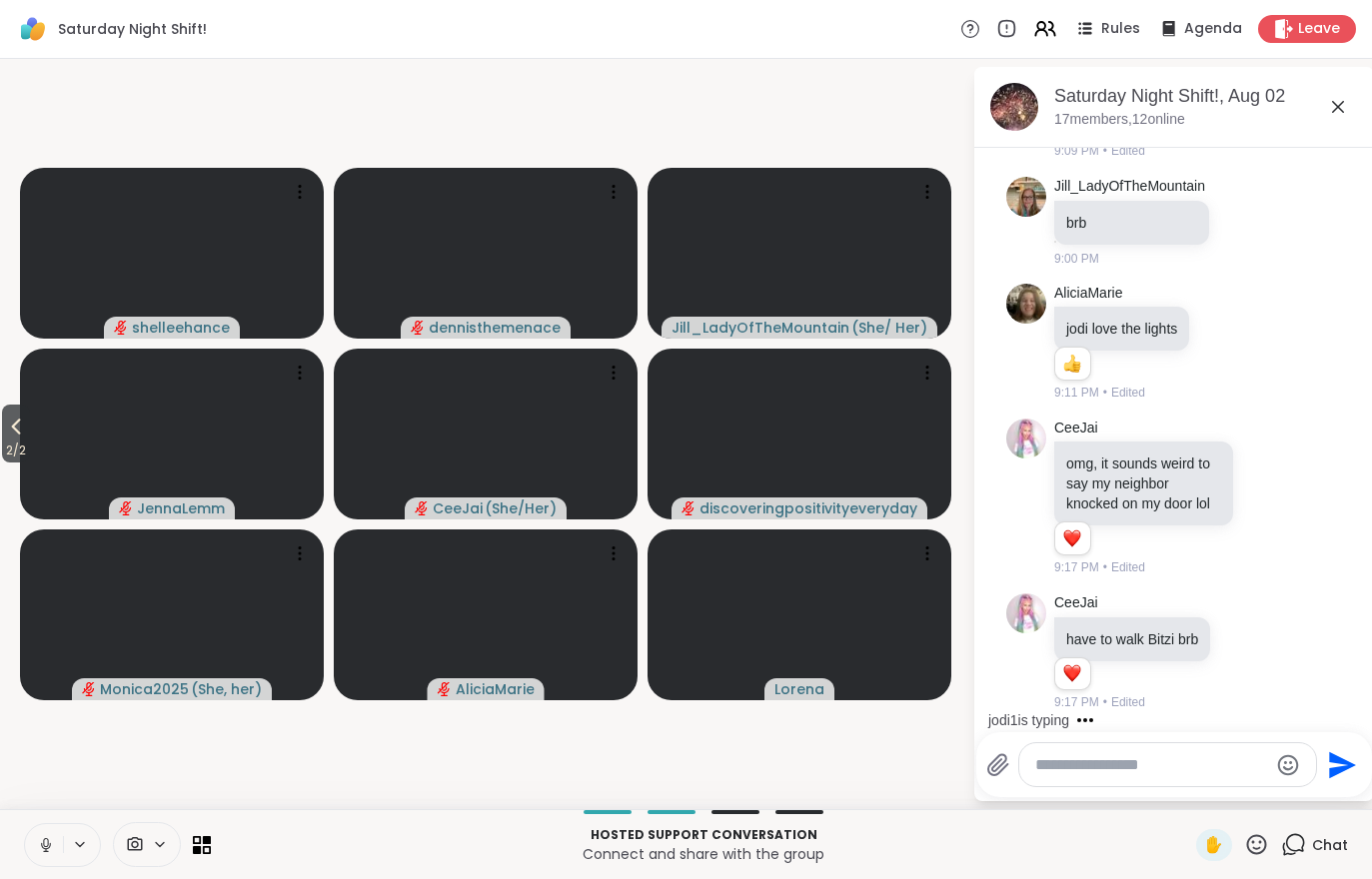 click on "2  /  2" at bounding box center (16, 450) 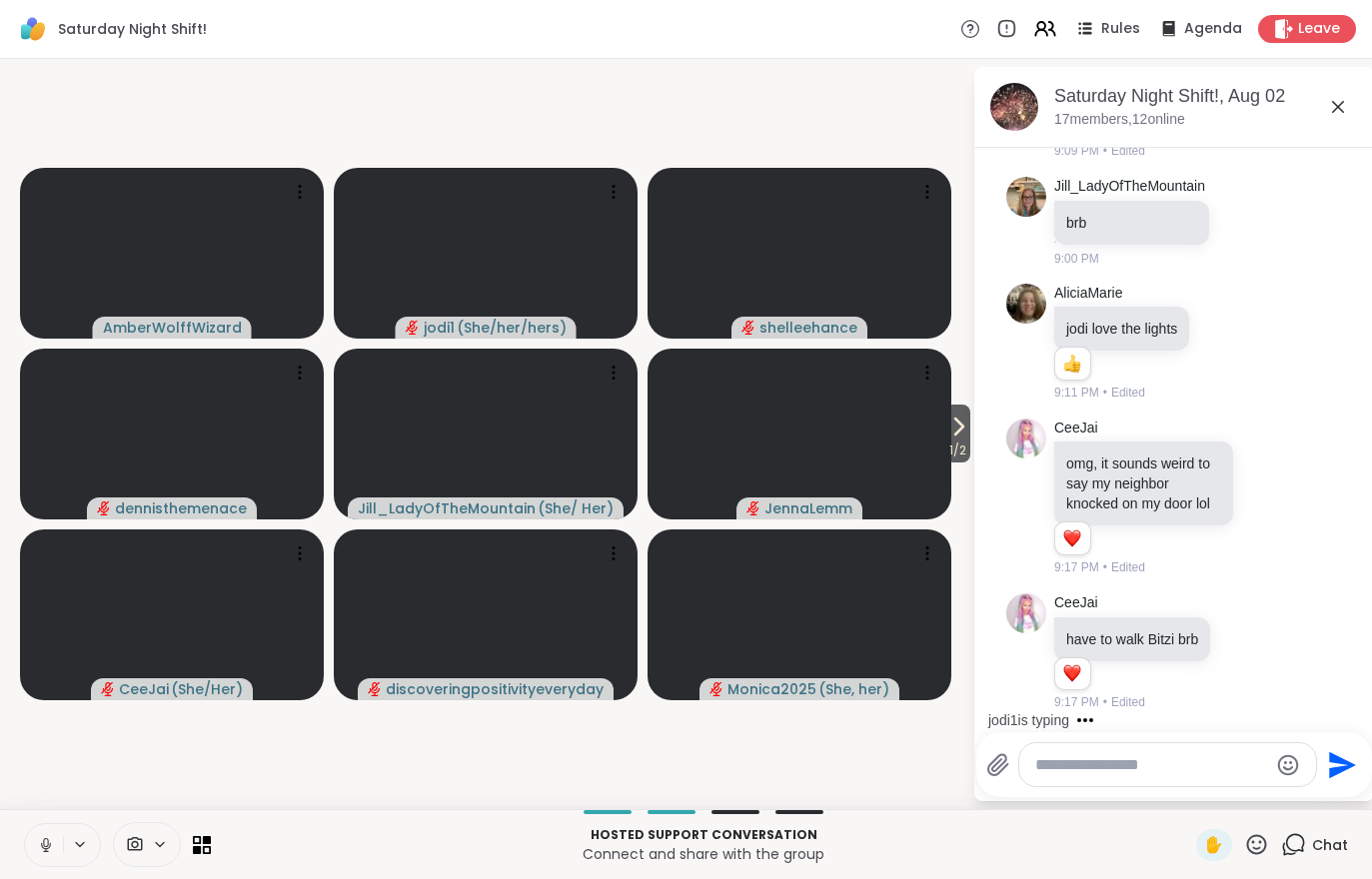 click on "1  /  2" at bounding box center [957, 450] 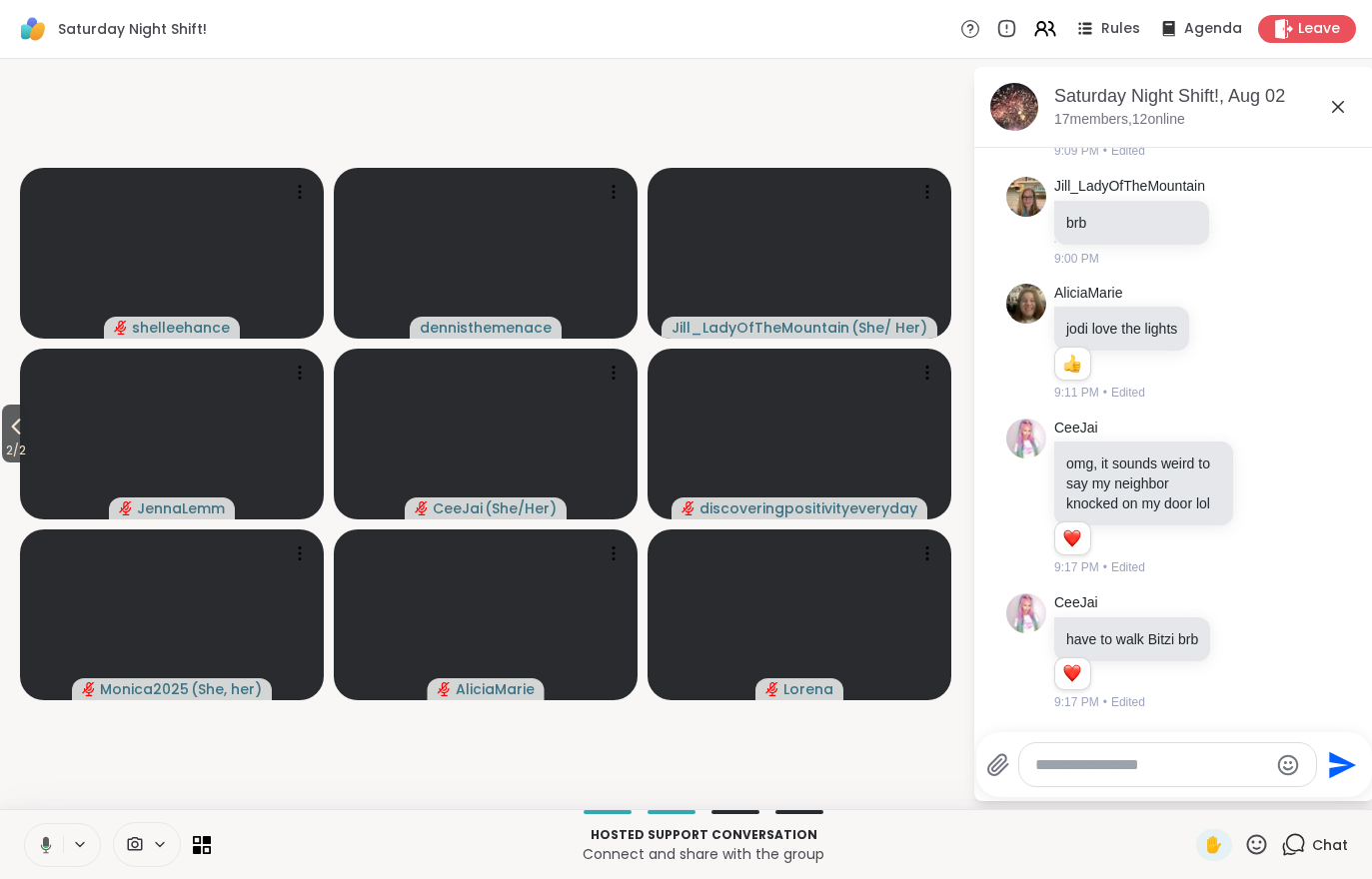 click 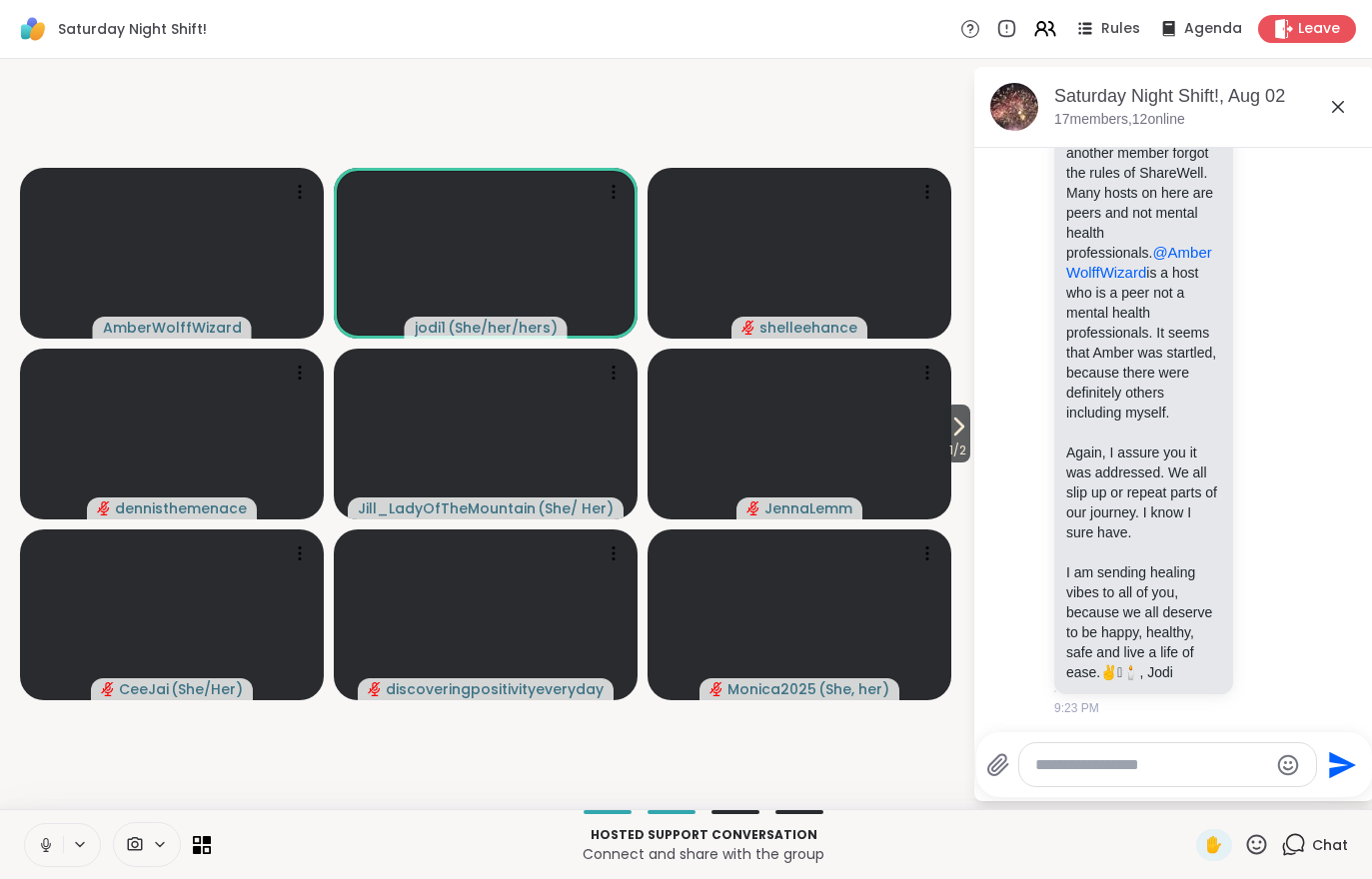 scroll, scrollTop: 3551, scrollLeft: 0, axis: vertical 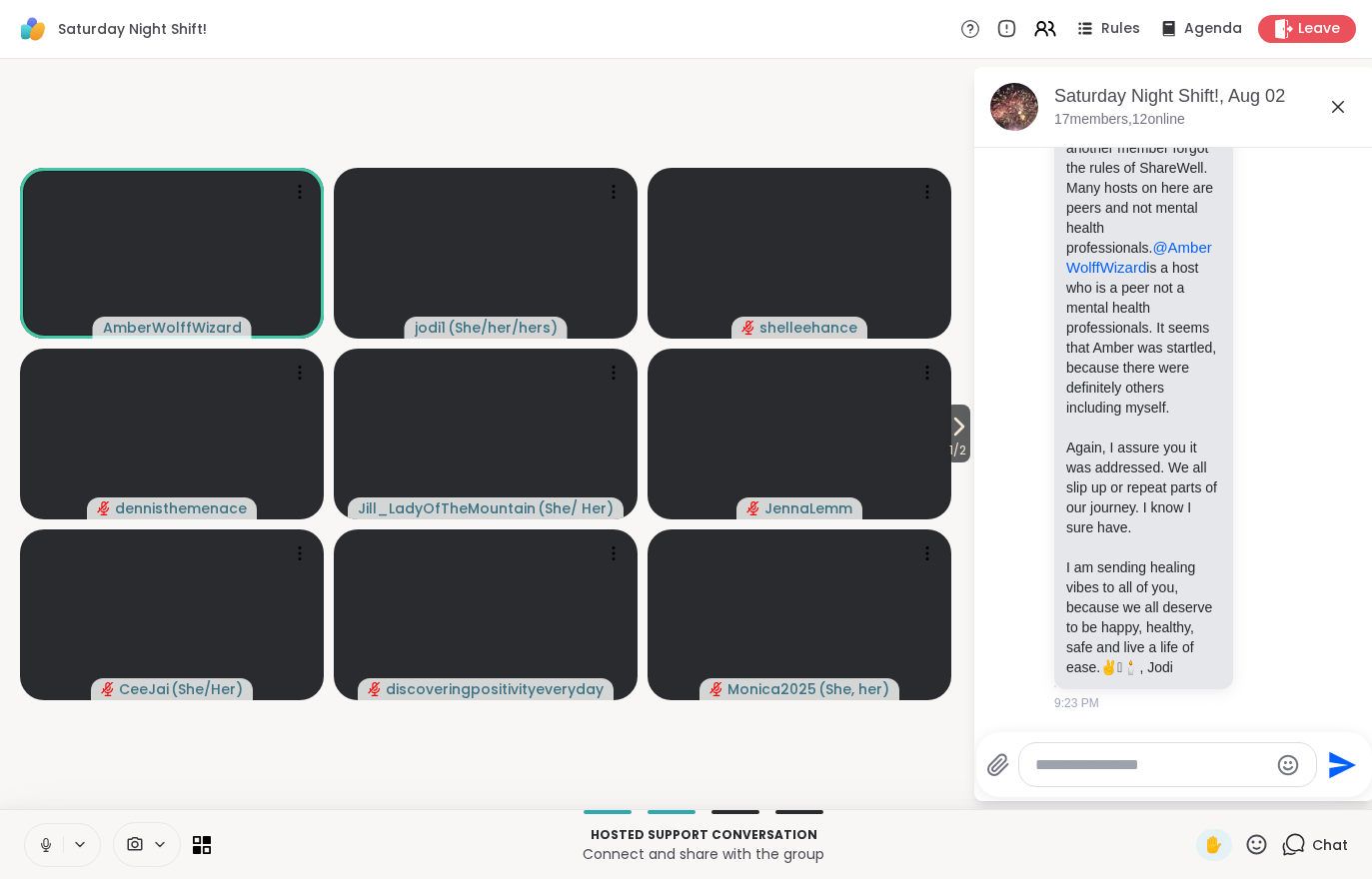 click on "1  /  2" at bounding box center [957, 450] 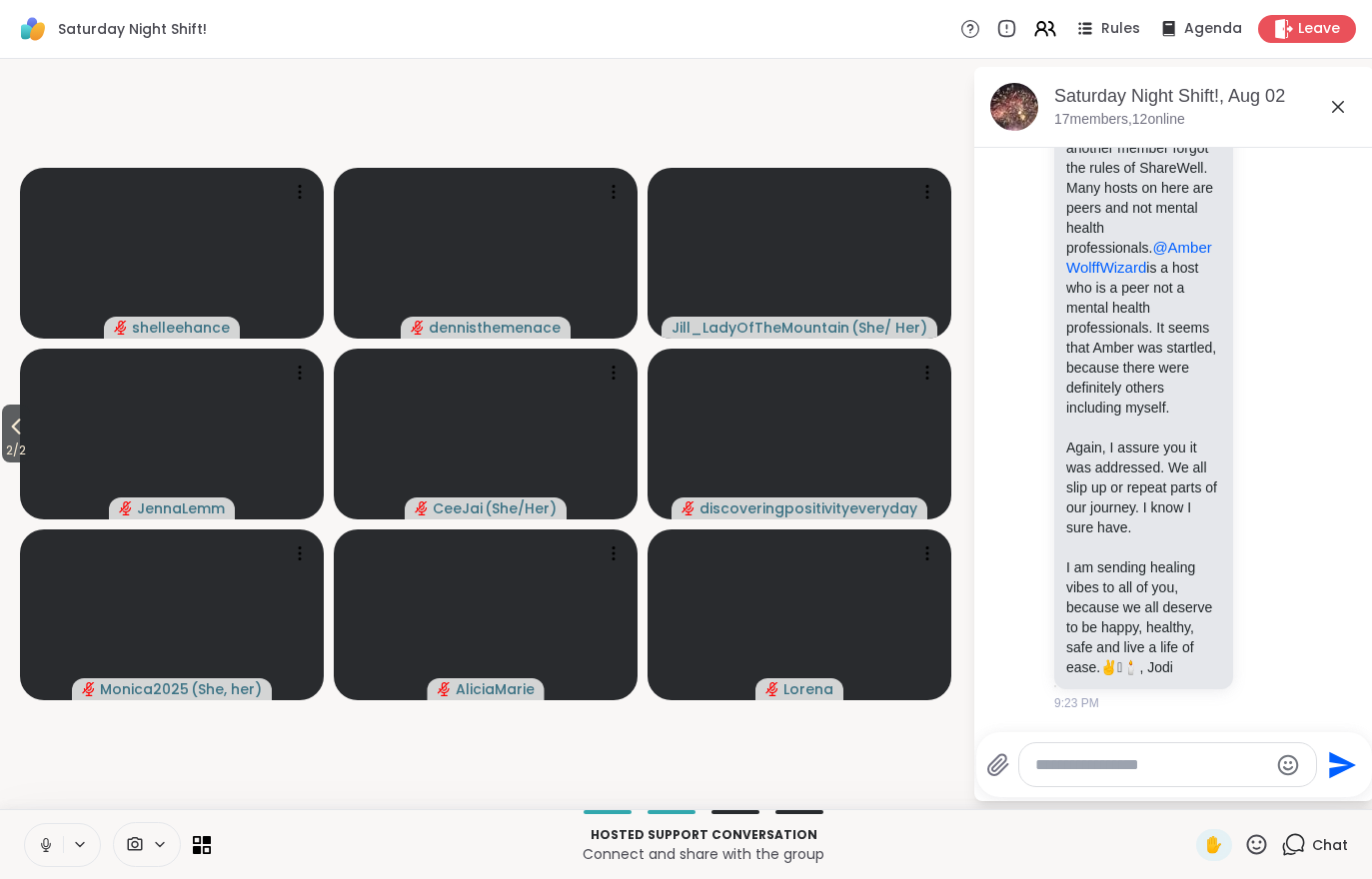 click on "2  /  2" at bounding box center [16, 450] 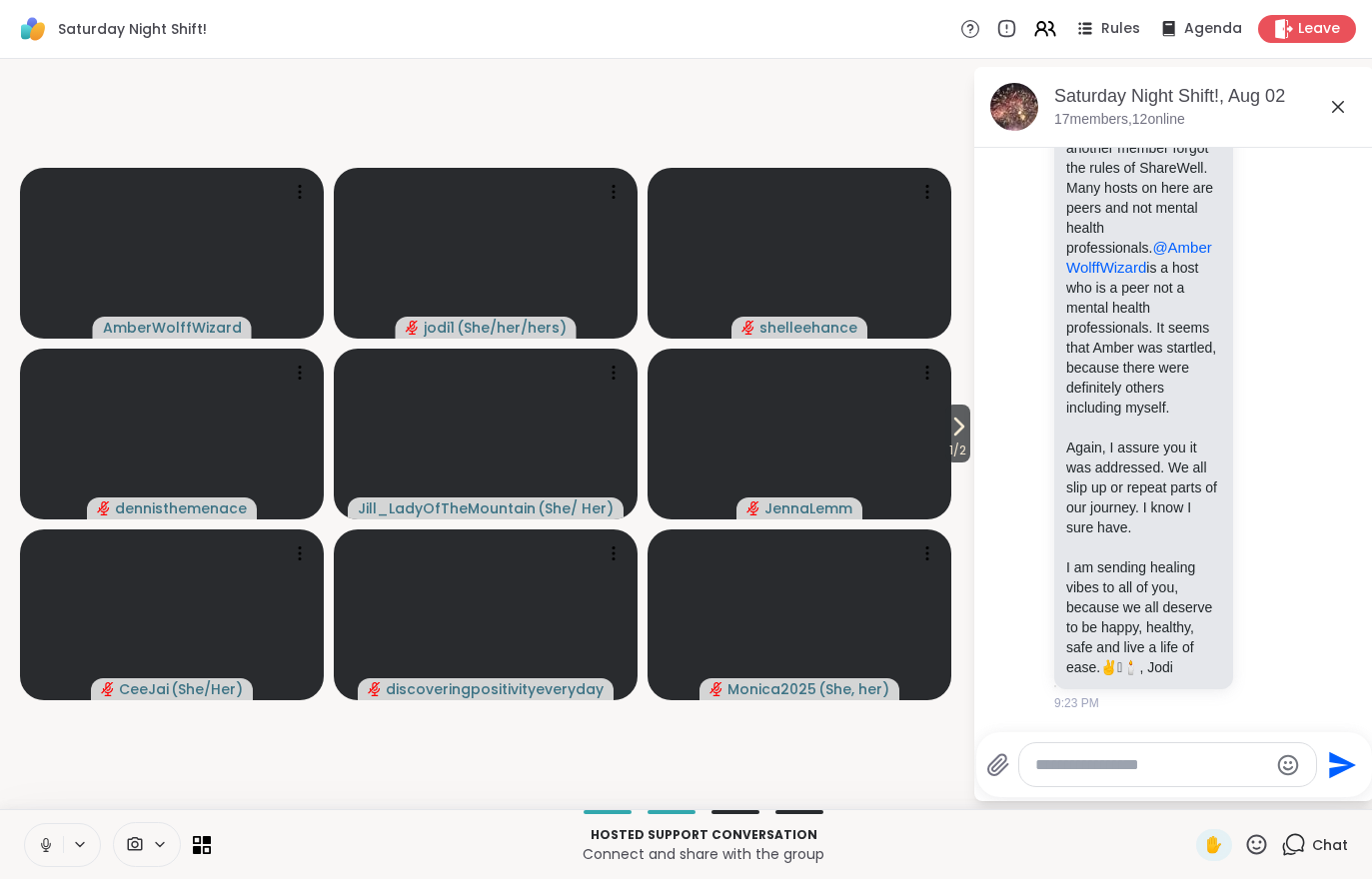 click 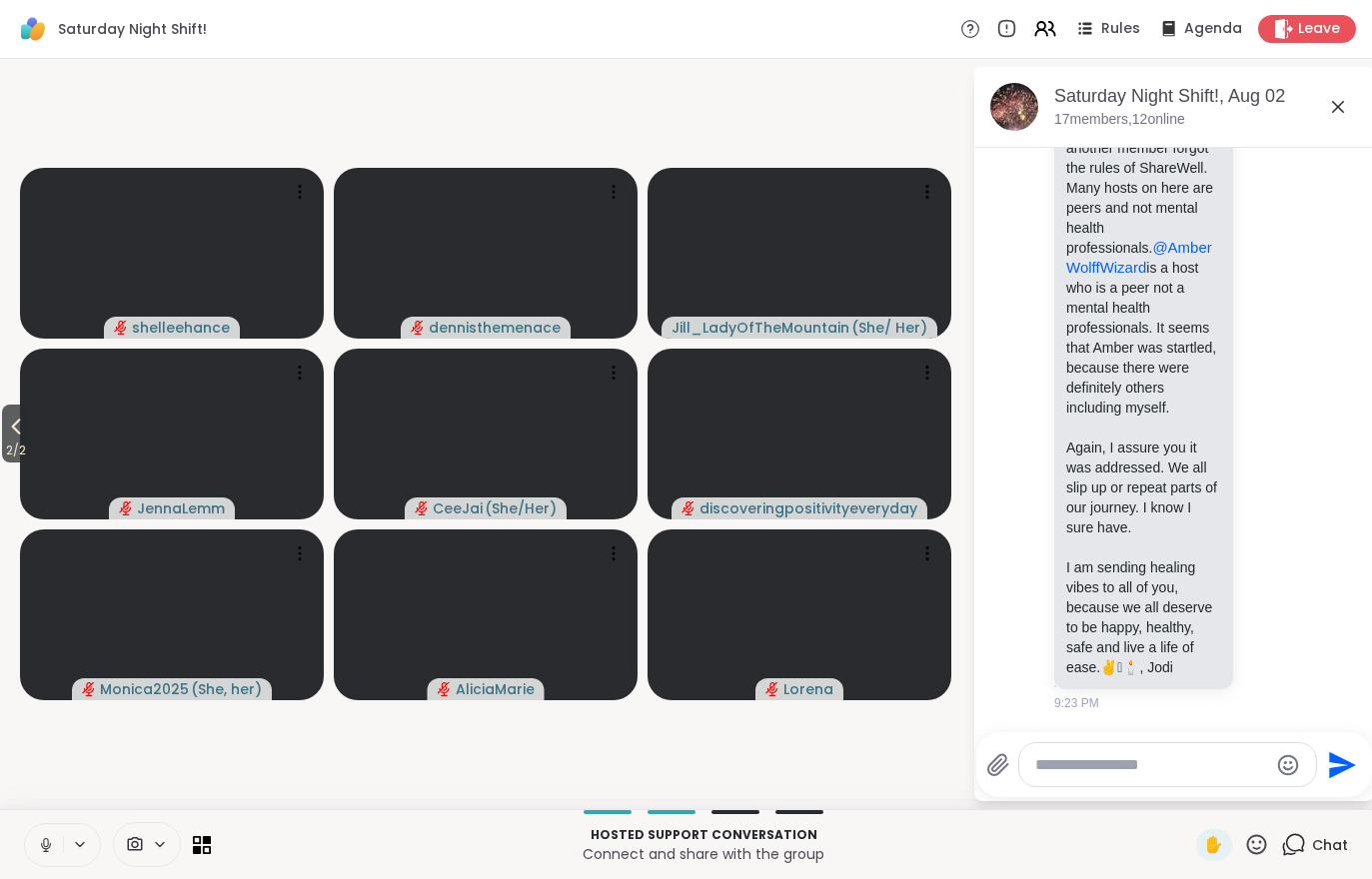 click 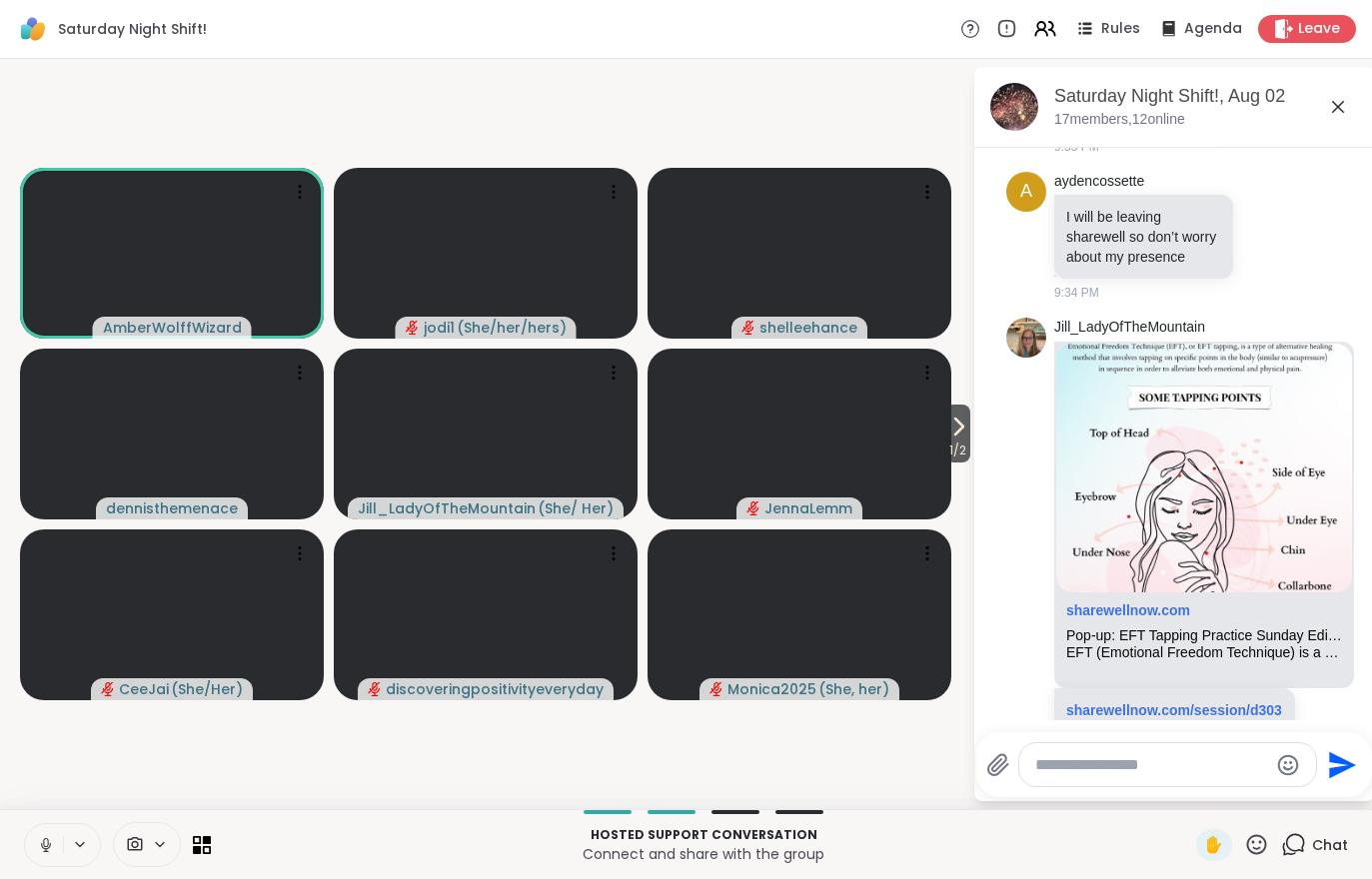 scroll, scrollTop: 4556, scrollLeft: 0, axis: vertical 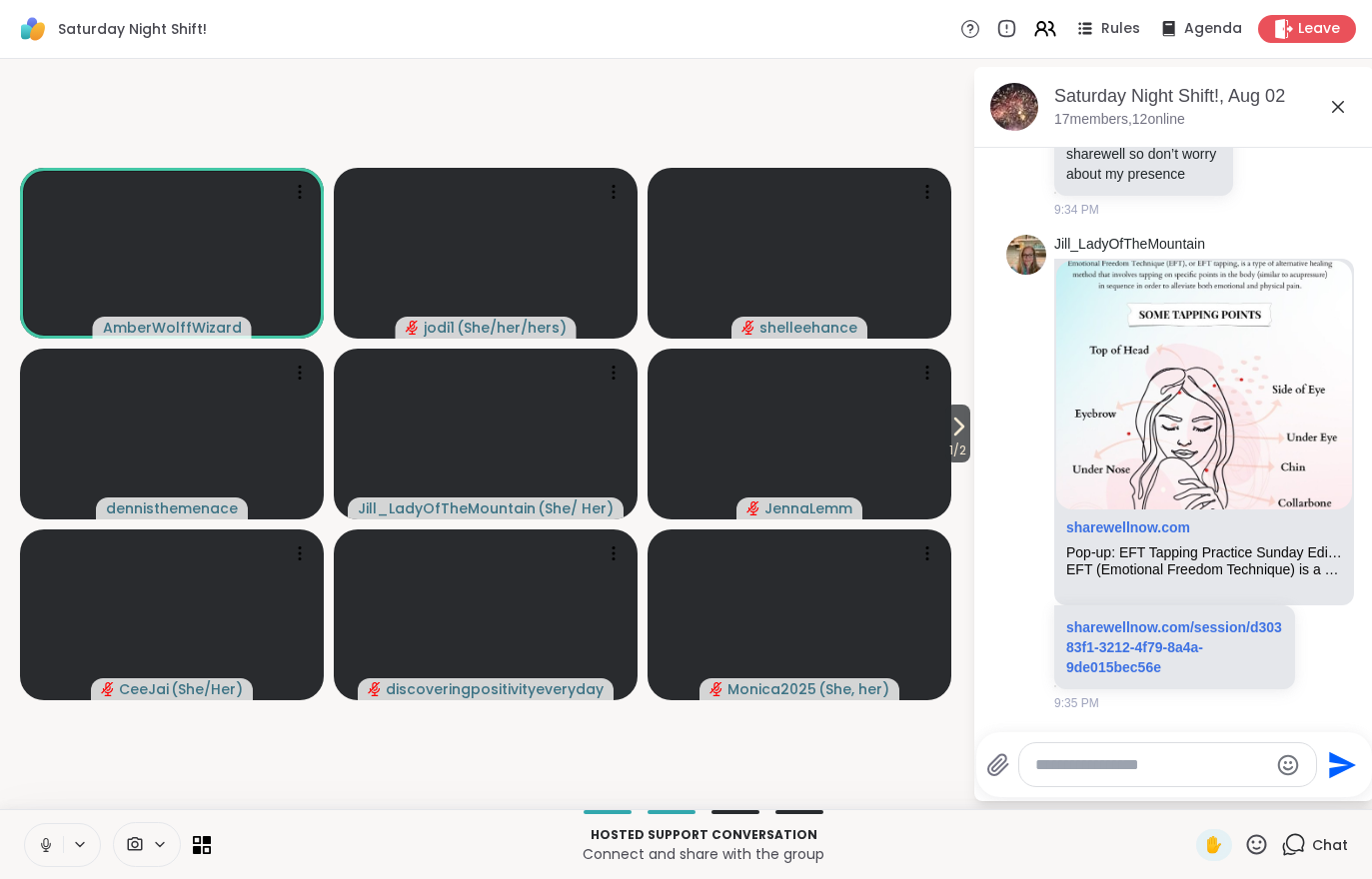click on "1  /  2" at bounding box center [957, 450] 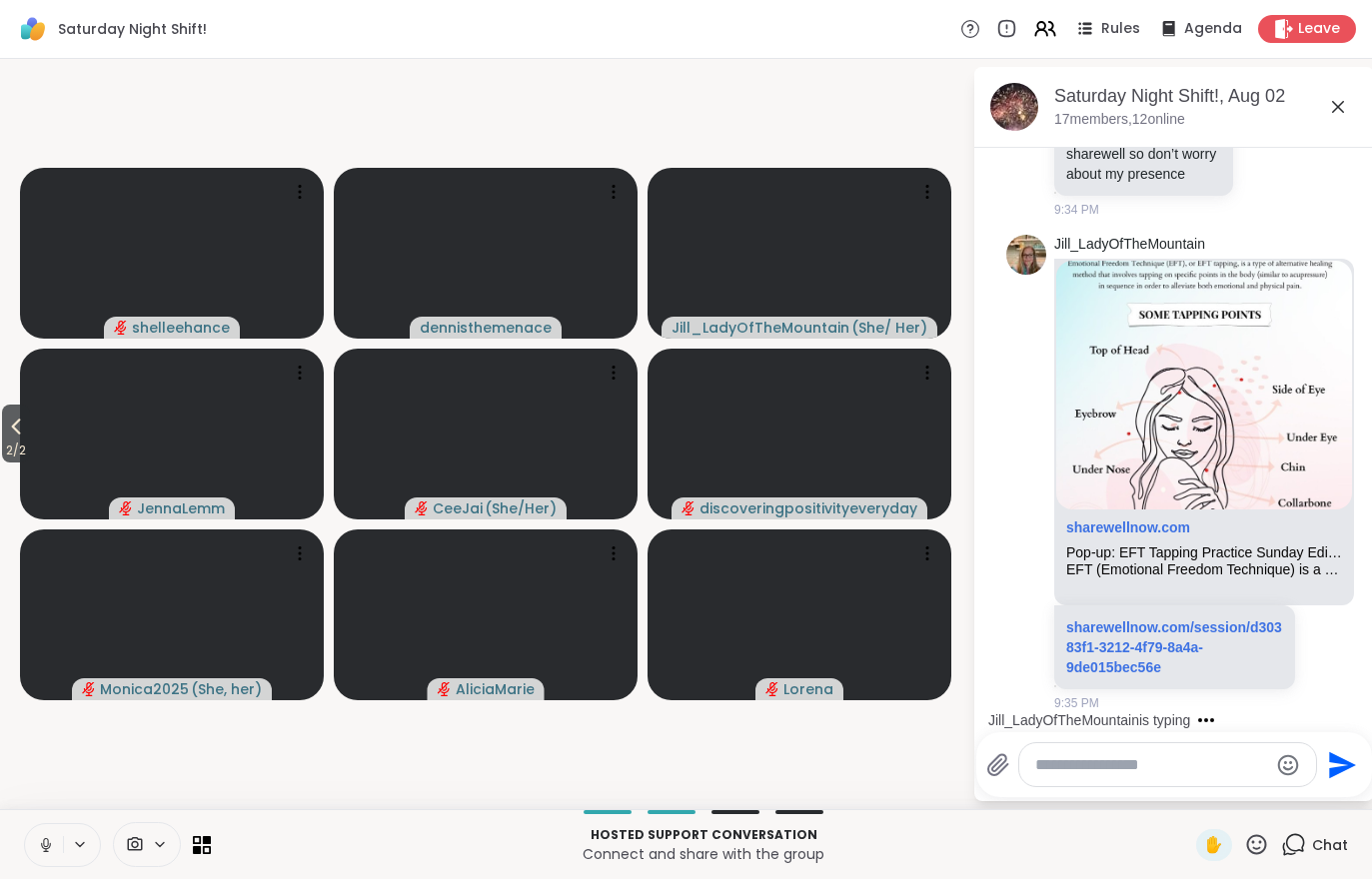 click on "2  /  2" at bounding box center [16, 450] 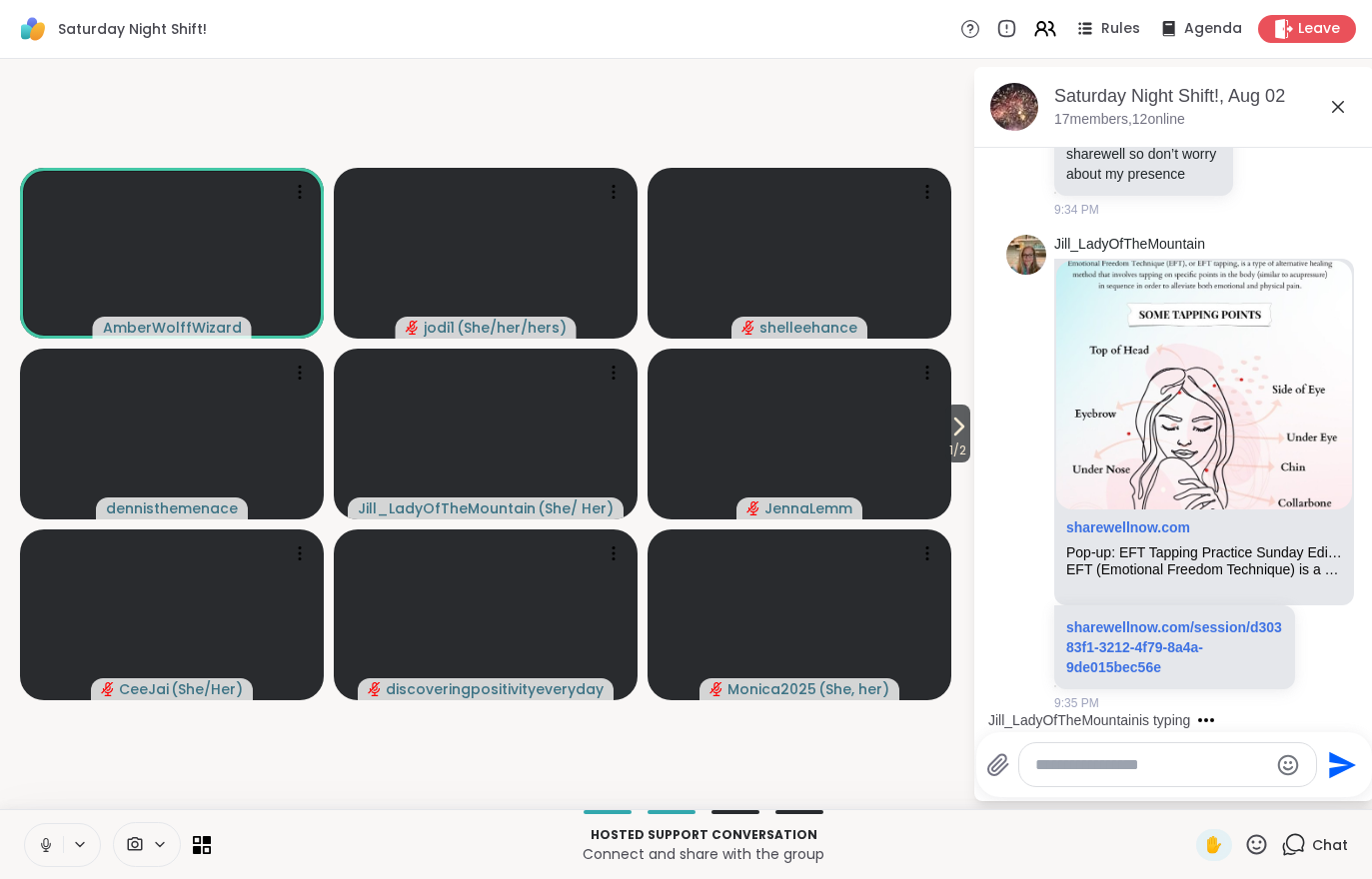 click on "1  /  2" at bounding box center (957, 450) 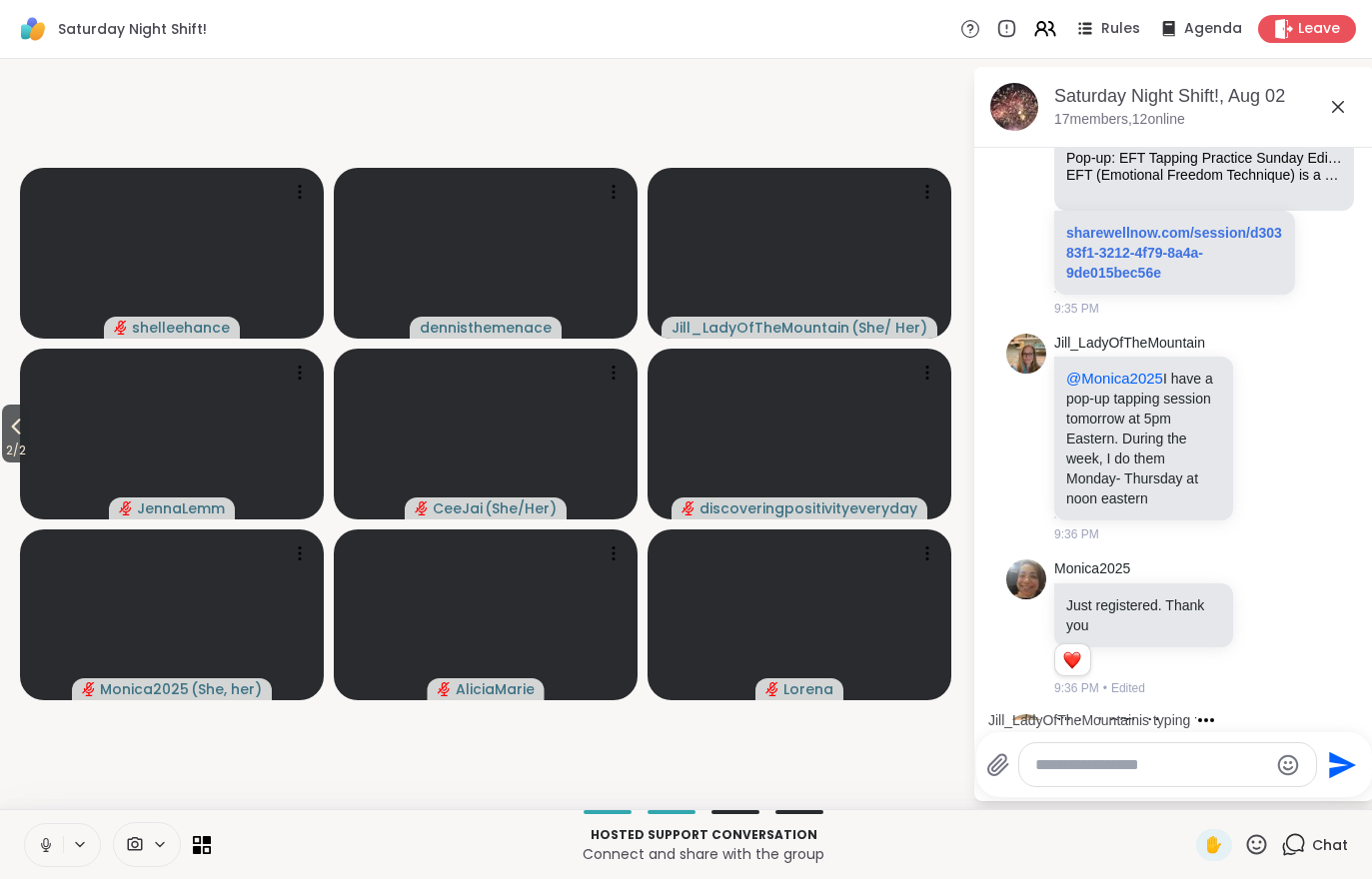 scroll, scrollTop: 5133, scrollLeft: 0, axis: vertical 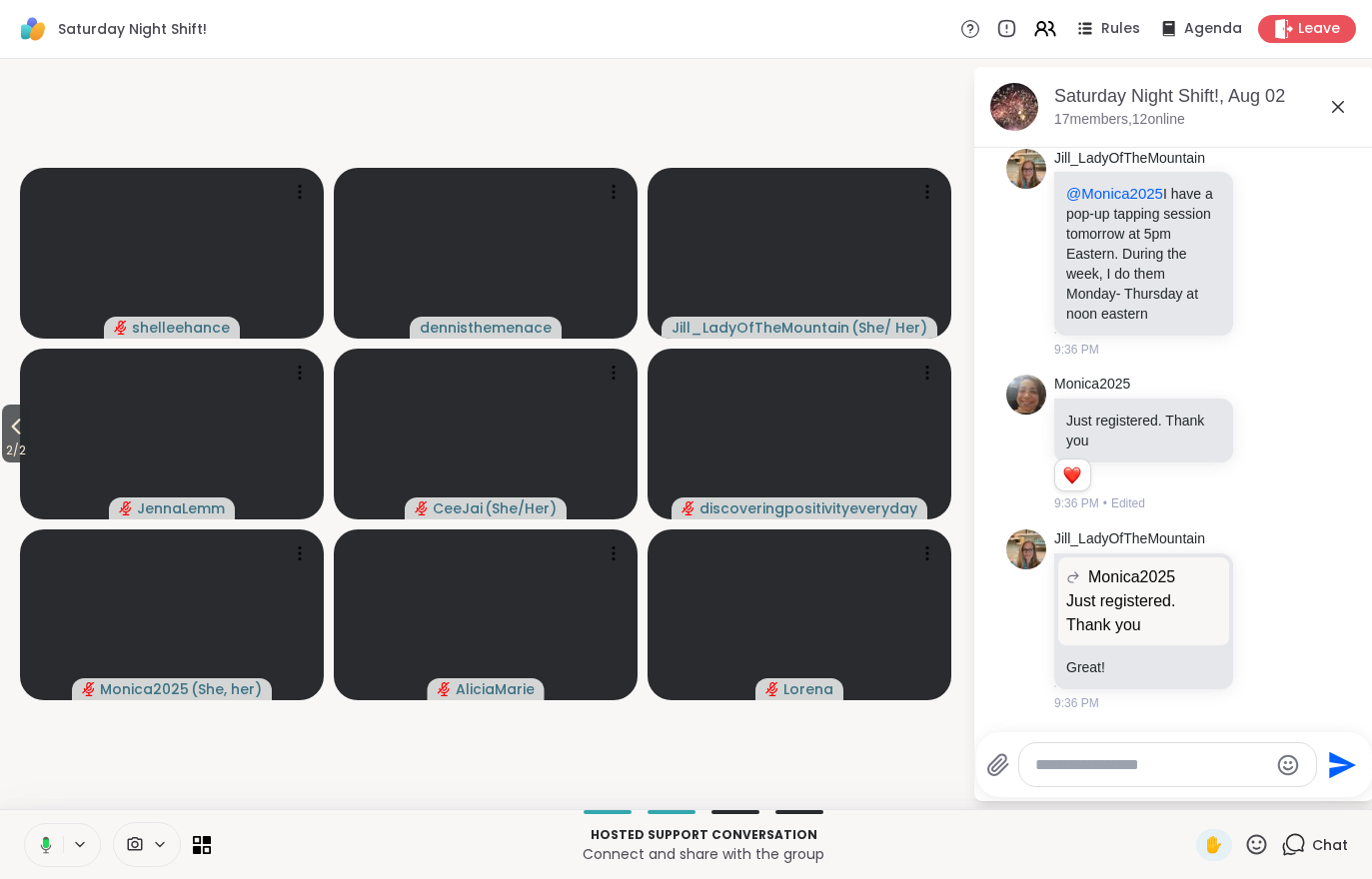 click on "2  /  2" at bounding box center (16, 450) 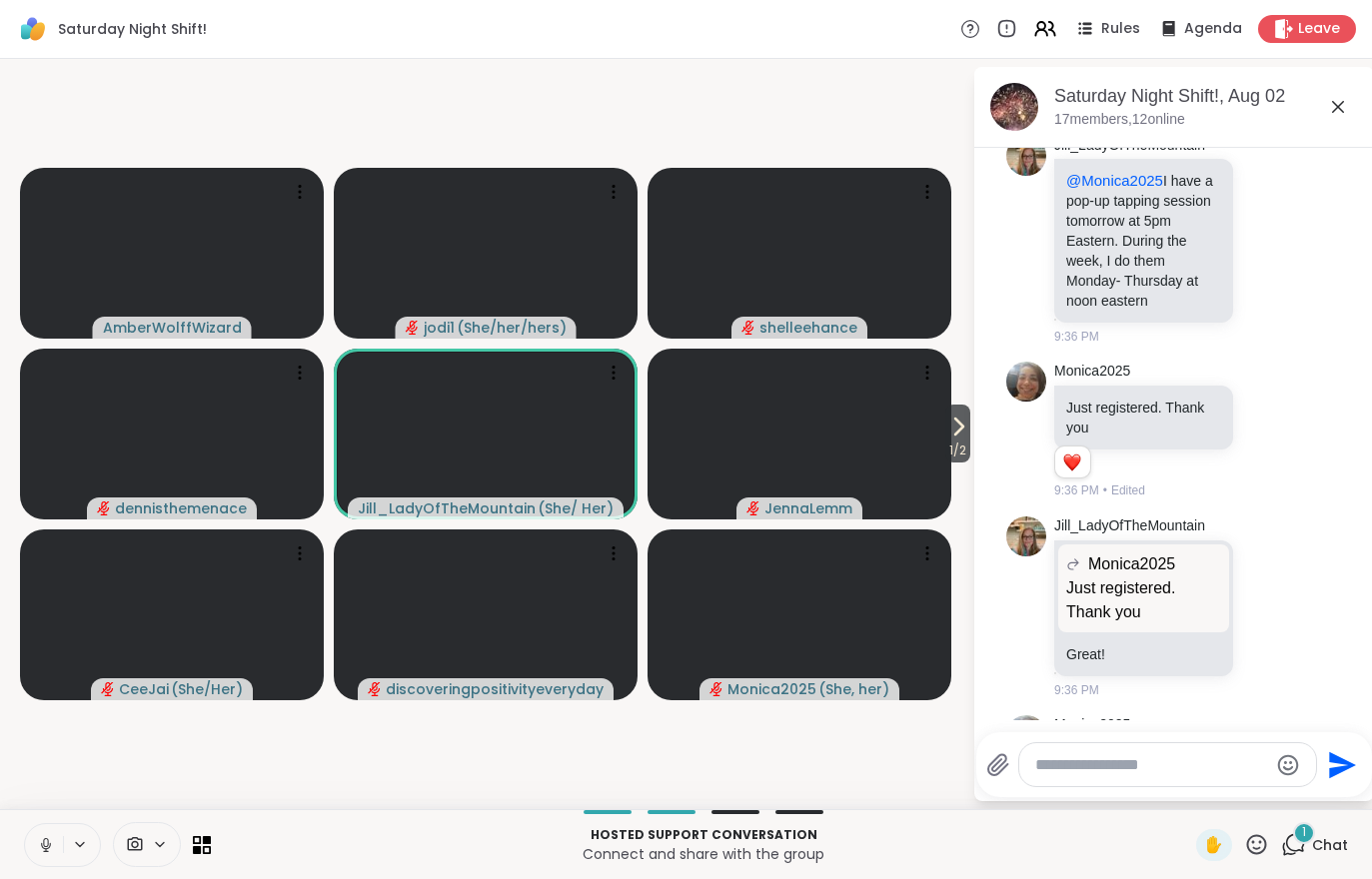 scroll, scrollTop: 5355, scrollLeft: 0, axis: vertical 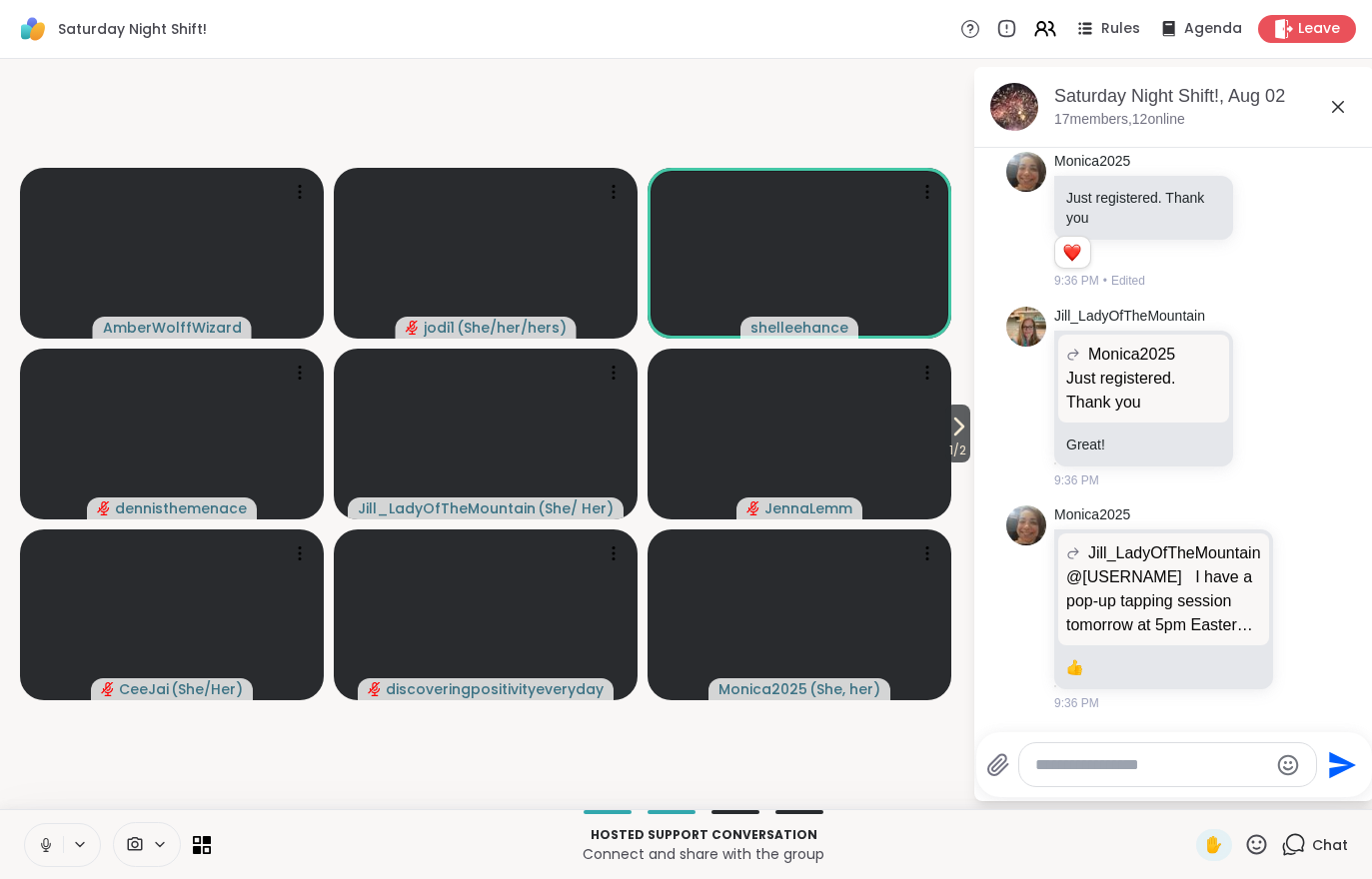 click at bounding box center [44, 845] 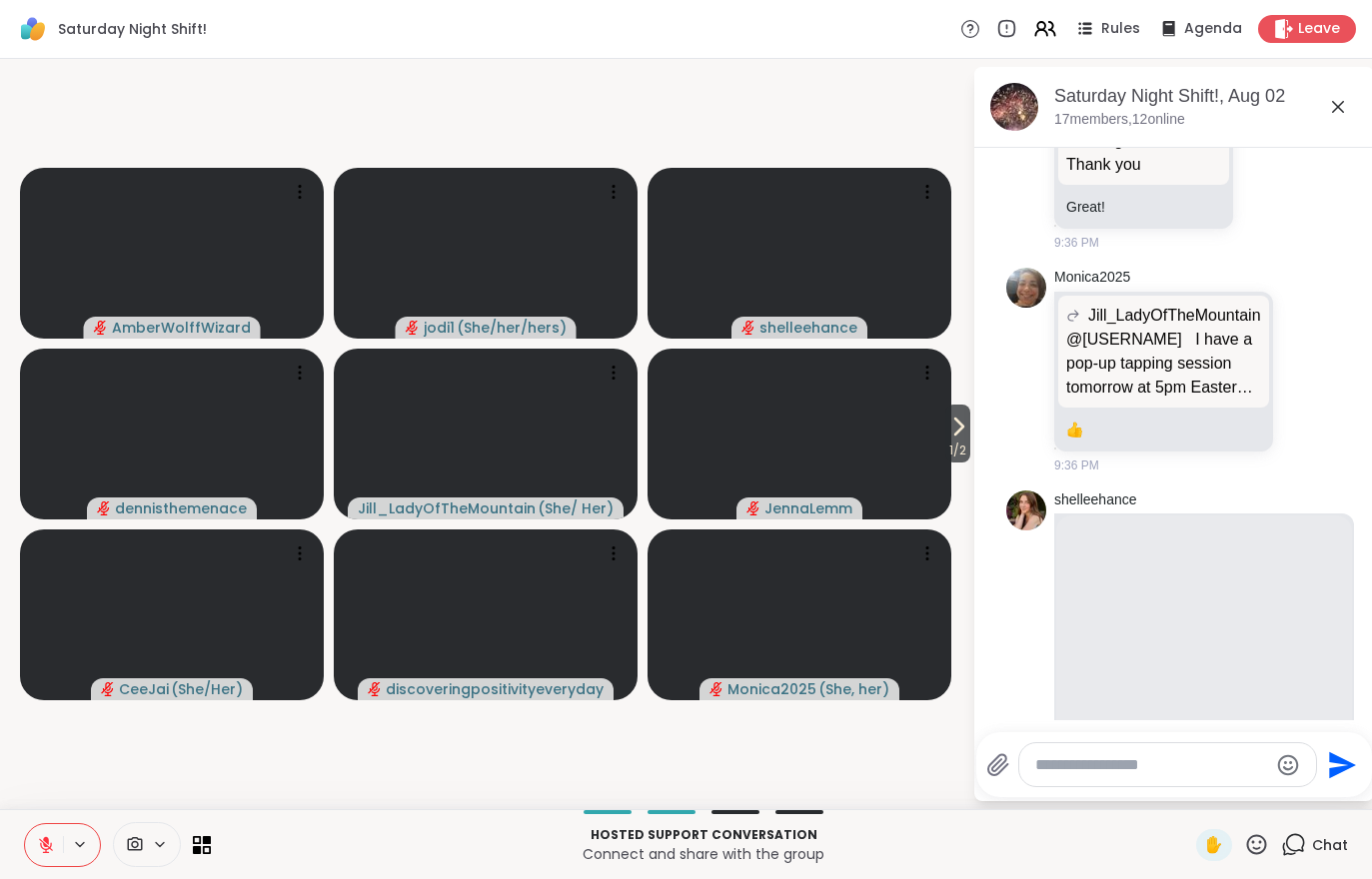 scroll, scrollTop: 6243, scrollLeft: 0, axis: vertical 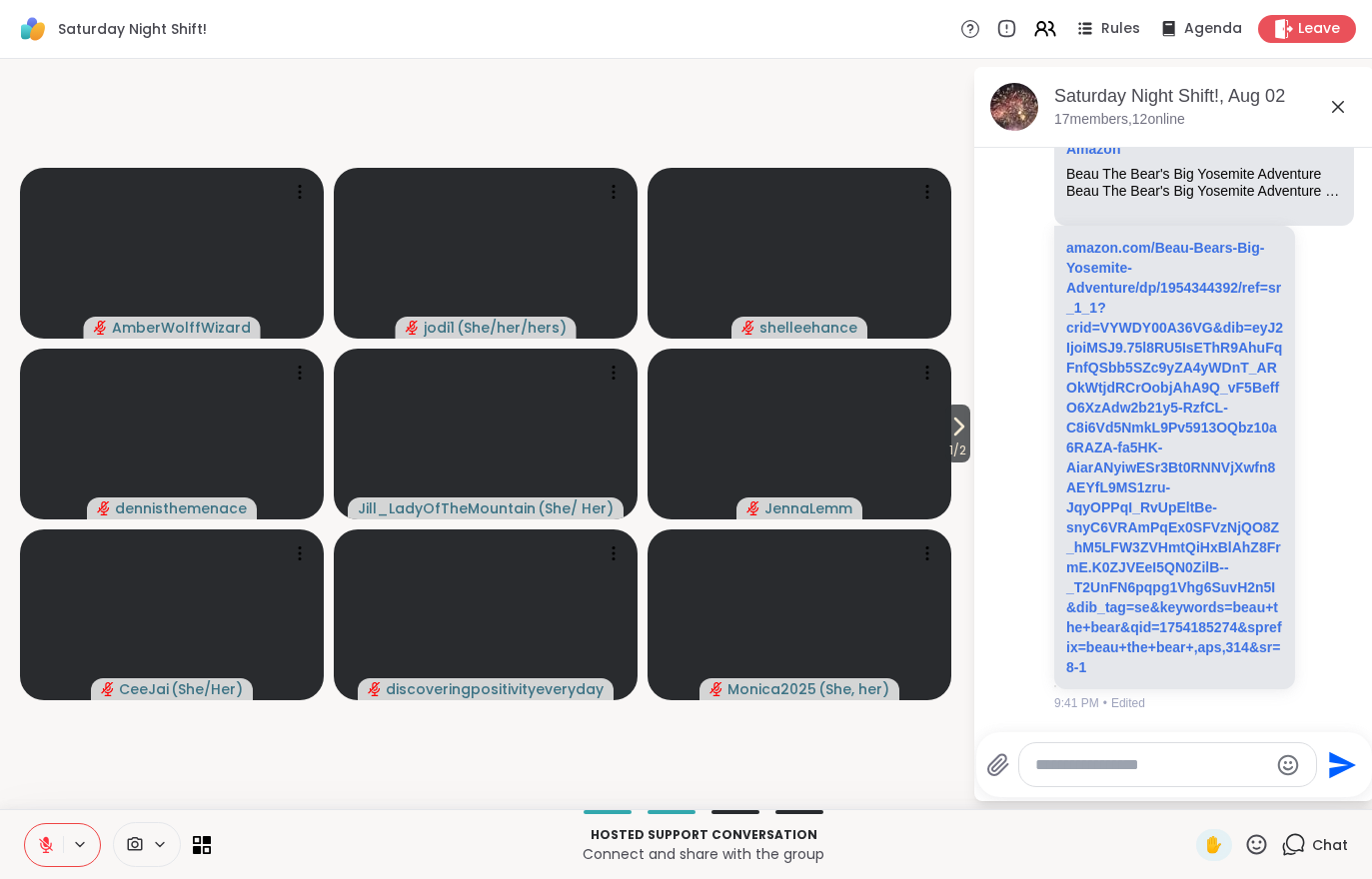 click 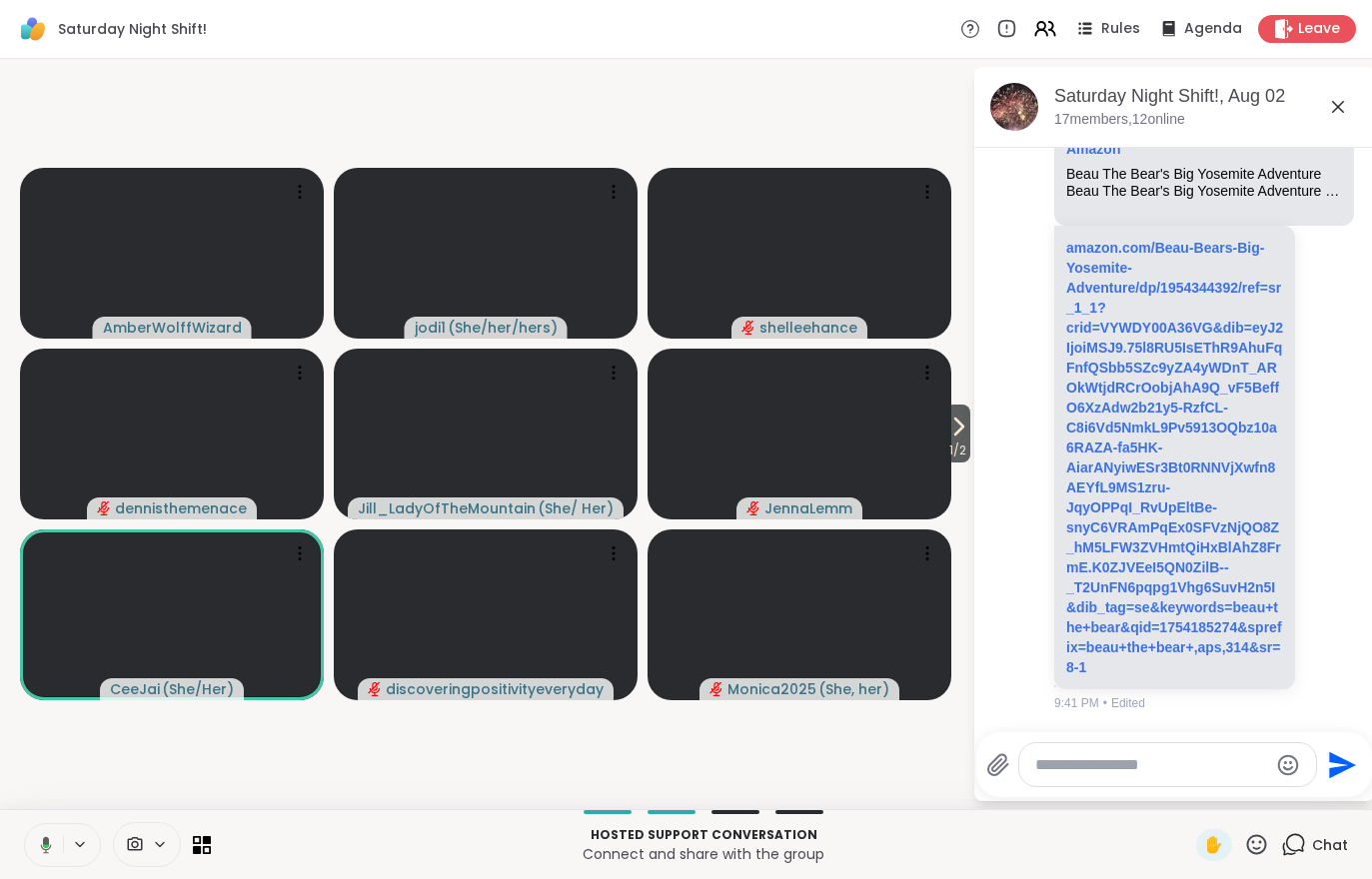 click on "1  /  2" at bounding box center (957, 434) 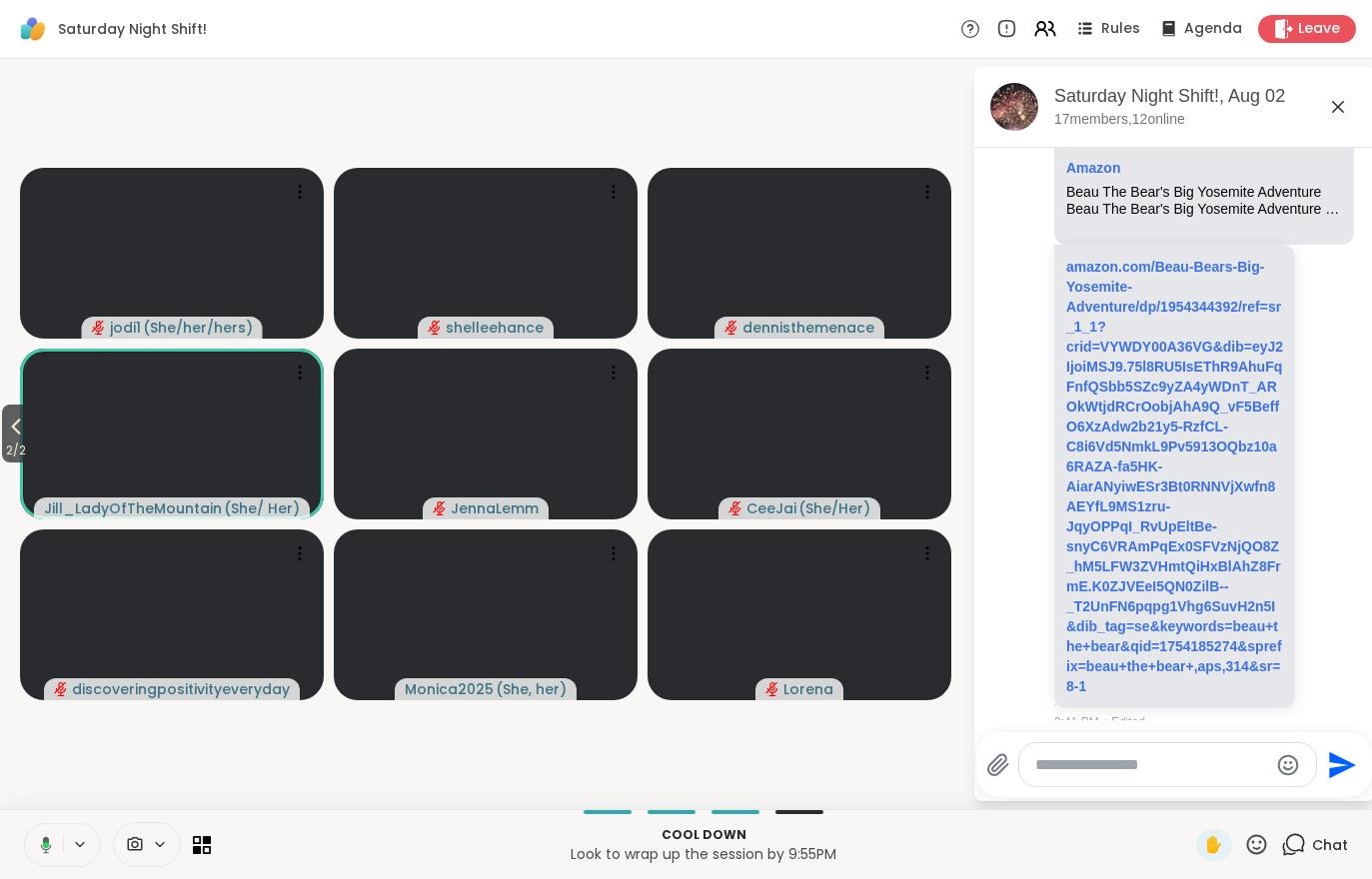 click on "2  /  2" at bounding box center [16, 450] 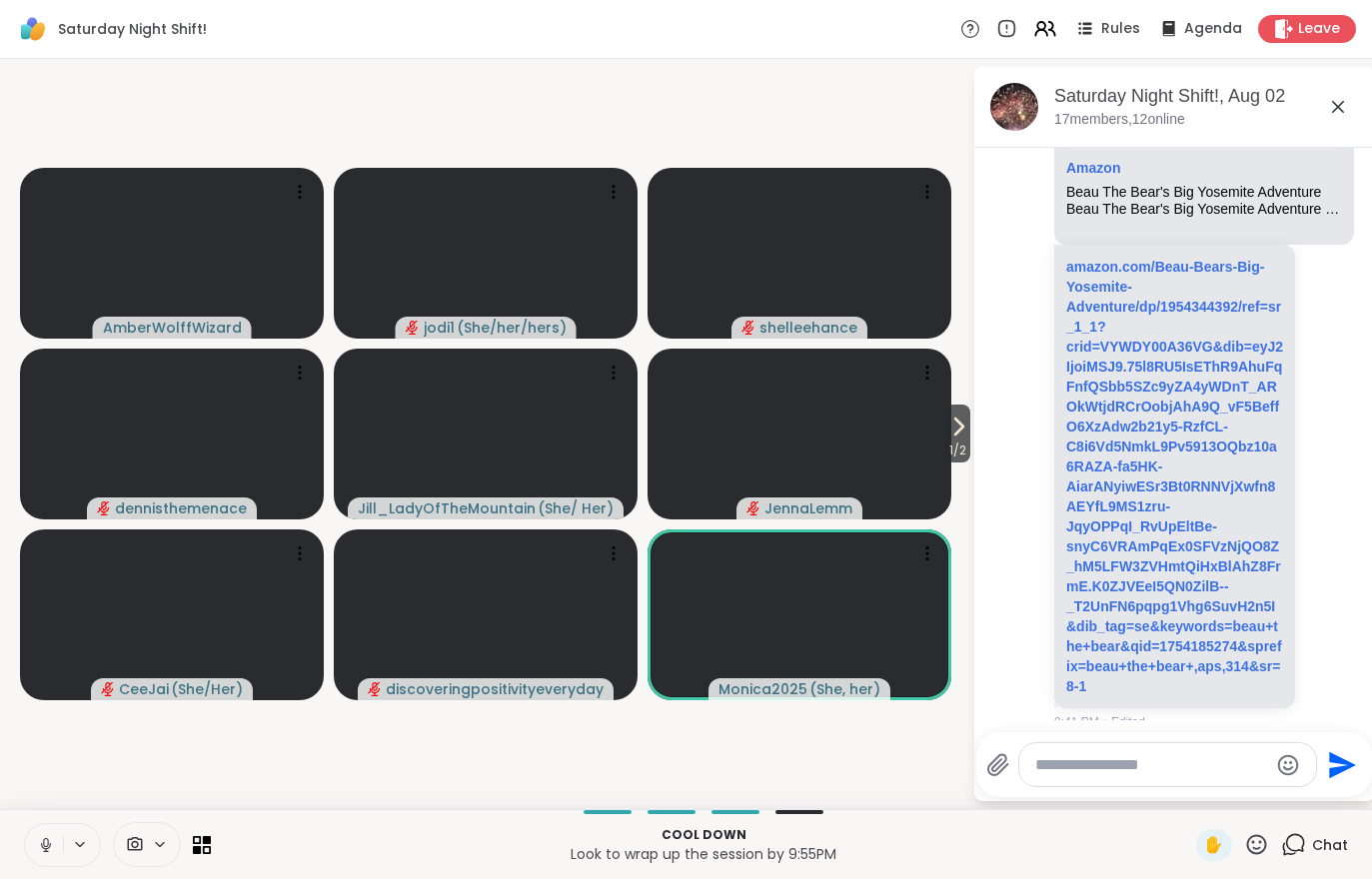 click 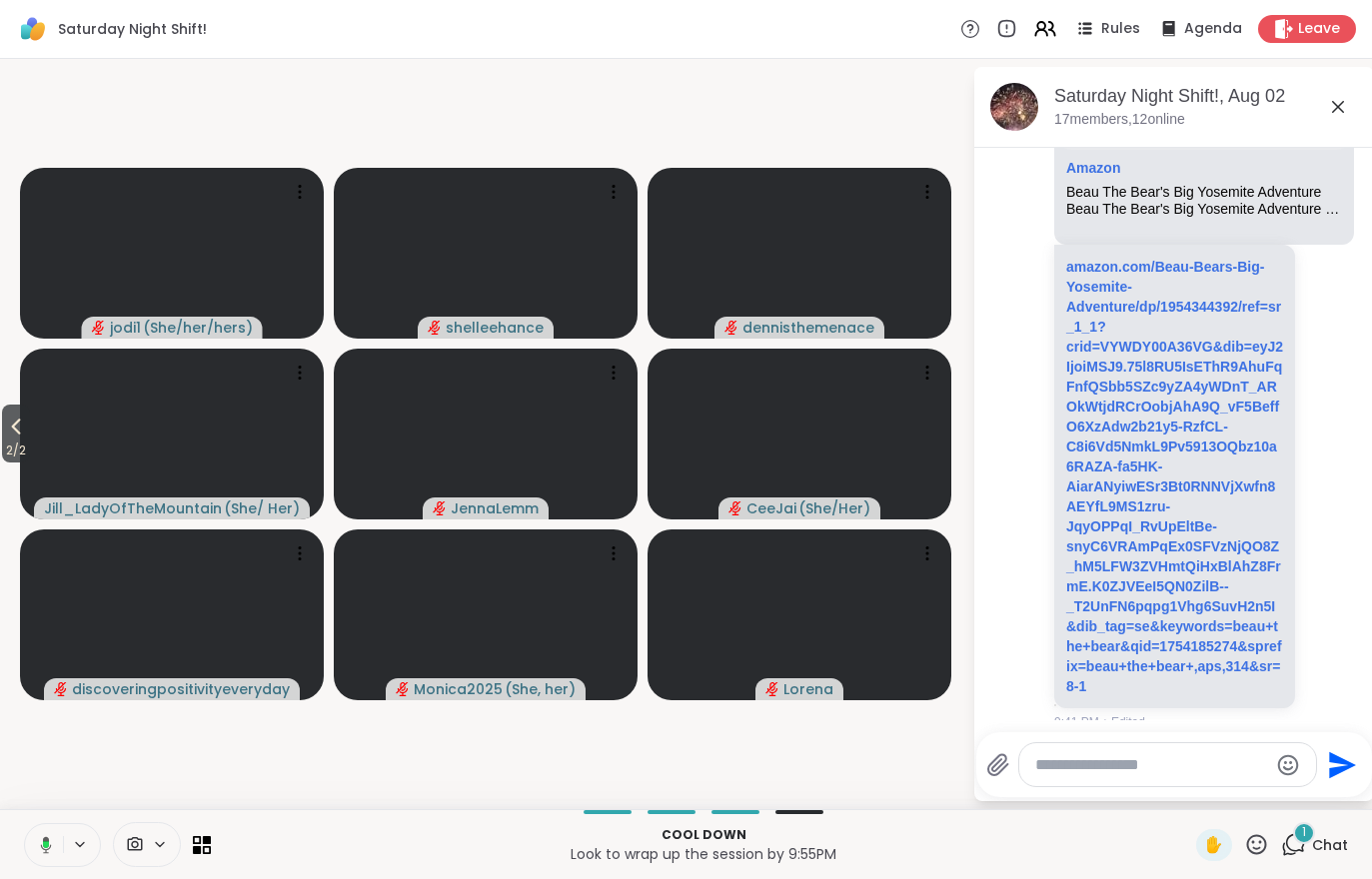 scroll, scrollTop: 6493, scrollLeft: 0, axis: vertical 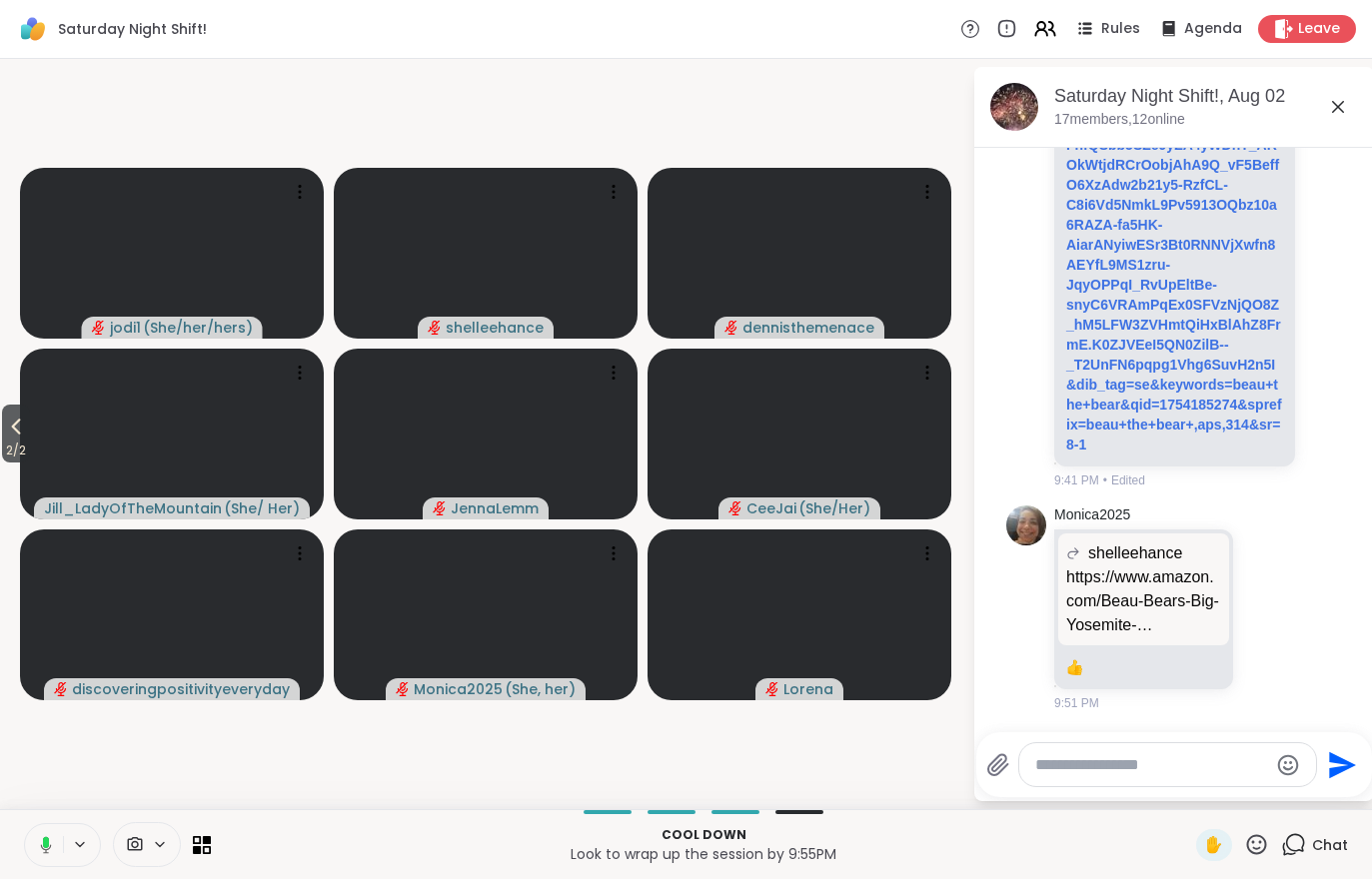 click 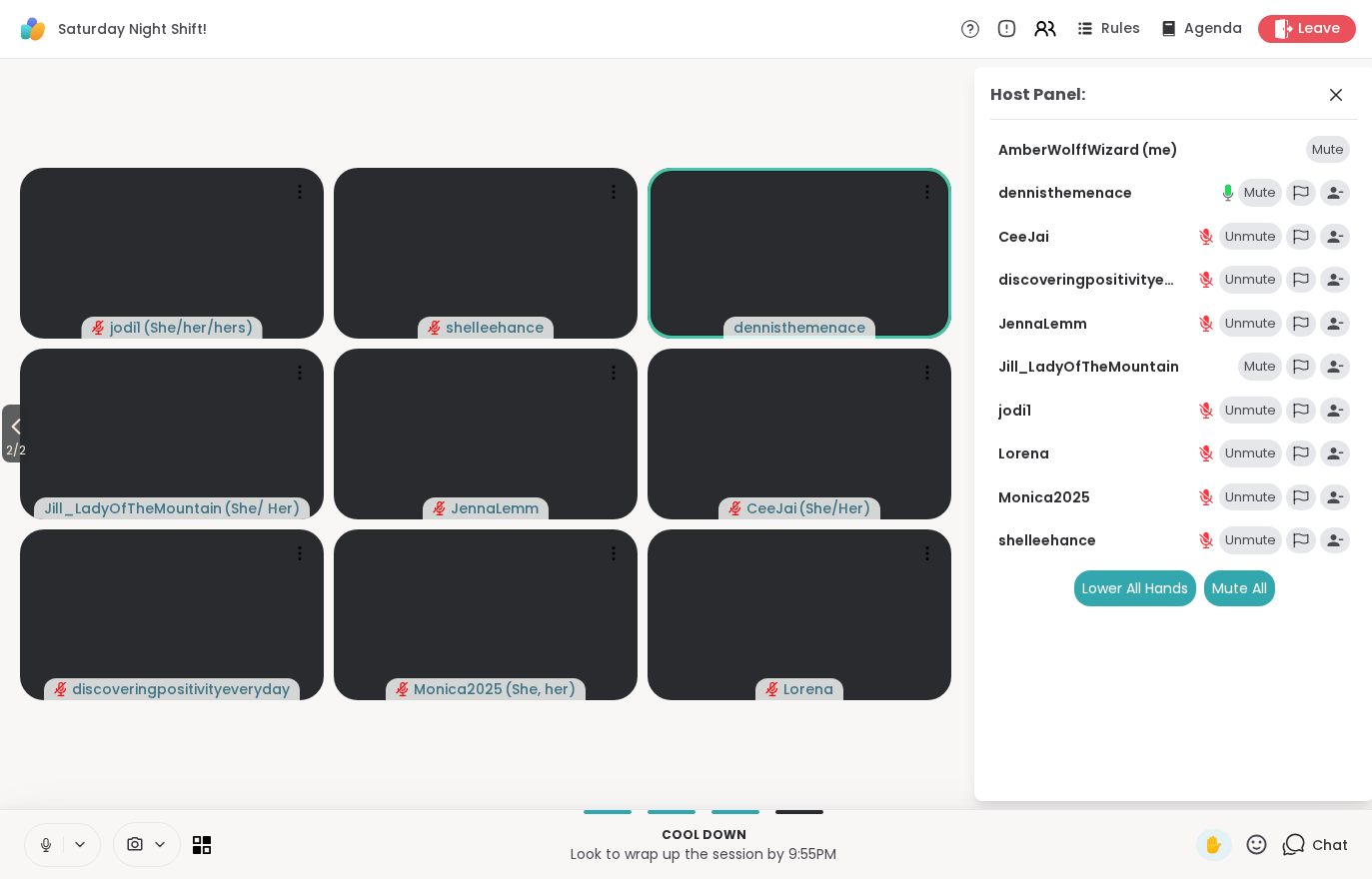click on "2  /  2" at bounding box center [16, 434] 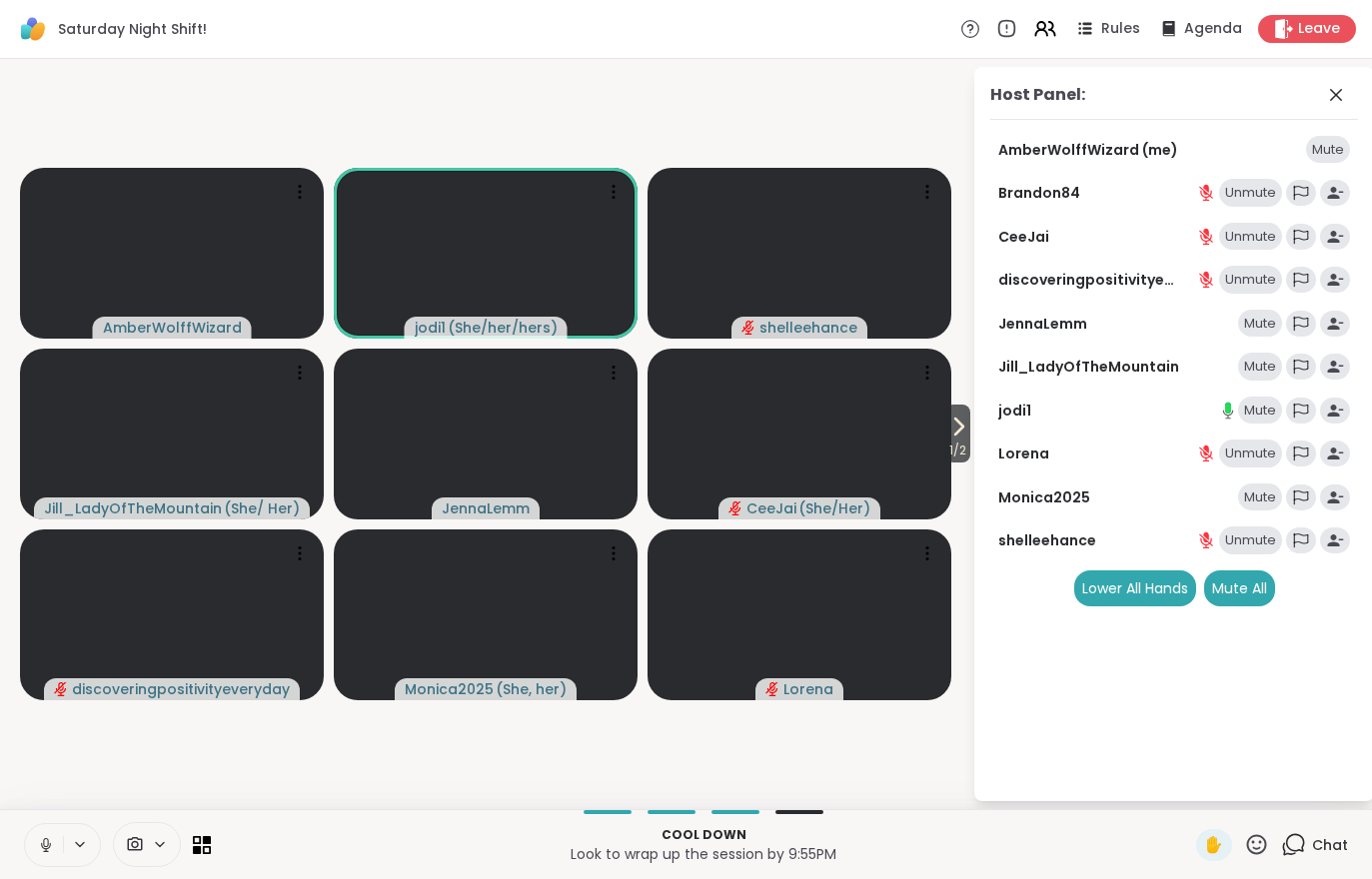 click on "1  /  2" at bounding box center (957, 450) 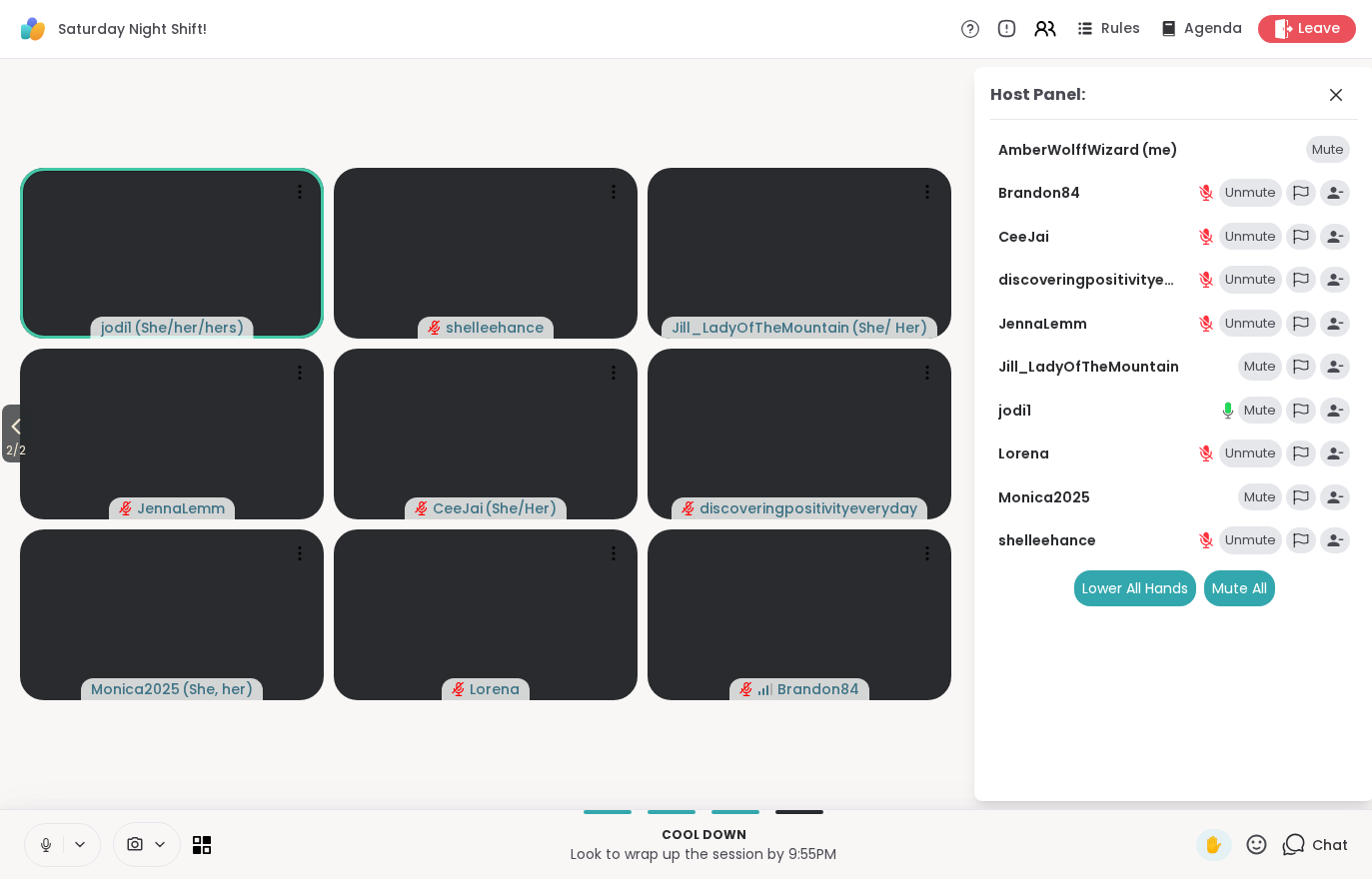 click on "2  /  2" at bounding box center [16, 434] 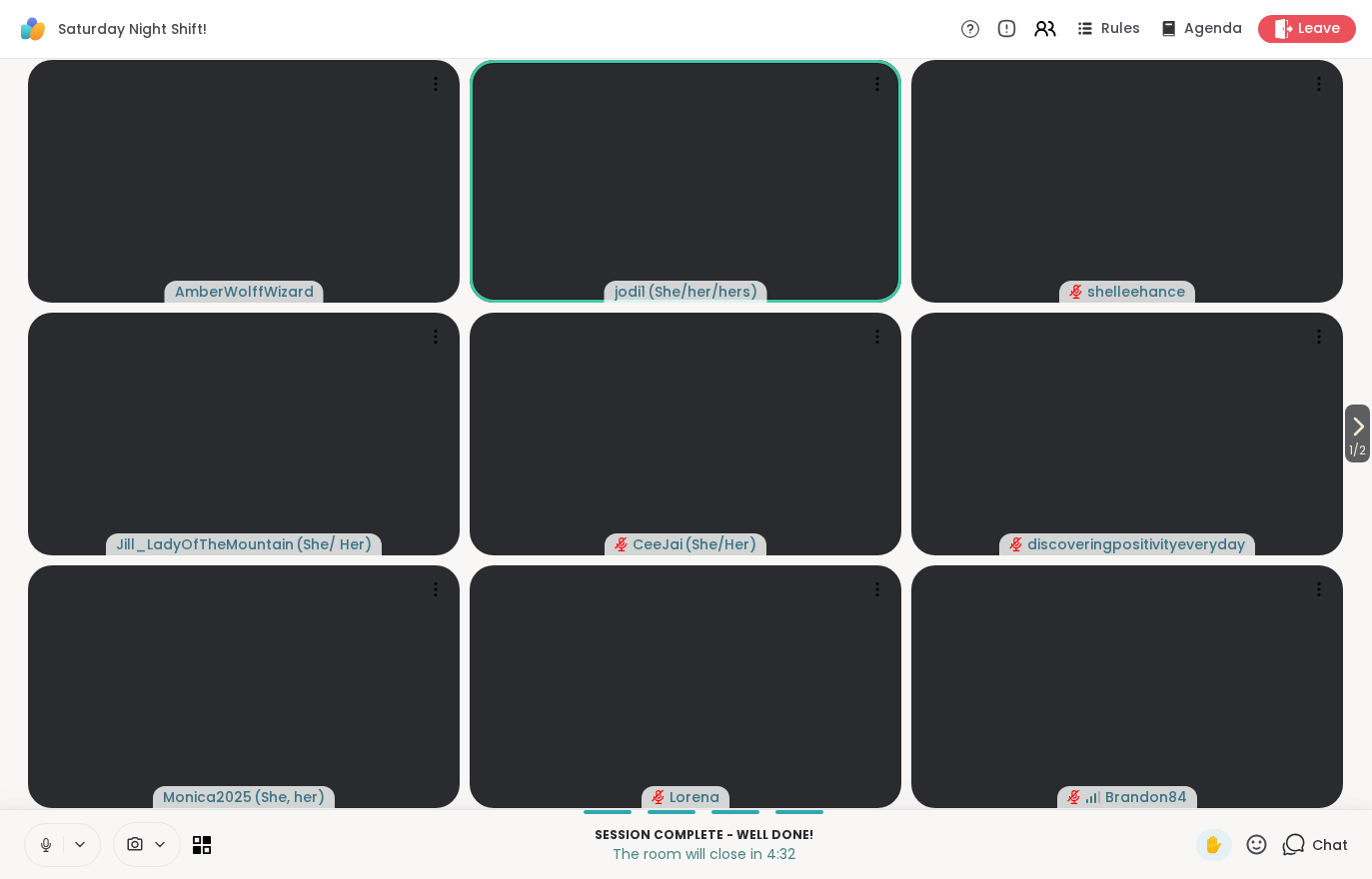 click on "1  /  2" at bounding box center (1357, 434) 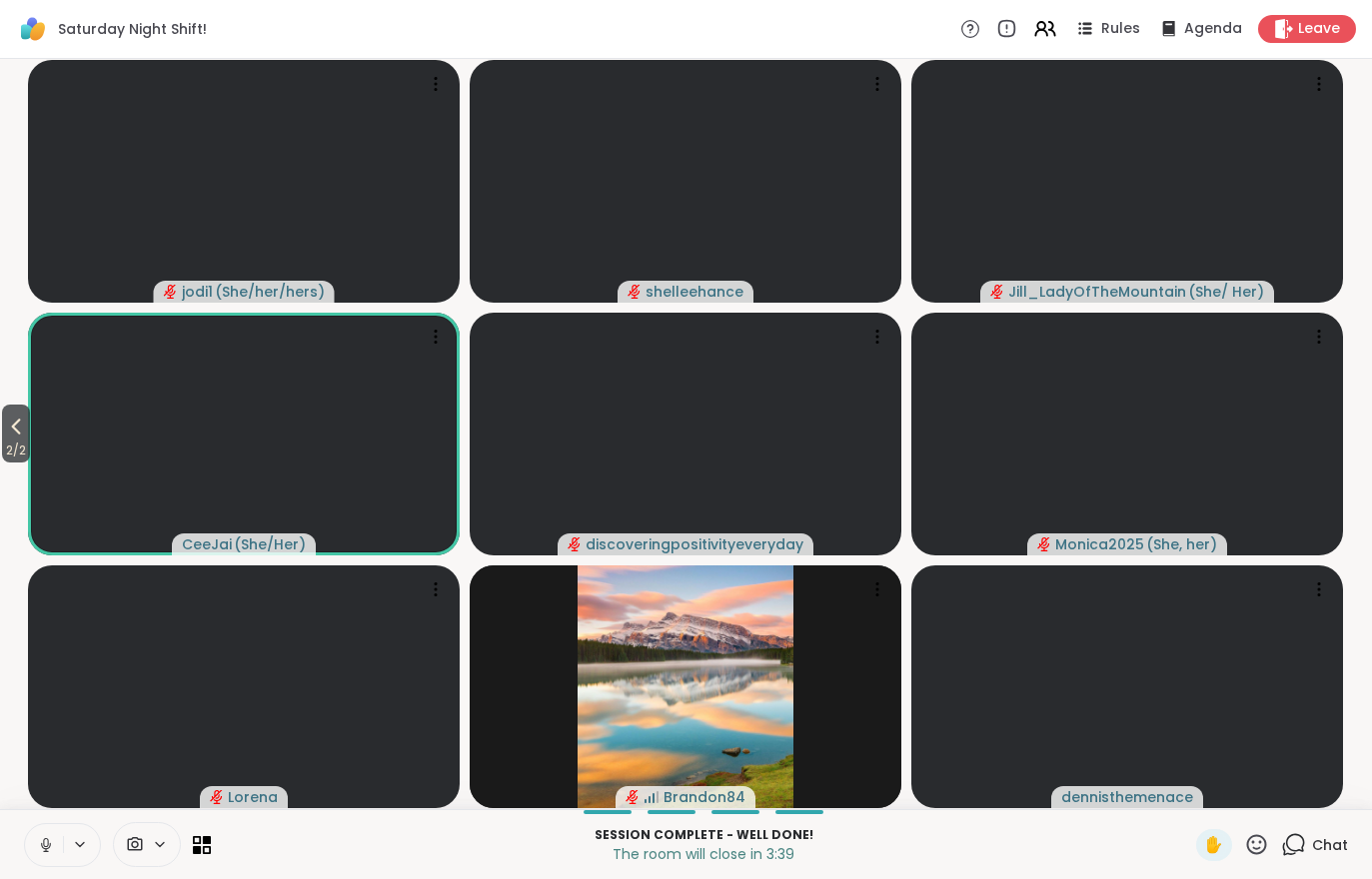 click 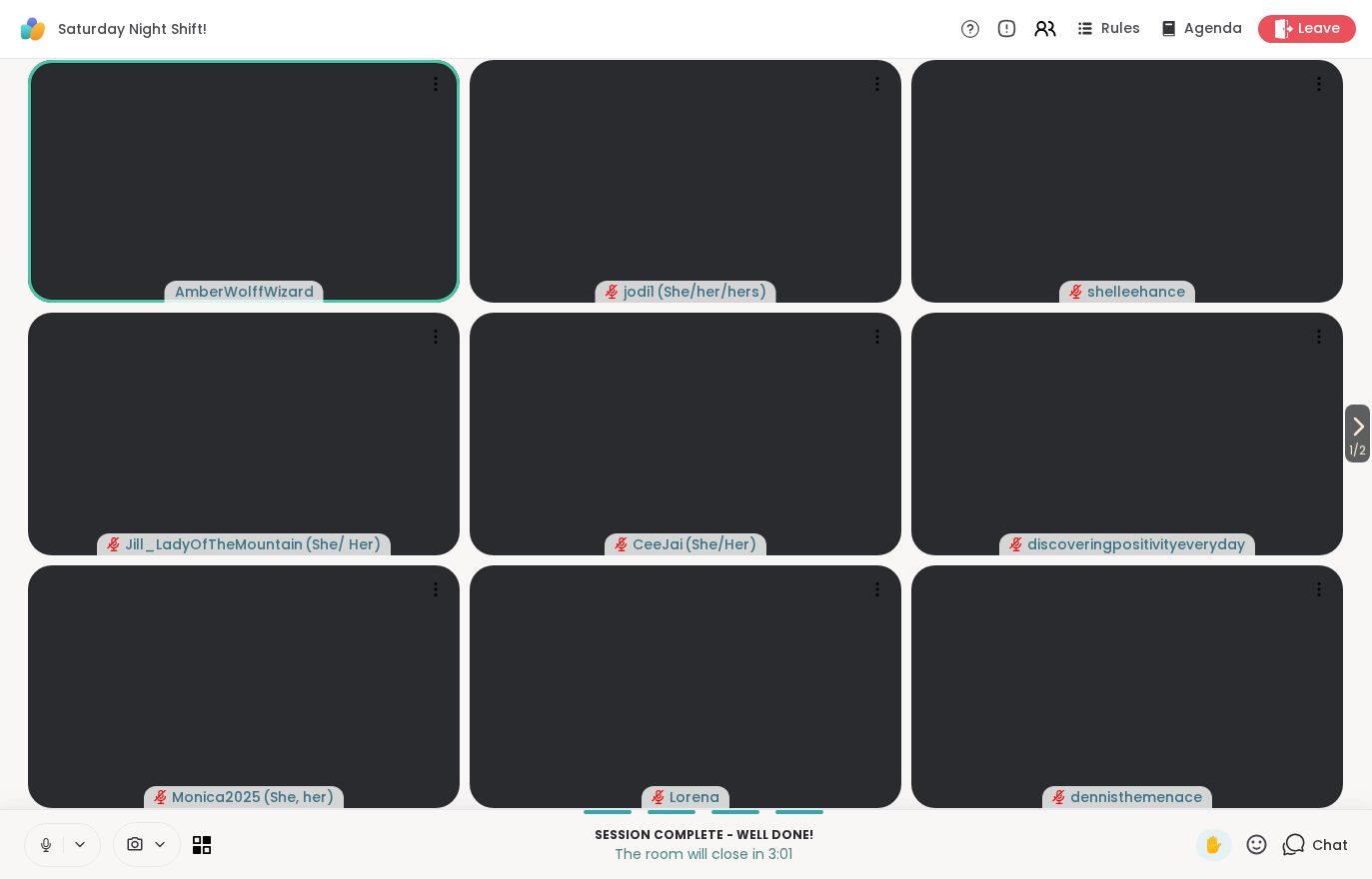 click on "1  /  2" at bounding box center [1357, 450] 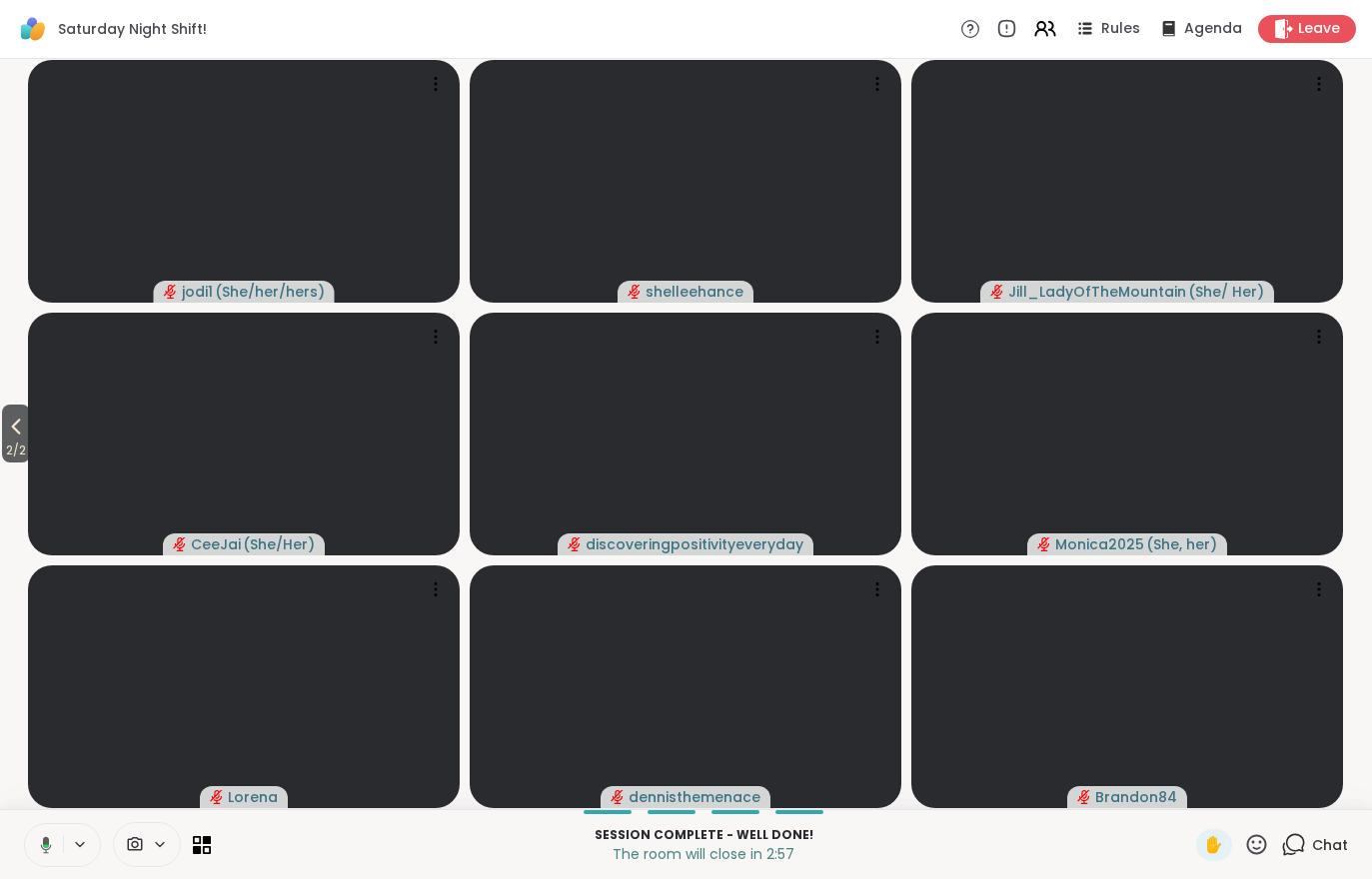 click on "2  /  2" at bounding box center [16, 450] 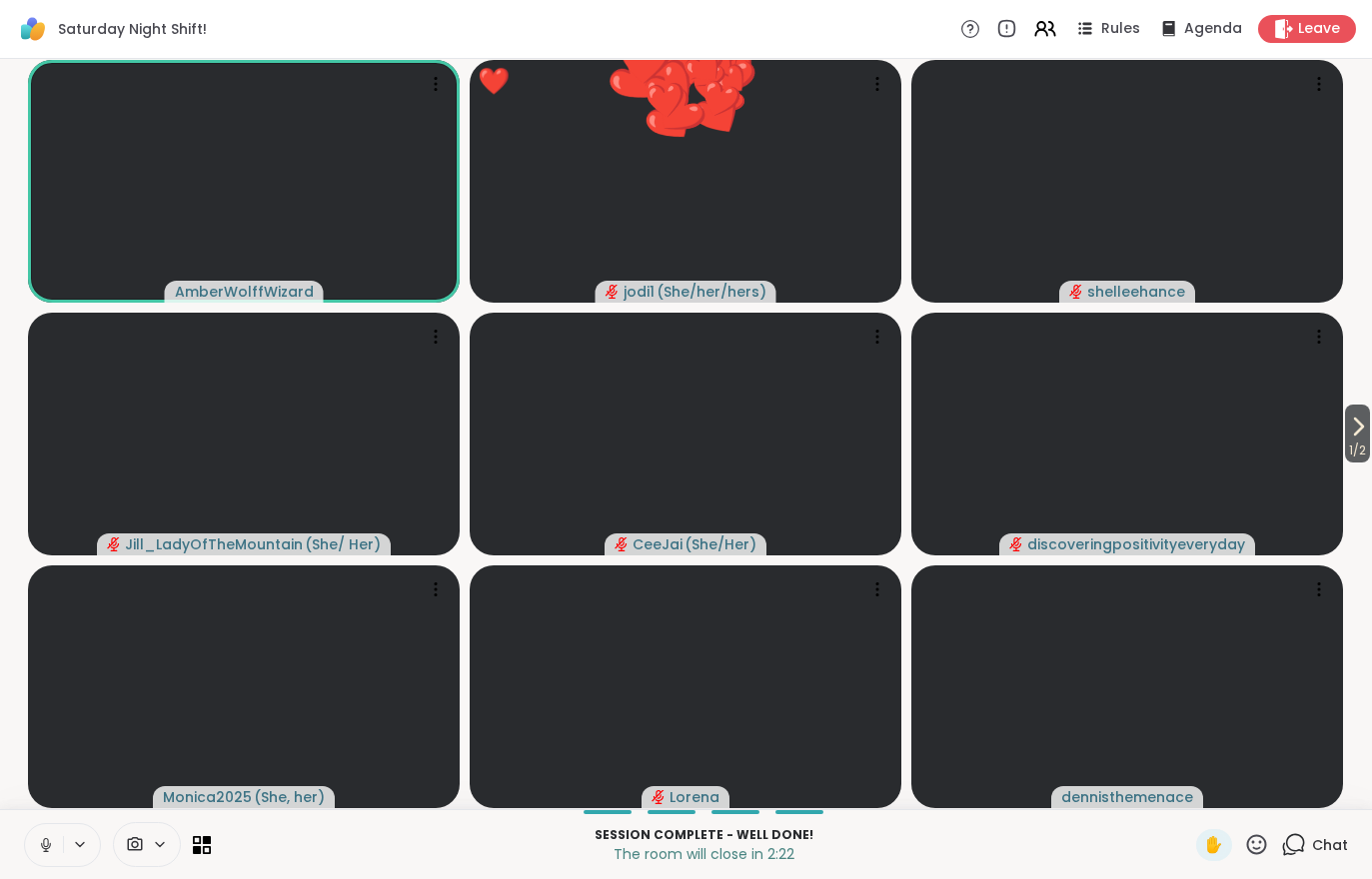 click 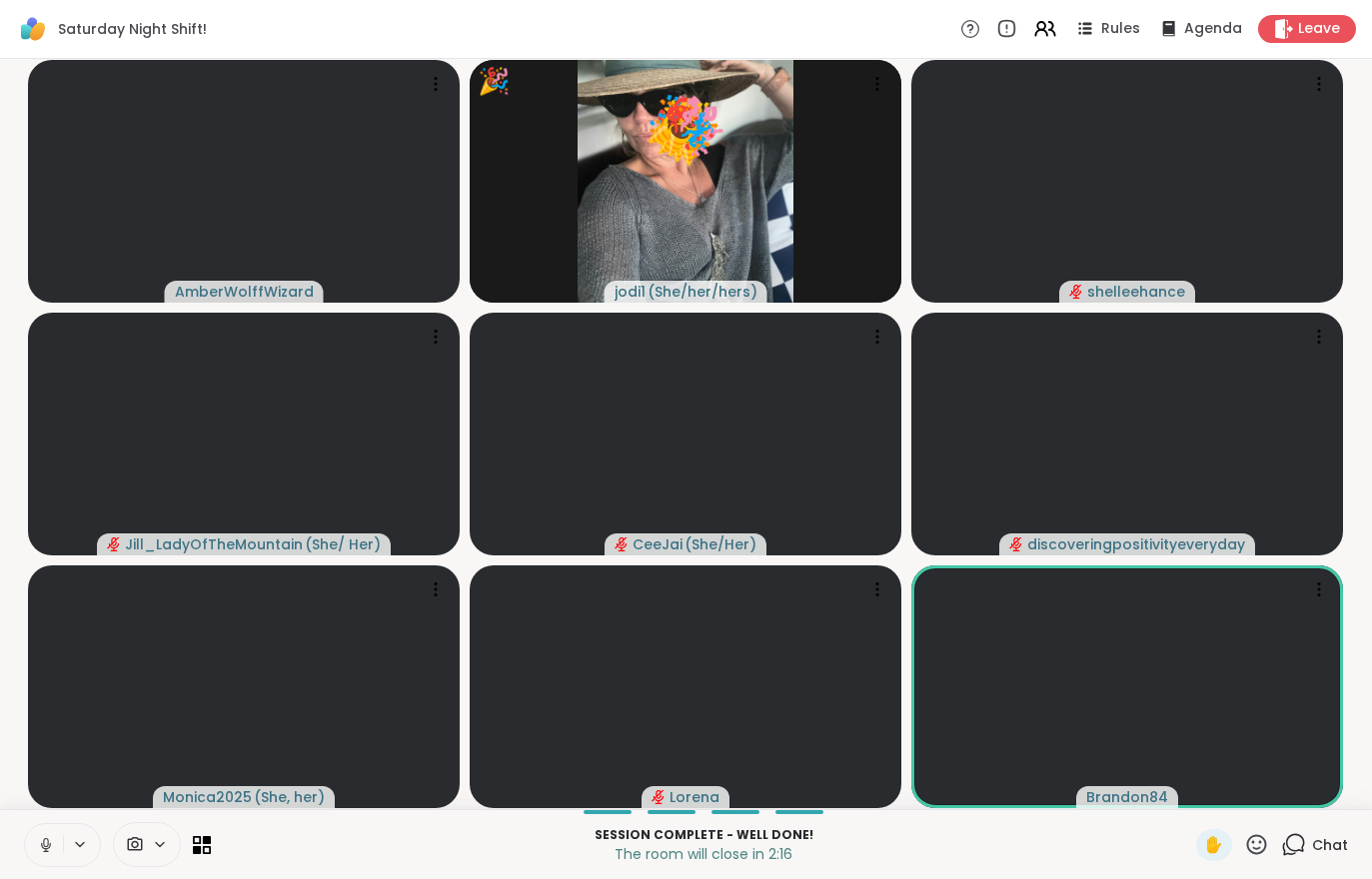 click on "Leave" at bounding box center (1307, 29) 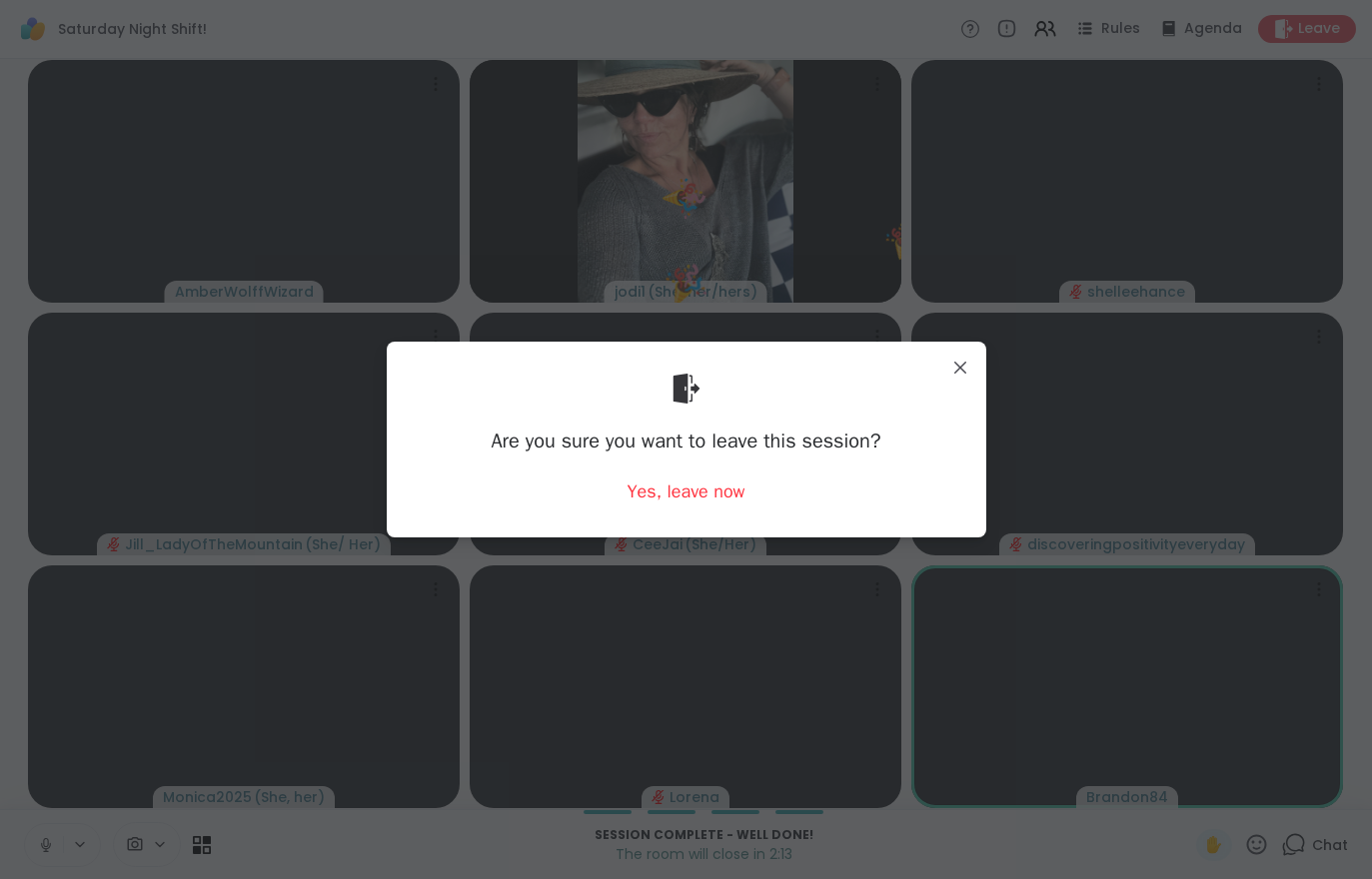 click on "Yes, leave now" at bounding box center [686, 491] 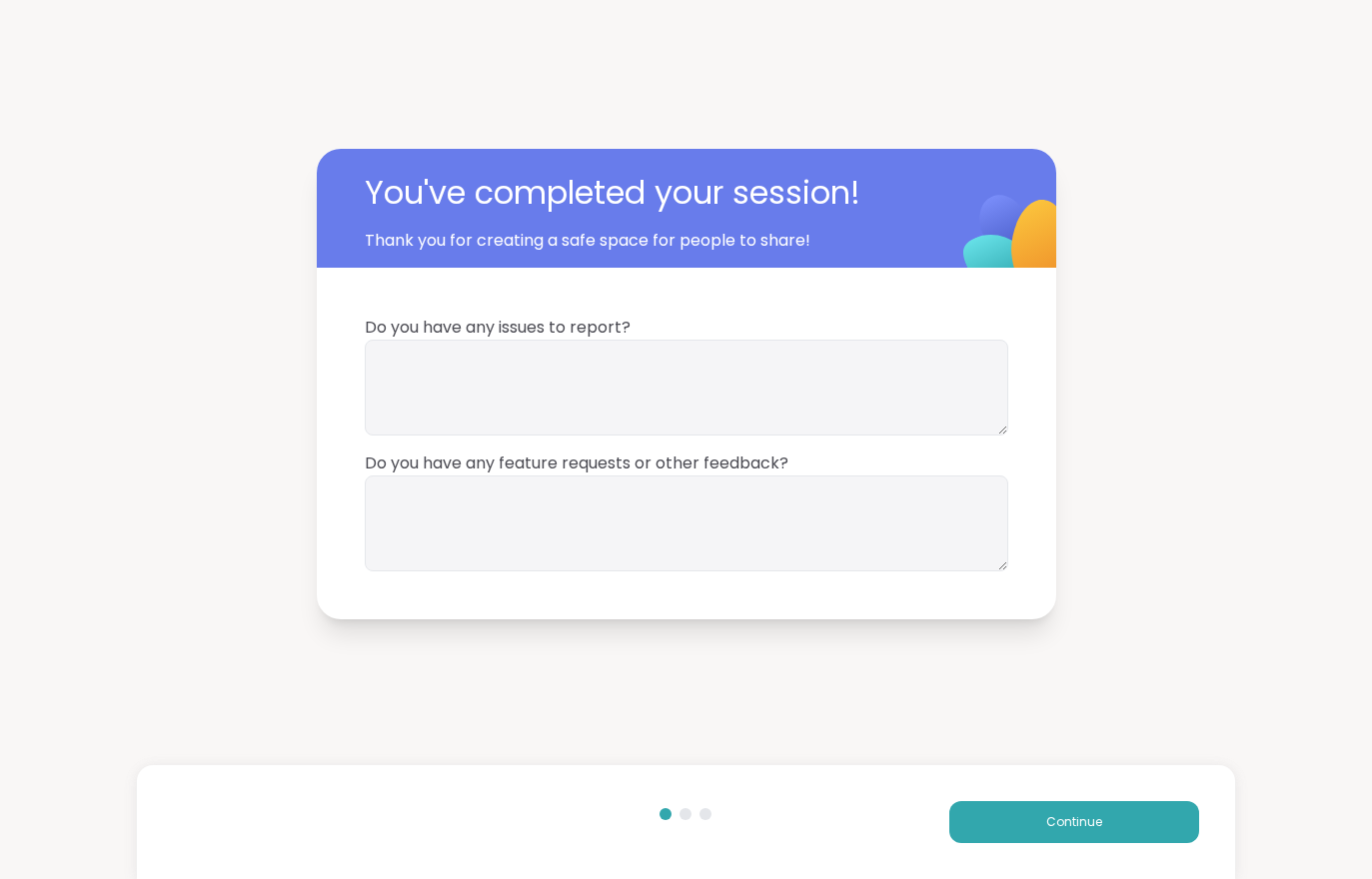 click on "Continue" at bounding box center (1074, 822) 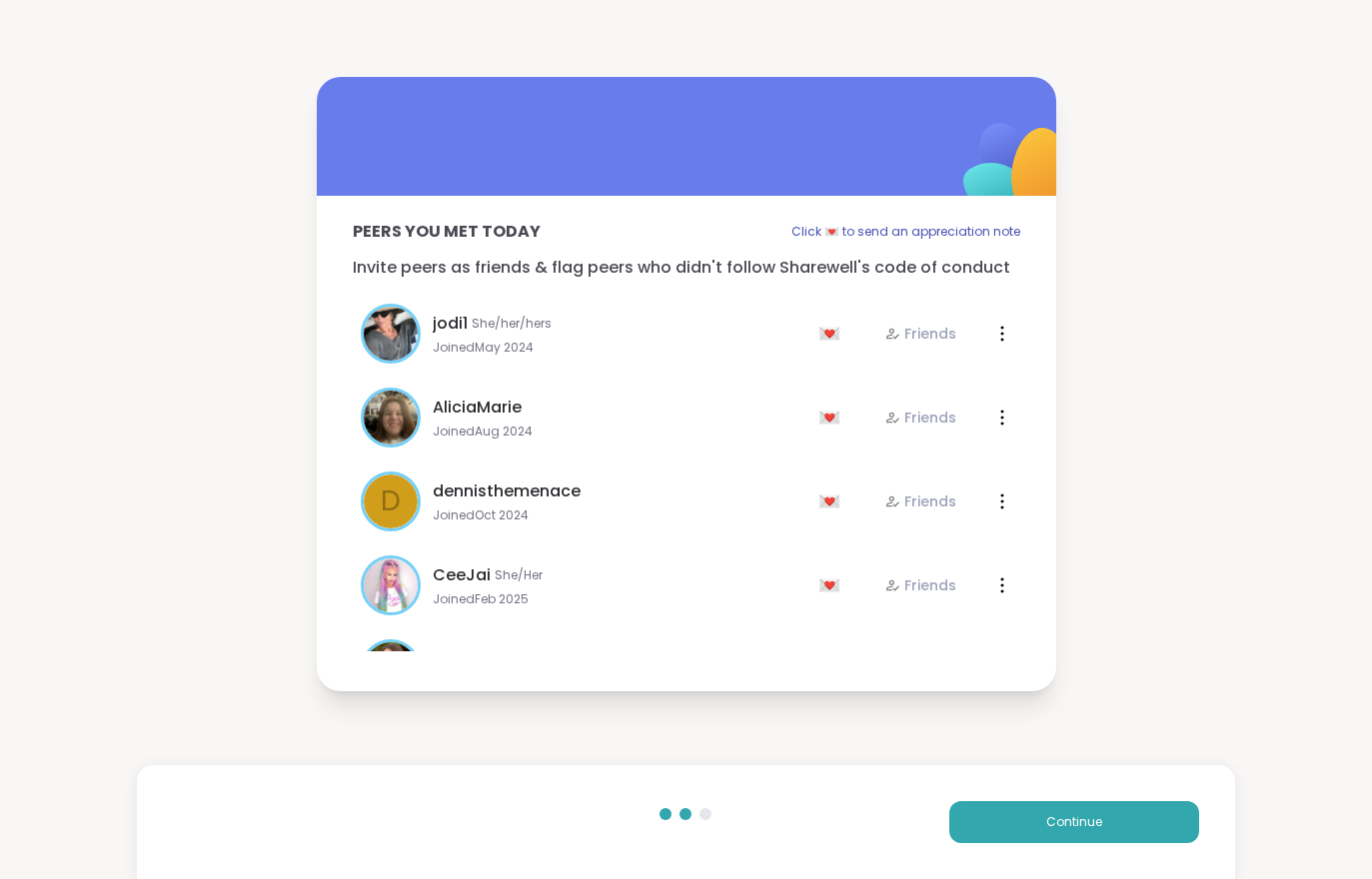 click on "Continue" at bounding box center (1074, 822) 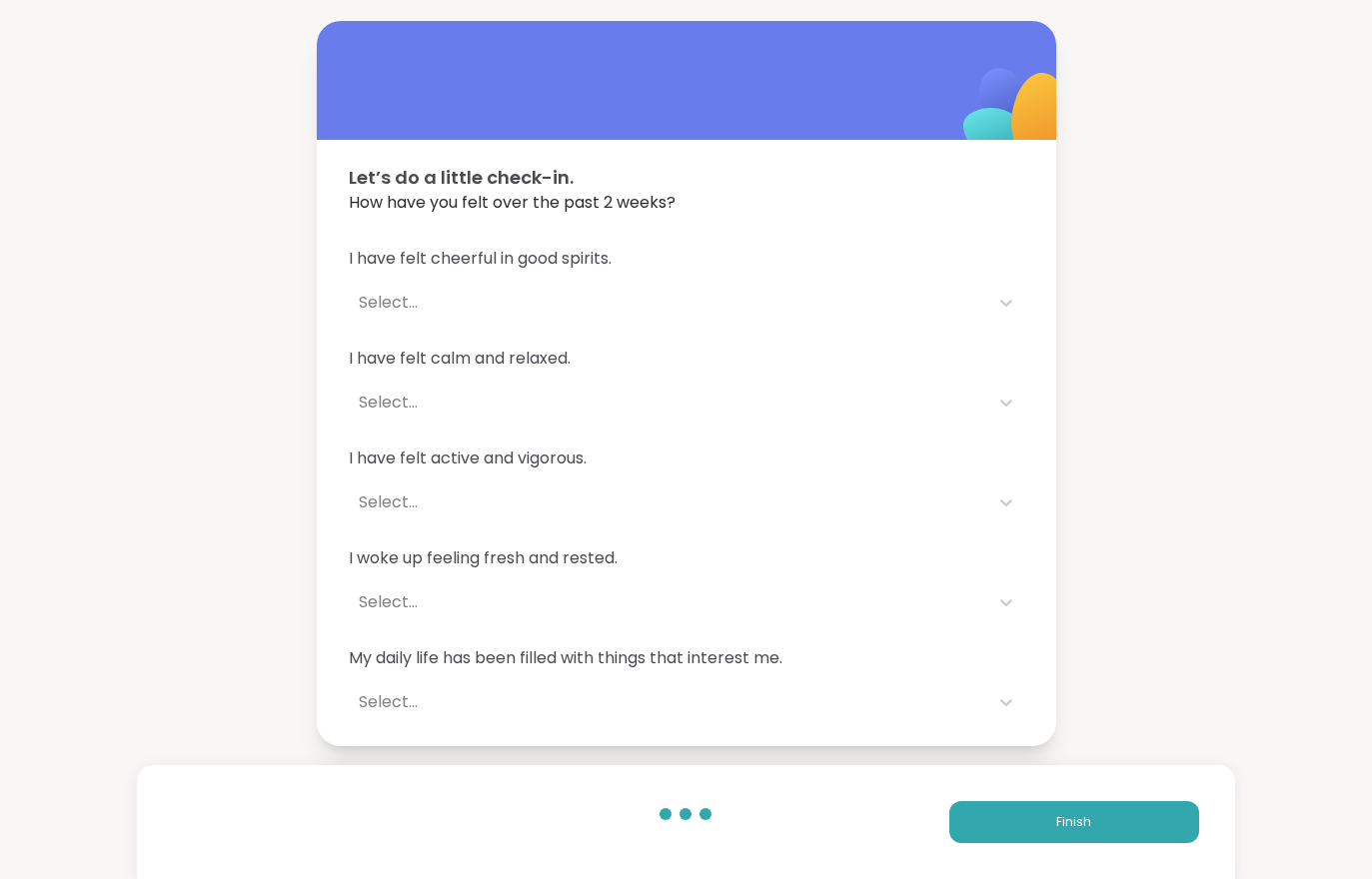 click on "Finish" at bounding box center [1074, 822] 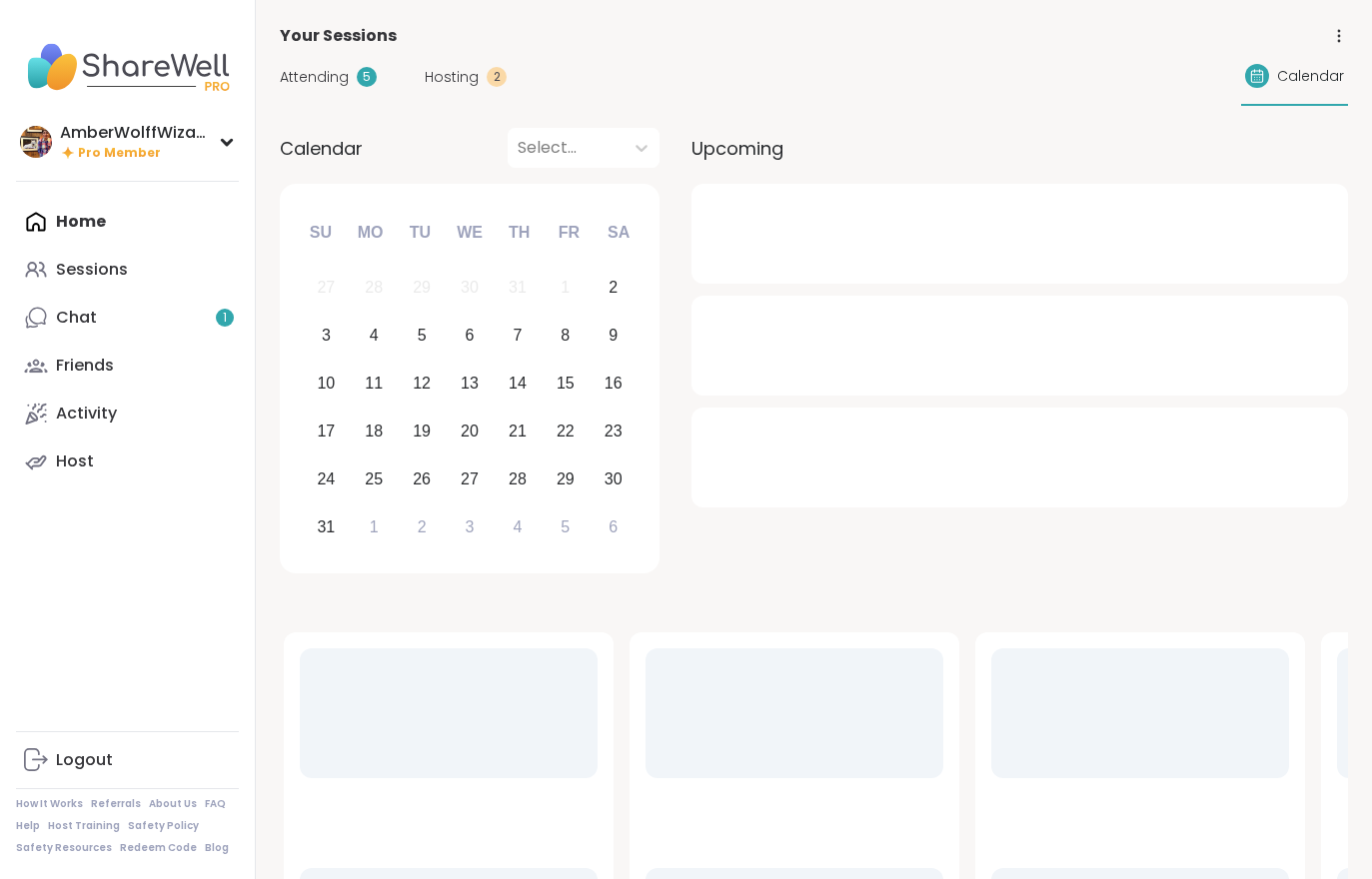 scroll, scrollTop: 0, scrollLeft: 0, axis: both 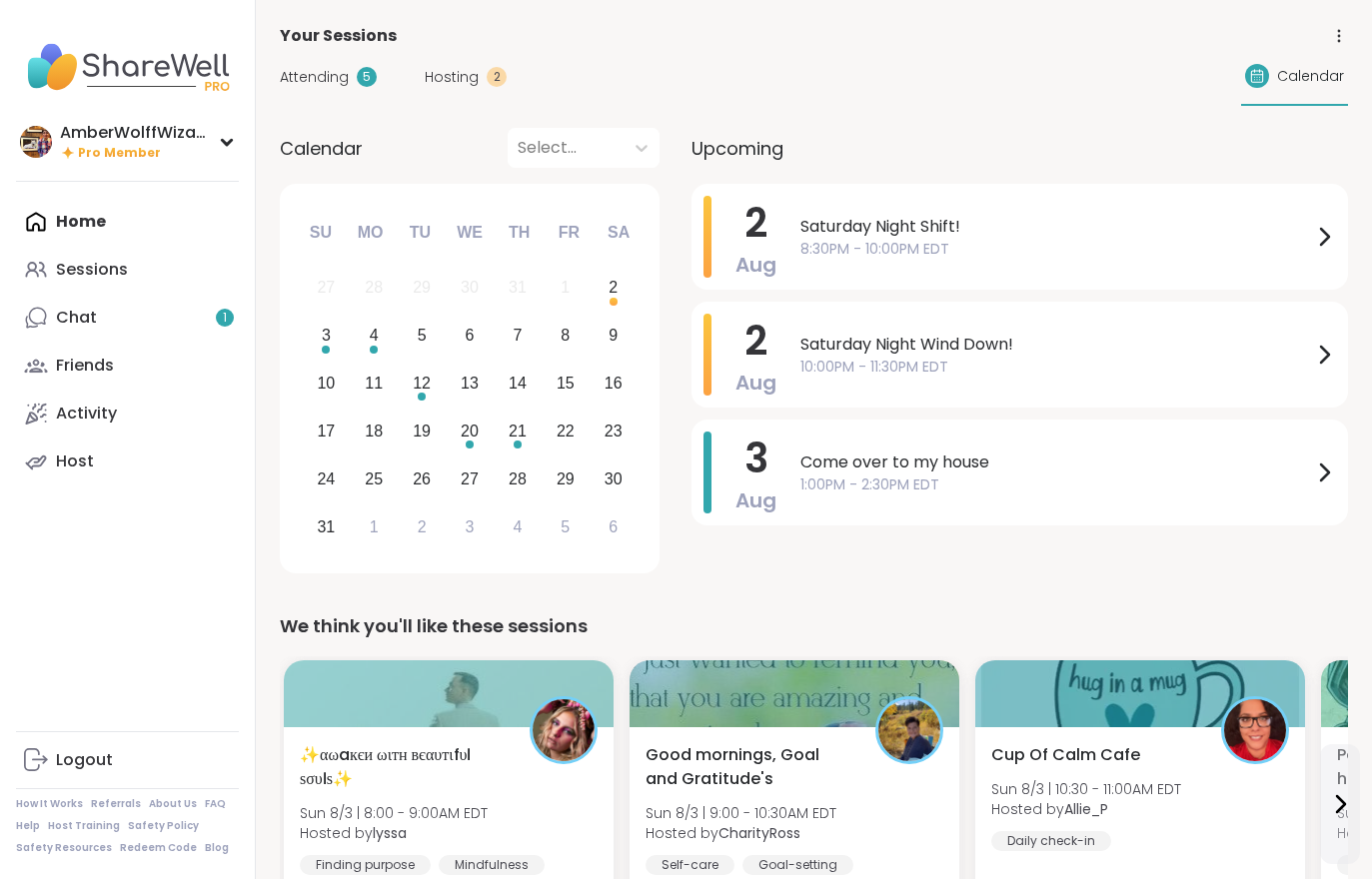 click on "Chat 1" at bounding box center [127, 318] 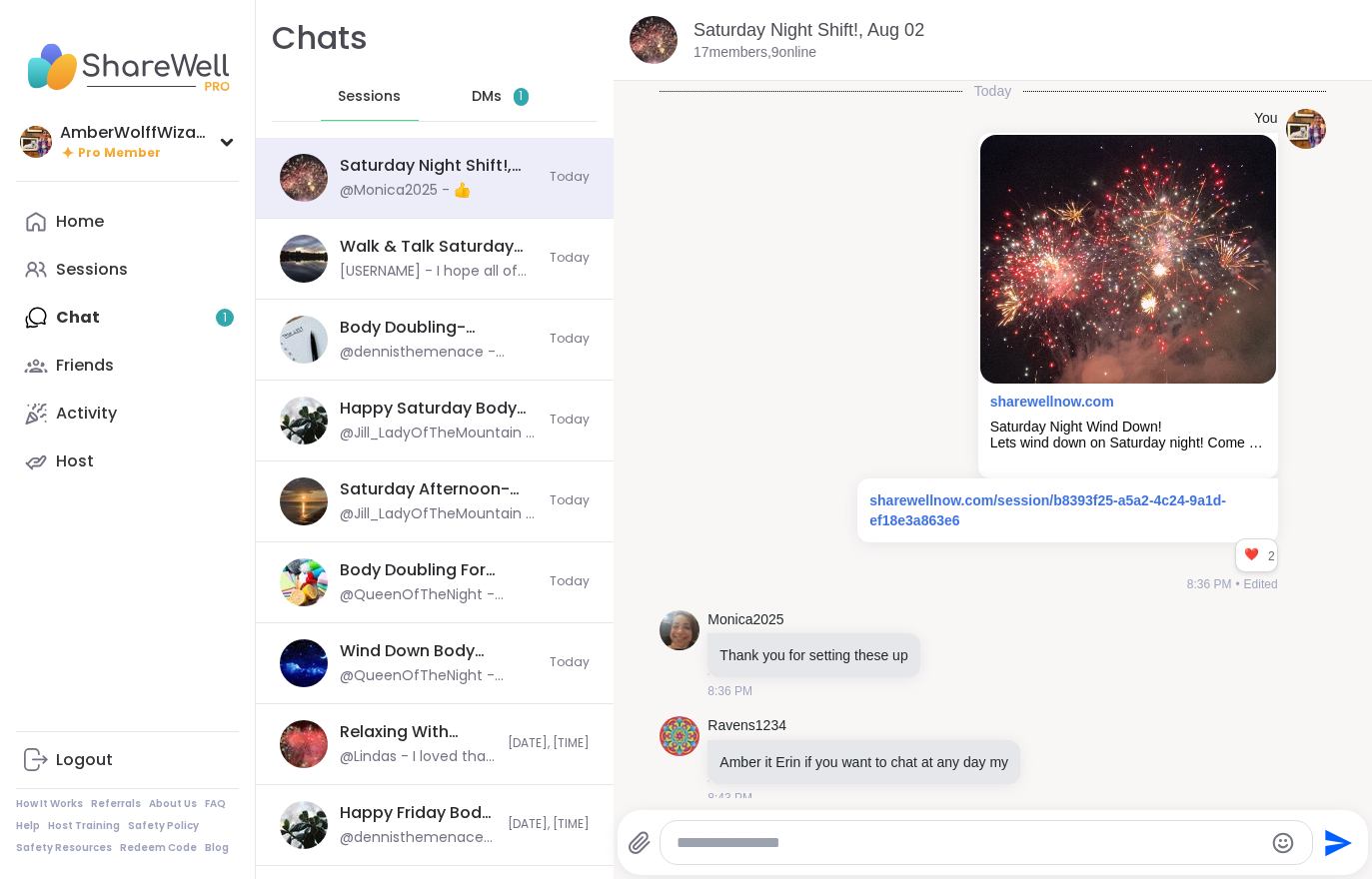scroll, scrollTop: 4332, scrollLeft: 0, axis: vertical 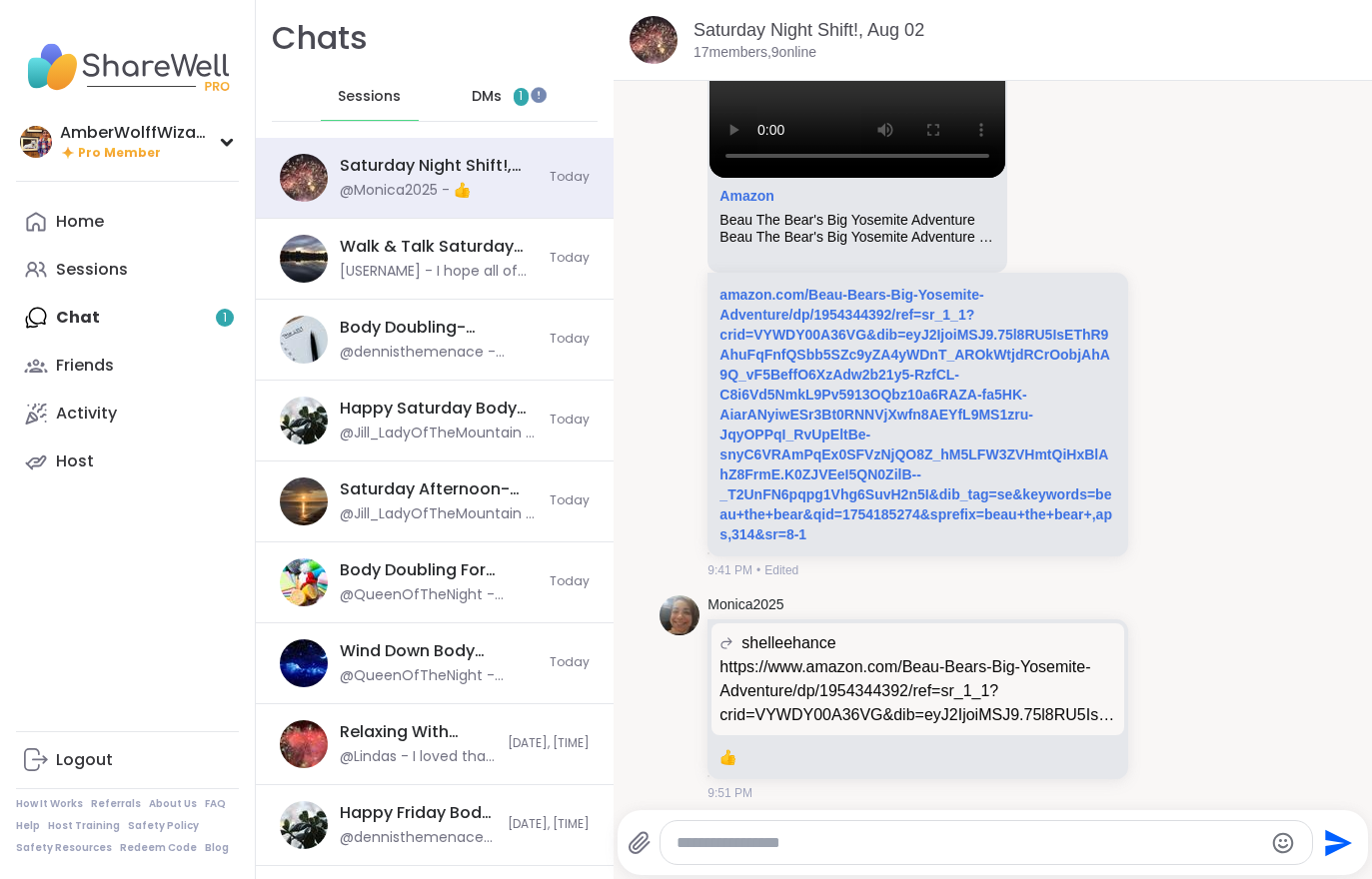 click on "DMs" at bounding box center (487, 97) 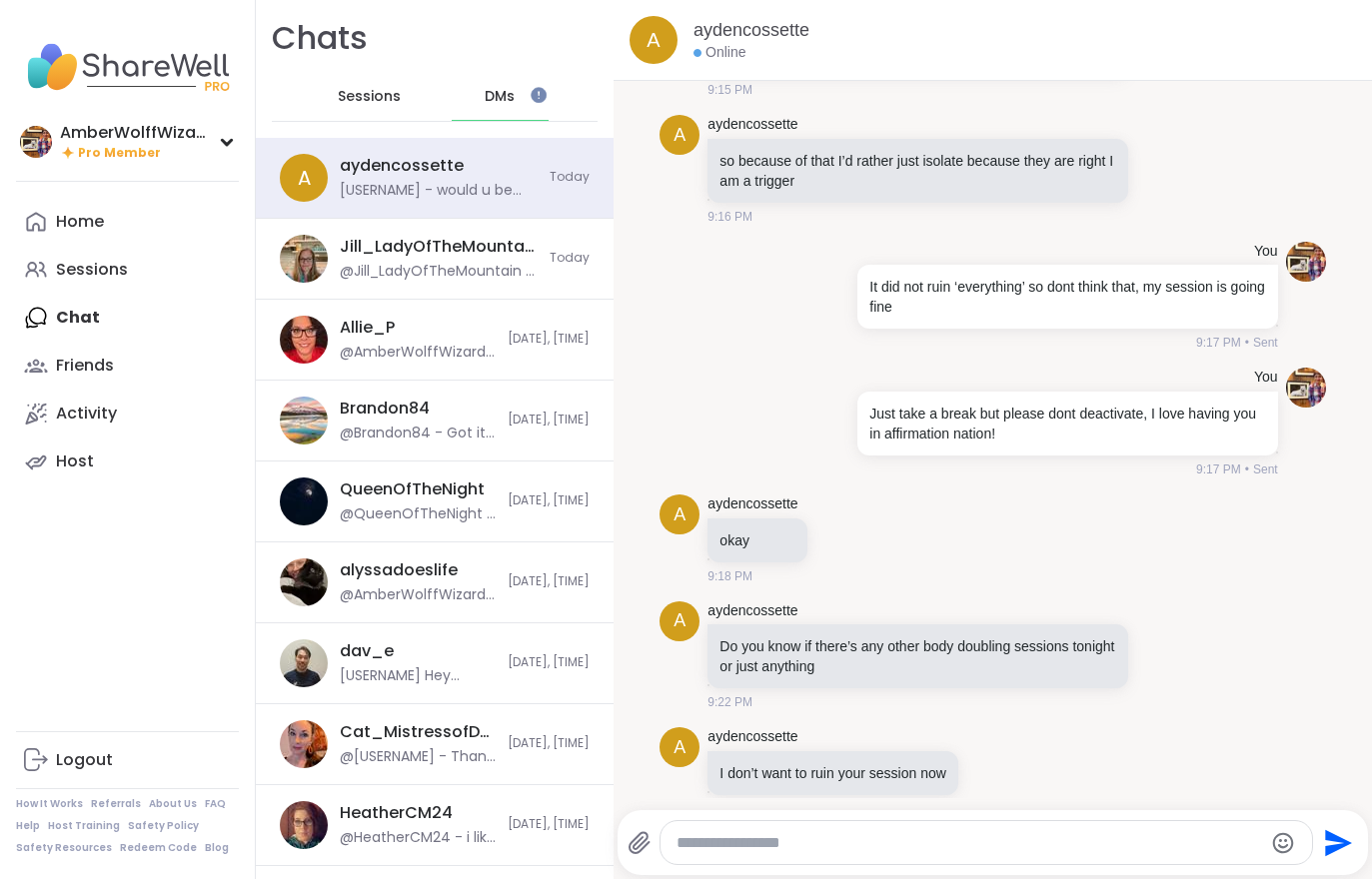 click on "[USERNAME] [USERNAME] - would u be able to open space for me for the next session if I’m still welcome. If not it’s okay I understand" at bounding box center [439, 178] 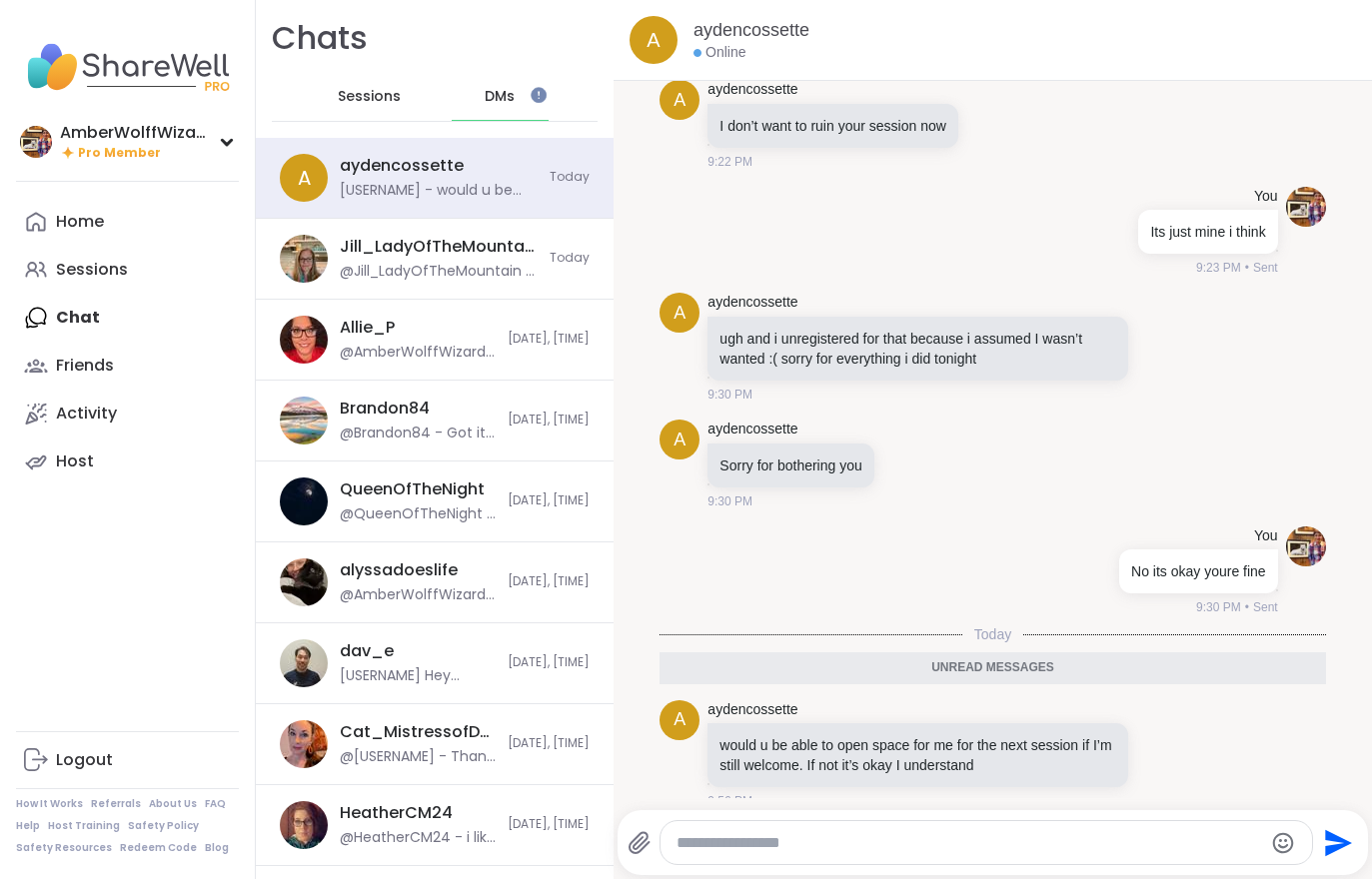 scroll, scrollTop: 3066, scrollLeft: 0, axis: vertical 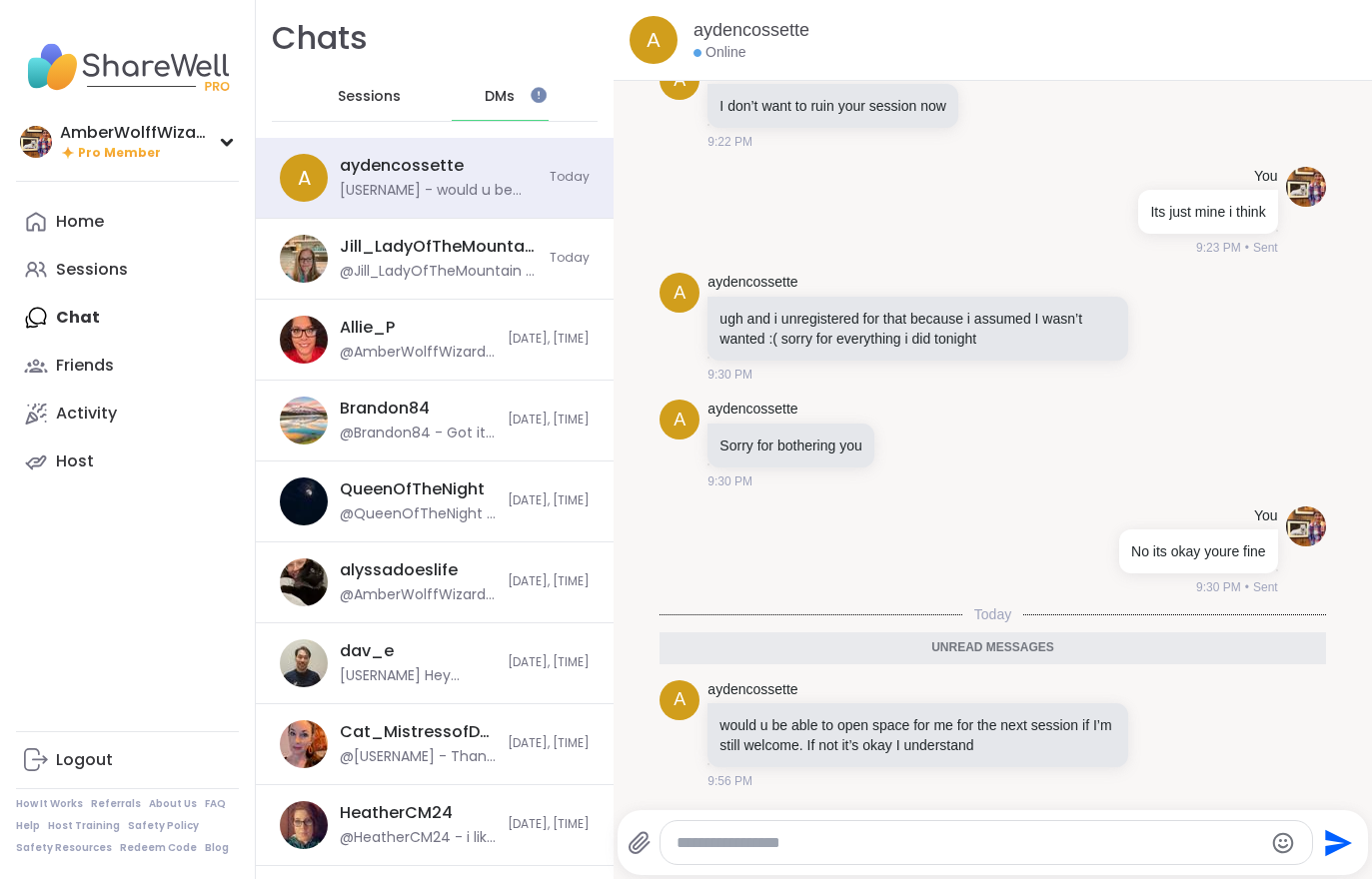 click on "Home" at bounding box center (127, 222) 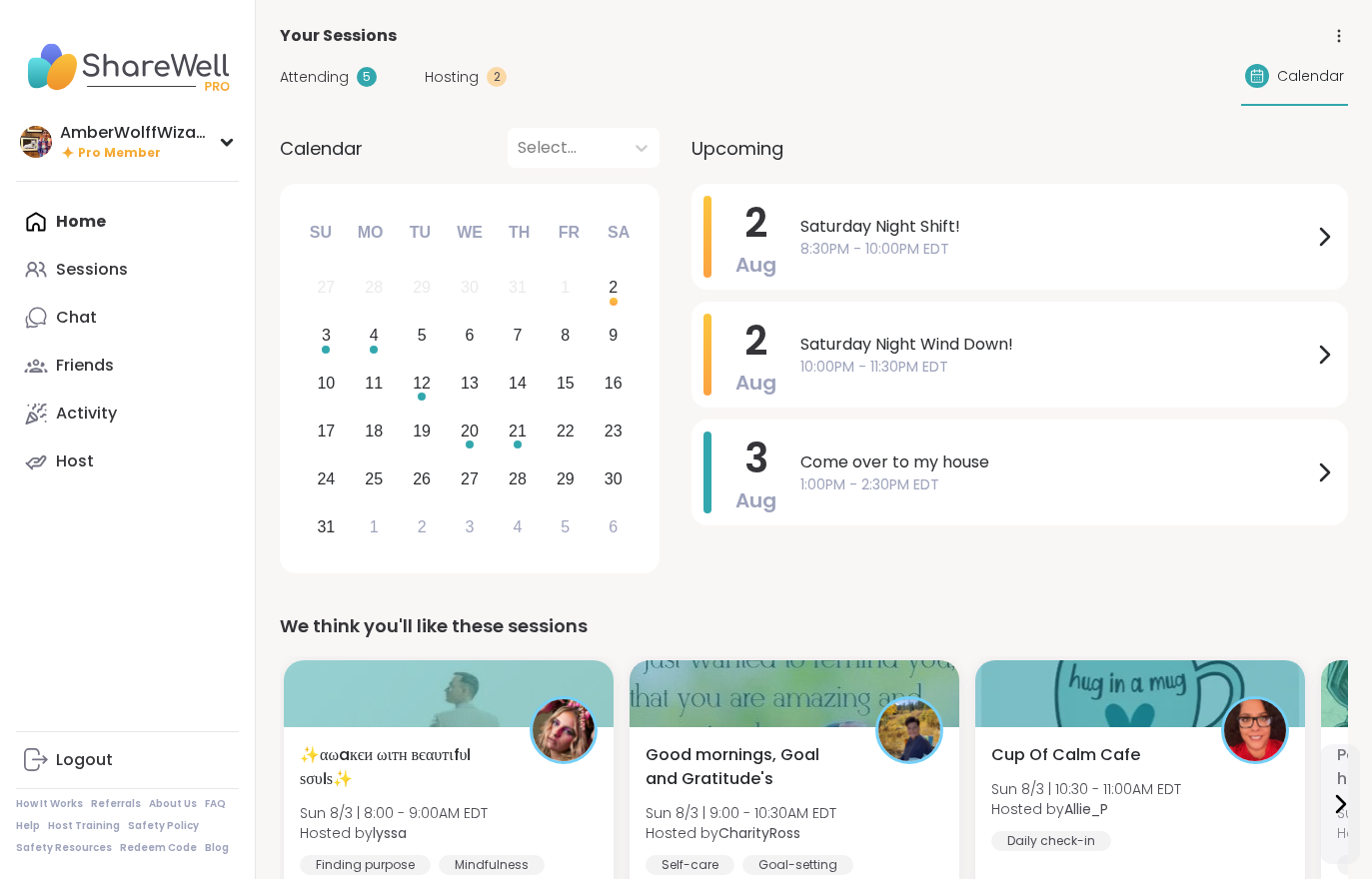 click on "Hosting" at bounding box center [452, 77] 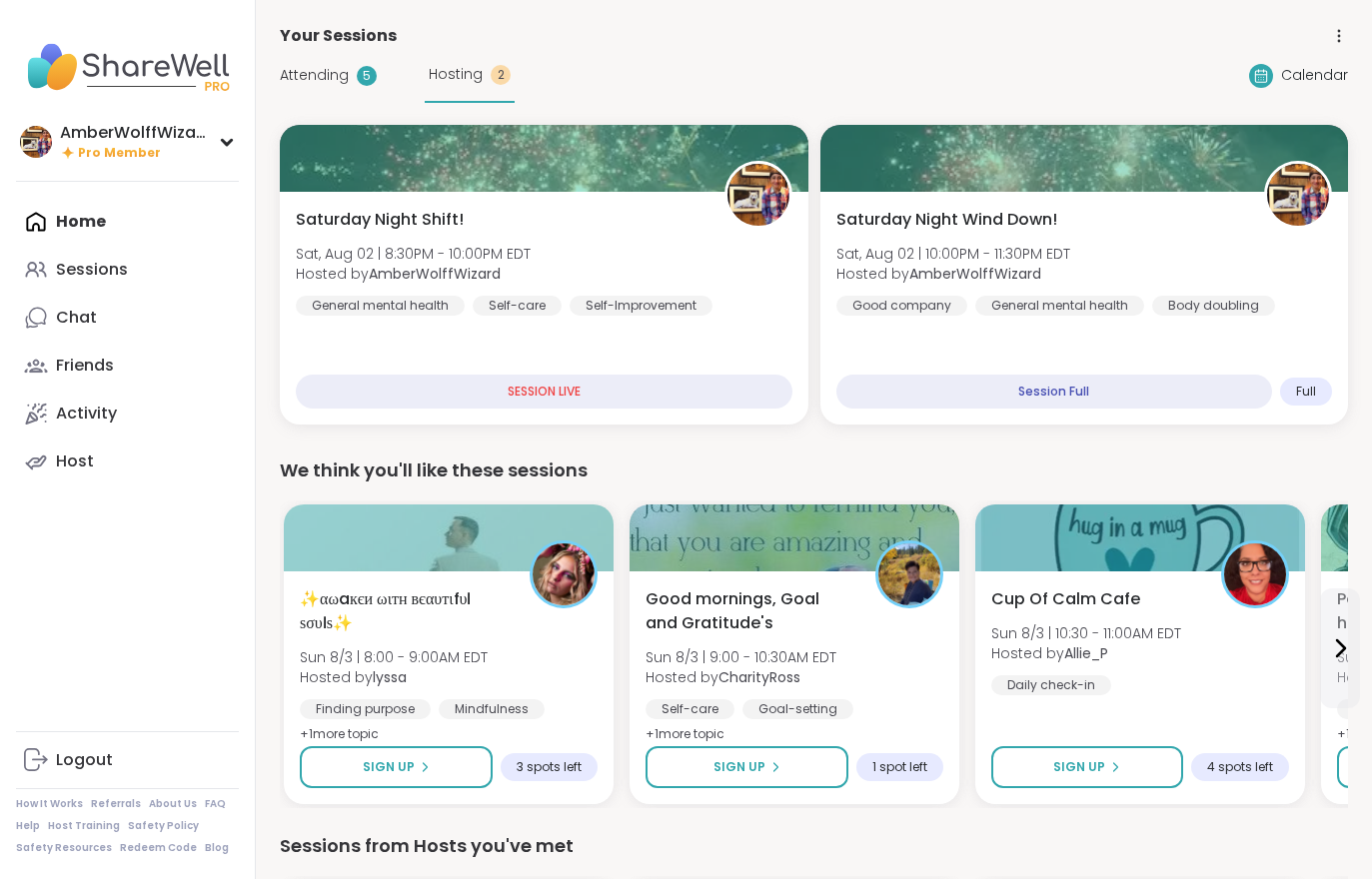click on "Body doubling" at bounding box center [1213, 306] 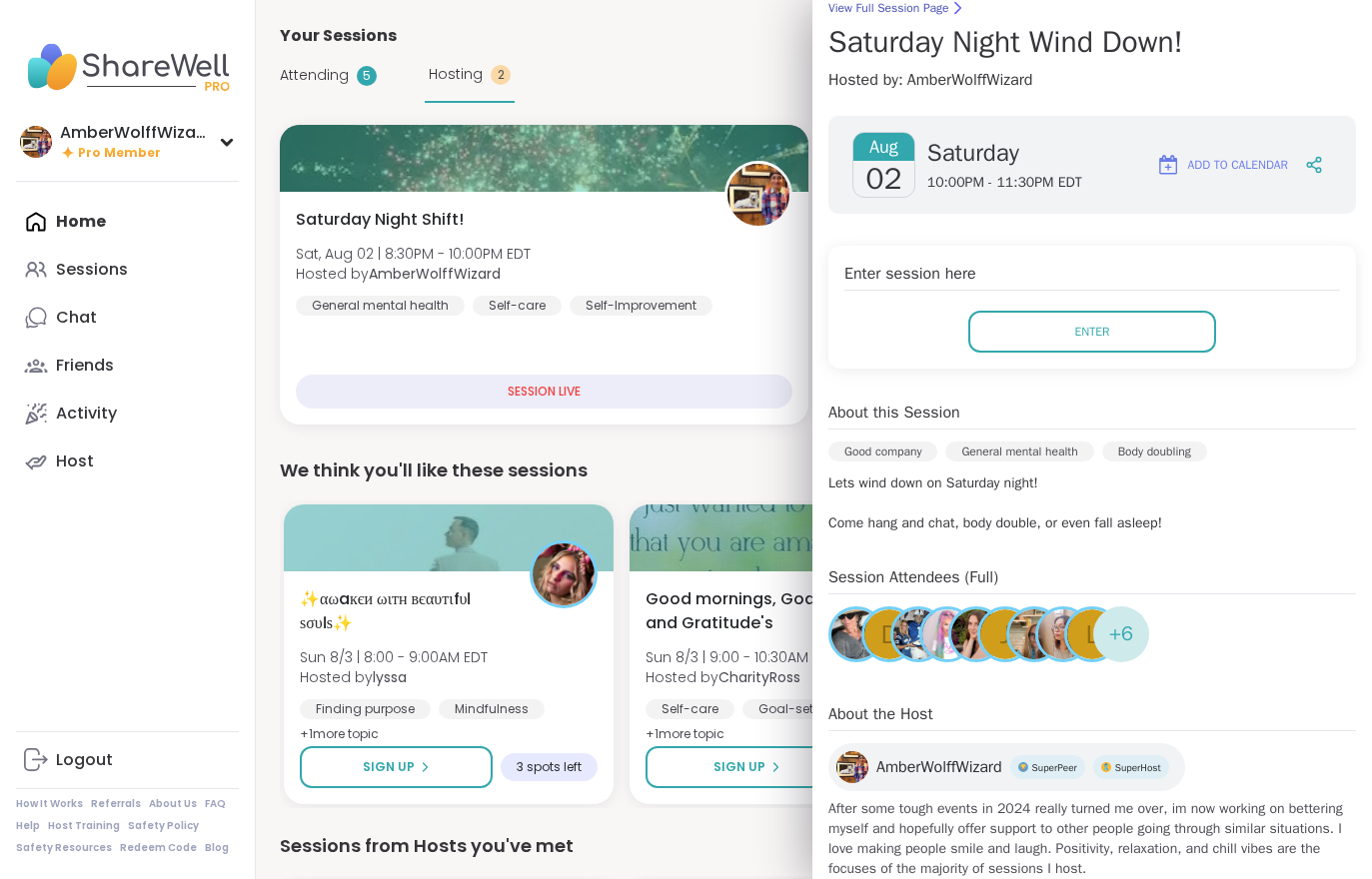 scroll, scrollTop: 179, scrollLeft: 0, axis: vertical 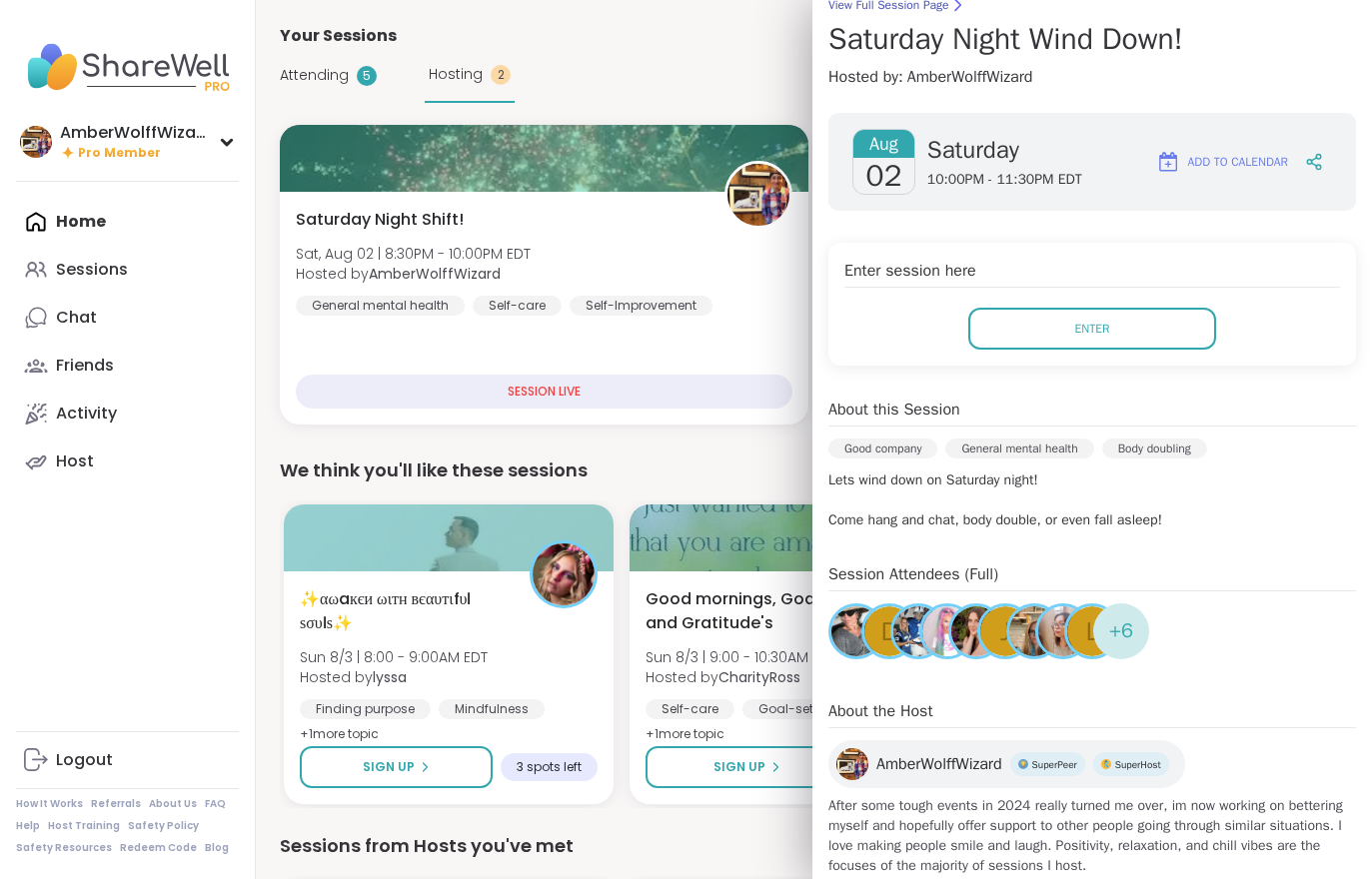 click on "Enter" at bounding box center [1092, 329] 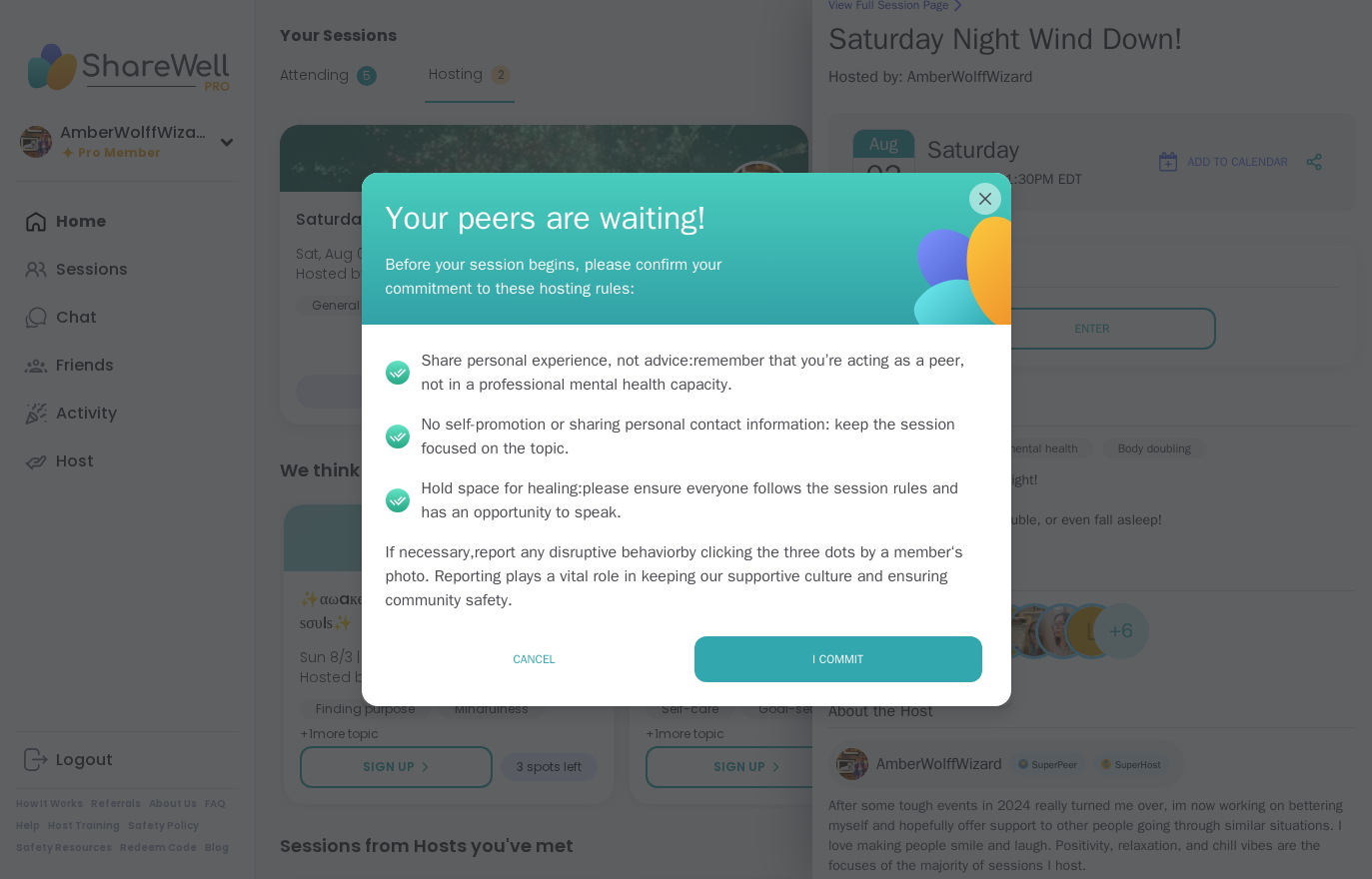 click on "I commit" at bounding box center (838, 659) 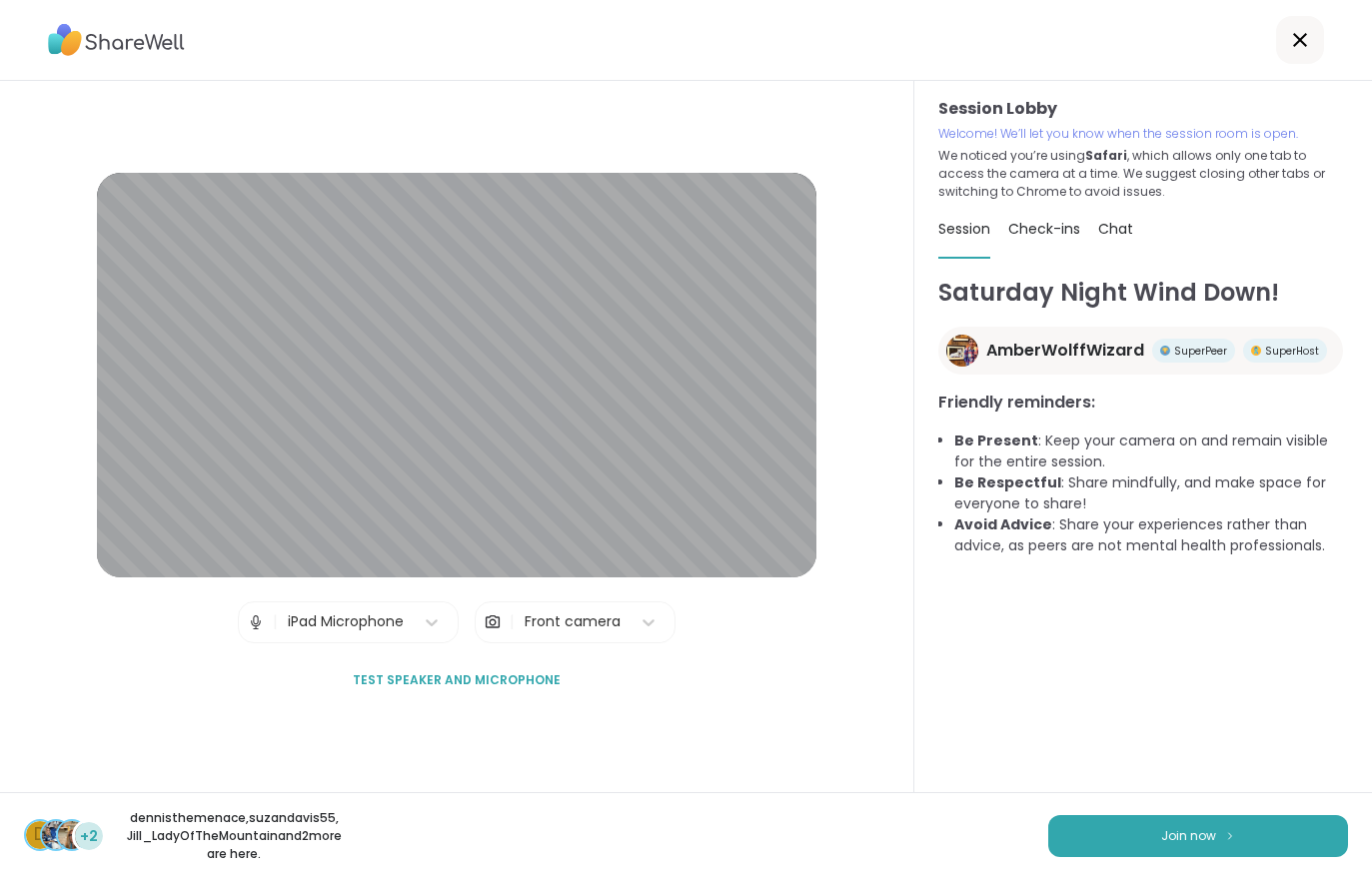 click on "Join now" at bounding box center (1188, 836) 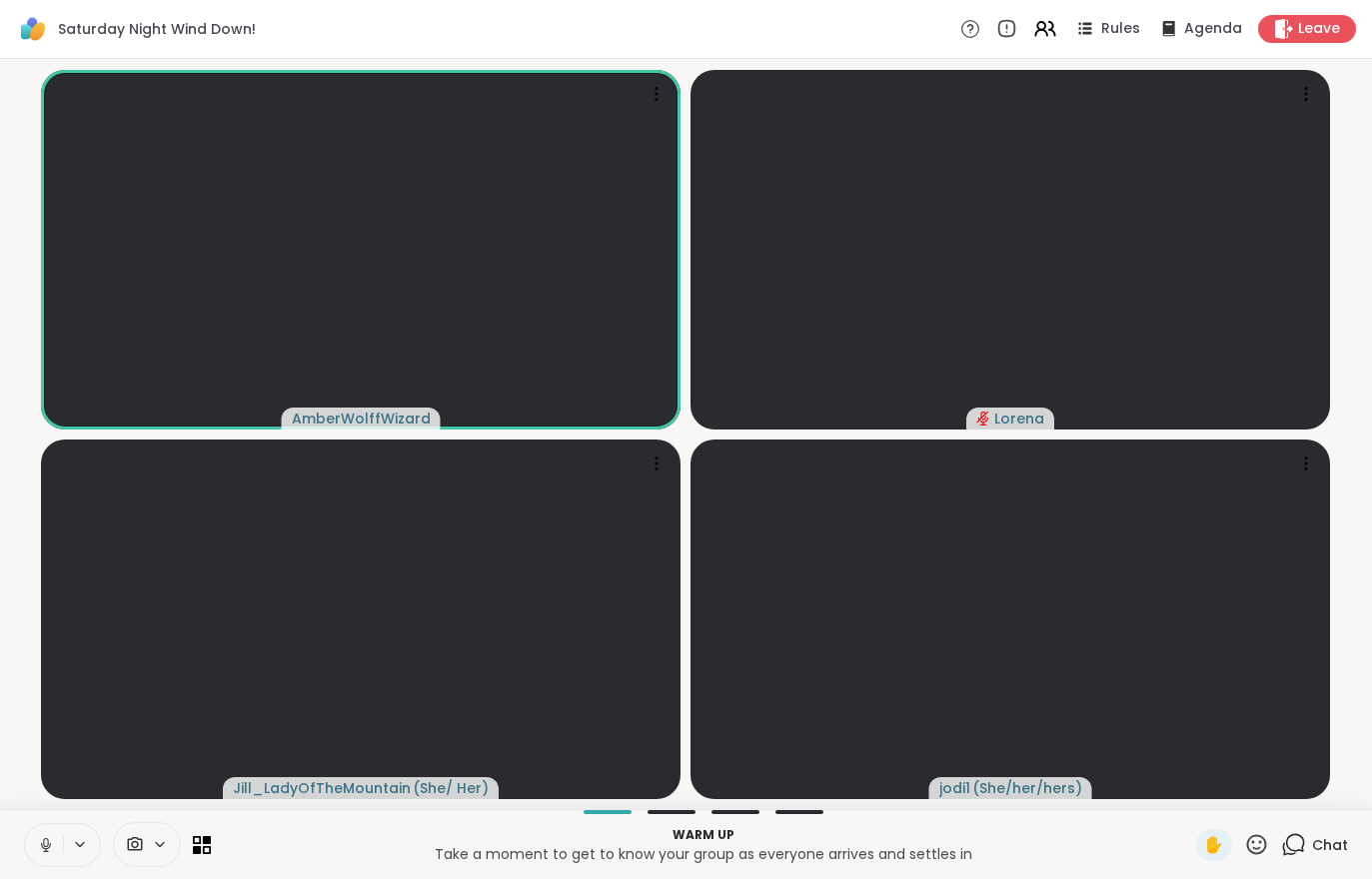 click on "Warm up Take a moment to get to know your group as everyone arrives and settles in ✋ Chat" at bounding box center [686, 844] 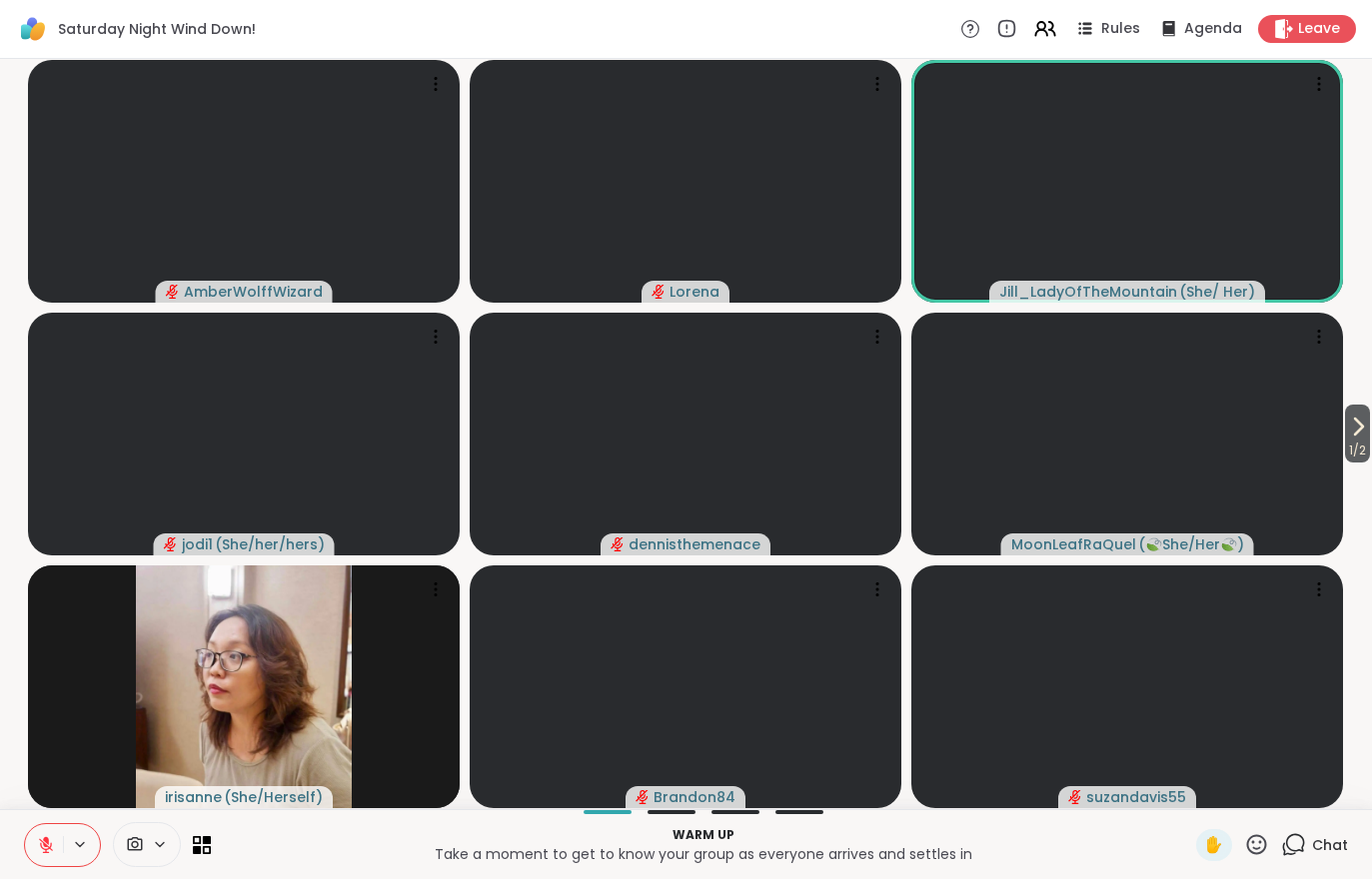 click on "1  /  2" at bounding box center (1357, 450) 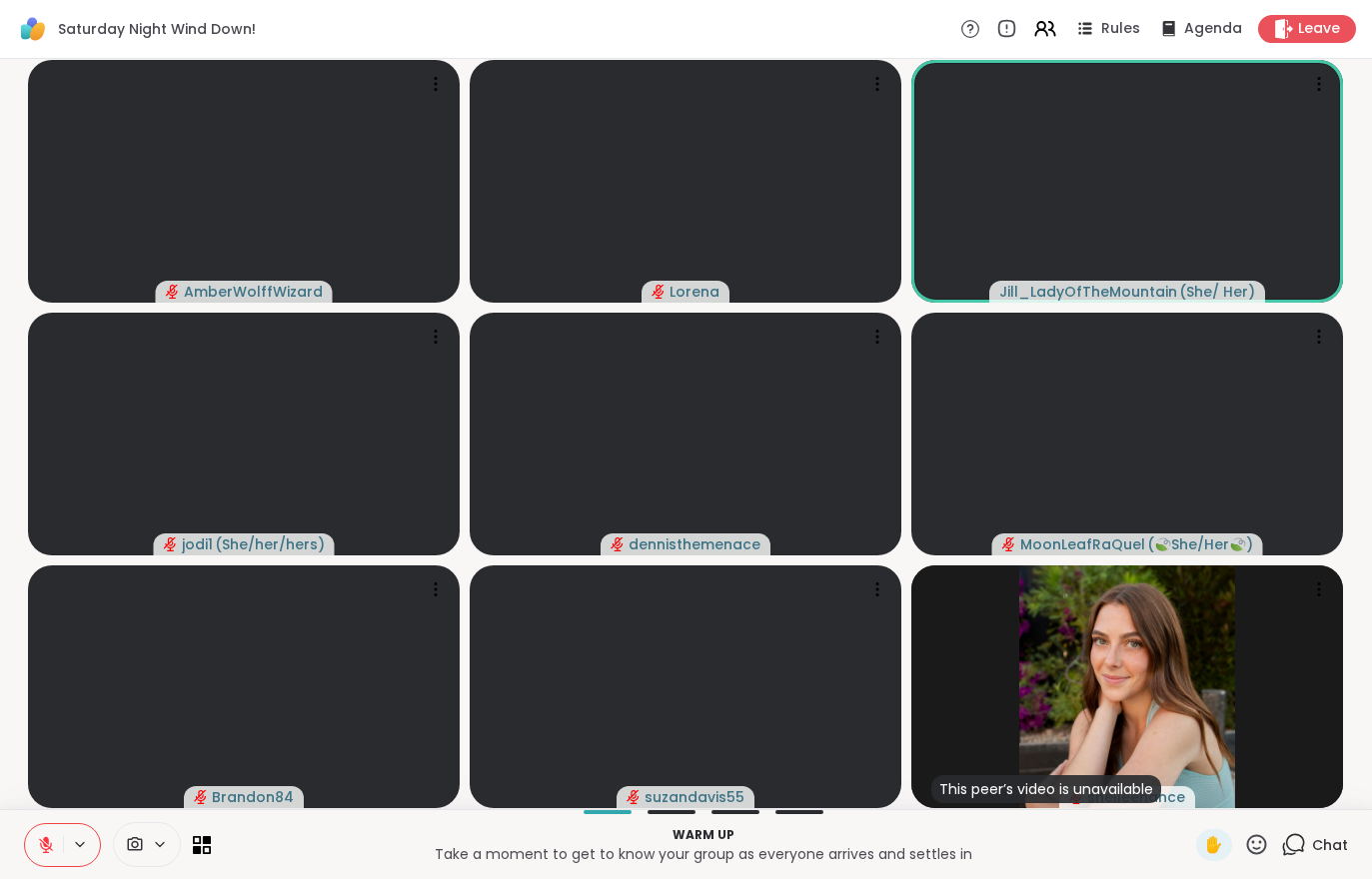 click at bounding box center [44, 845] 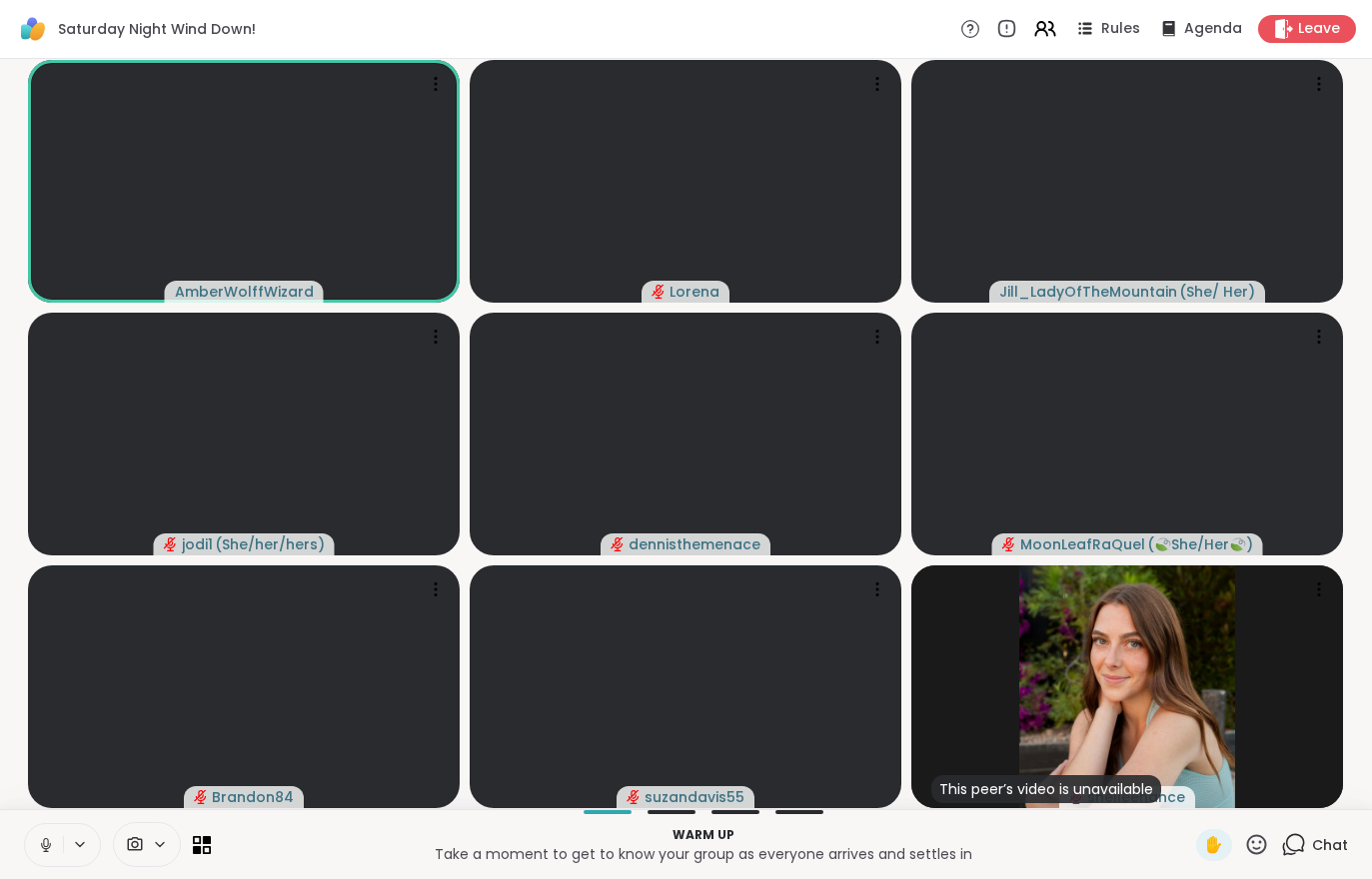 click on "Chat" at bounding box center [1314, 845] 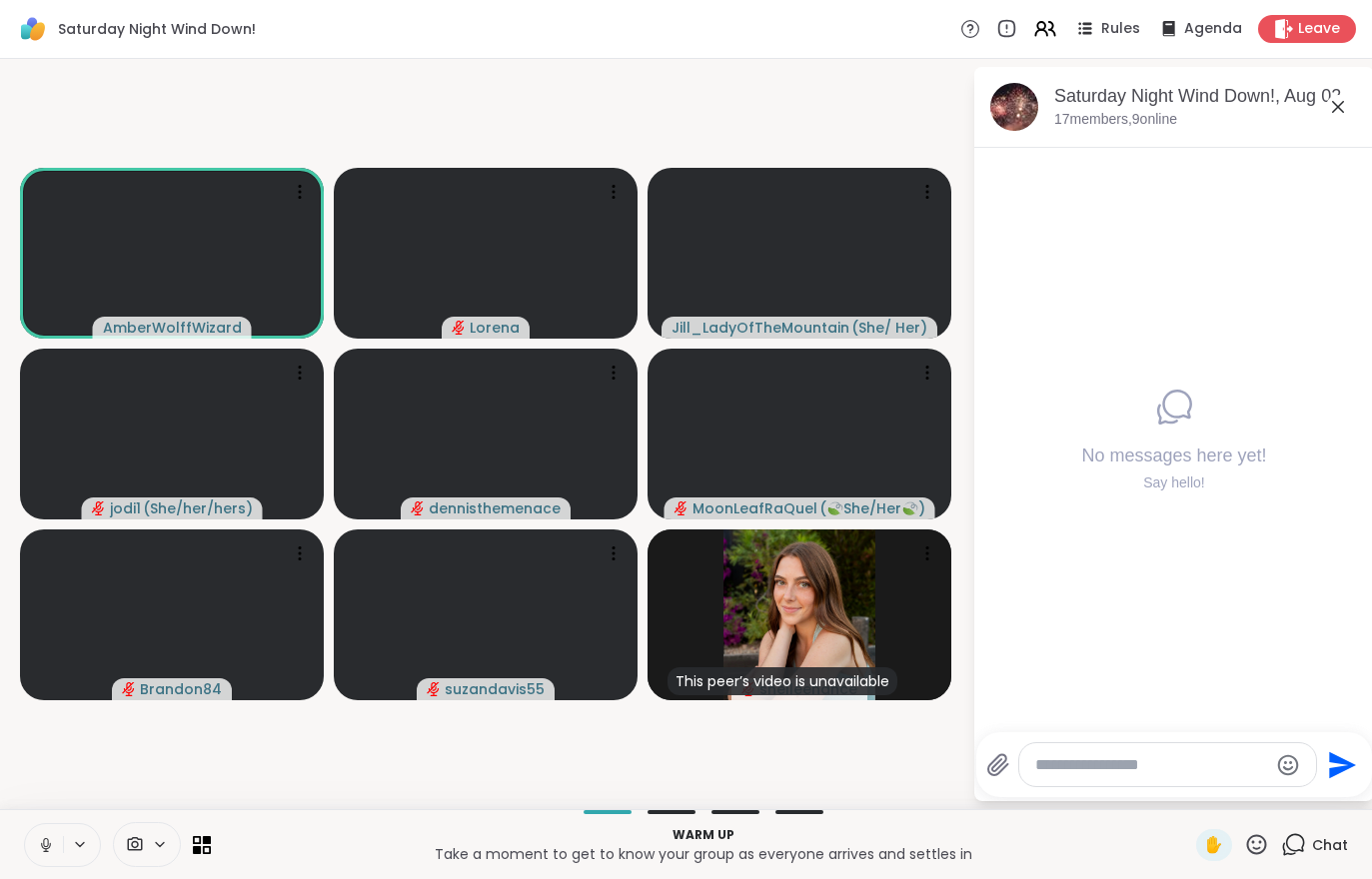 click on "Saturday Night Wind Down!, [DATE] [NUMBER] members, [NUMBER] online" at bounding box center (1174, 107) 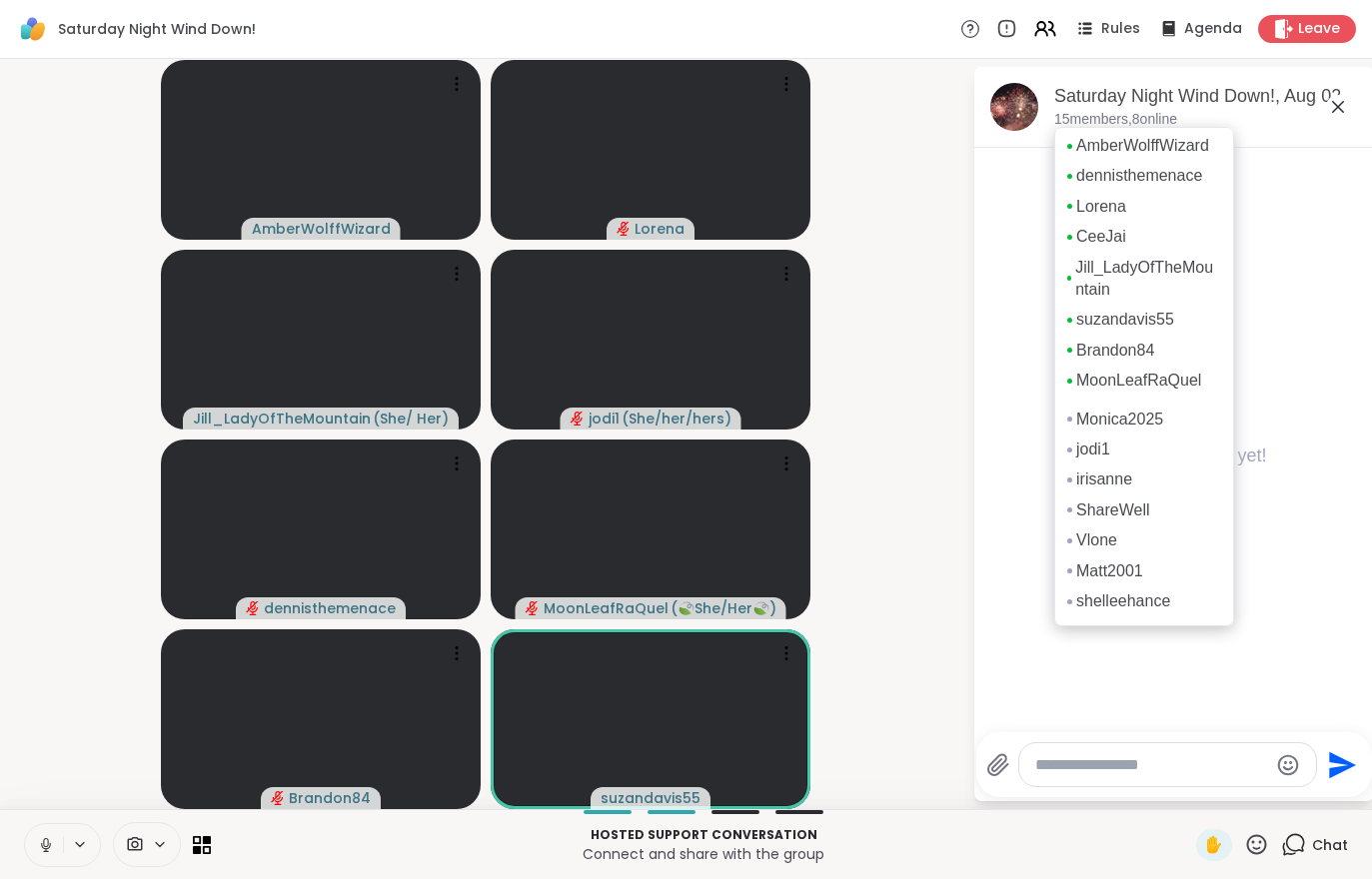 scroll, scrollTop: 0, scrollLeft: 0, axis: both 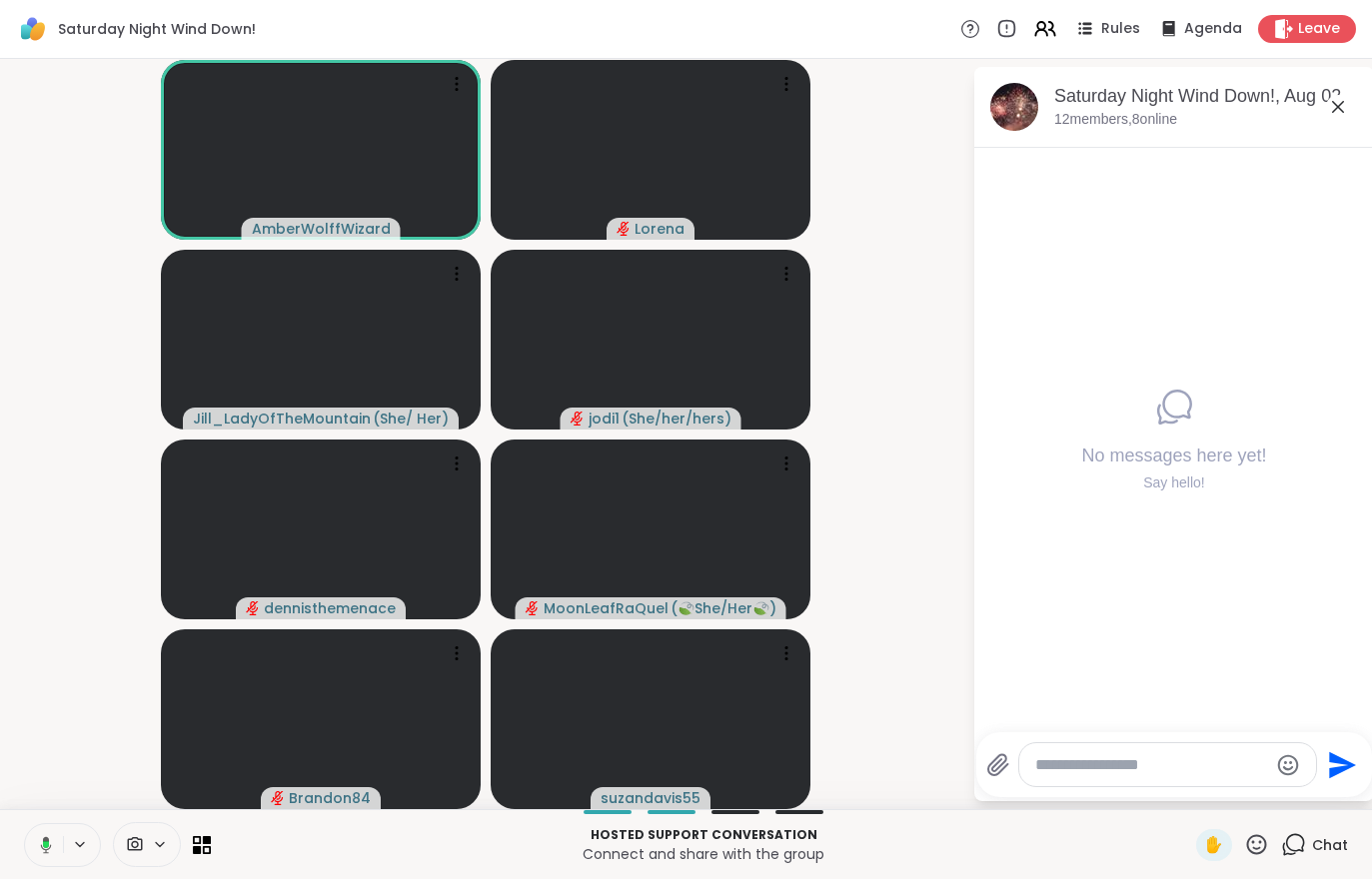 click on "Saturday Night Wind Down!, Aug 02" at bounding box center [1206, 96] 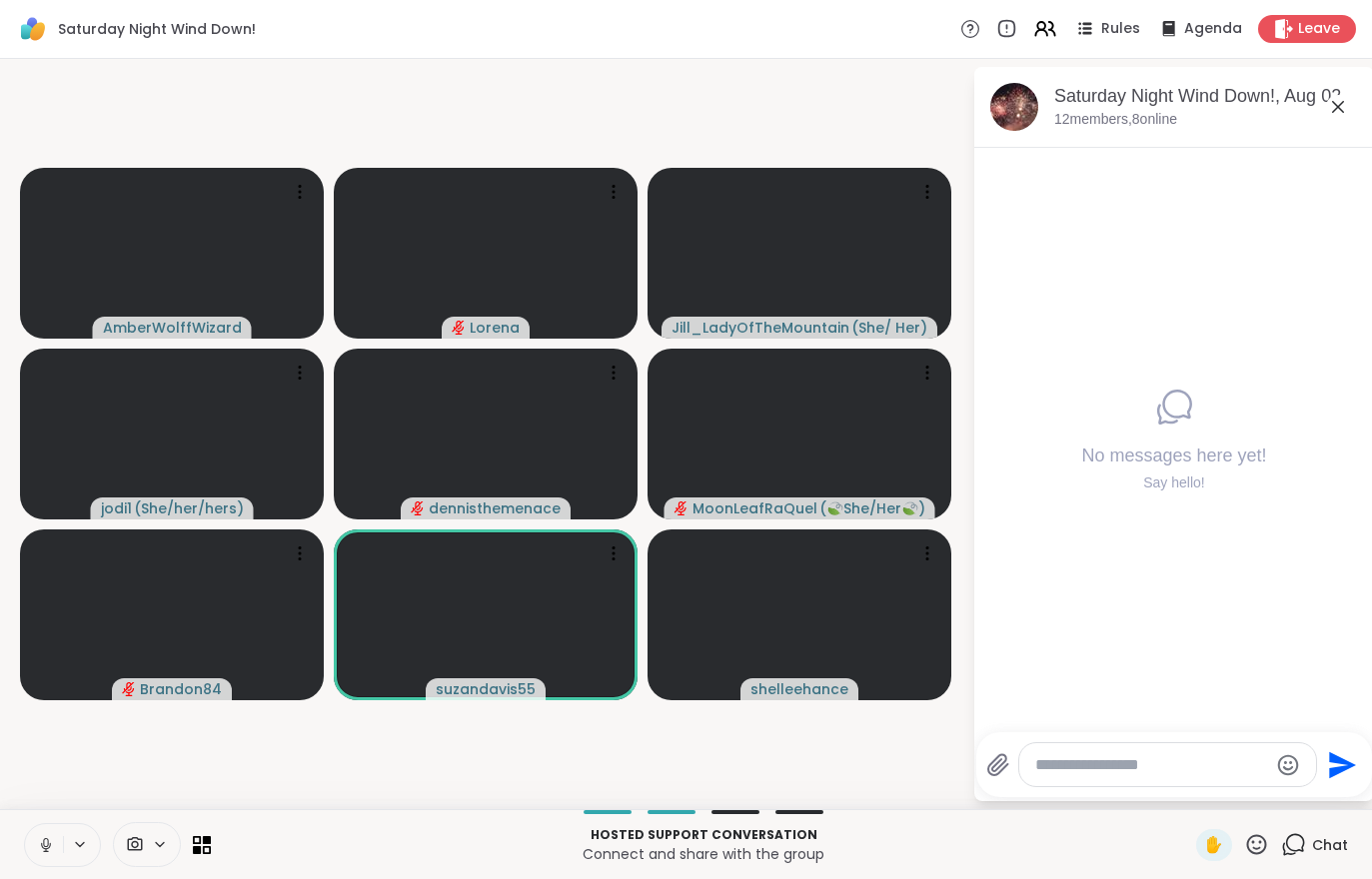 click 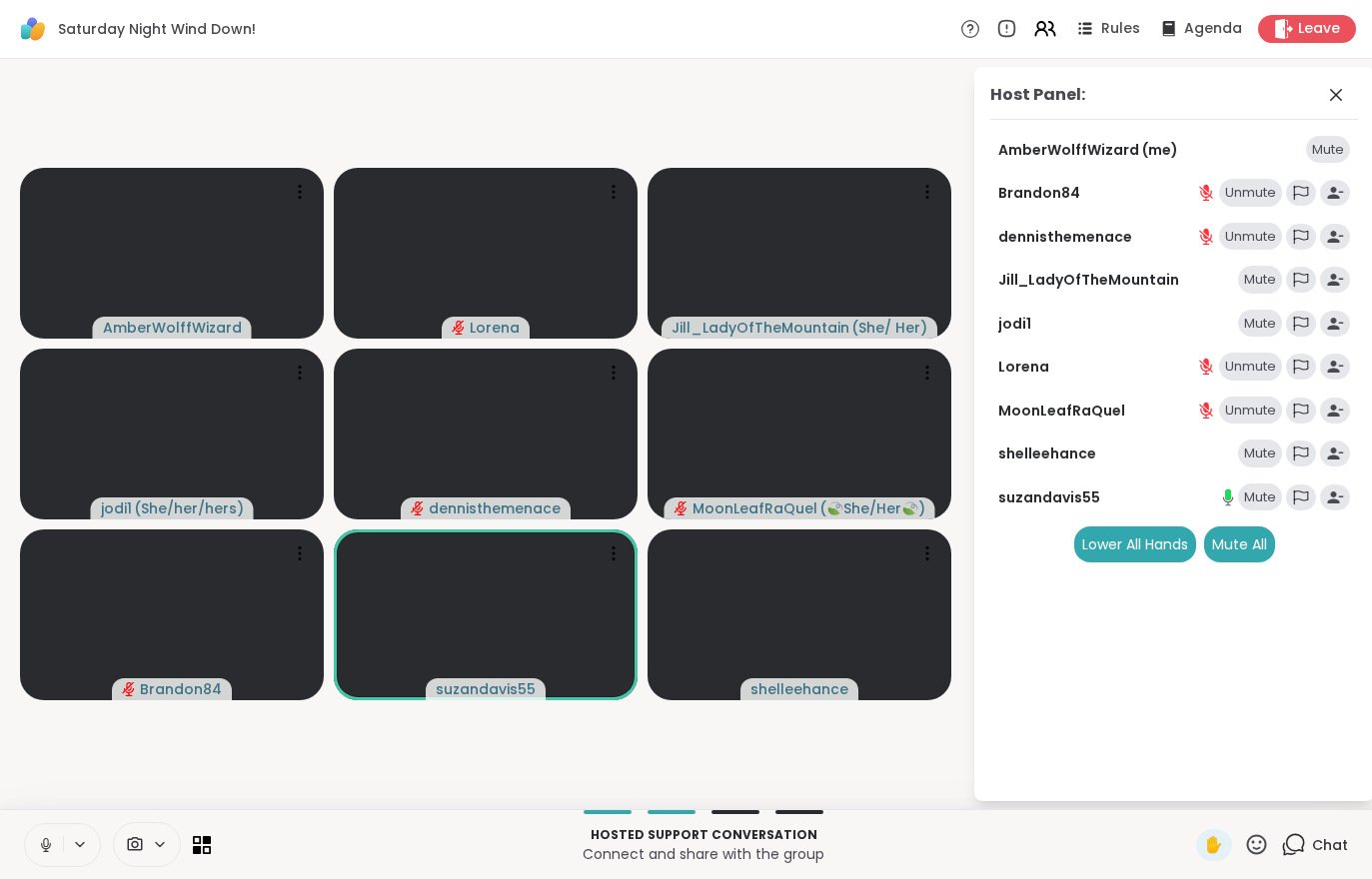 click on "Mute" at bounding box center (1260, 453) 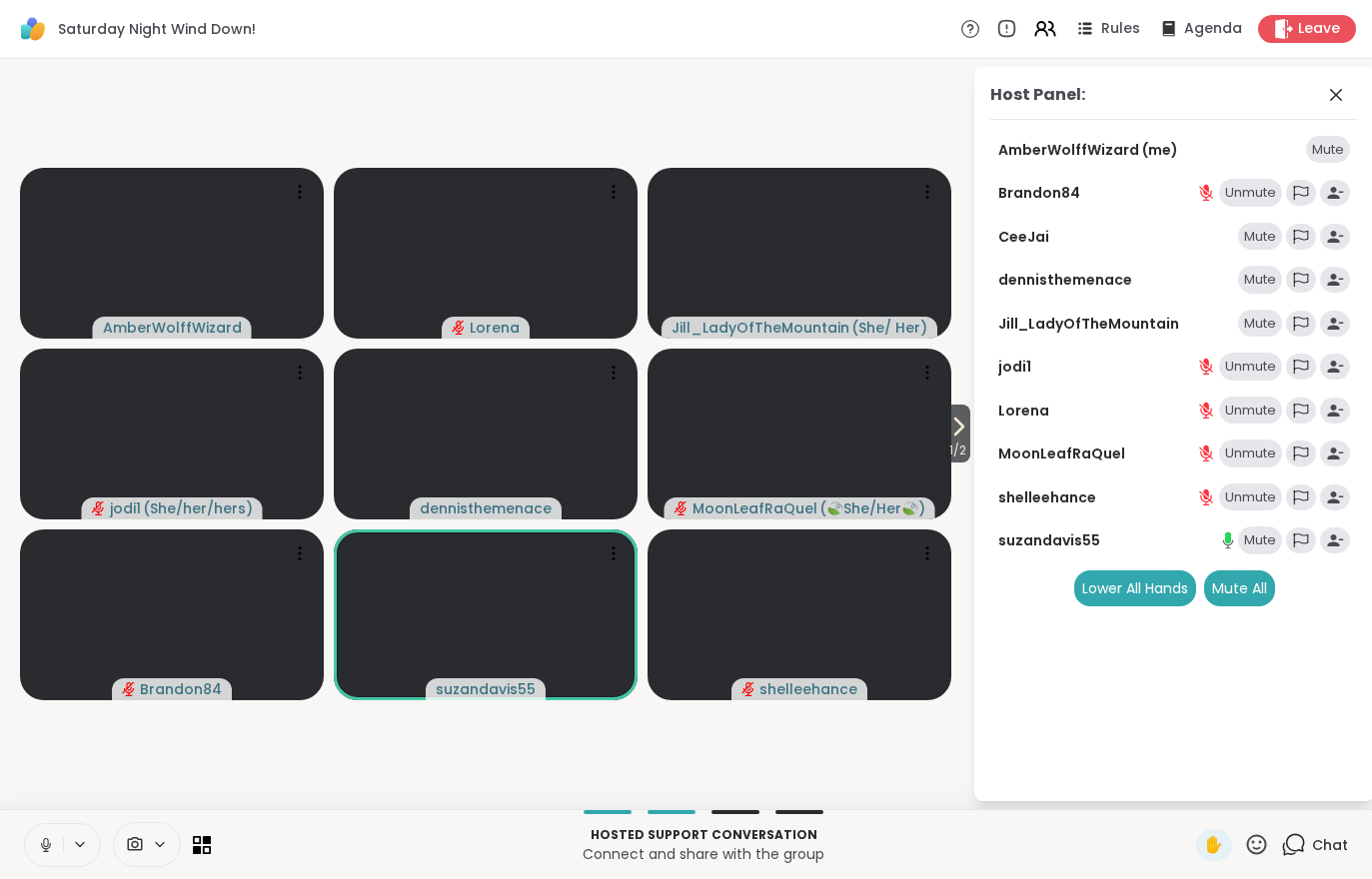 click 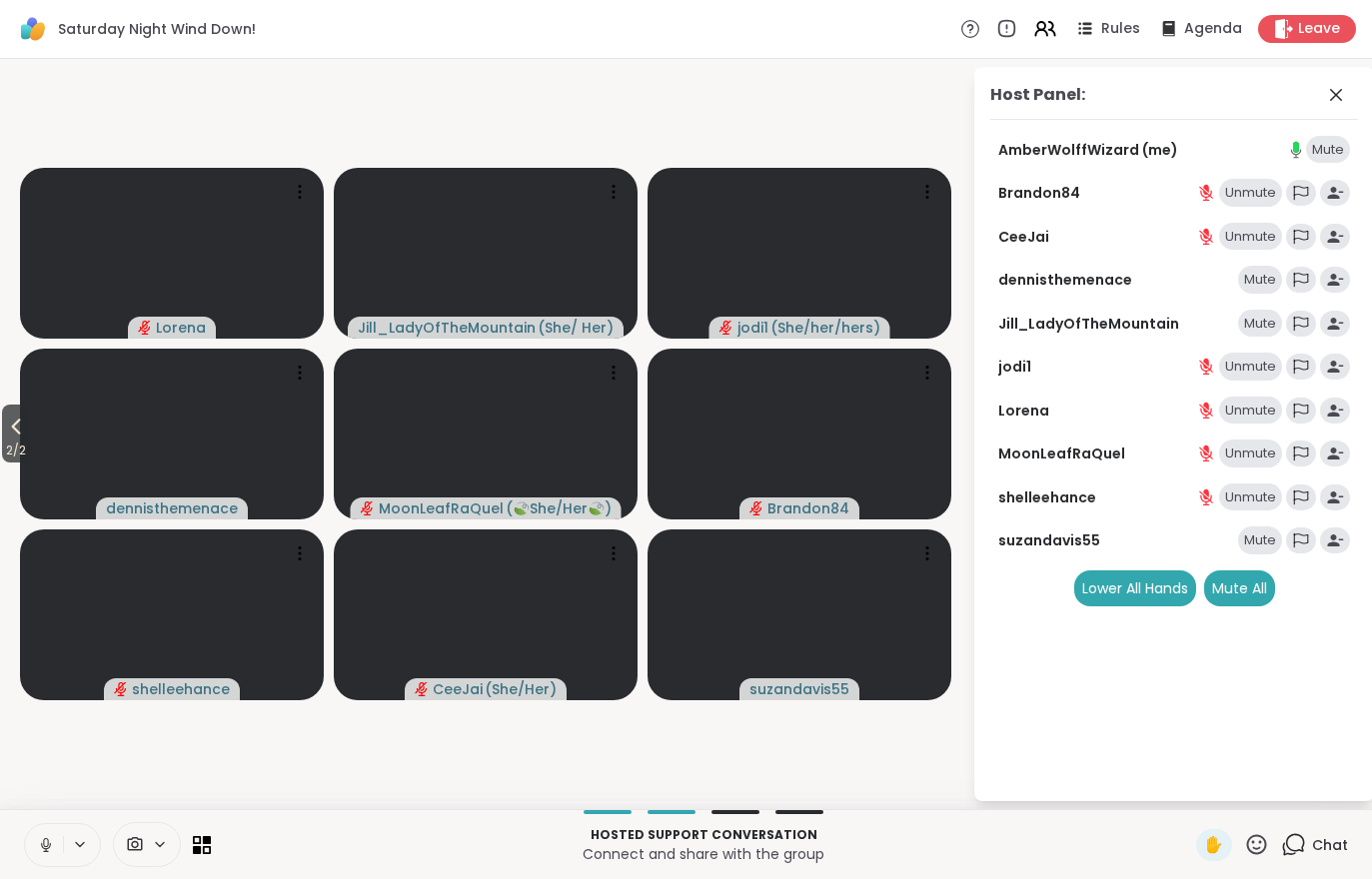 click on "2  /  2" at bounding box center [16, 450] 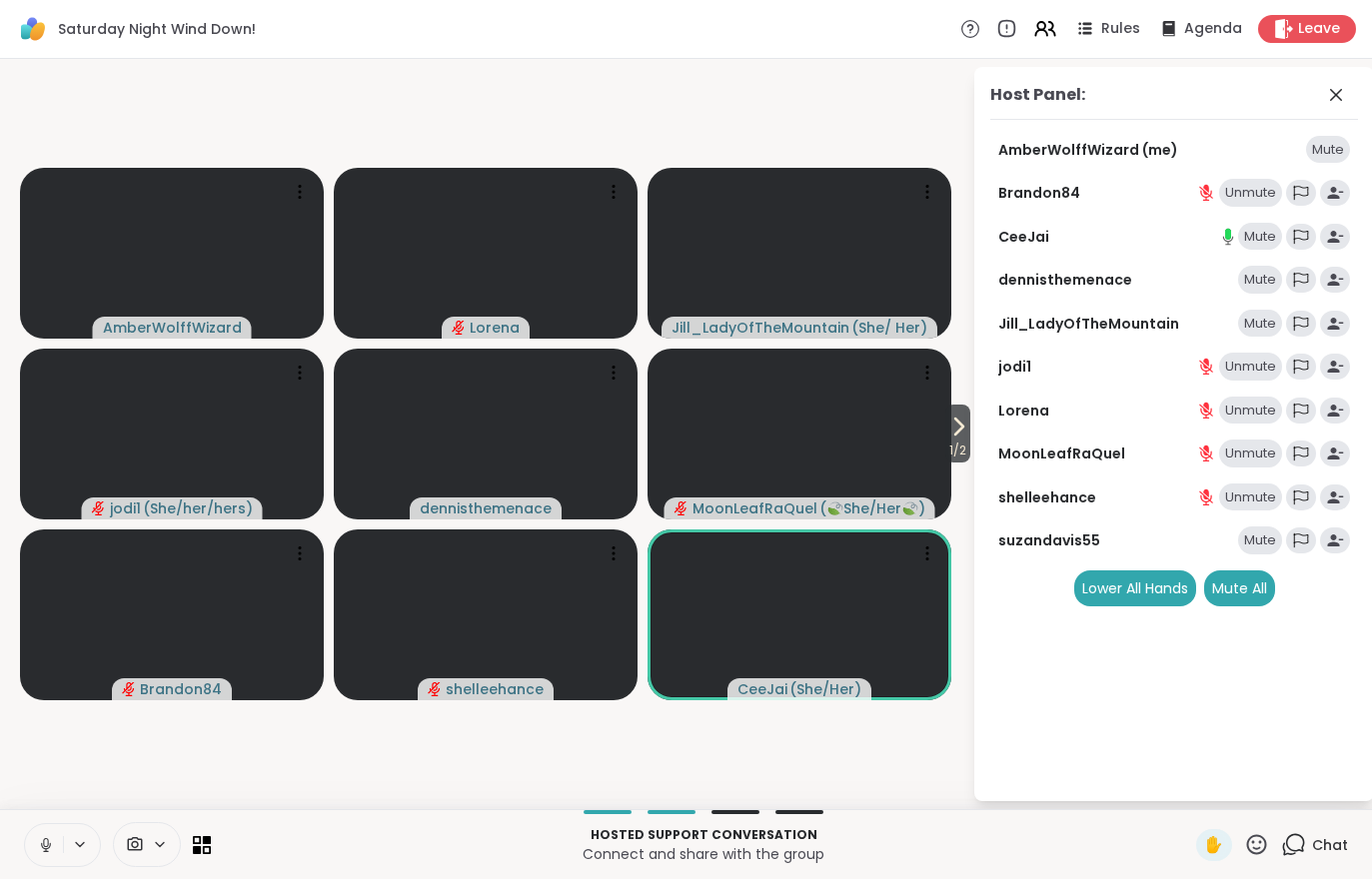 click on "1  /  2" at bounding box center (957, 450) 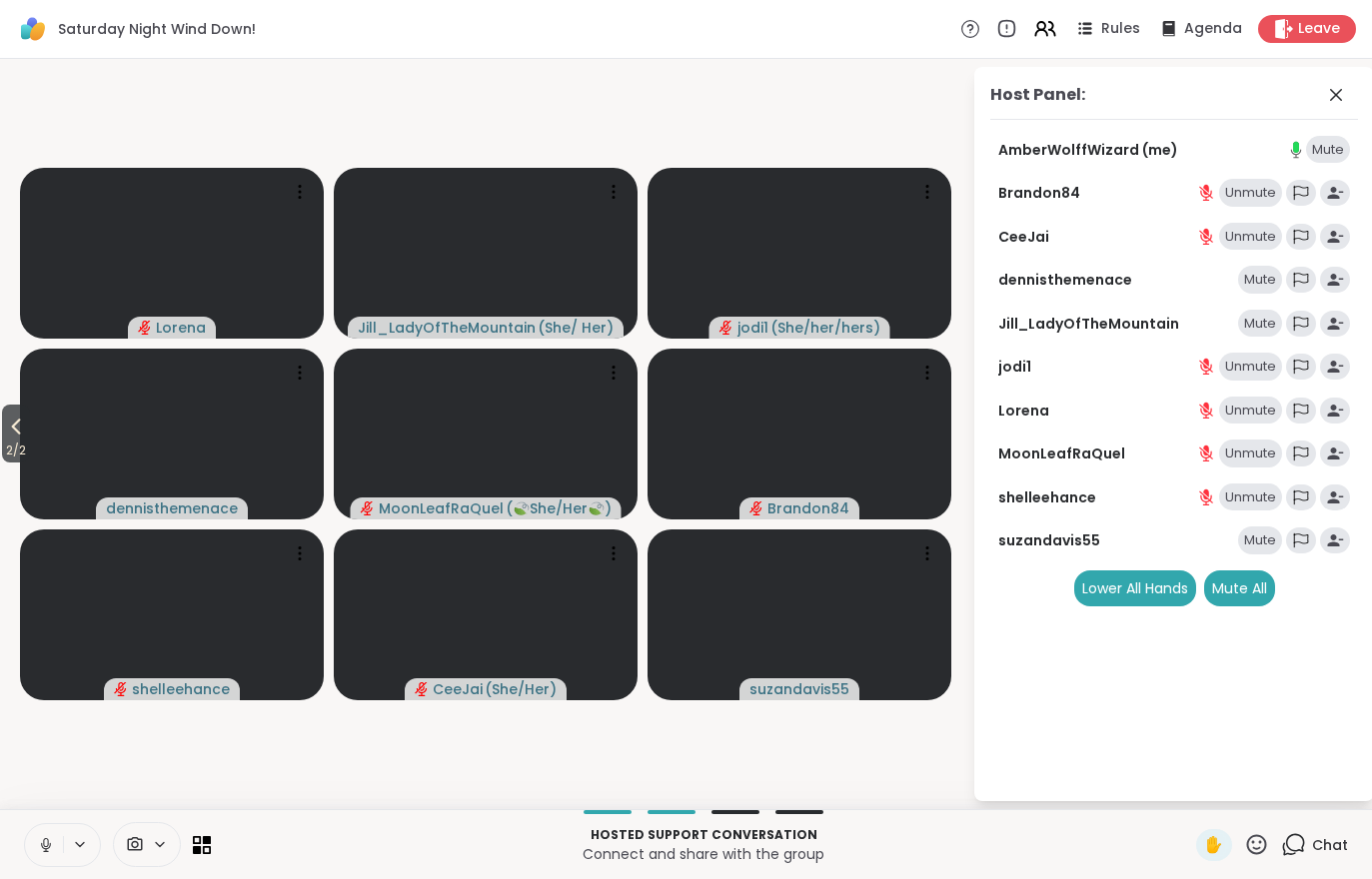 click on "2  /  2 [USERNAME] [USERNAME] ( [GENDER] ) [USERNAME] ( [GENDER] ) [USERNAME] ( [EMOJI] [GENDER] [EMOJI] ) [USERNAME] [USERNAME] ( [GENDER] ) [USERNAME] Host Panel: [USERNAME]   (me) Mute [USERNAME]   Unmute [USERNAME]   Unmute [USERNAME]   Mute [USERNAME]   Mute [USERNAME]   Unmute [USERNAME]   Unmute [USERNAME]   Unmute [USERNAME]   Mute Lower All Hands Mute All" at bounding box center [686, 434] 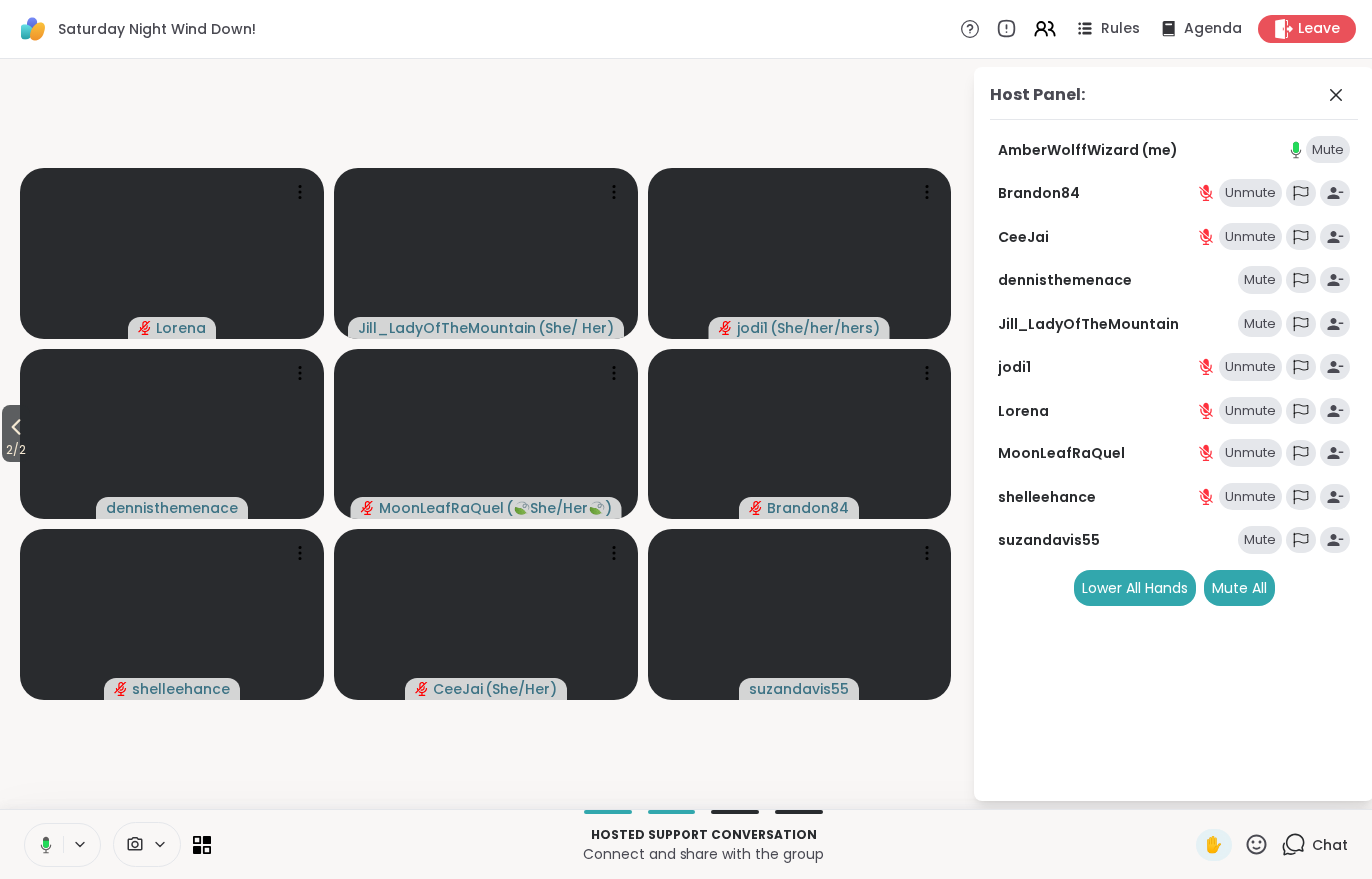 click on "Saturday Night Wind Down! Rules Agenda Leave" at bounding box center (686, 29) 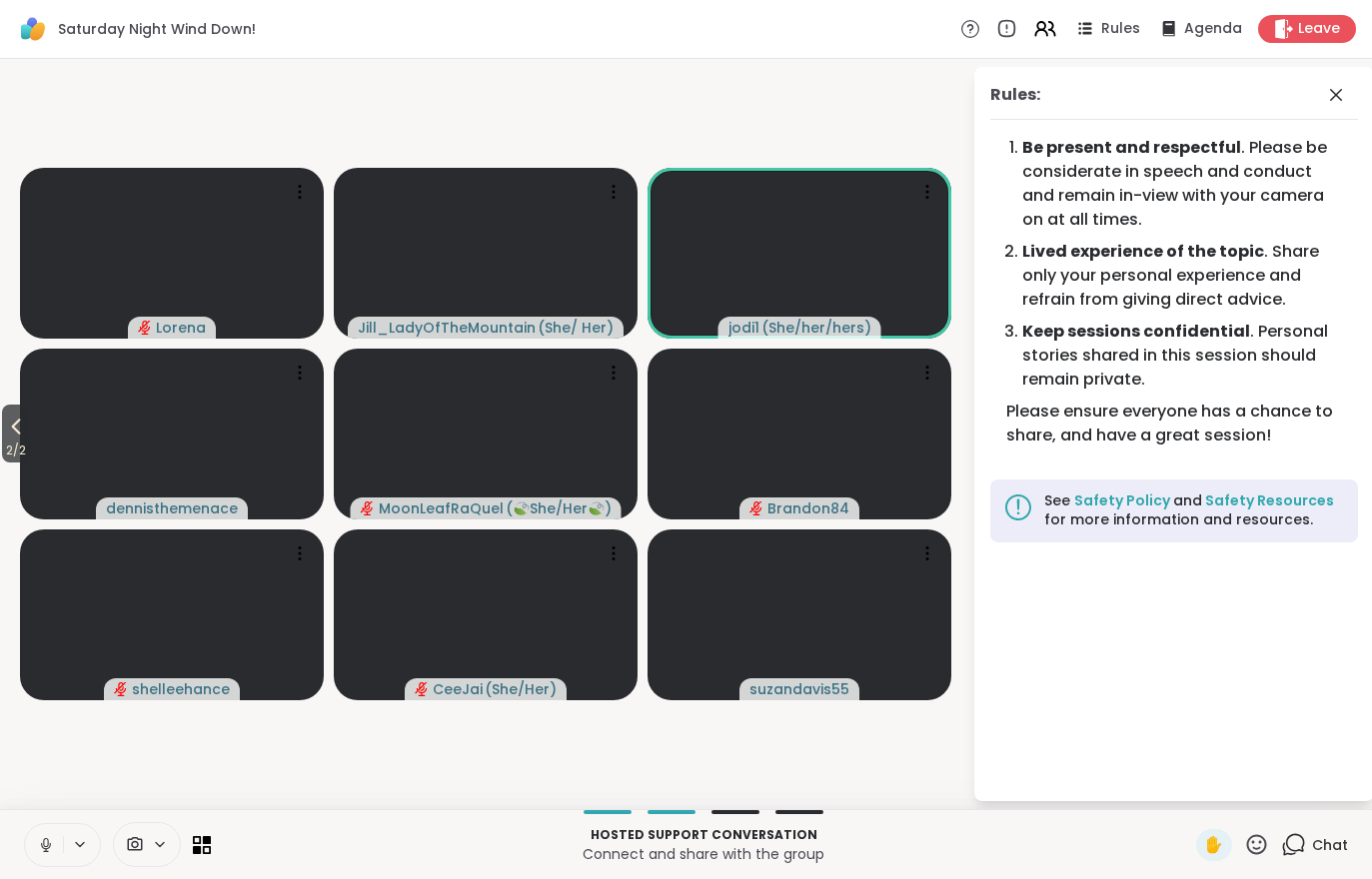click on "2  /  2" at bounding box center [16, 450] 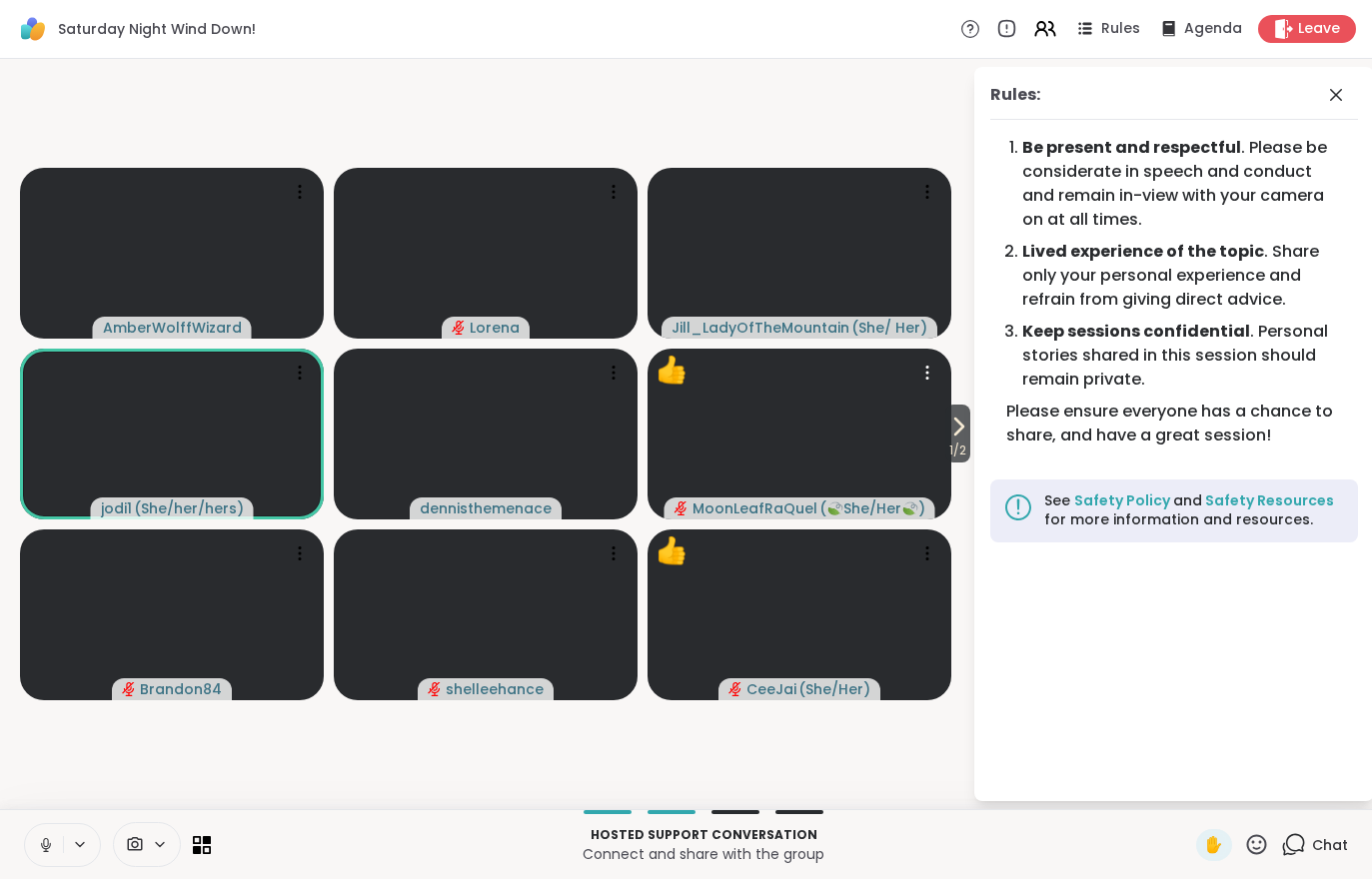 click at bounding box center [799, 434] 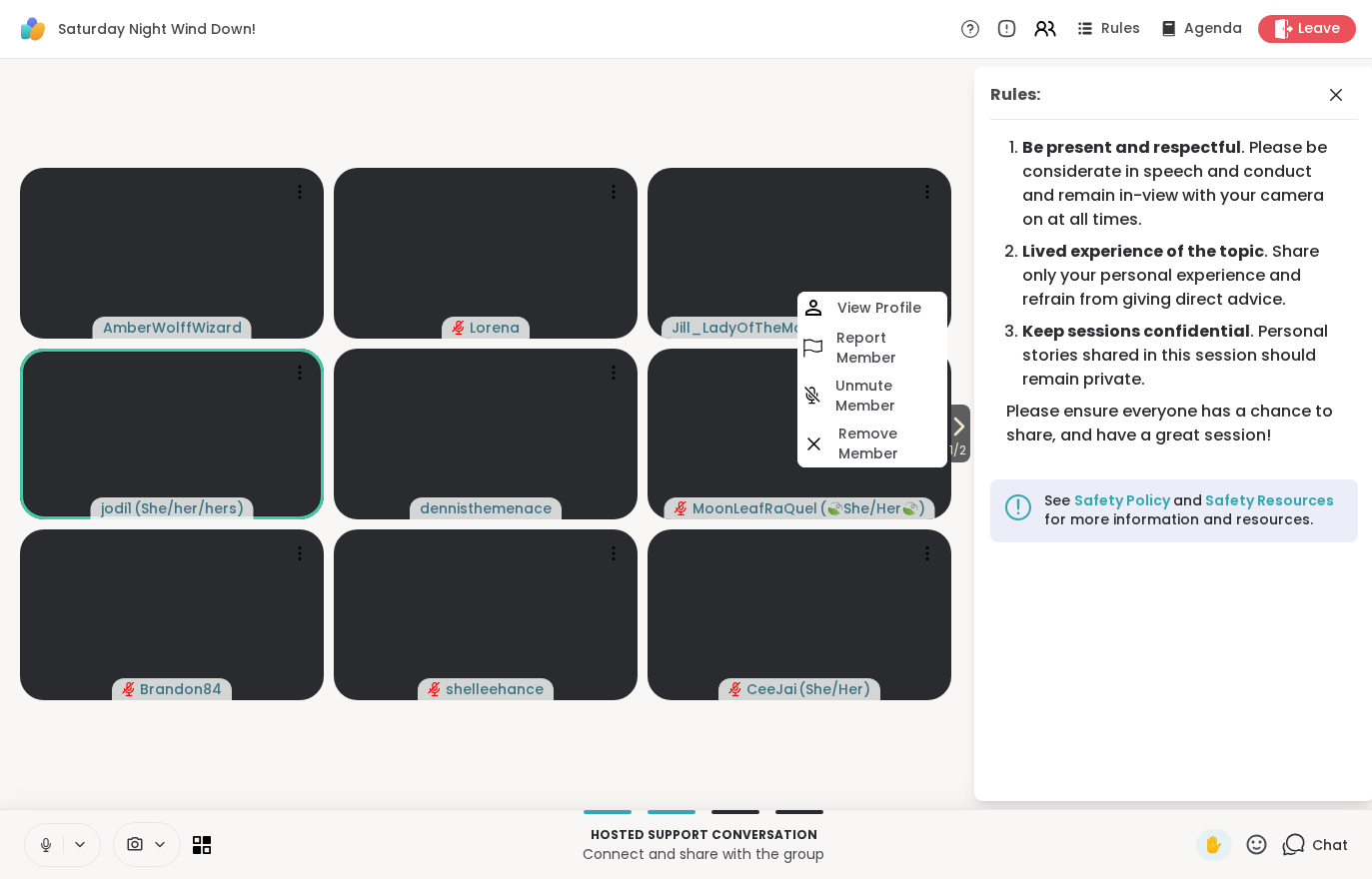 click on "1  /  2 [USERNAME] [USERNAME] ( [GENDER] ) [USERNAME] ( [GENDER] ) [USERNAME] [USERNAME] ( [EMOJI] [GENDER] [EMOJI] )" at bounding box center (486, 434) 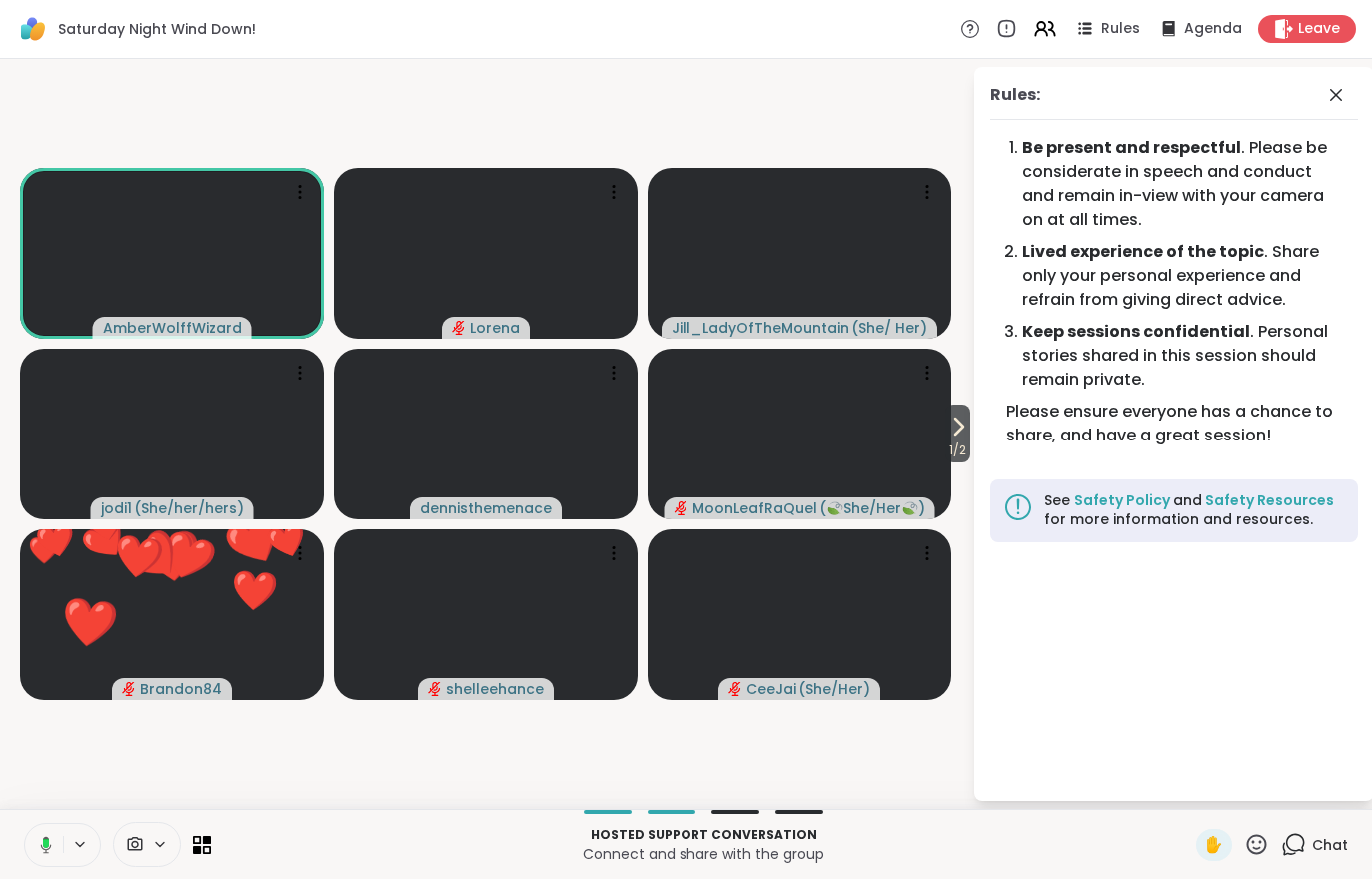 click on "1  /  2" at bounding box center [957, 450] 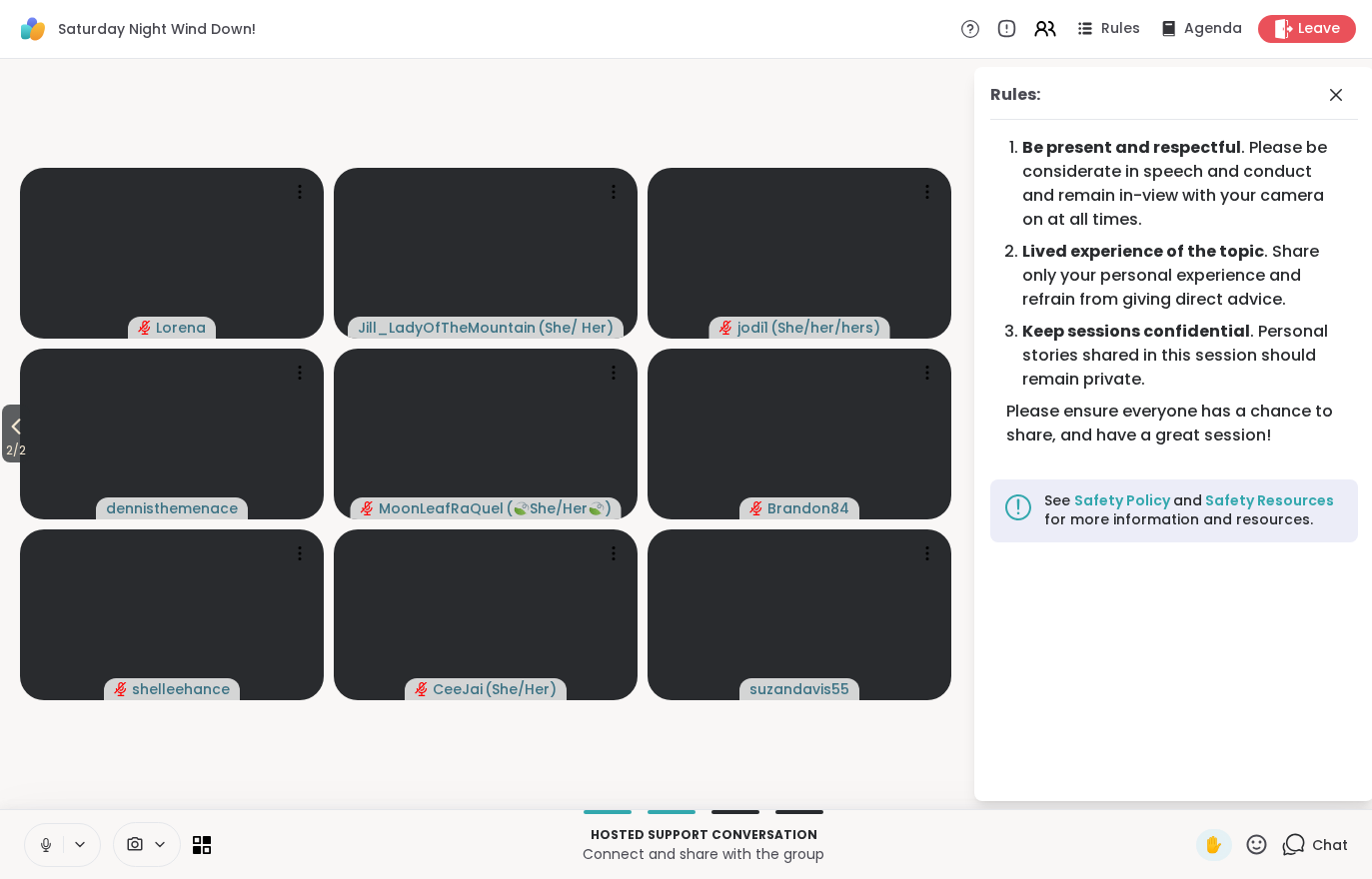 click on "Rules: Be present and respectful . Please be considerate in speech and conduct and remain in-view with your camera on at all times. Lived experience of the topic . Share only your personal experience and refrain from giving direct advice. Keep sessions confidential . Personal stories shared in this session should remain private. Please ensure everyone has a chance to share, and have a great session! See   Safety Policy   and   Safety Resources   for more information and resources." at bounding box center (1174, 434) 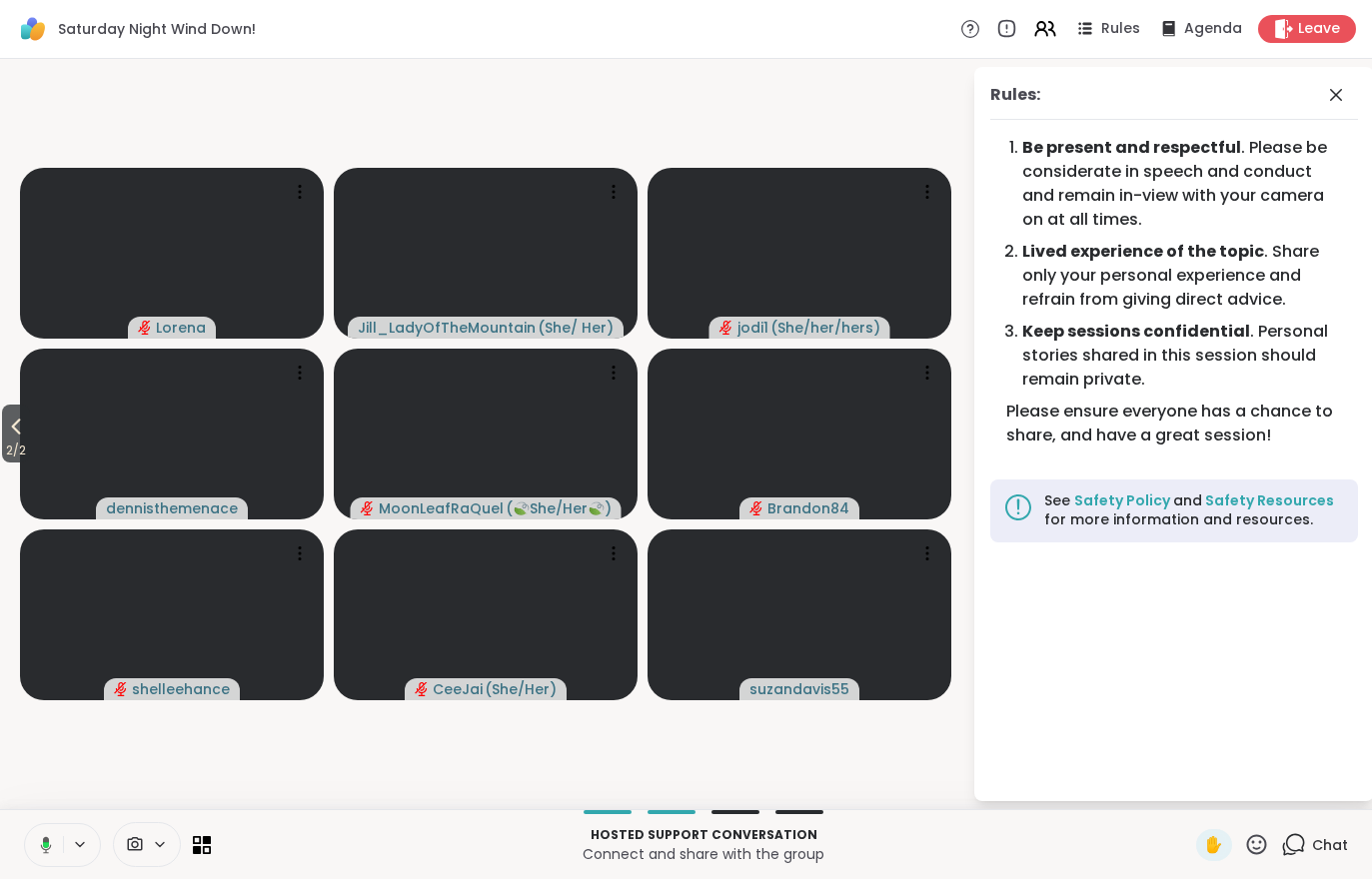 click 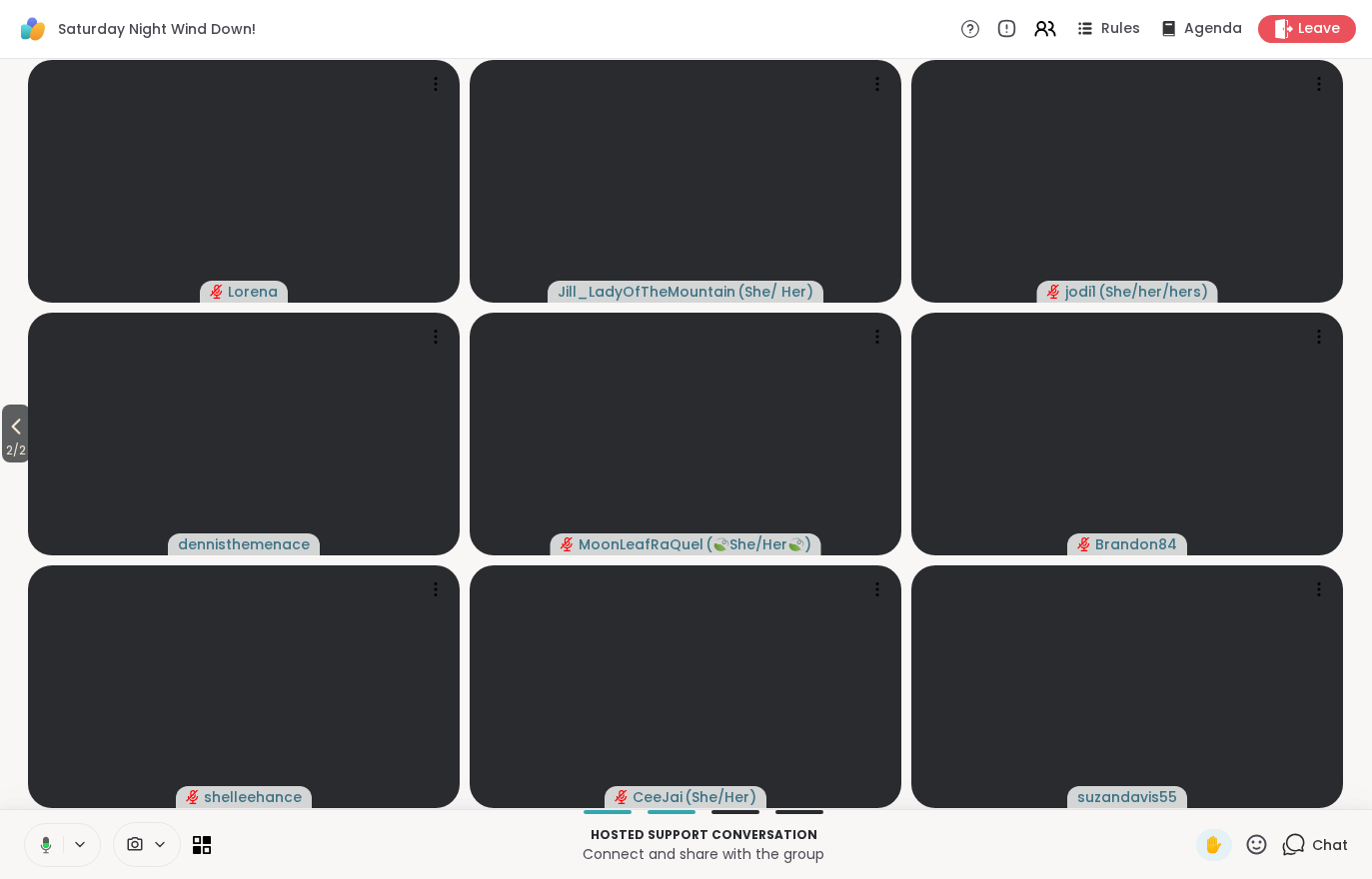 click on "2  /  2" at bounding box center [16, 434] 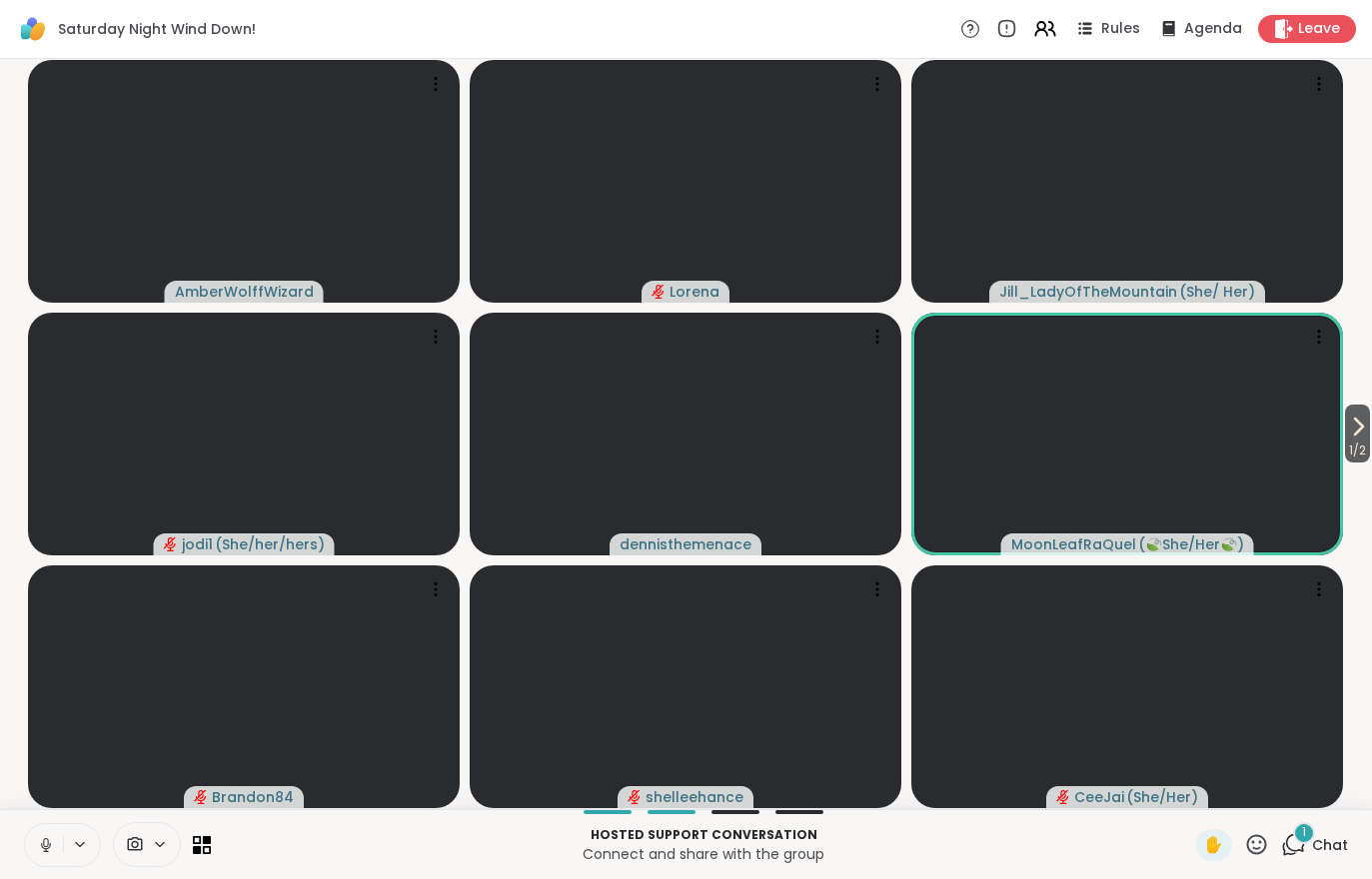 click at bounding box center [44, 845] 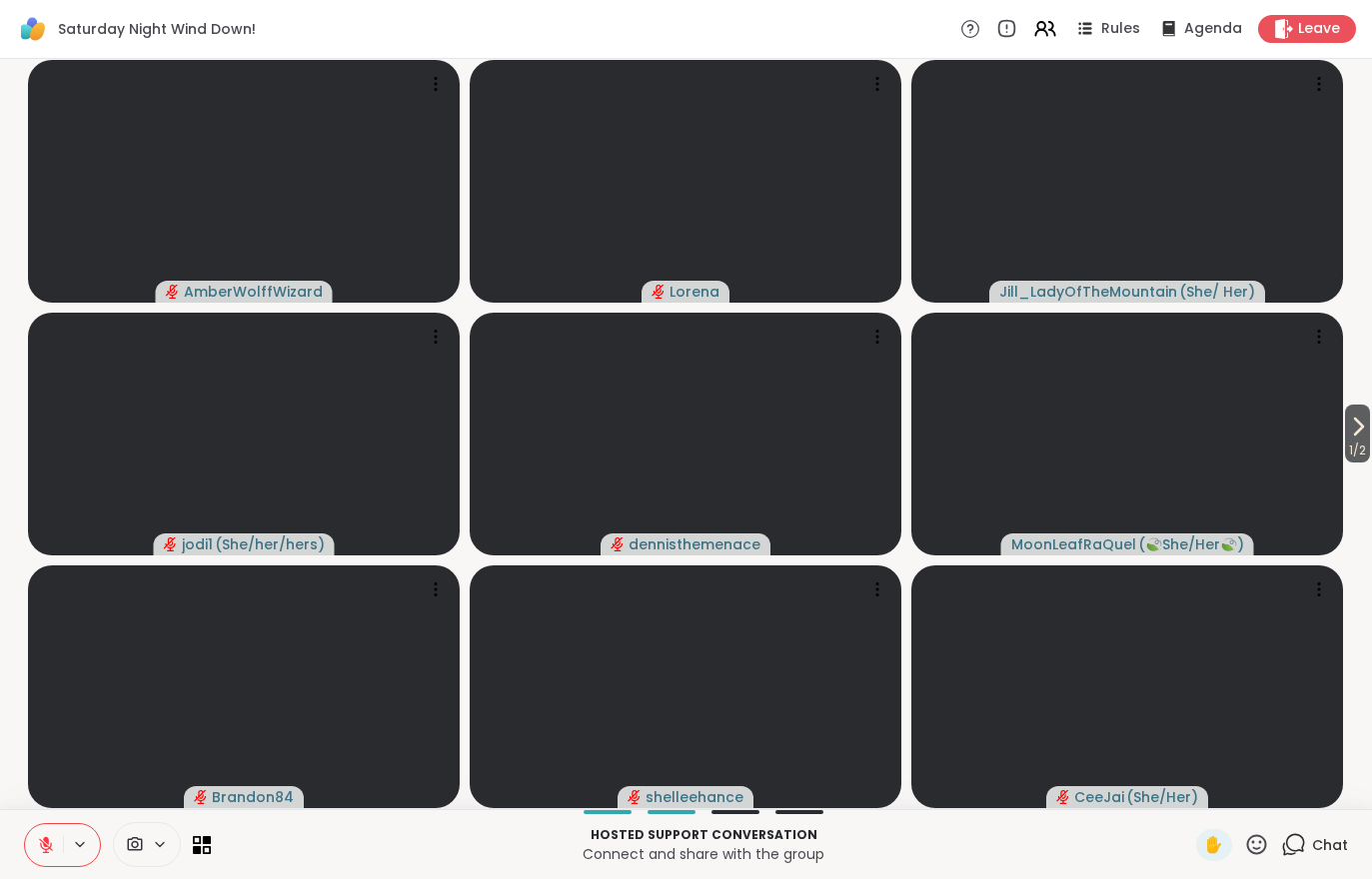 click on "Chat" at bounding box center [1330, 845] 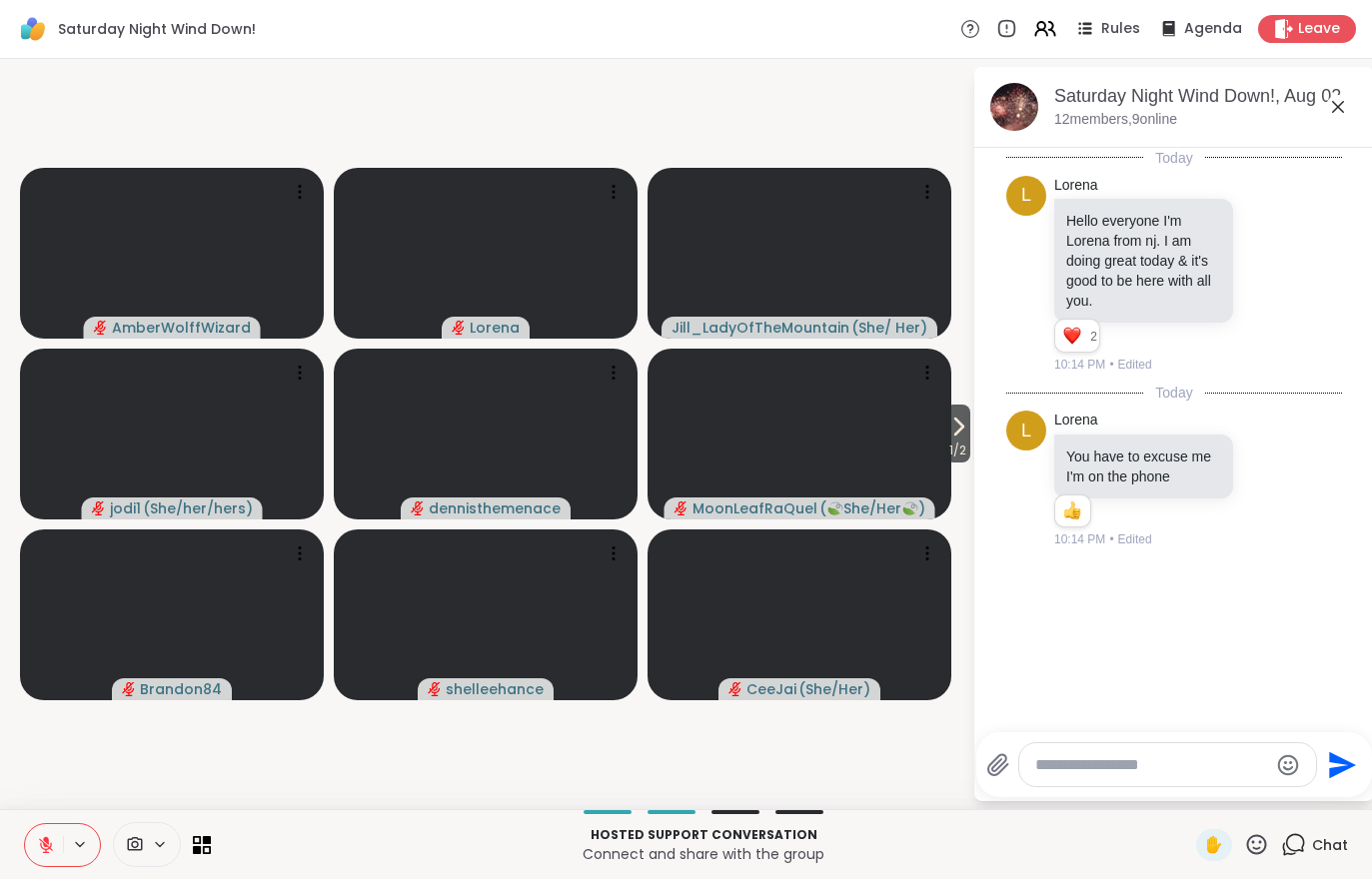 click on "1  /  2" at bounding box center (957, 450) 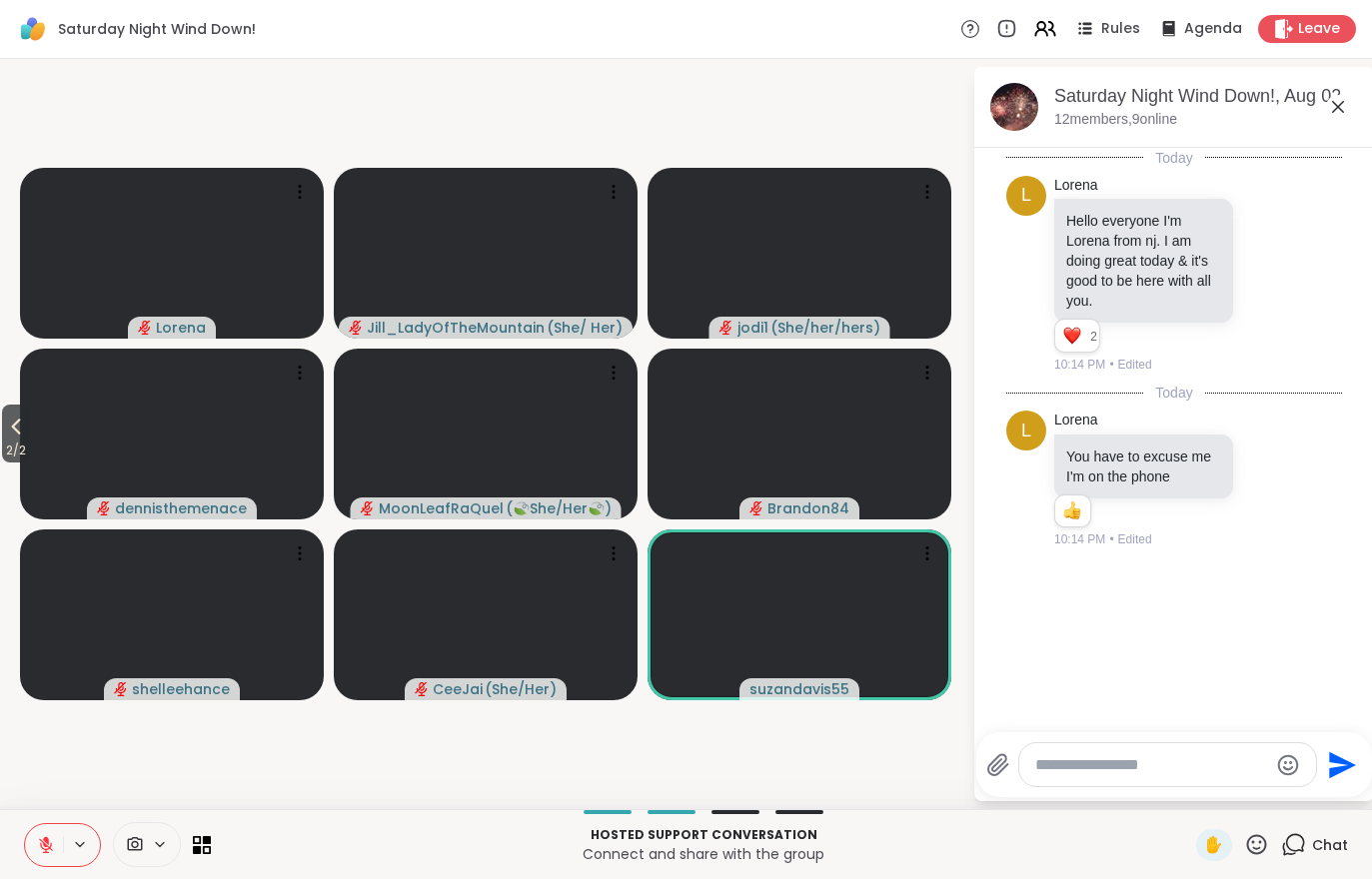 click on "2  /  2" at bounding box center (16, 450) 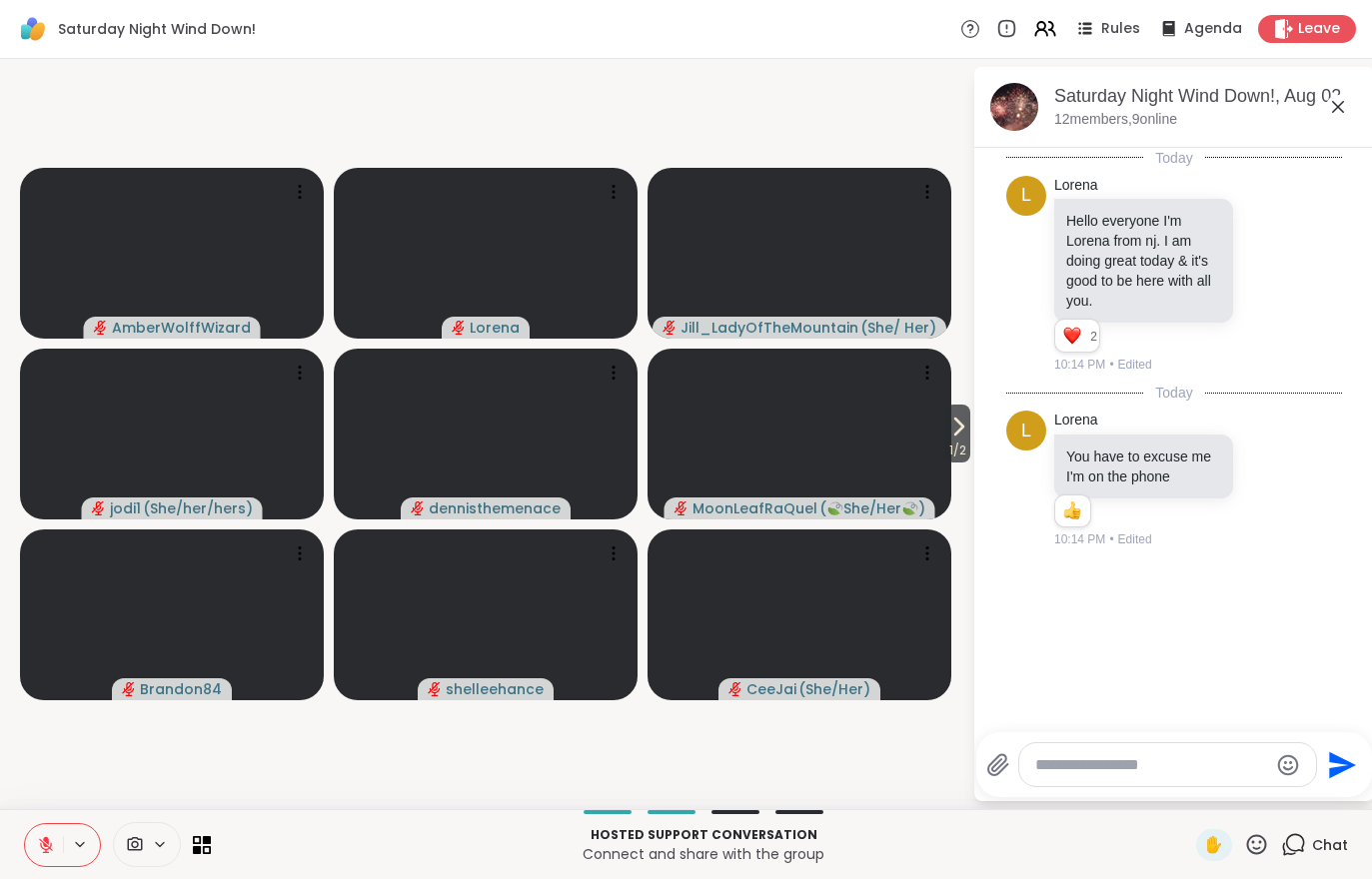 click 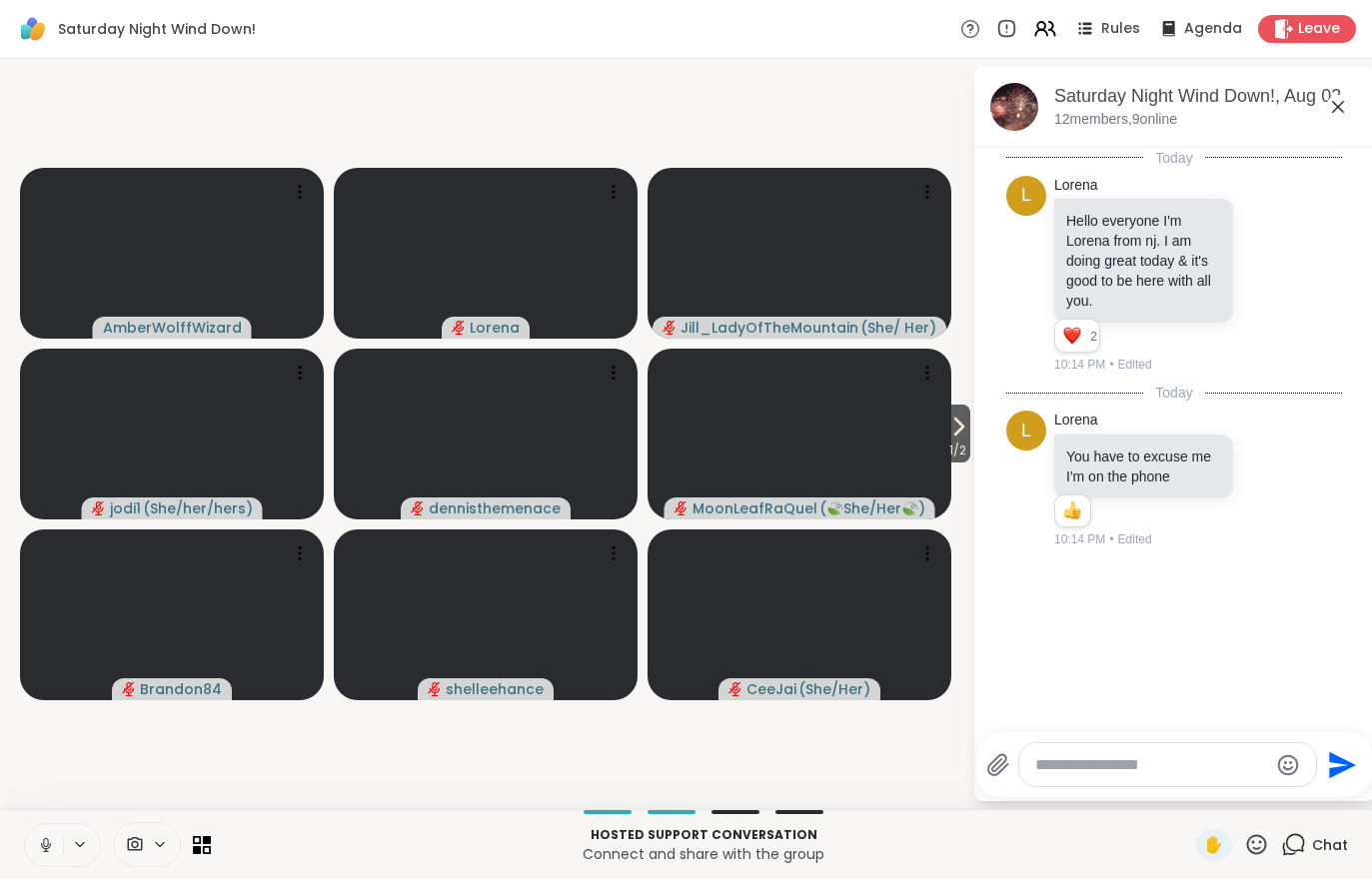 click 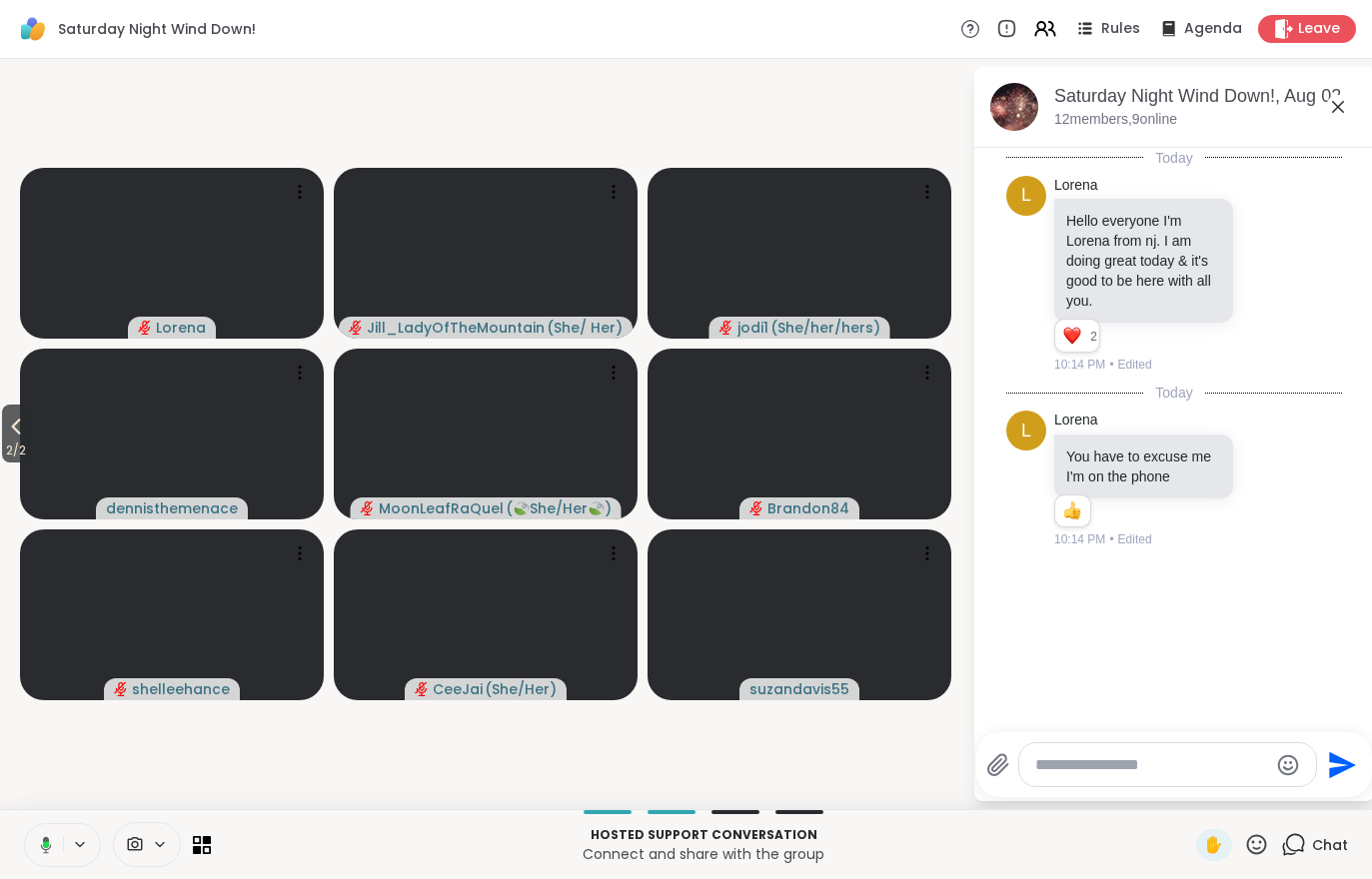 click 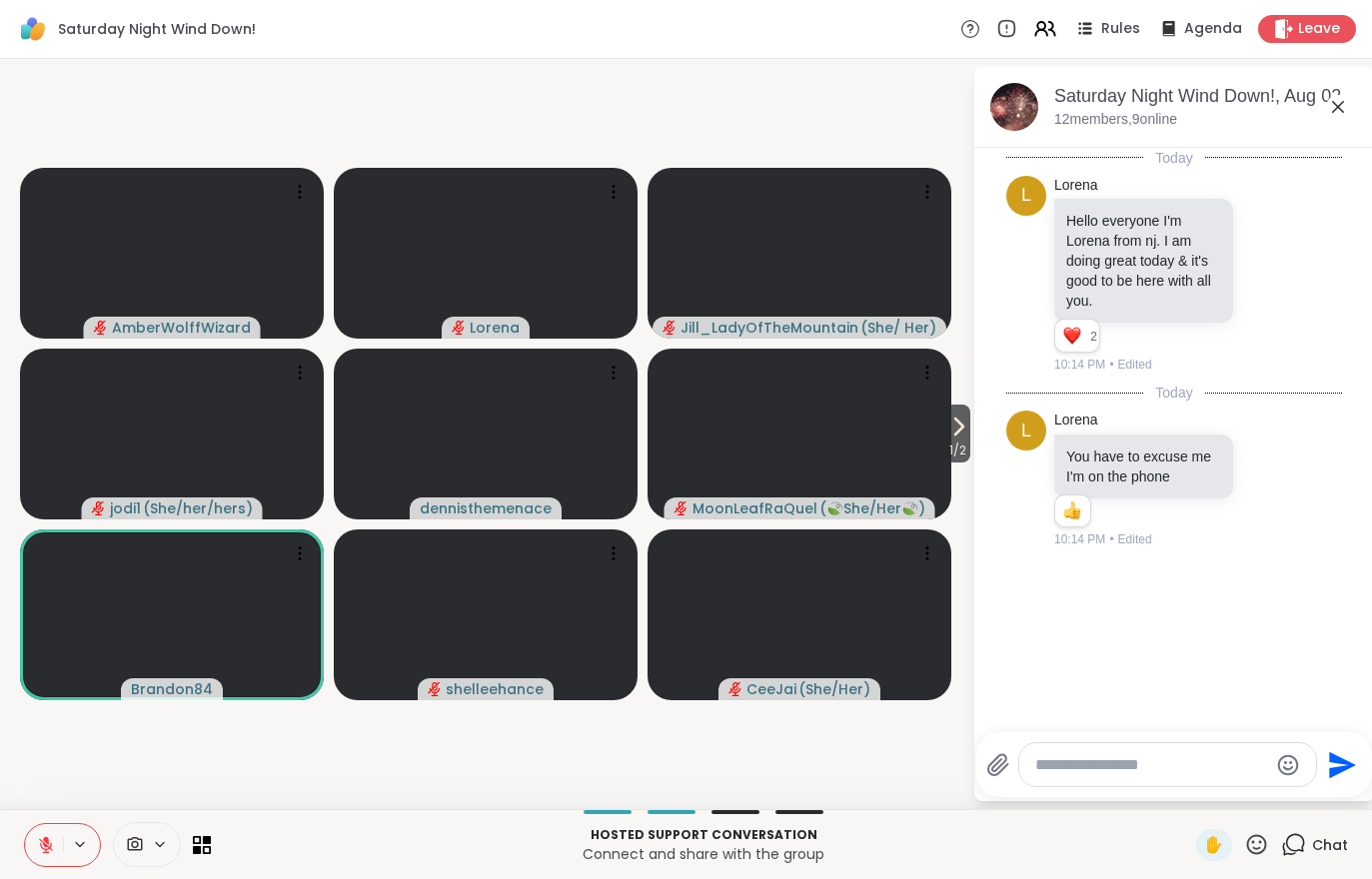 click at bounding box center (44, 845) 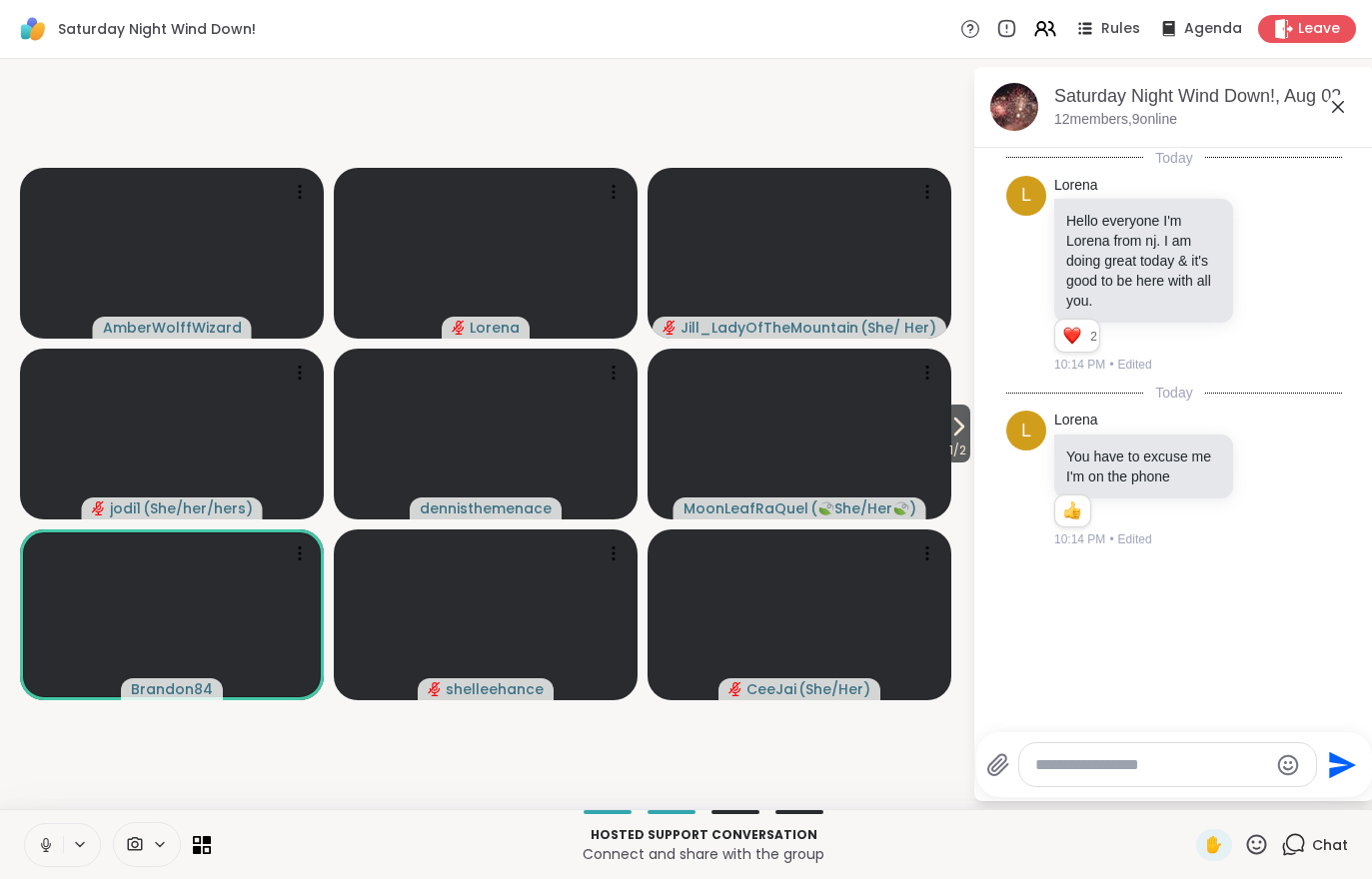 click at bounding box center [44, 845] 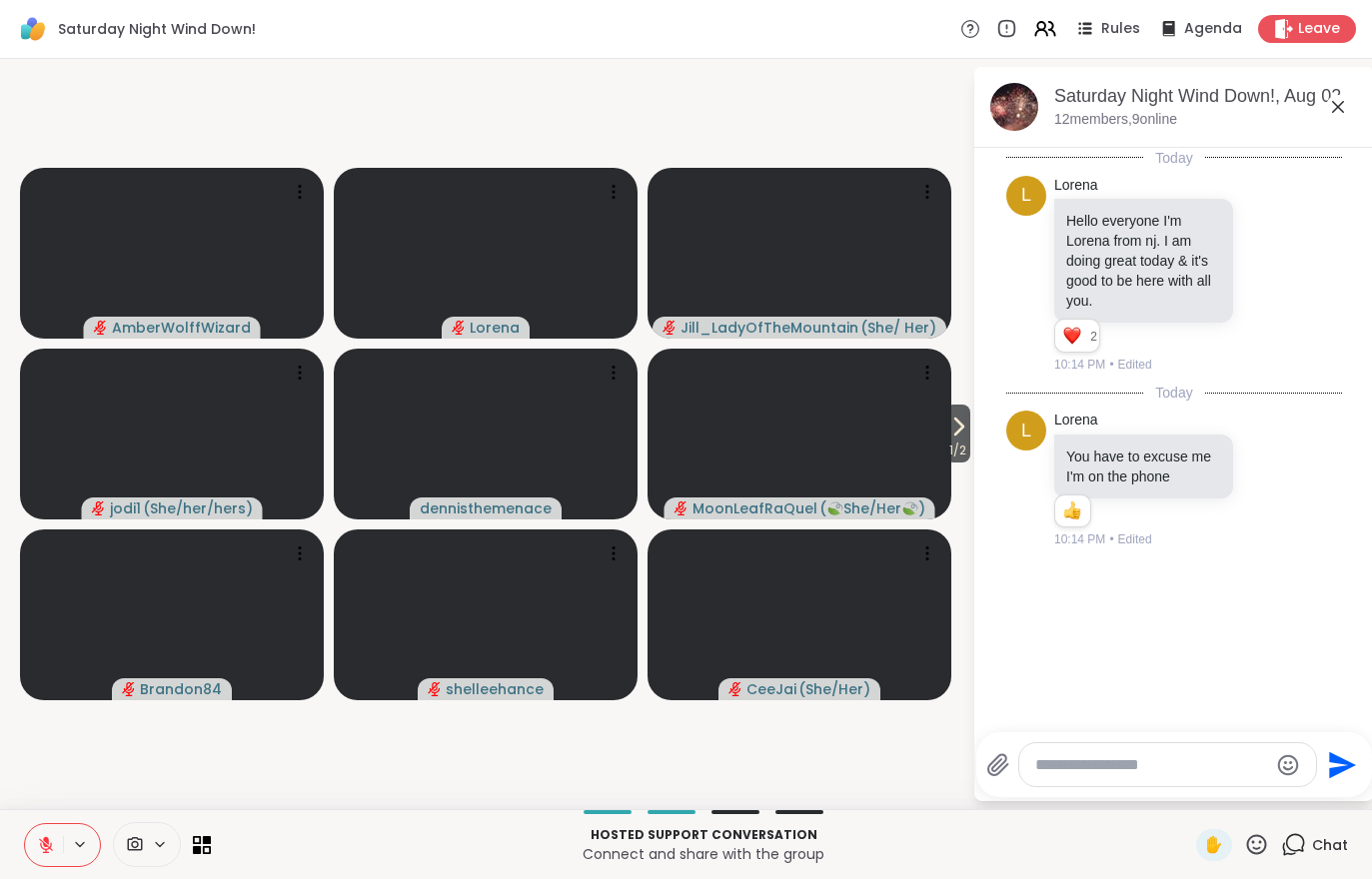 click at bounding box center (44, 845) 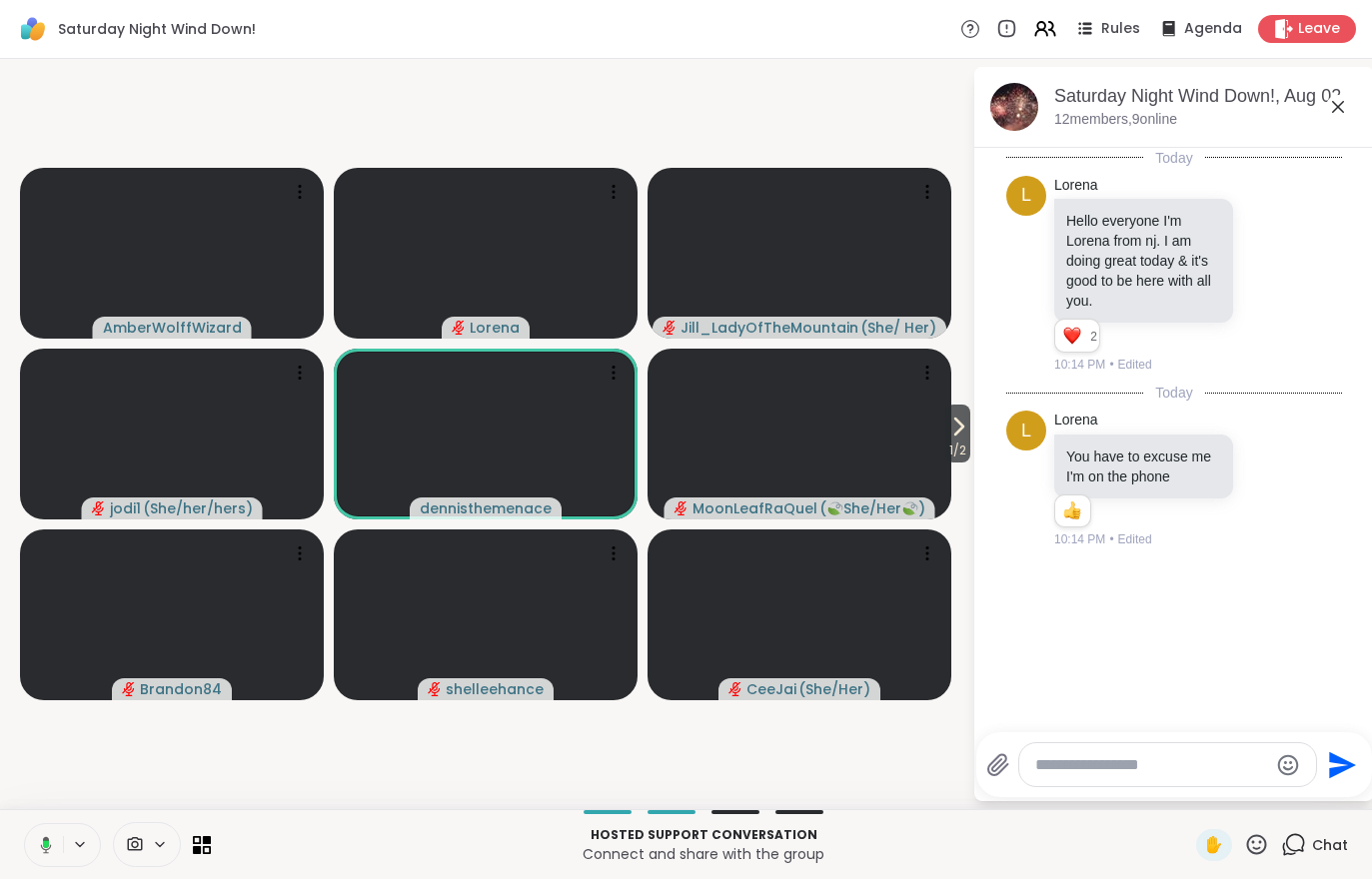 click on "1  /  2" at bounding box center [957, 434] 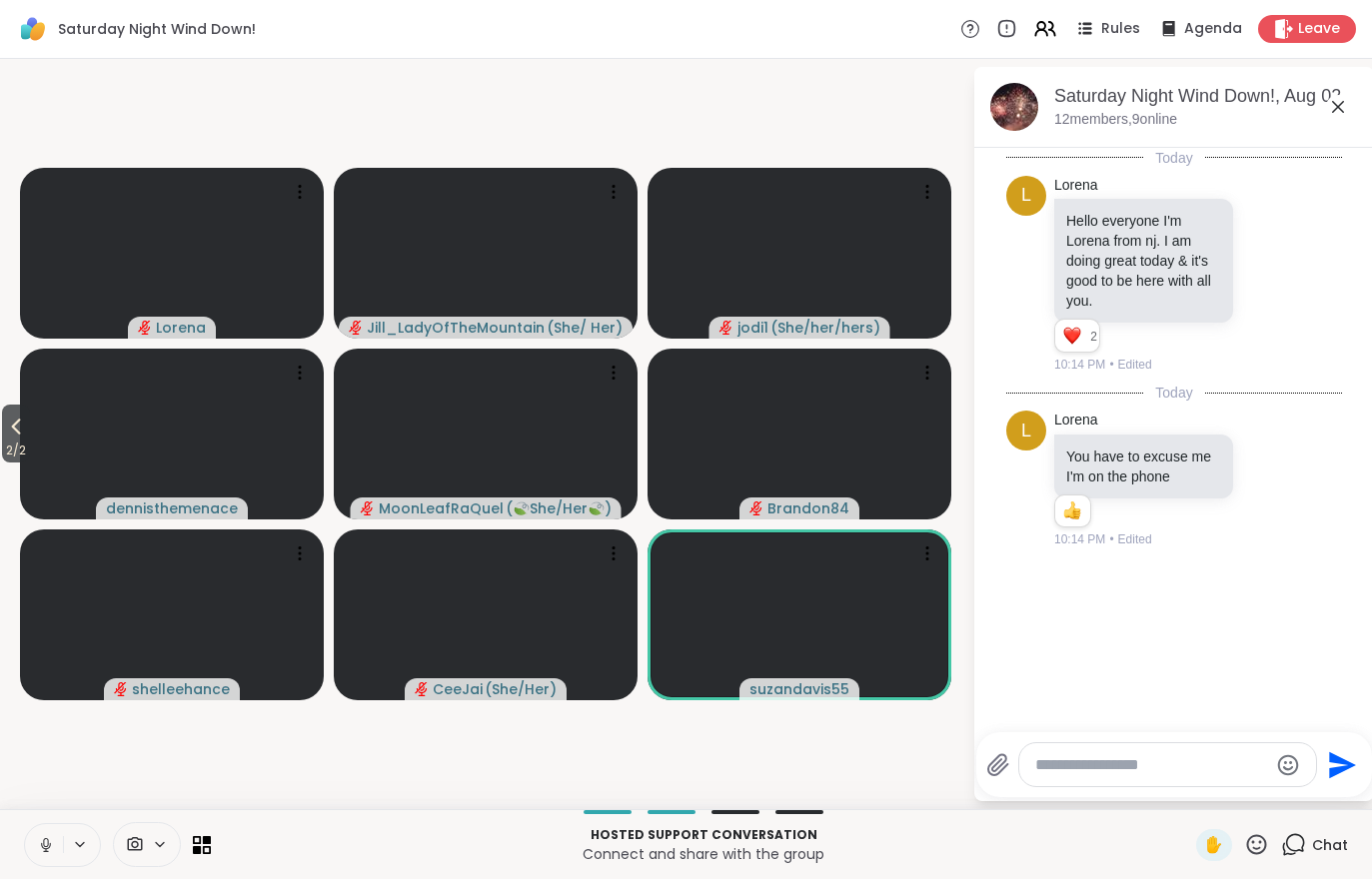 click 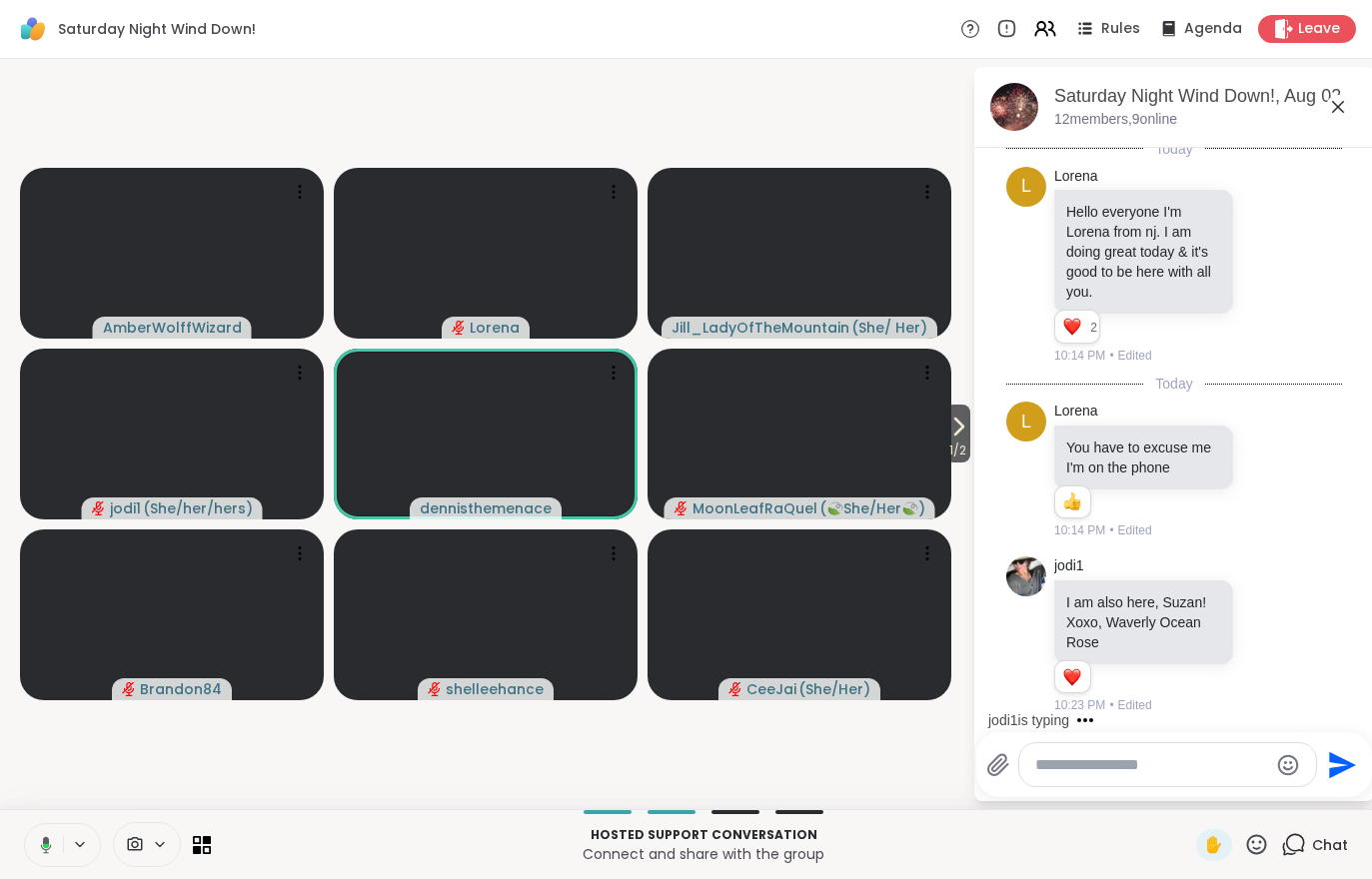 scroll, scrollTop: 155, scrollLeft: 0, axis: vertical 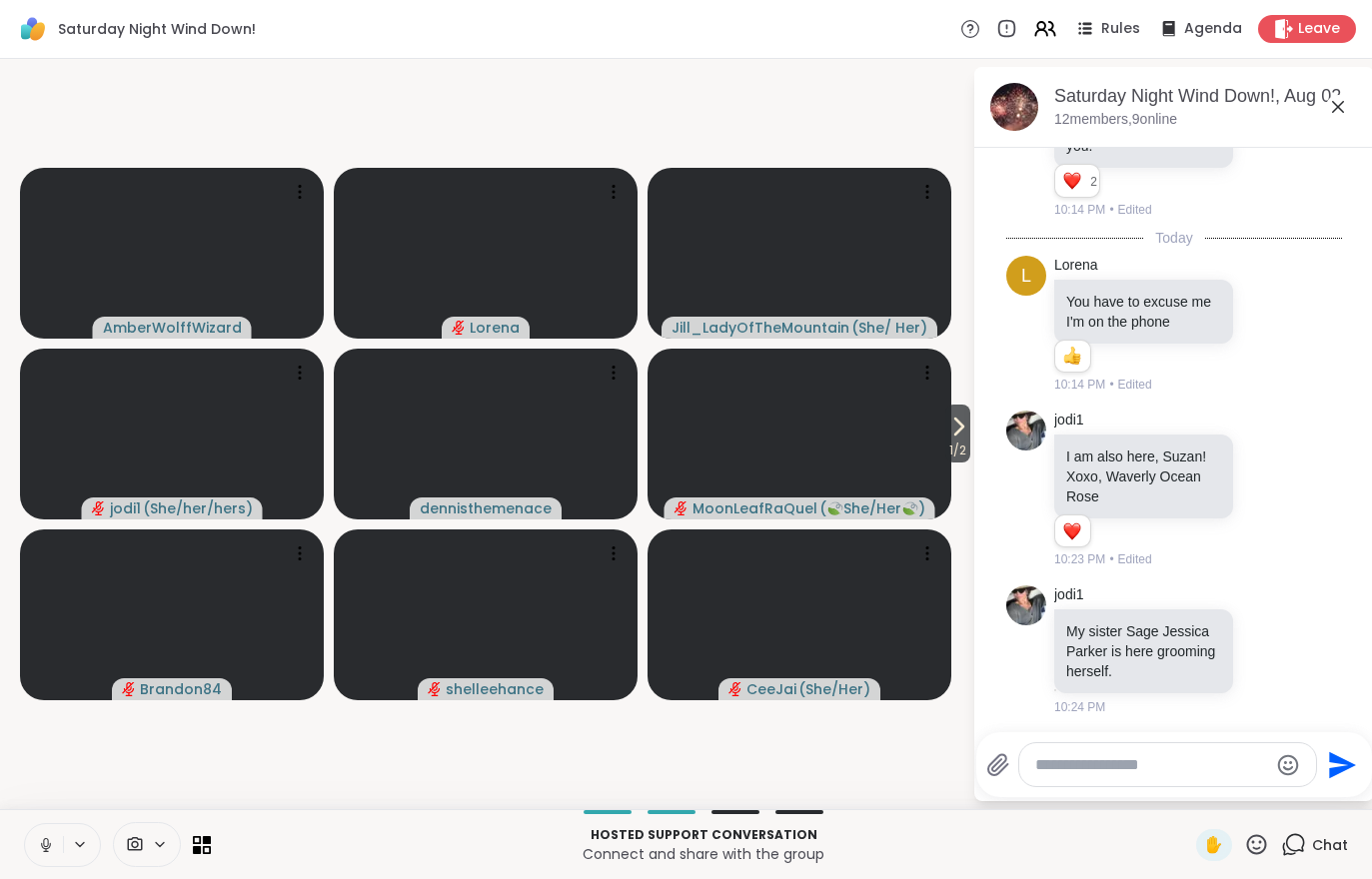 click 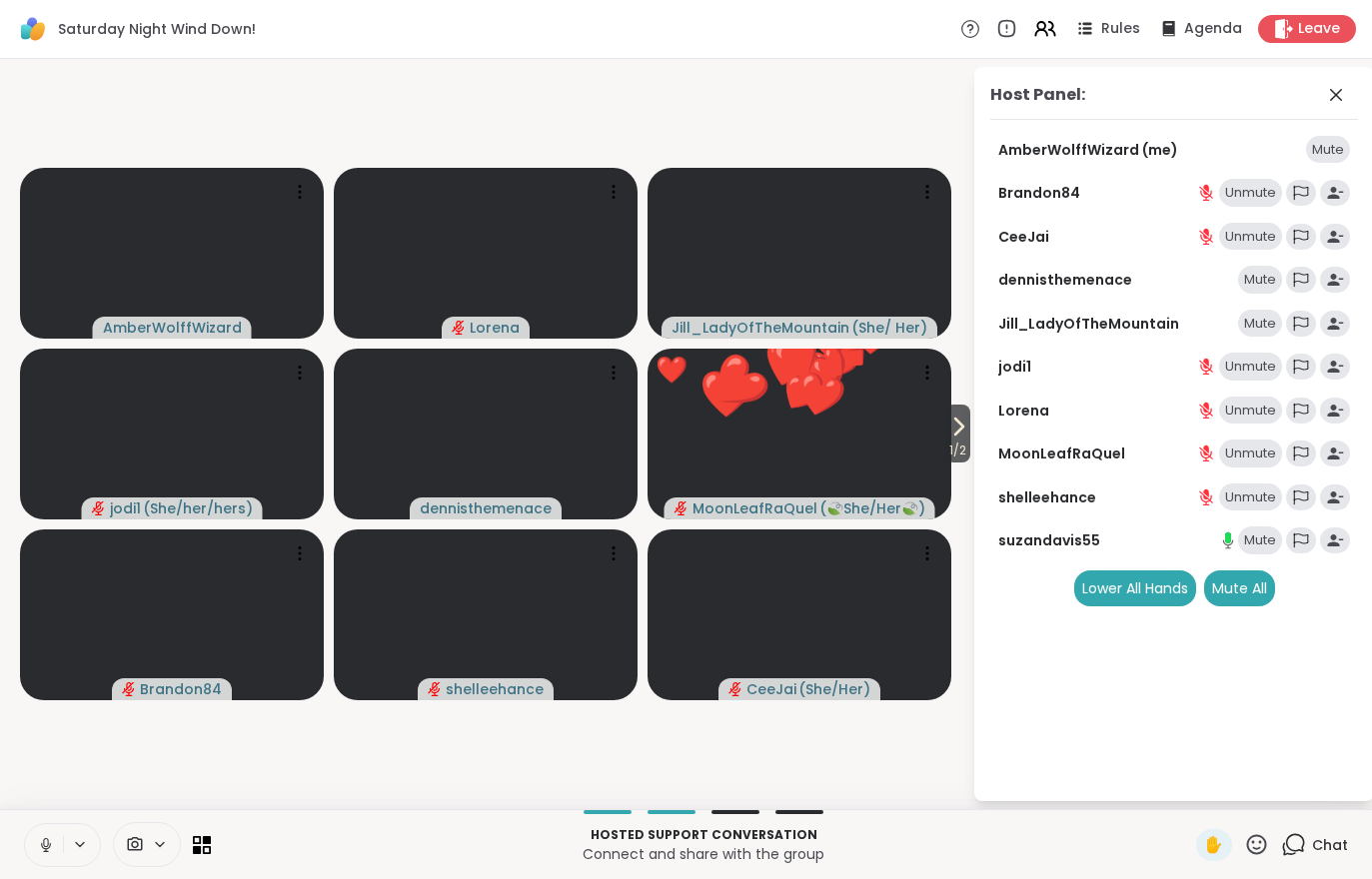 click on "Mute" at bounding box center (1260, 324) 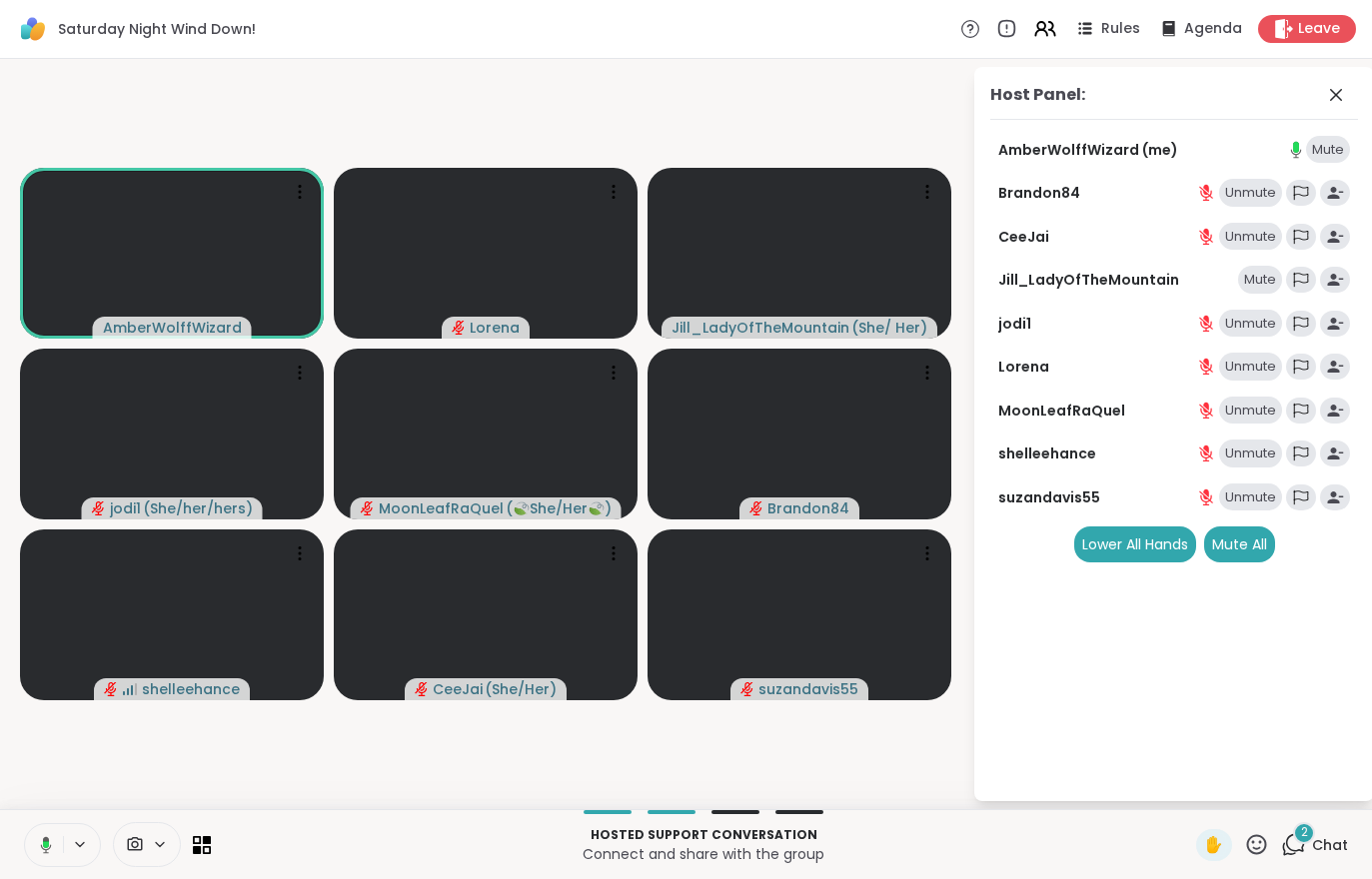 click on "Chat" at bounding box center [1330, 845] 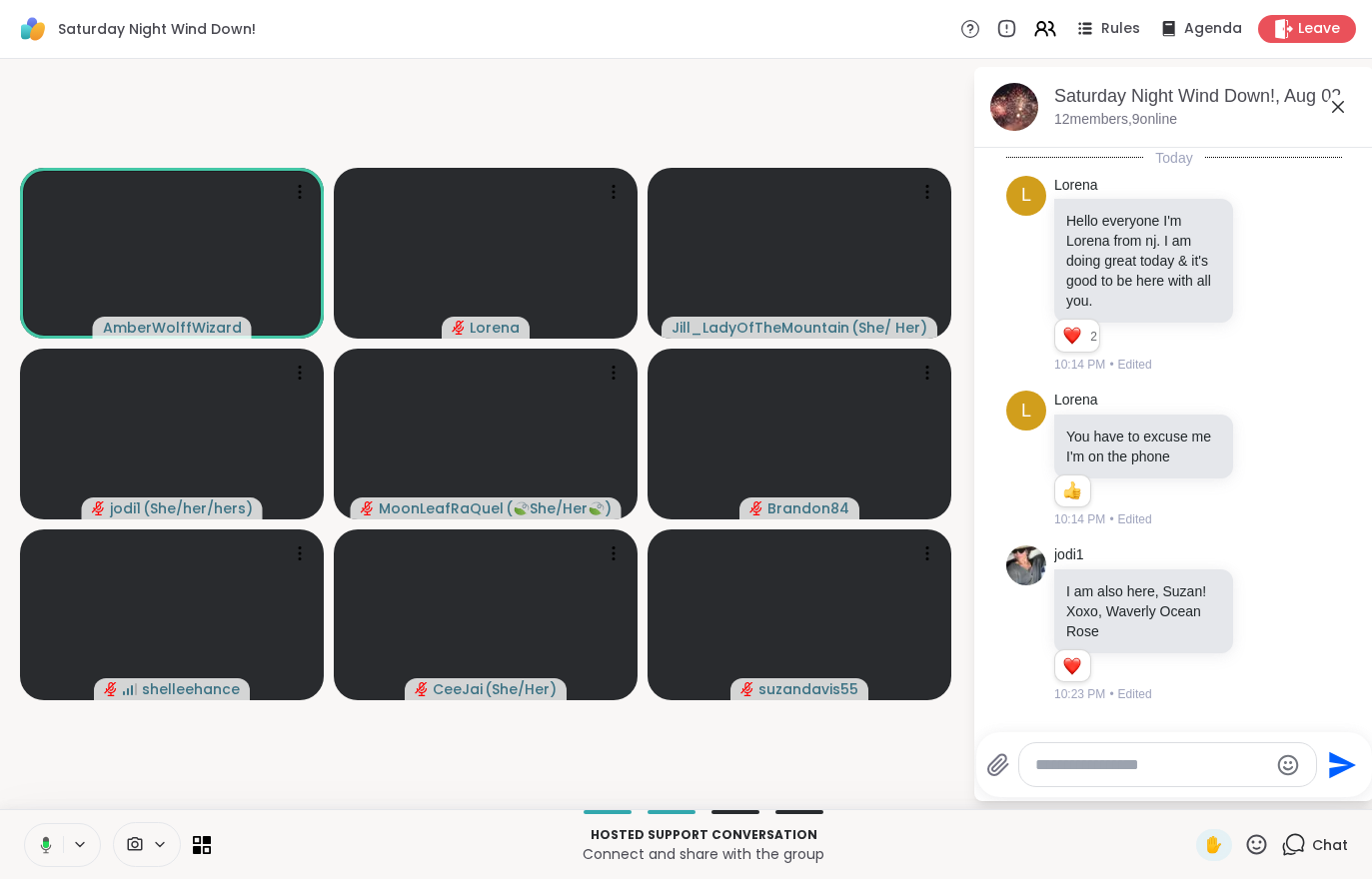 scroll, scrollTop: 561, scrollLeft: 0, axis: vertical 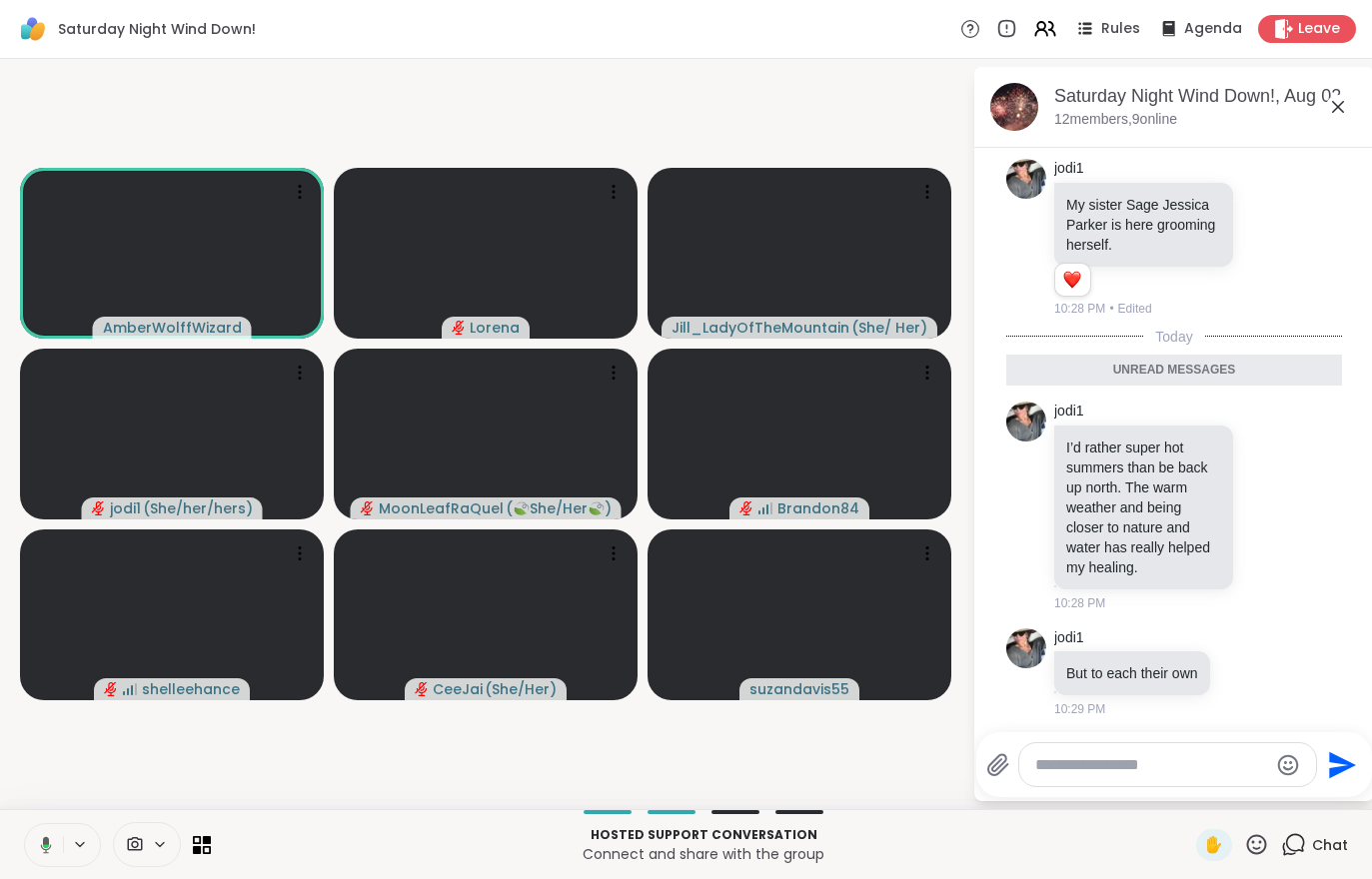 click at bounding box center (147, 844) 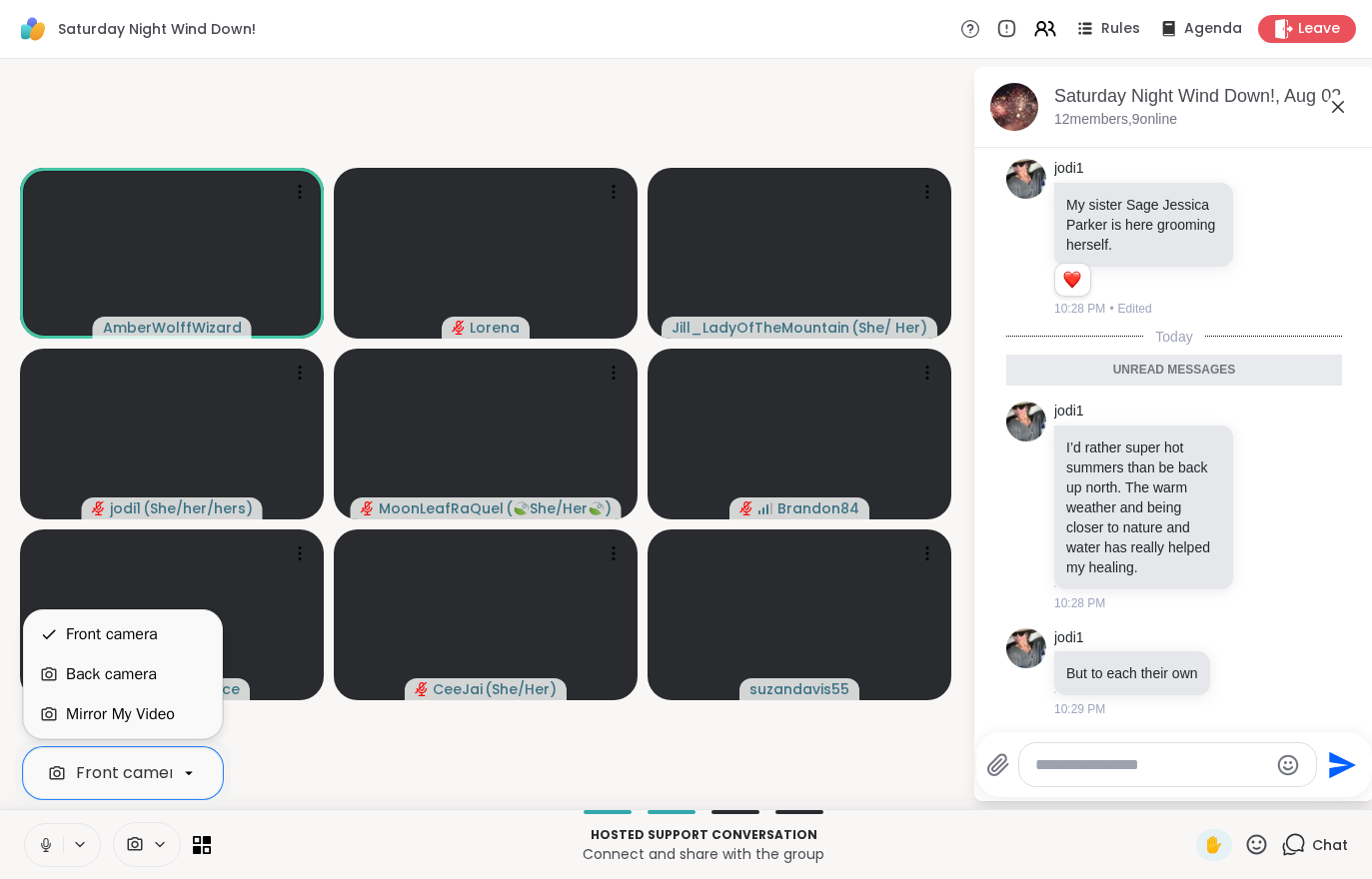 click on "Mirror My Video" at bounding box center [123, 714] 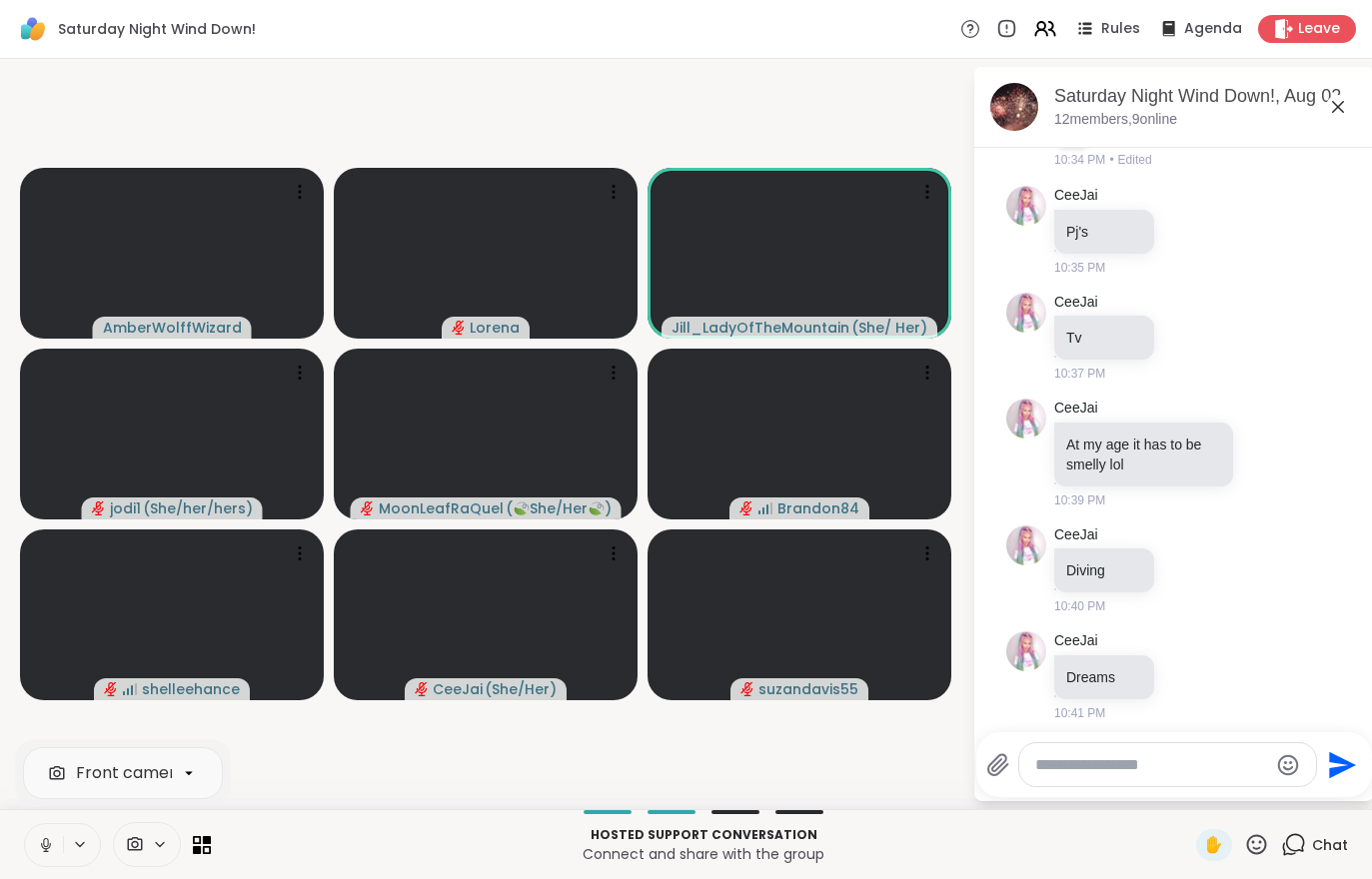 scroll, scrollTop: 1226, scrollLeft: 0, axis: vertical 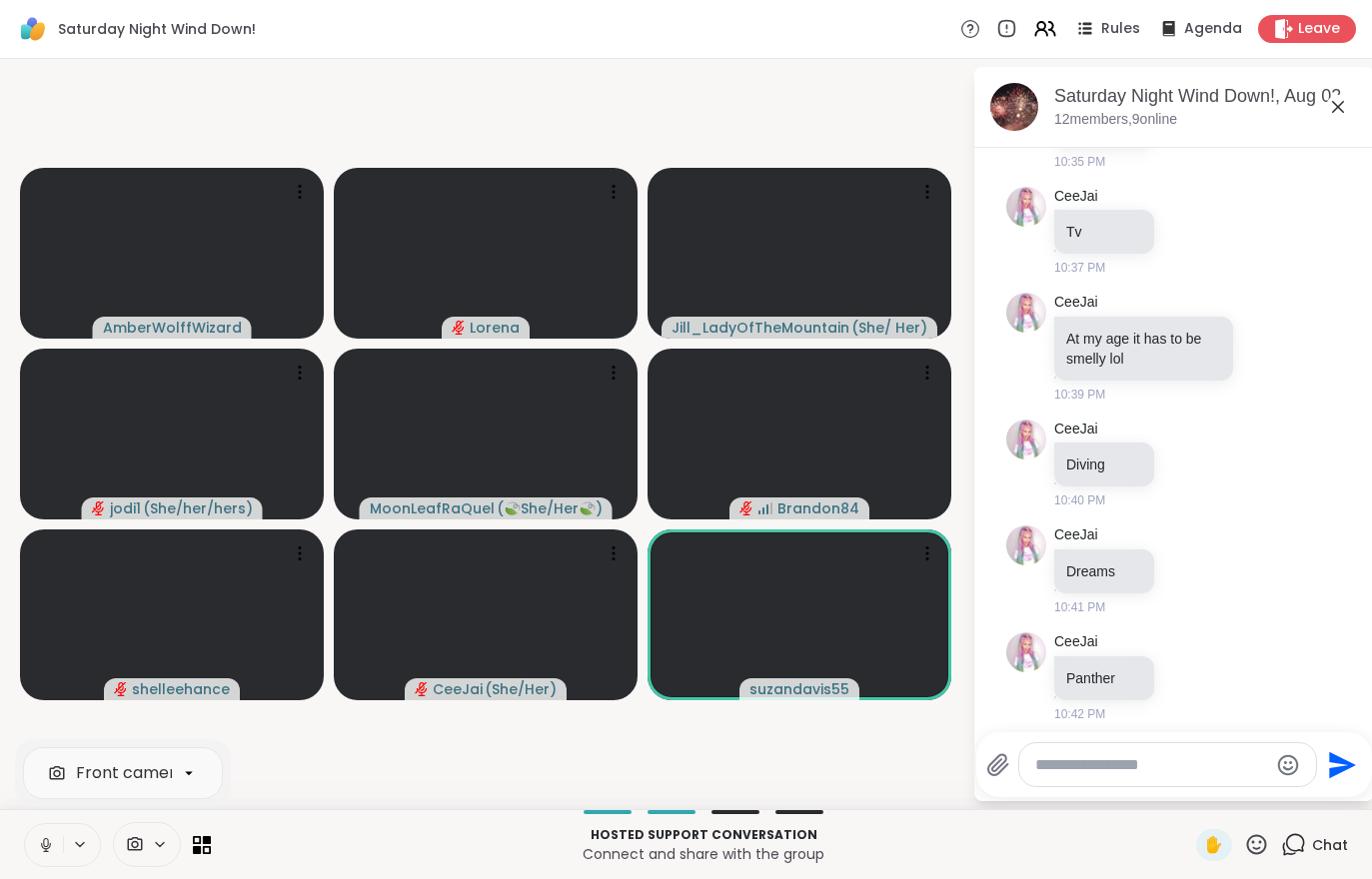 click on "Front camera Hosted support conversation Connect and share with the group ✋ Chat" at bounding box center (686, 844) 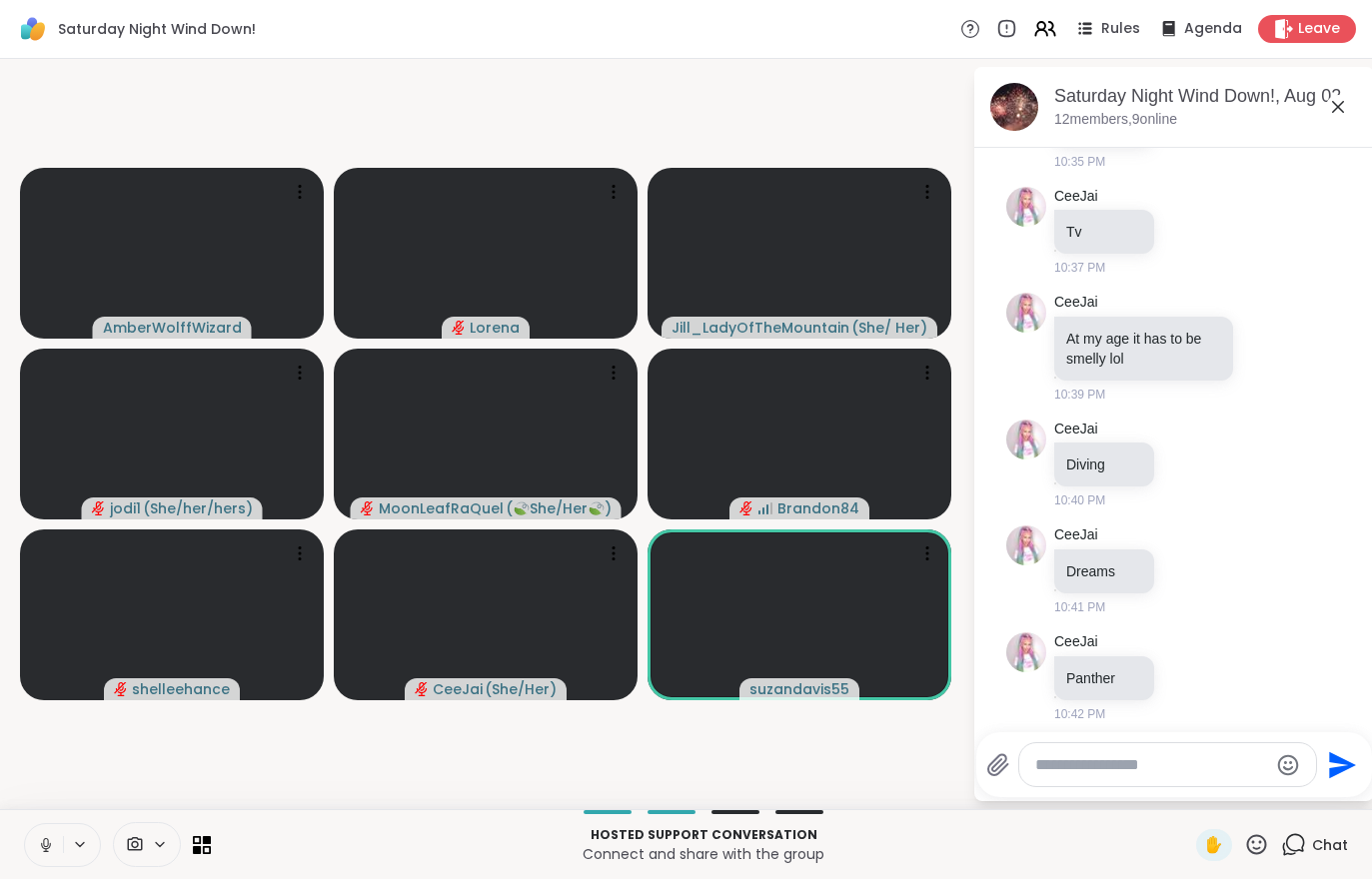 click at bounding box center [44, 845] 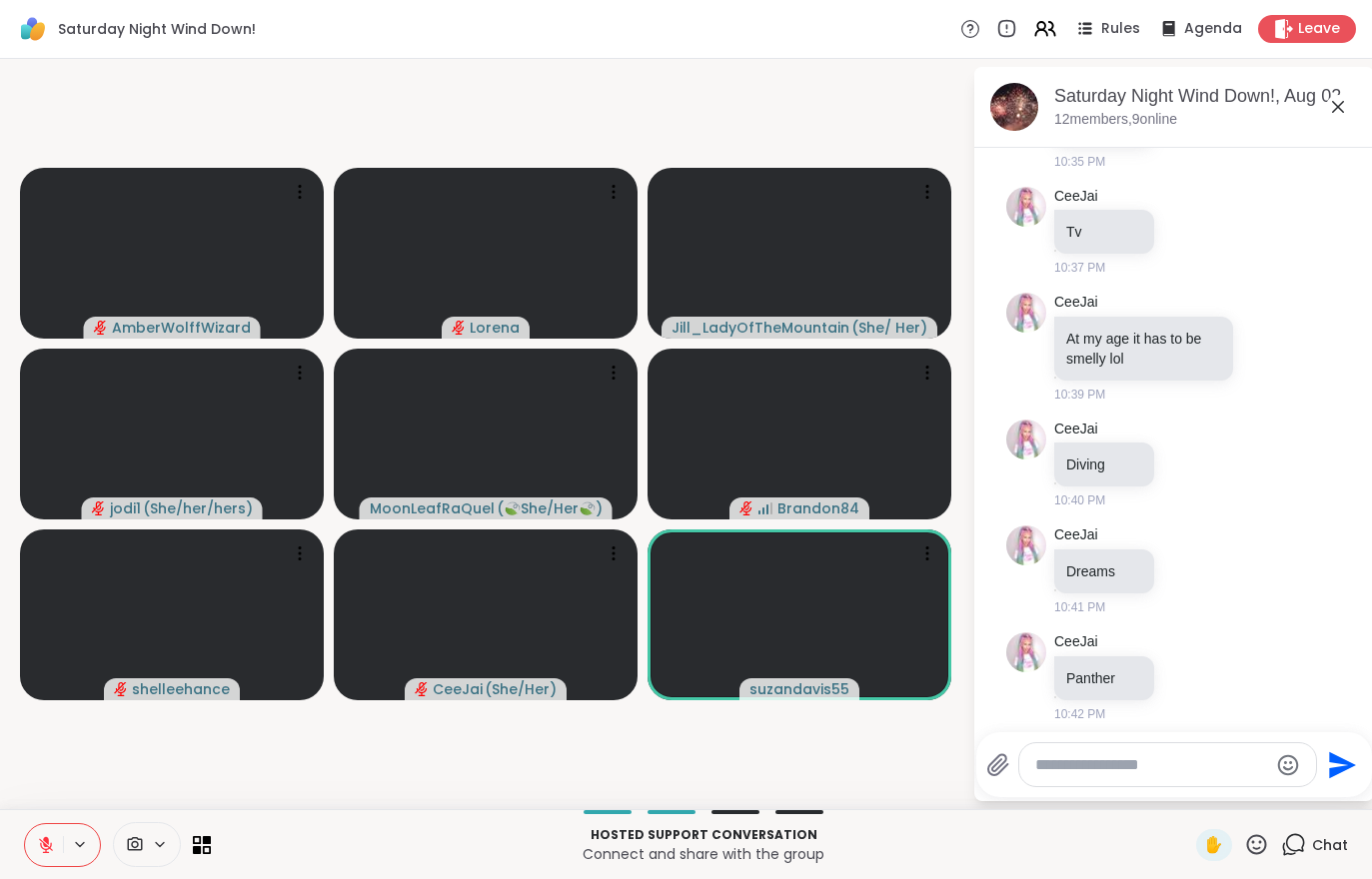 click at bounding box center [44, 845] 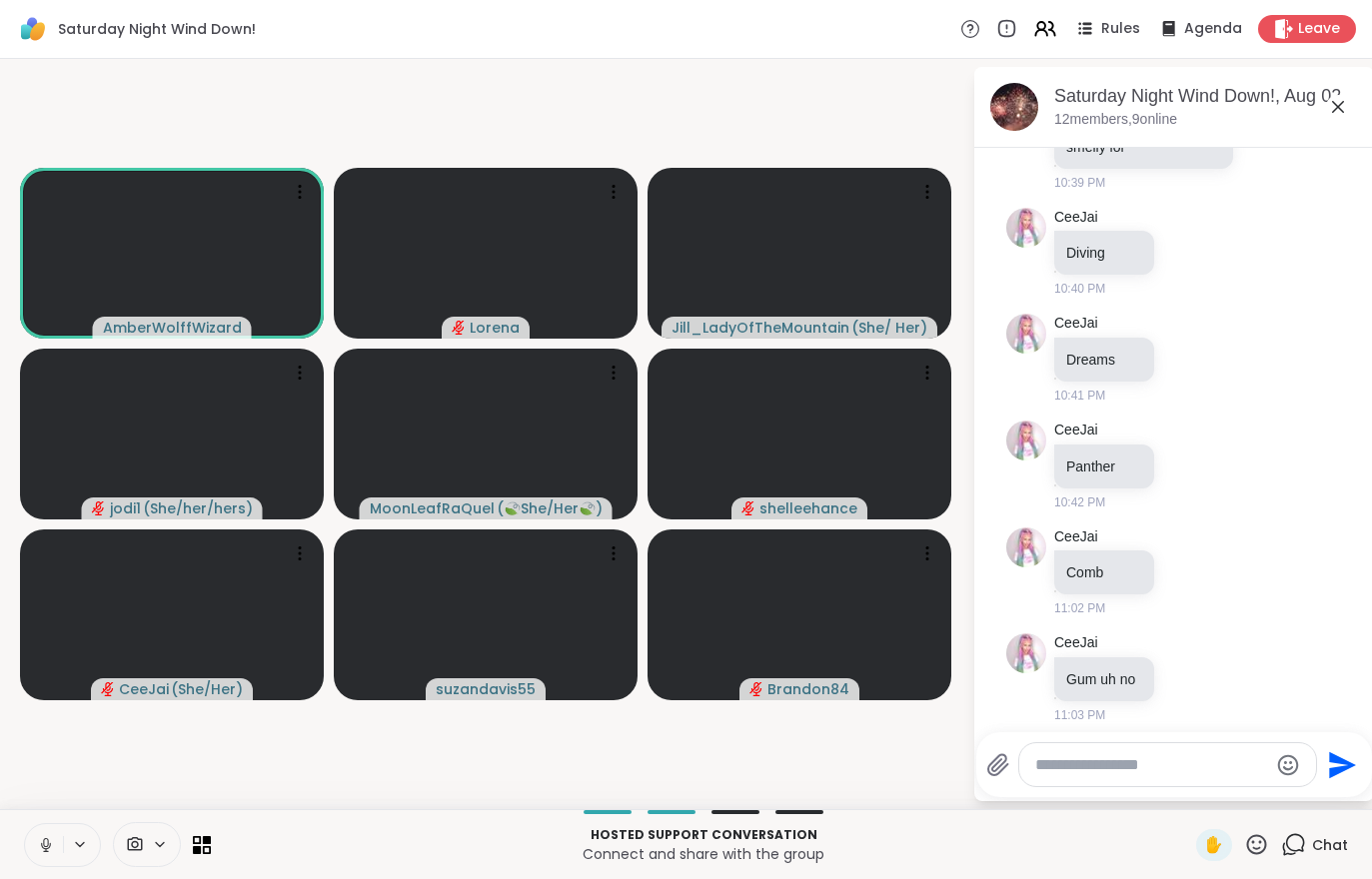 scroll, scrollTop: 1543, scrollLeft: 0, axis: vertical 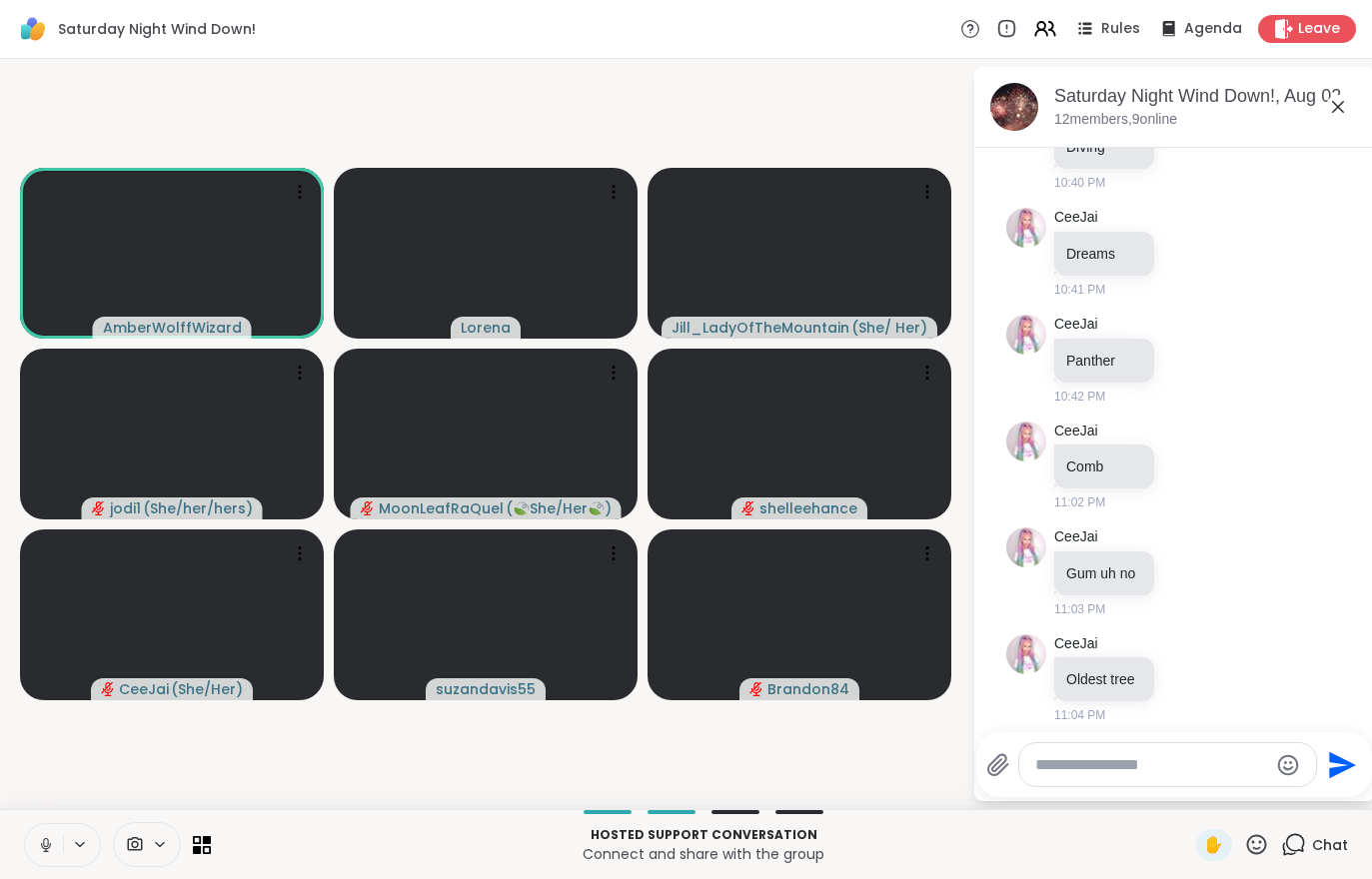click at bounding box center (117, 844) 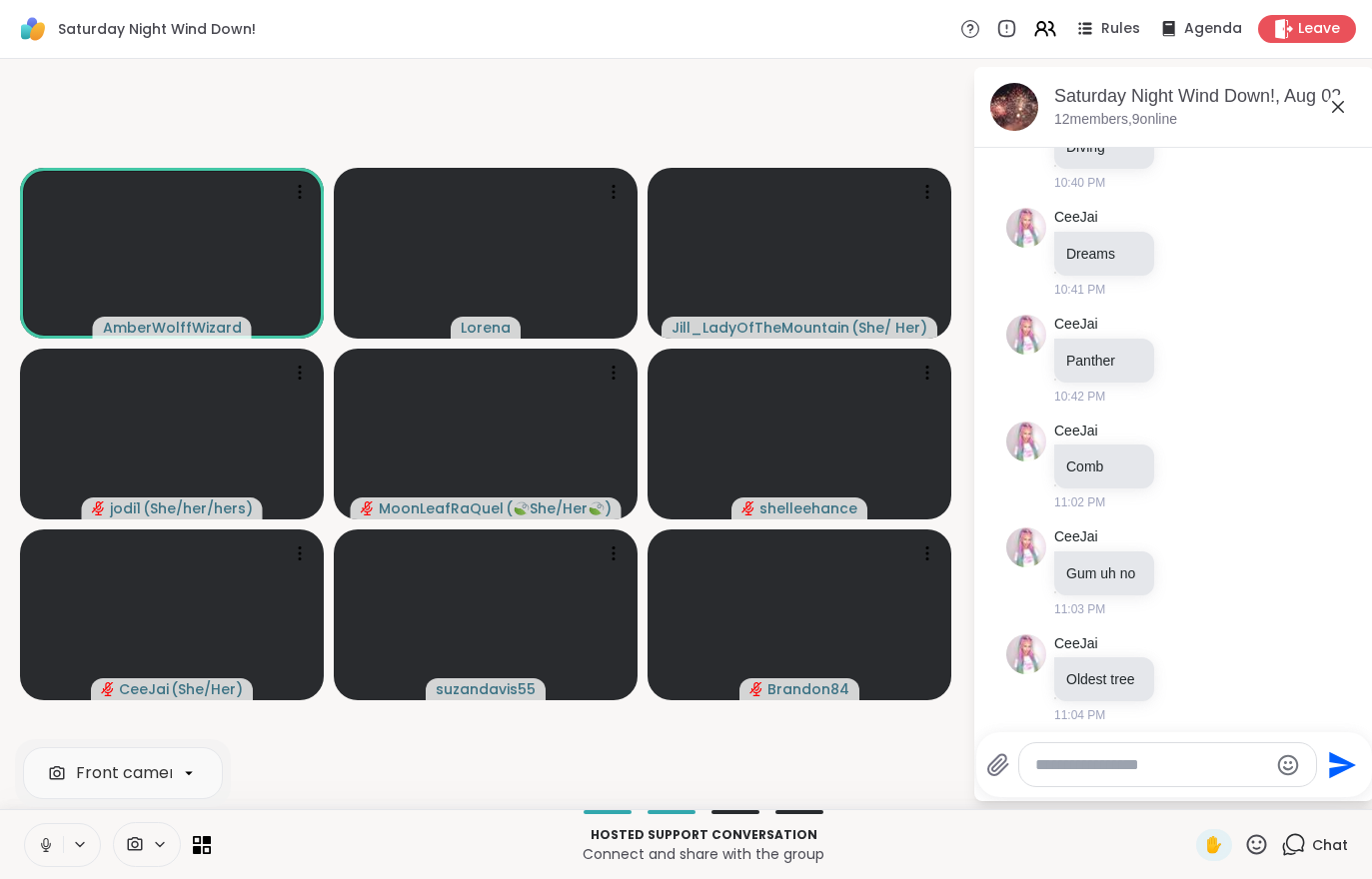 click on "[USERNAME] [USERNAME] [USERNAME] ( [GENDER] ) [USERNAME] ( [GENDER] ) [USERNAME] [USERNAME] ( [GENDER] ) View Profile Report Member Unmute Member Remove Member [USERNAME] Hello everyone I'm Lorena from nj. I am doing great today & it's good to be here with all you.   [NUMBER] [NUMBER] [NUMBER] [TIME] • Edited [USERNAME] You have to excuse me I'm on the phone   [NUMBER] [NUMBER] [TIME] • Edited [USERNAME] I am also here, Suzan! Xoxo, Waverly Ocean Rose   [NUMBER] [NUMBER] [TIME] • Edited [USERNAME] My sister Sage Jessica Parker is here grooming herself.   [NUMBER] [NUMBER] [TIME] • Edited [USERNAME] I’d rather super hot summers than be back up north. The warm weather and being closer to nature and water has really helped my healing.   [NUMBER] [NUMBER] [TIME] • Edited [USERNAME] But to each their own   [NUMBER] [NUMBER] [TIME] • Edited [USERNAME] Pj's [TIME] [USERNAME] Tv [TIME] [USERNAME] At my age it has to be smelly lol [TIME] [USERNAME] Diving [TIME] [USERNAME] Dreams [TIME] [USERNAME] Panther [TIME] [USERNAME] Comb" at bounding box center (686, 434) 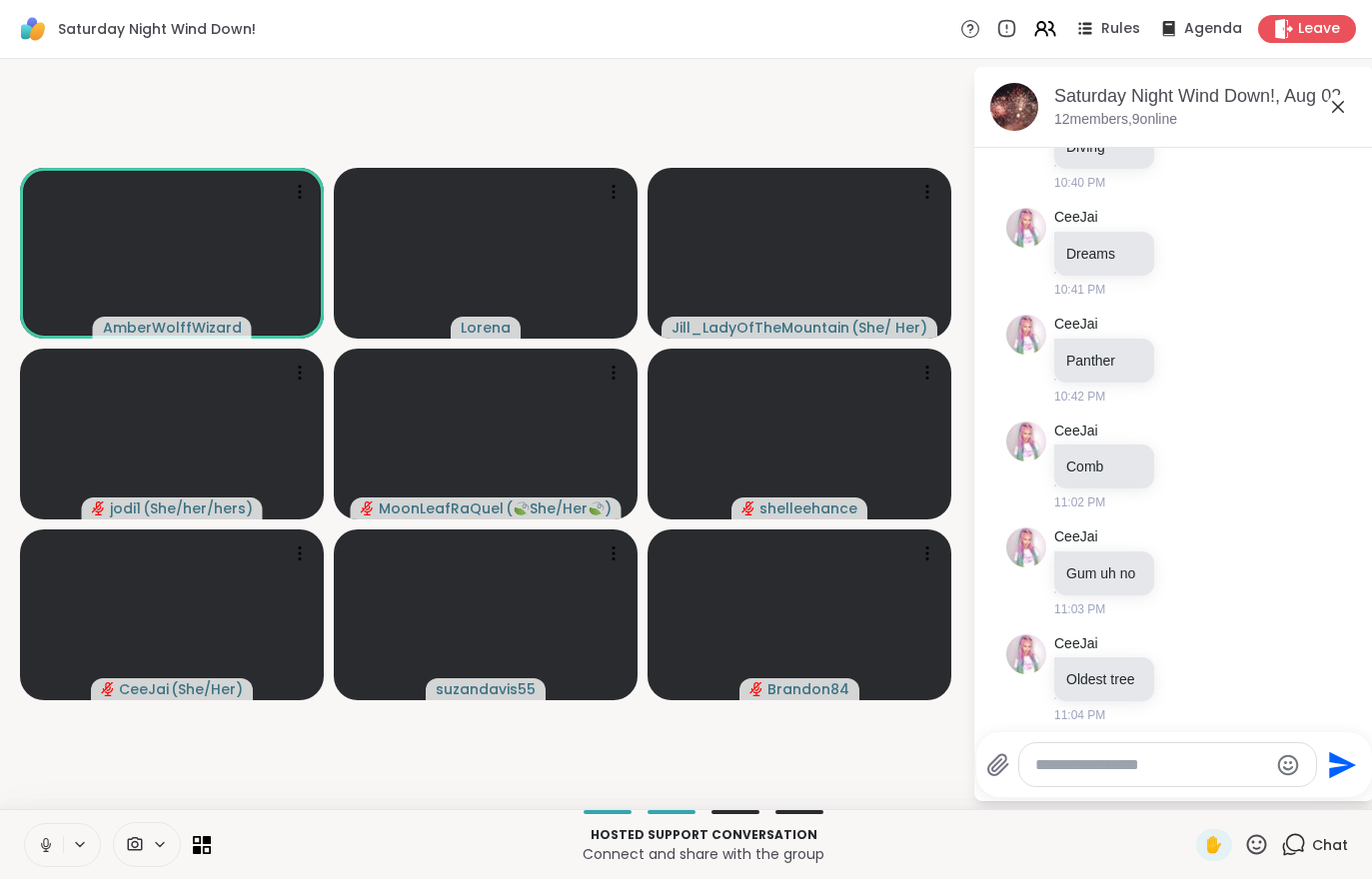 click on "Hosted support conversation Connect and share with the group ✋ Chat" at bounding box center [686, 844] 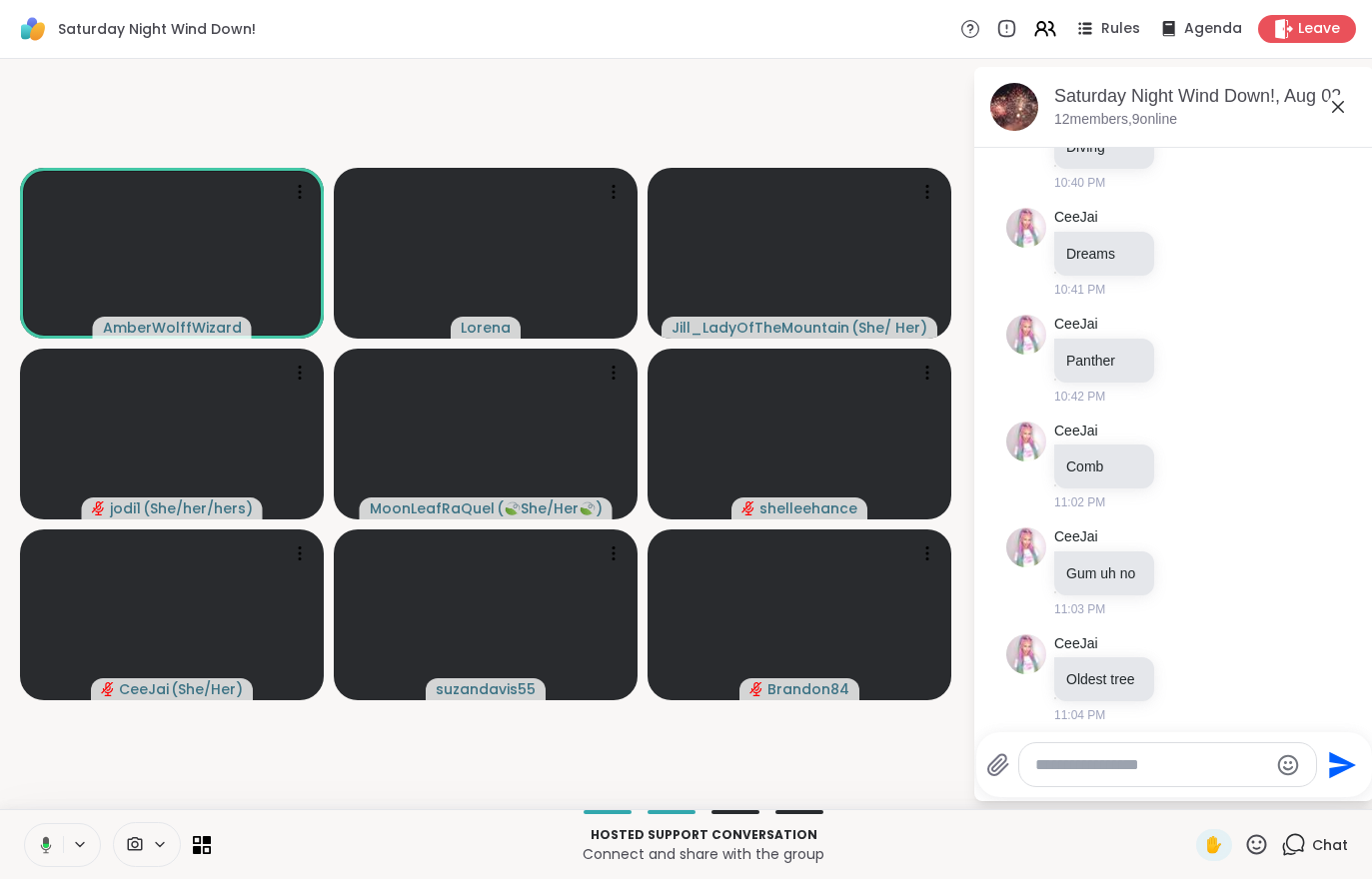 click at bounding box center (172, 614) 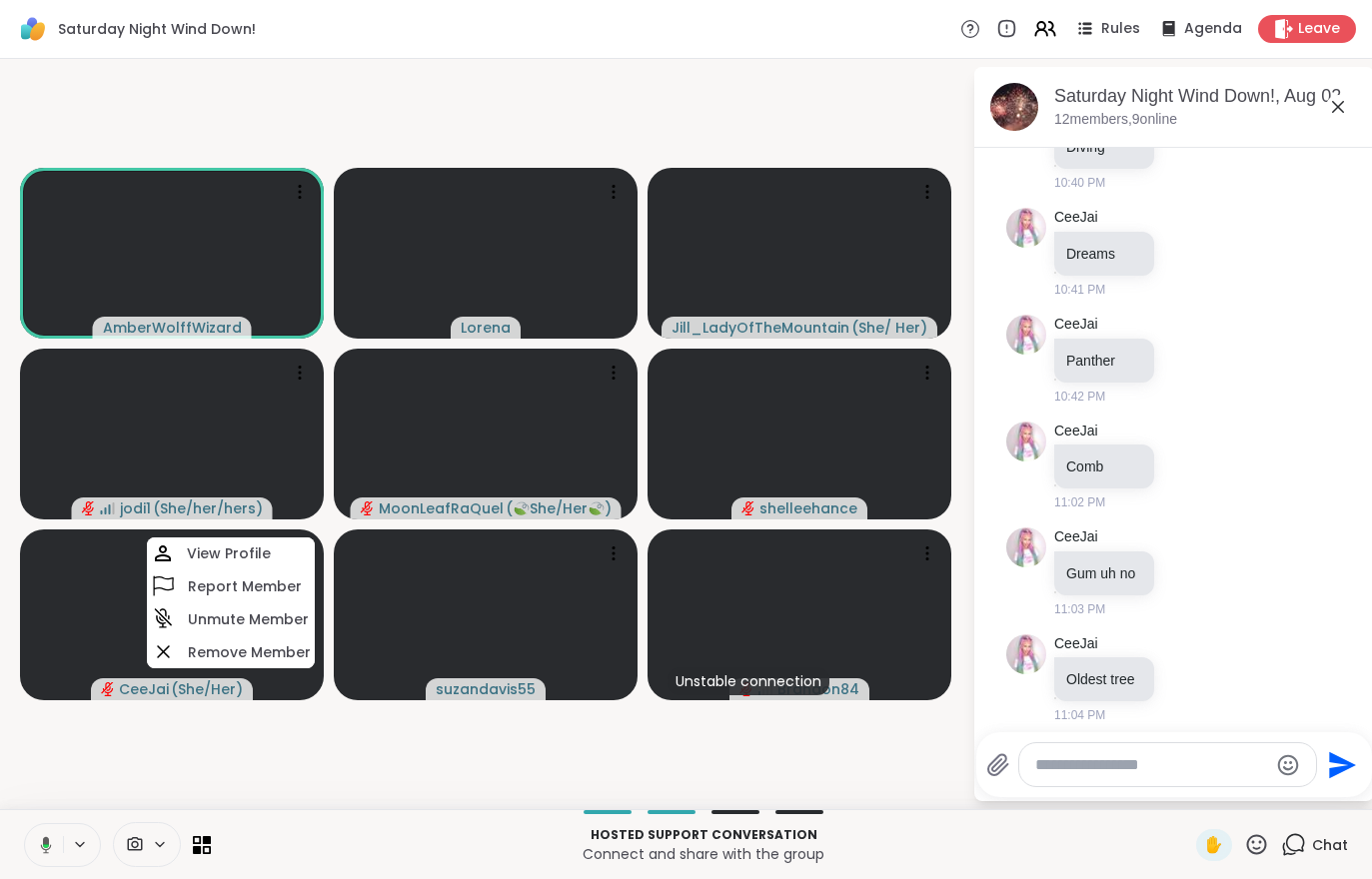 click on "[USERNAME] [USERNAME] [USERNAME] ( [GENDER] ) [USERNAME] ( [GENDER] ) [USERNAME] [USERNAME] ( [GENDER] ) View Profile Report Member Unmute Member Remove Member [USERNAME] Unstable connection [USERNAME]" at bounding box center [486, 434] 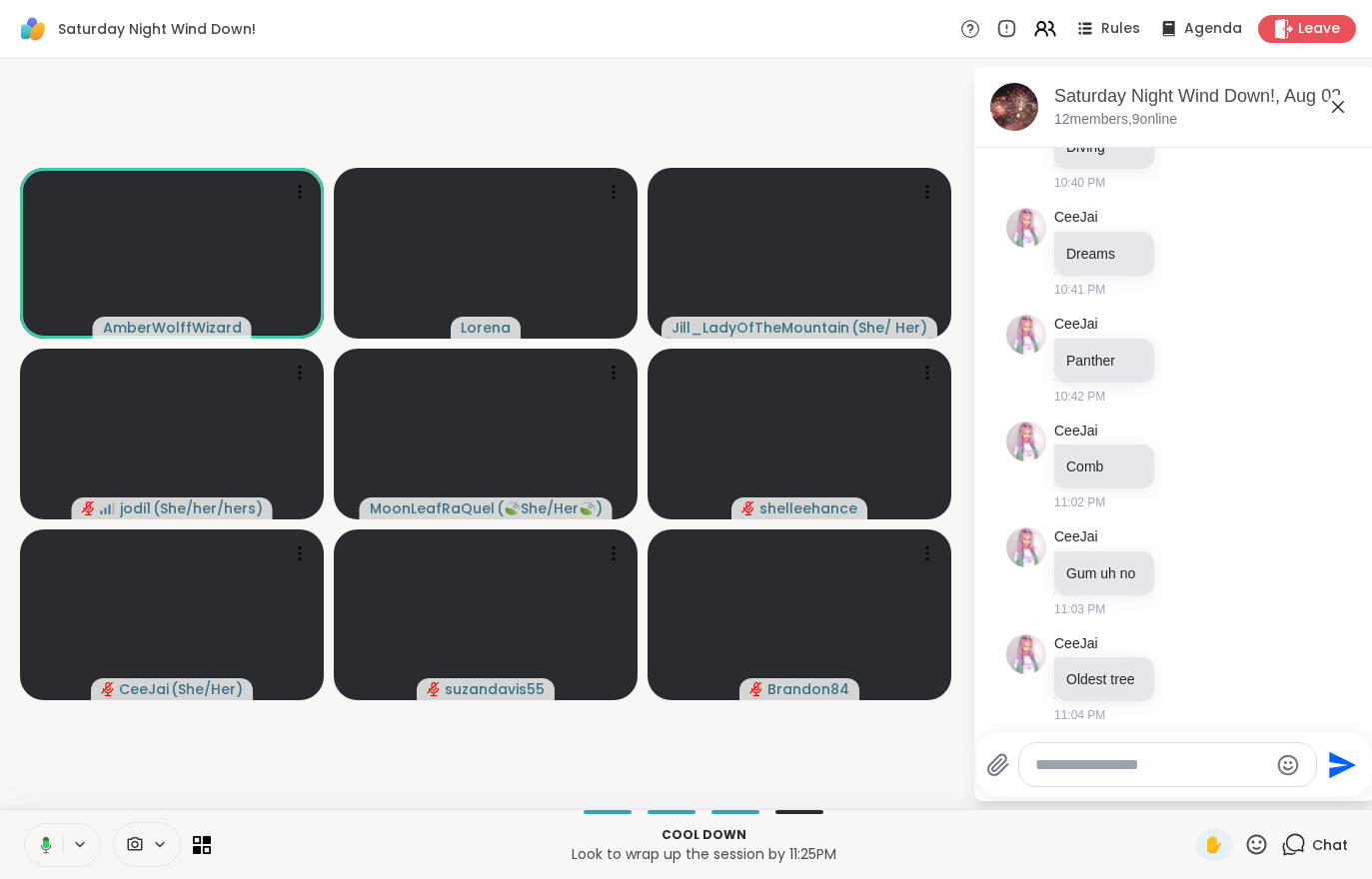 click on "[USERNAME] [USERNAME] [USERNAME] ( [GENDER] ) [USERNAME] ( [GENDER] ) [USERNAME] [USERNAME] ( [GENDER] ) View Profile Report Member Unmute Member Remove Member [USERNAME] Hello everyone I'm Lorena from nj. I am doing great today & it's good to be here with all you.   [NUMBER] [NUMBER] [NUMBER] [TIME] • Edited [USERNAME] You have to excuse me I'm on the phone   [NUMBER] [NUMBER] [TIME] • Edited [USERNAME] I am also here, Suzan! Xoxo, Waverly Ocean Rose   [NUMBER] [NUMBER] [TIME] • Edited [USERNAME] My sister Sage Jessica Parker is here grooming herself.   [NUMBER] [NUMBER] [TIME] • Edited [USERNAME] I’d rather super hot summers than be back up north. The warm weather and being closer to nature and water has really helped my healing.   [NUMBER] [NUMBER] [TIME] • Edited [USERNAME] But to each their own   [NUMBER] [NUMBER] [TIME] • Edited [USERNAME] Pj's [TIME] [USERNAME] Tv [TIME] [USERNAME] At my age it has to be smelly lol [TIME] [USERNAME] Diving [TIME] [USERNAME] Dreams [TIME] [USERNAME] Panther [TIME] [USERNAME] Comb" at bounding box center [686, 434] 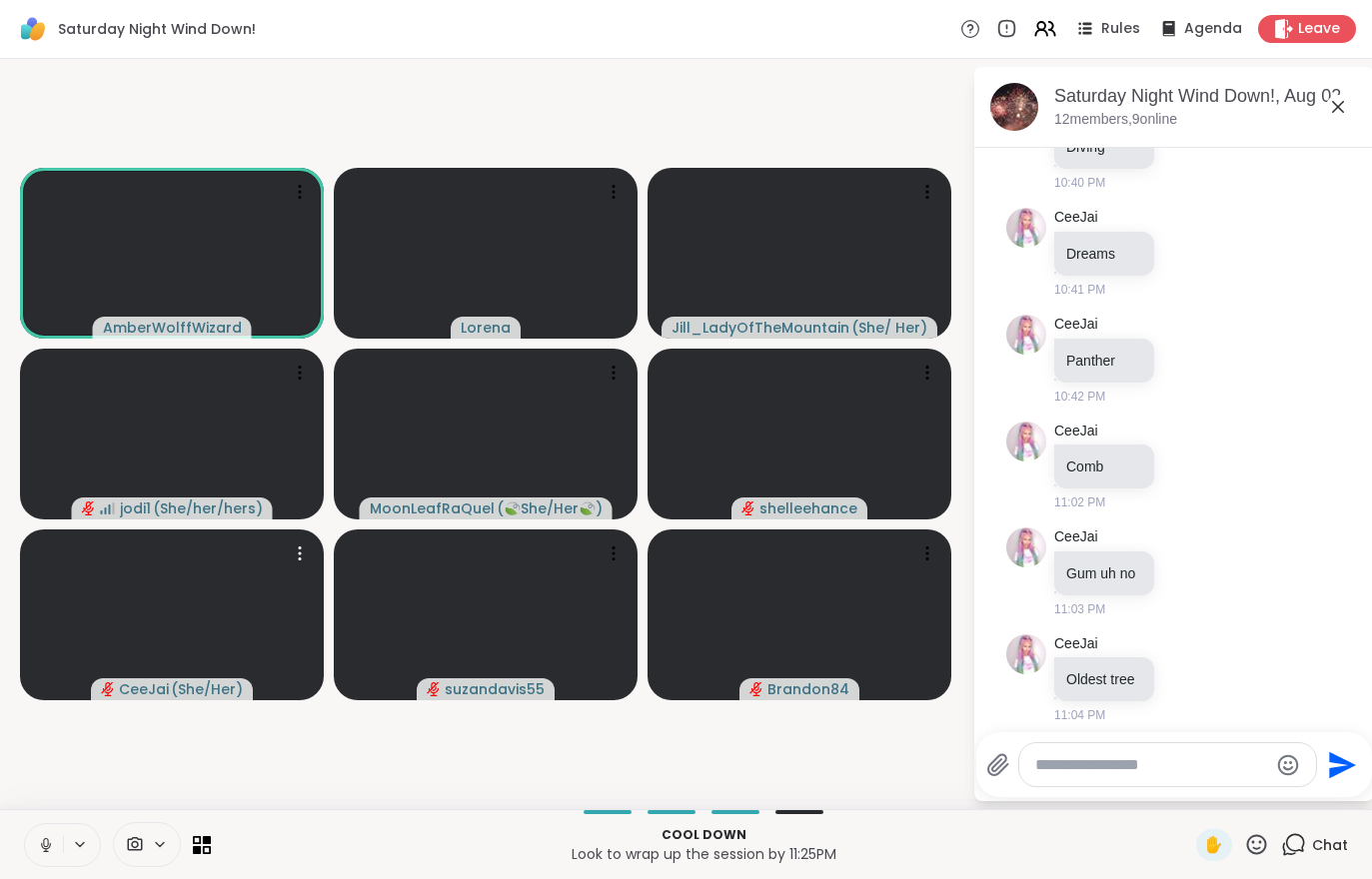 click at bounding box center (172, 614) 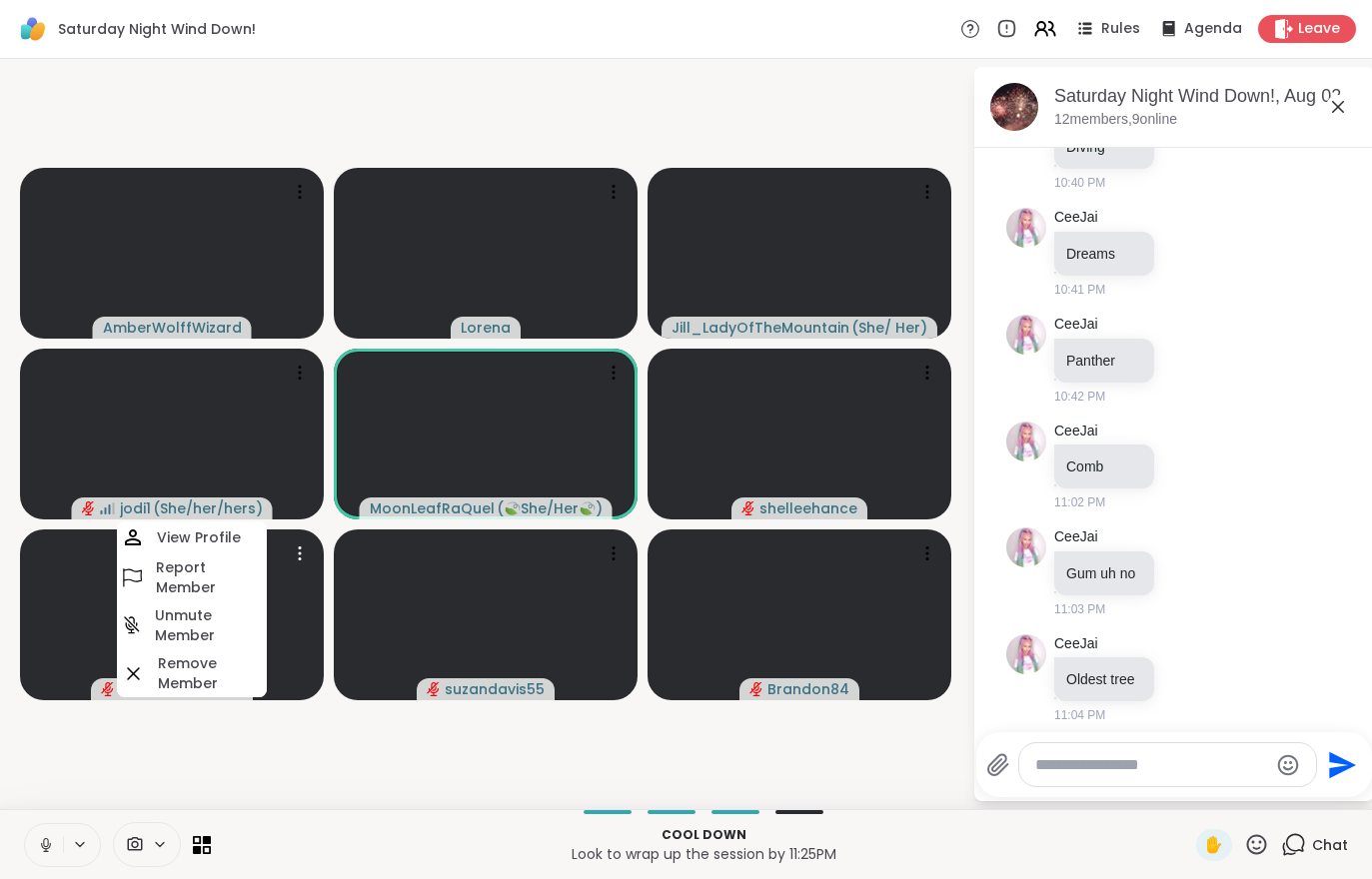 click at bounding box center [172, 614] 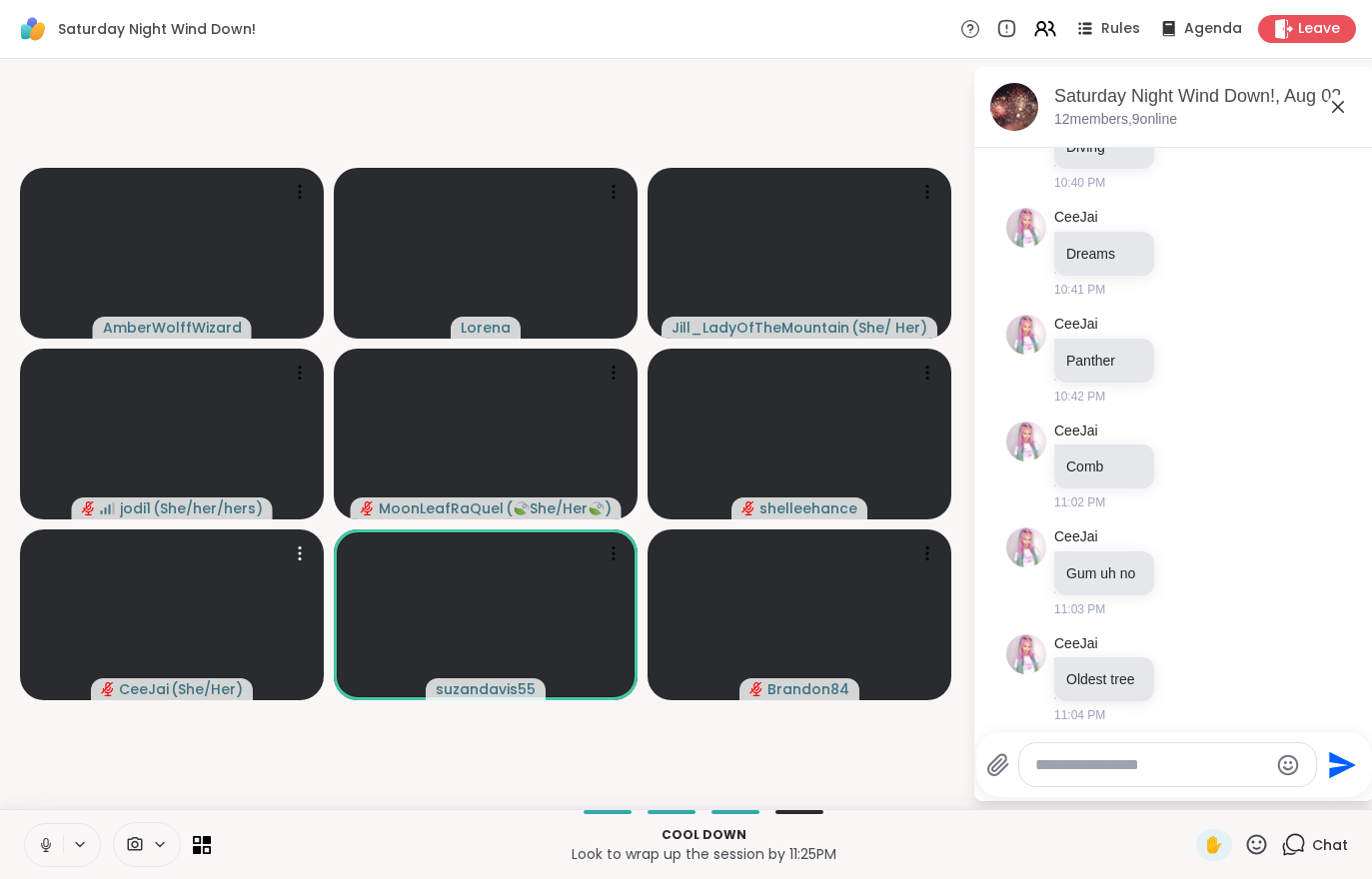 click 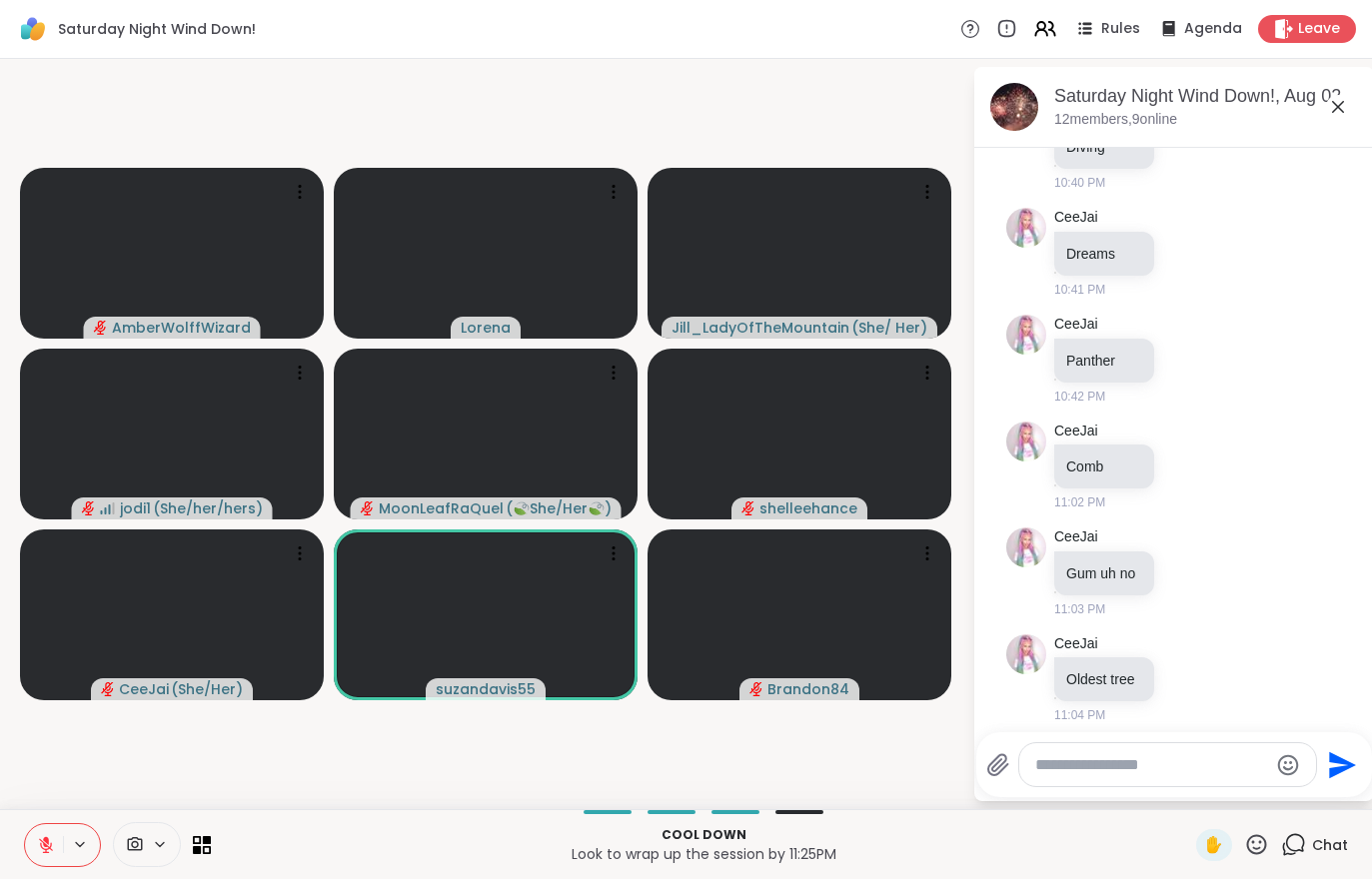 click 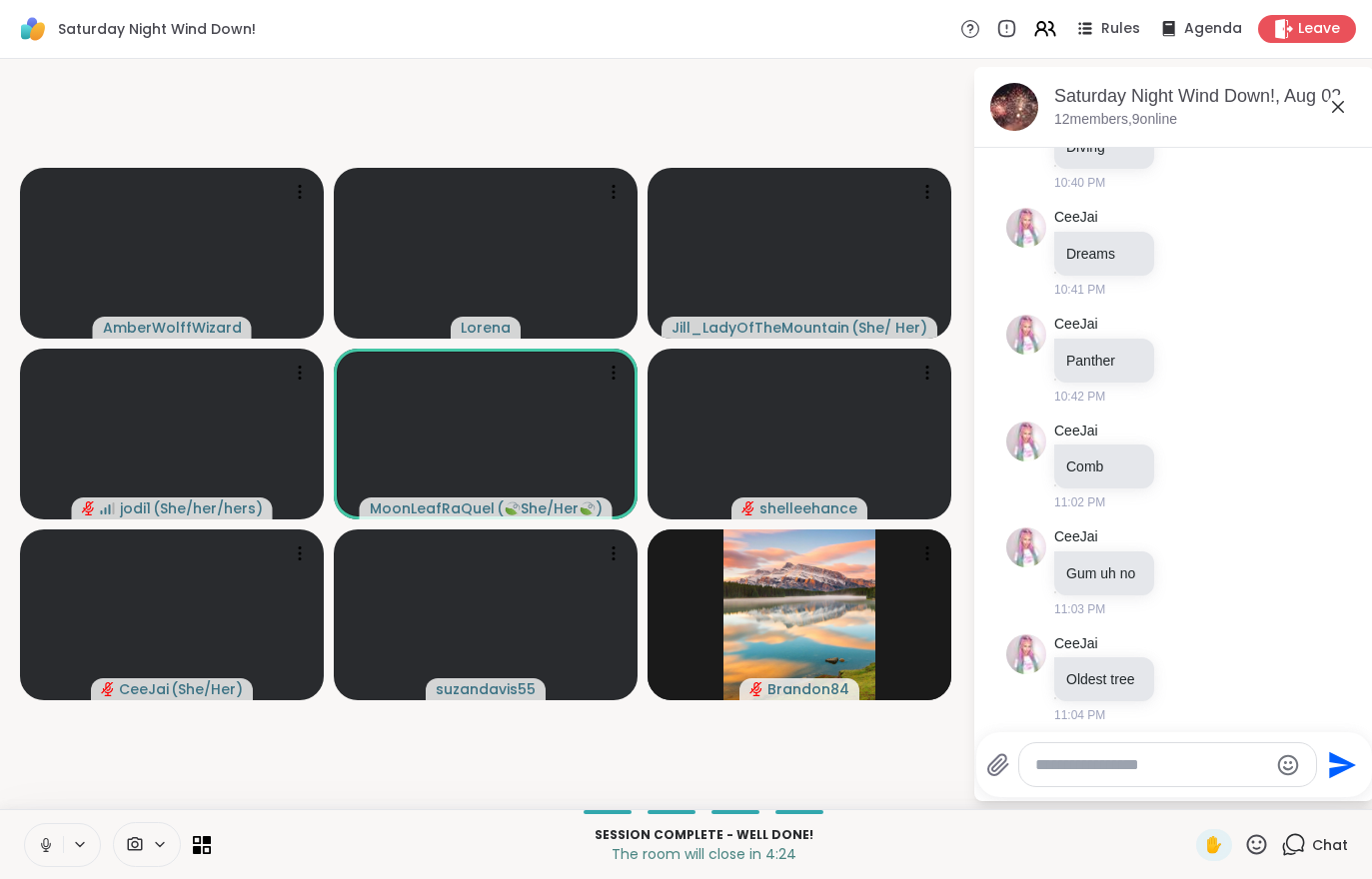 click 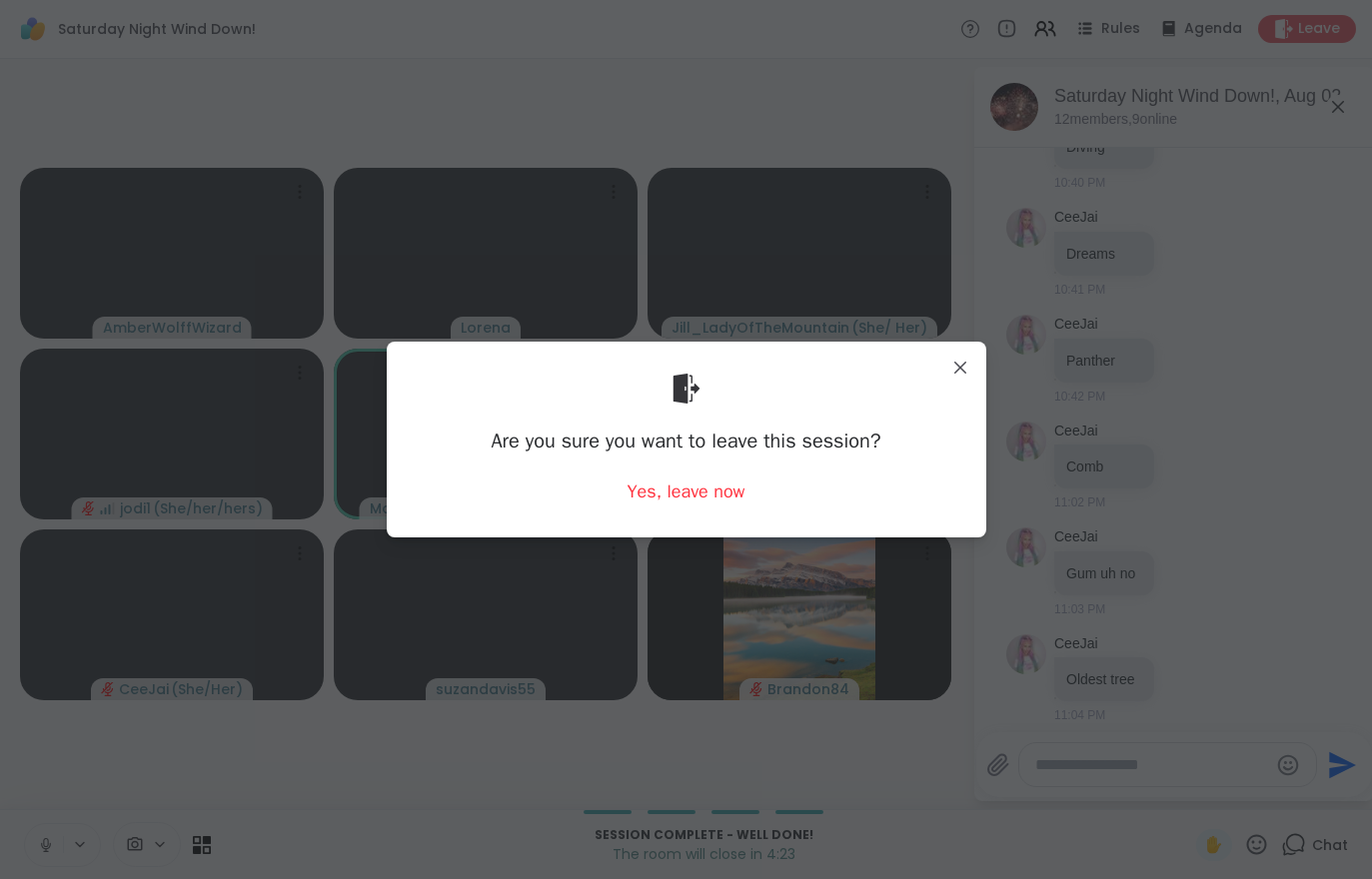 click on "Yes, leave now" at bounding box center (686, 491) 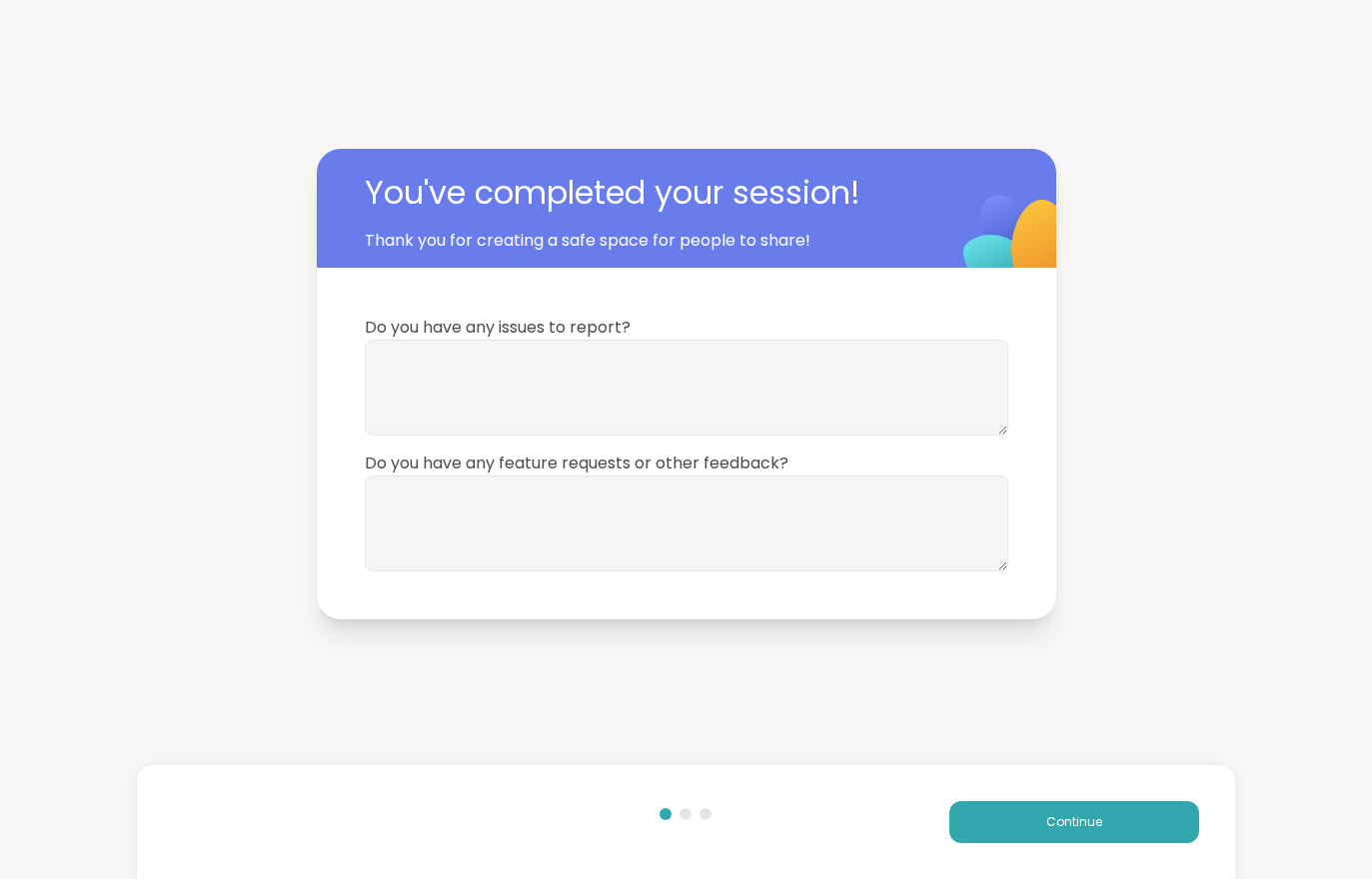 click on "Continue" at bounding box center [1074, 822] 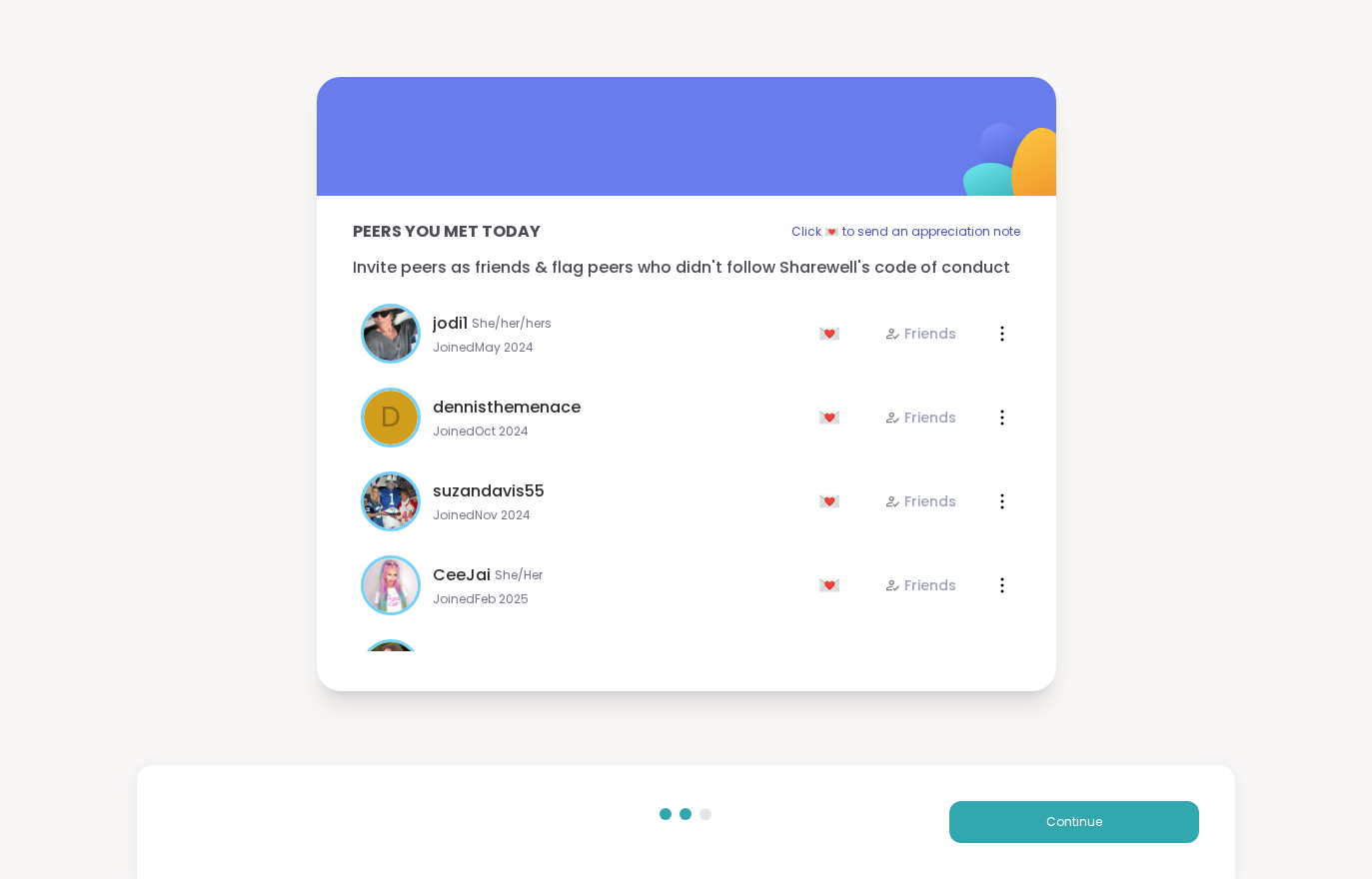 click on "Continue" at bounding box center [1074, 822] 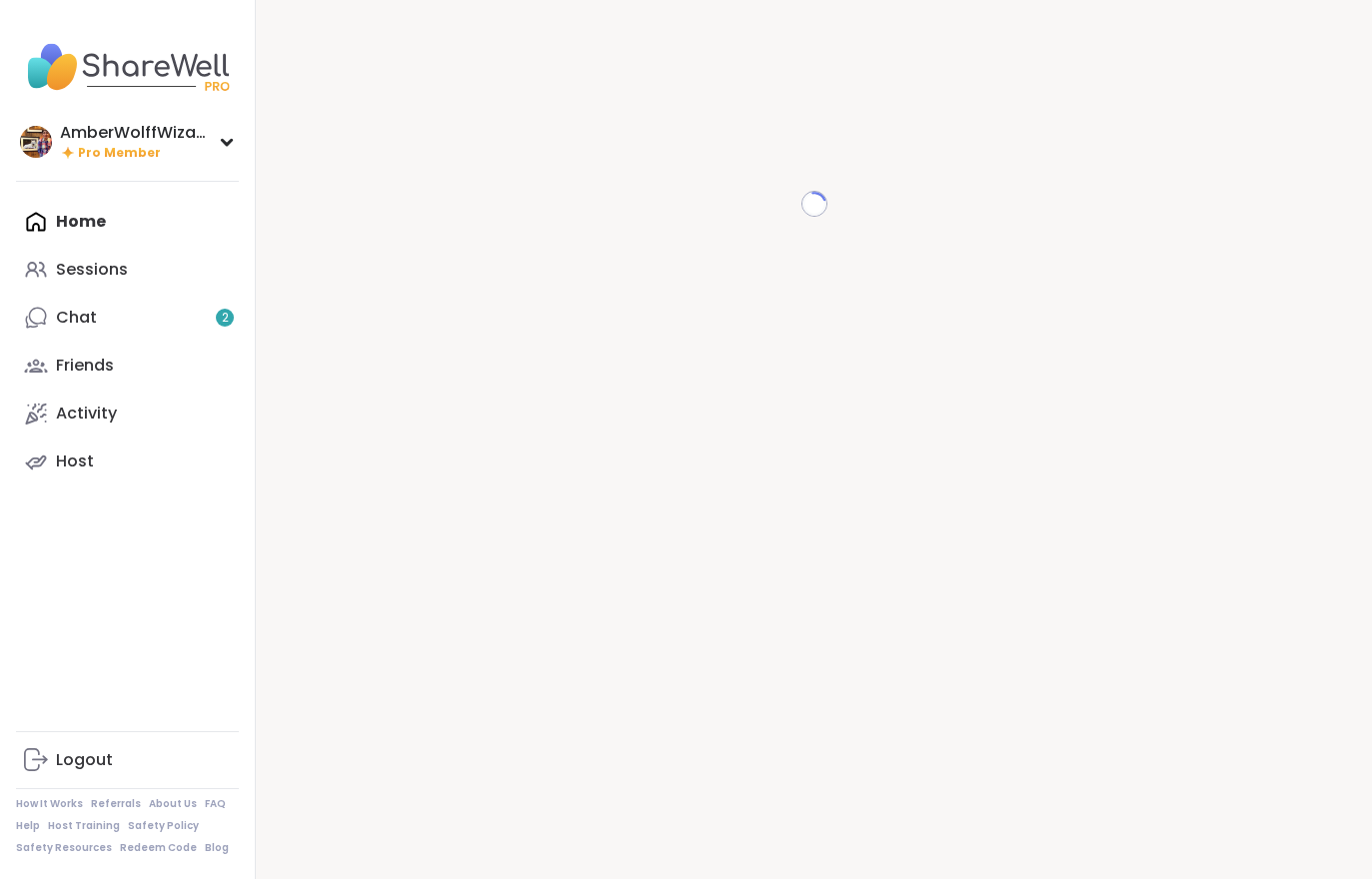 scroll, scrollTop: 0, scrollLeft: 0, axis: both 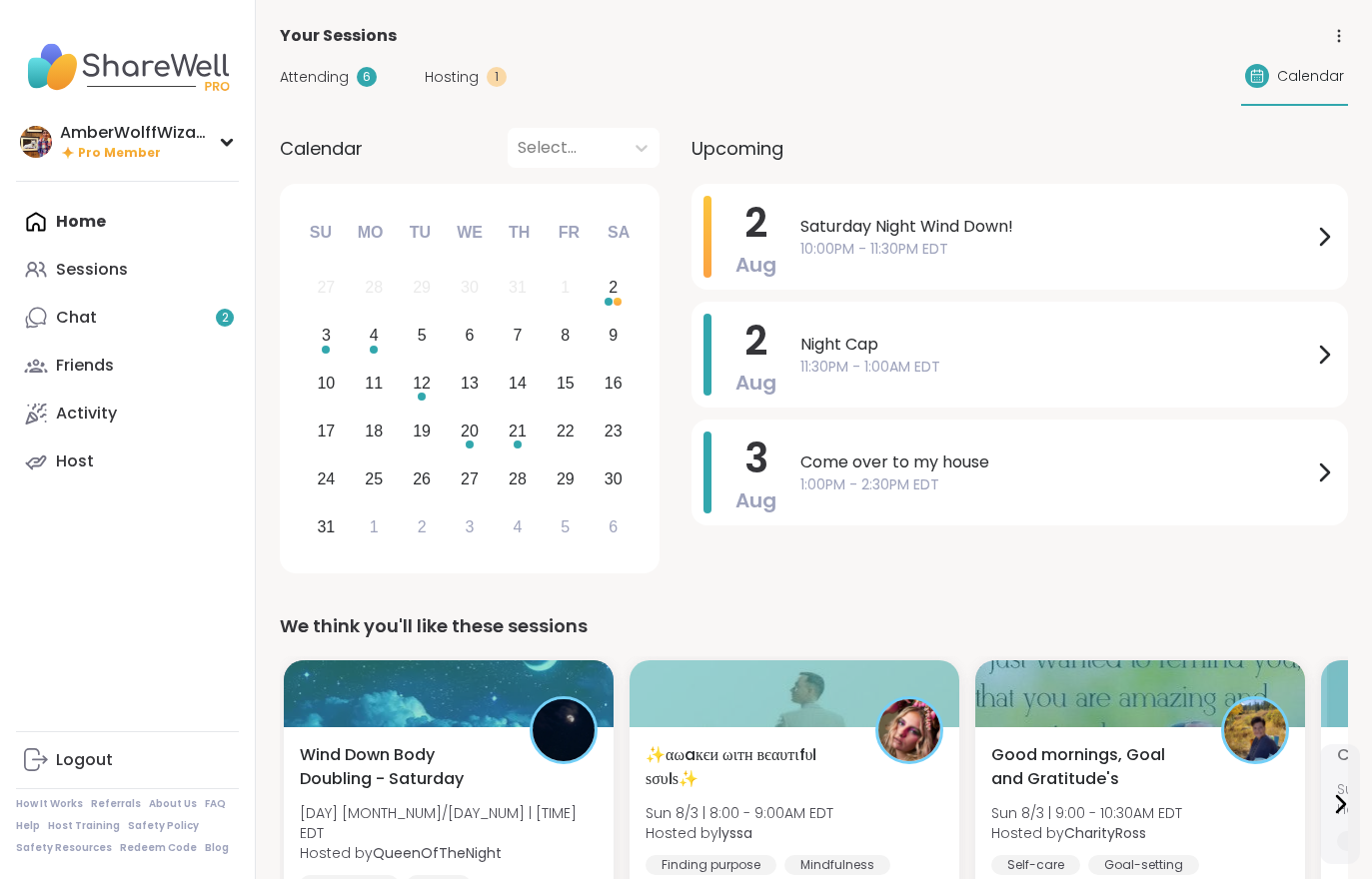 click on "Chat 2" at bounding box center (127, 318) 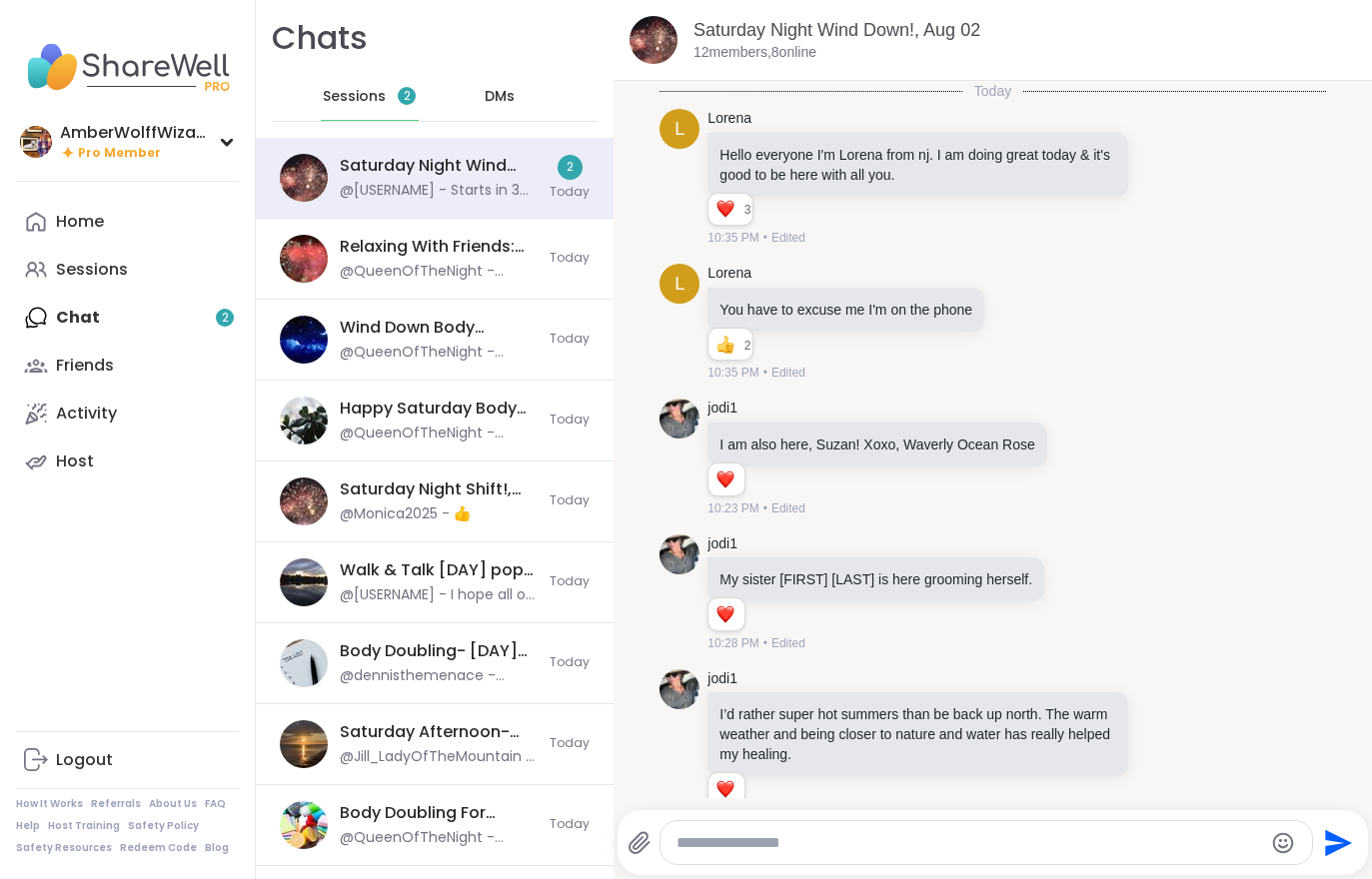 scroll, scrollTop: 1761, scrollLeft: 0, axis: vertical 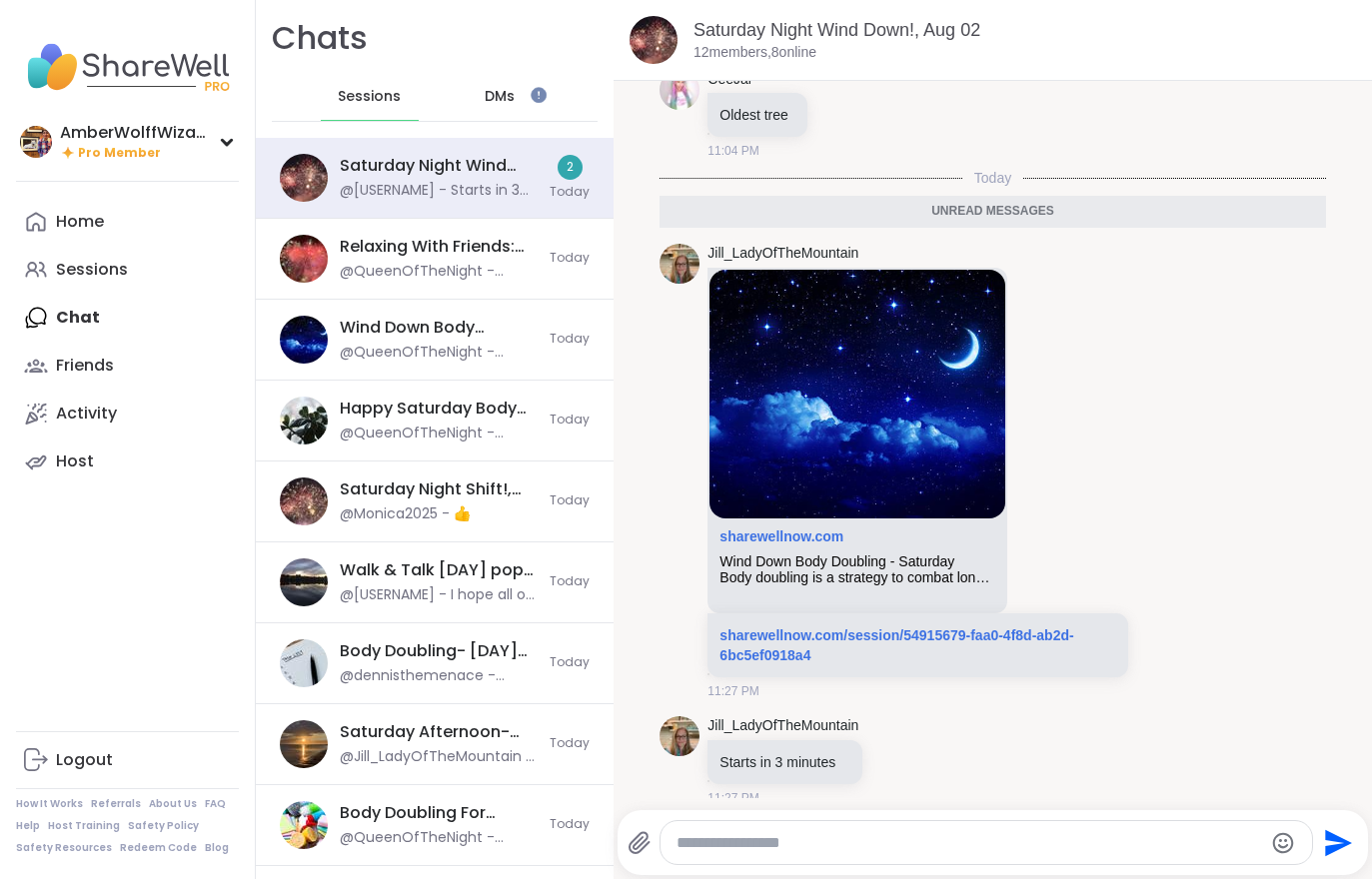 click on "Home" at bounding box center (127, 222) 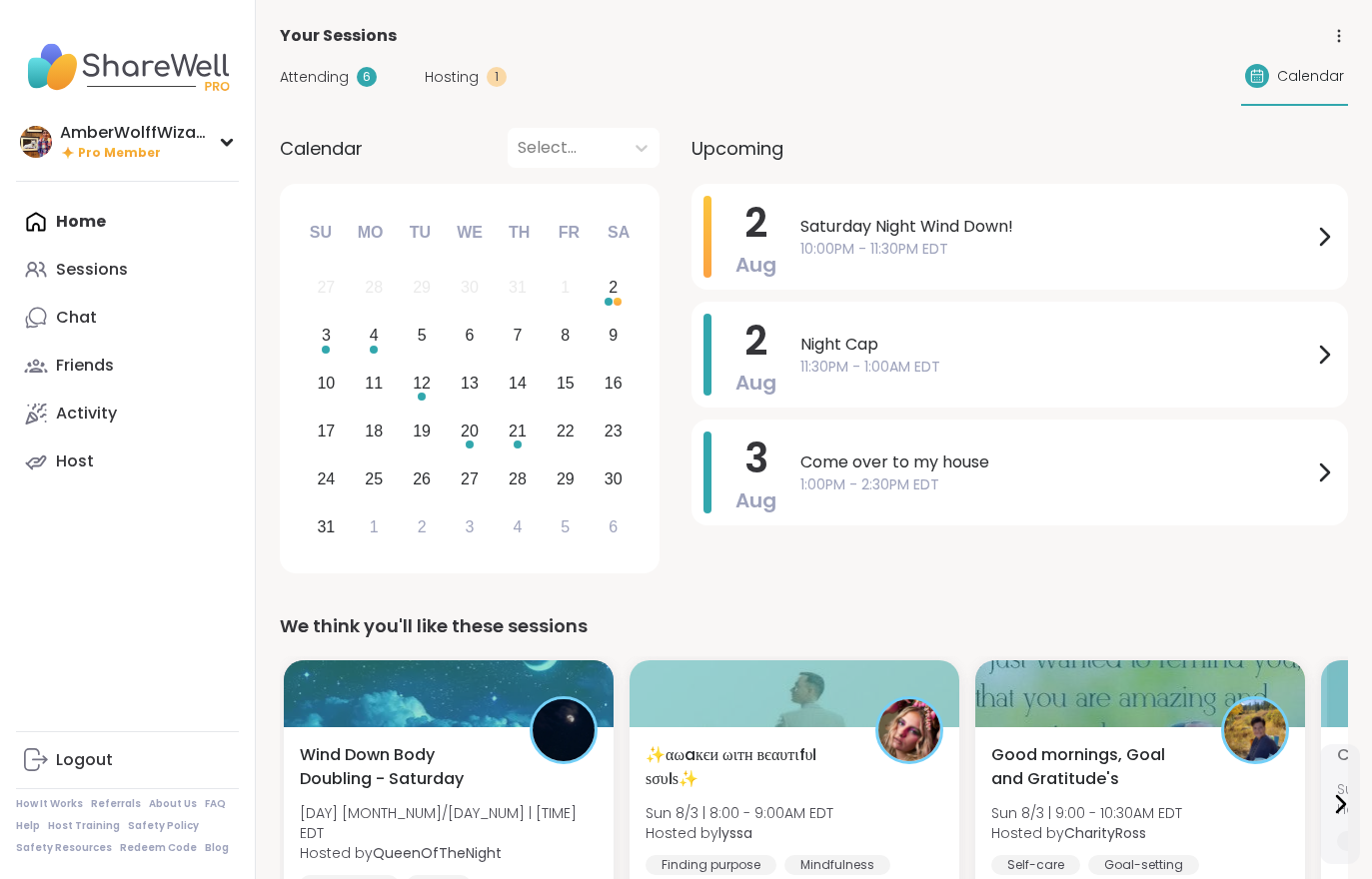 click on "Hosting" at bounding box center (452, 77) 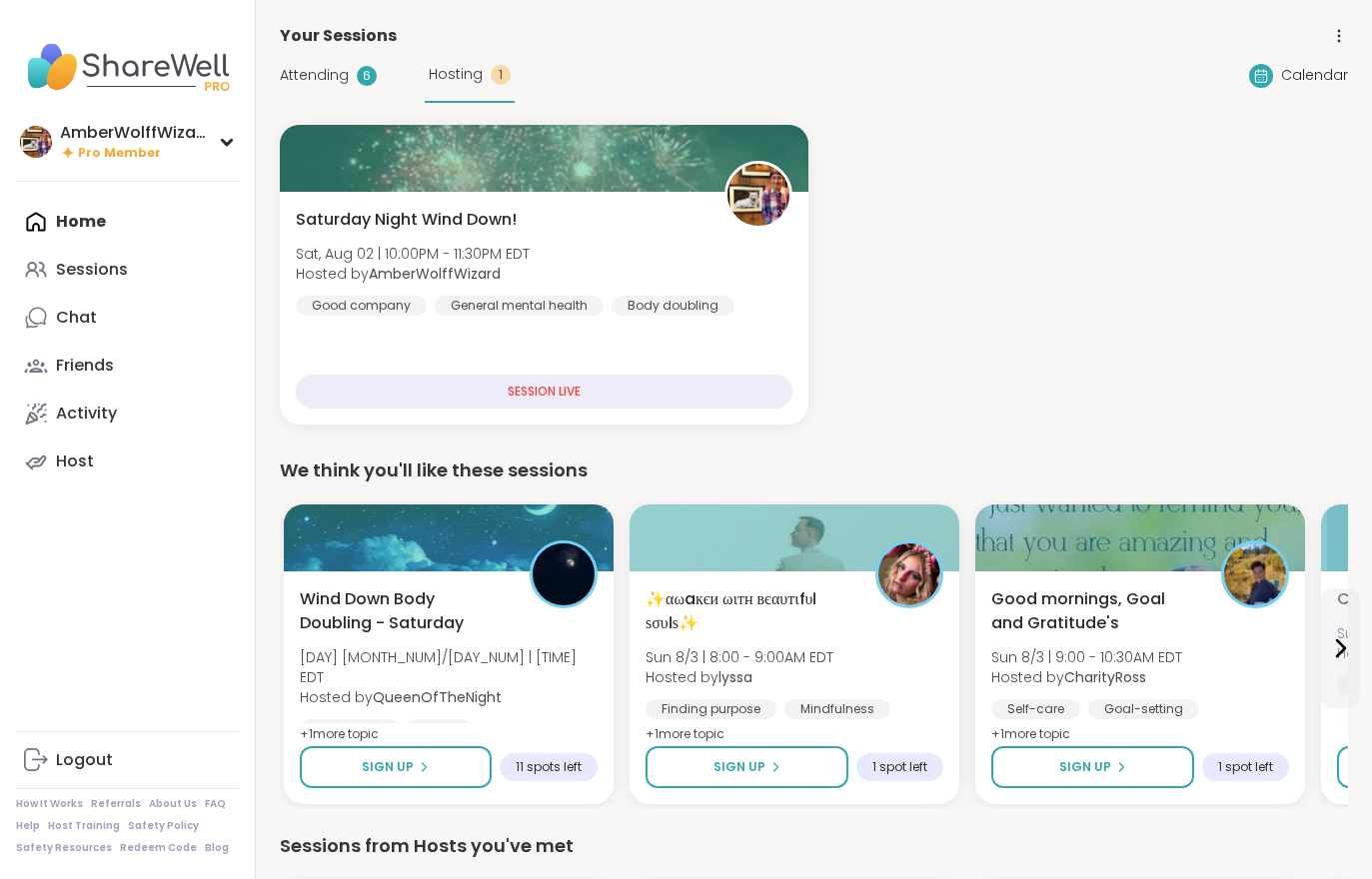 click on "Sessions" at bounding box center [92, 270] 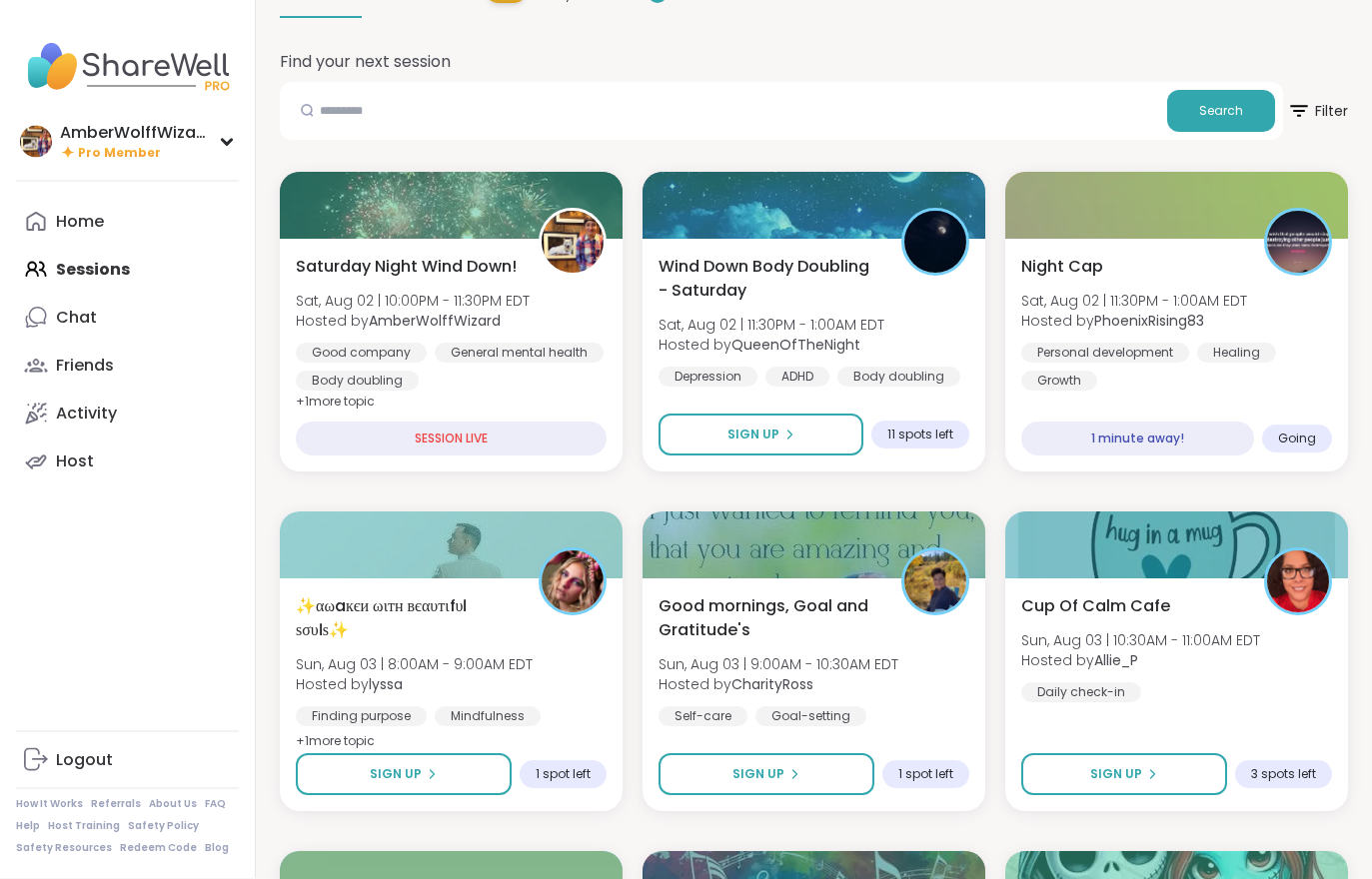 scroll, scrollTop: 139, scrollLeft: 0, axis: vertical 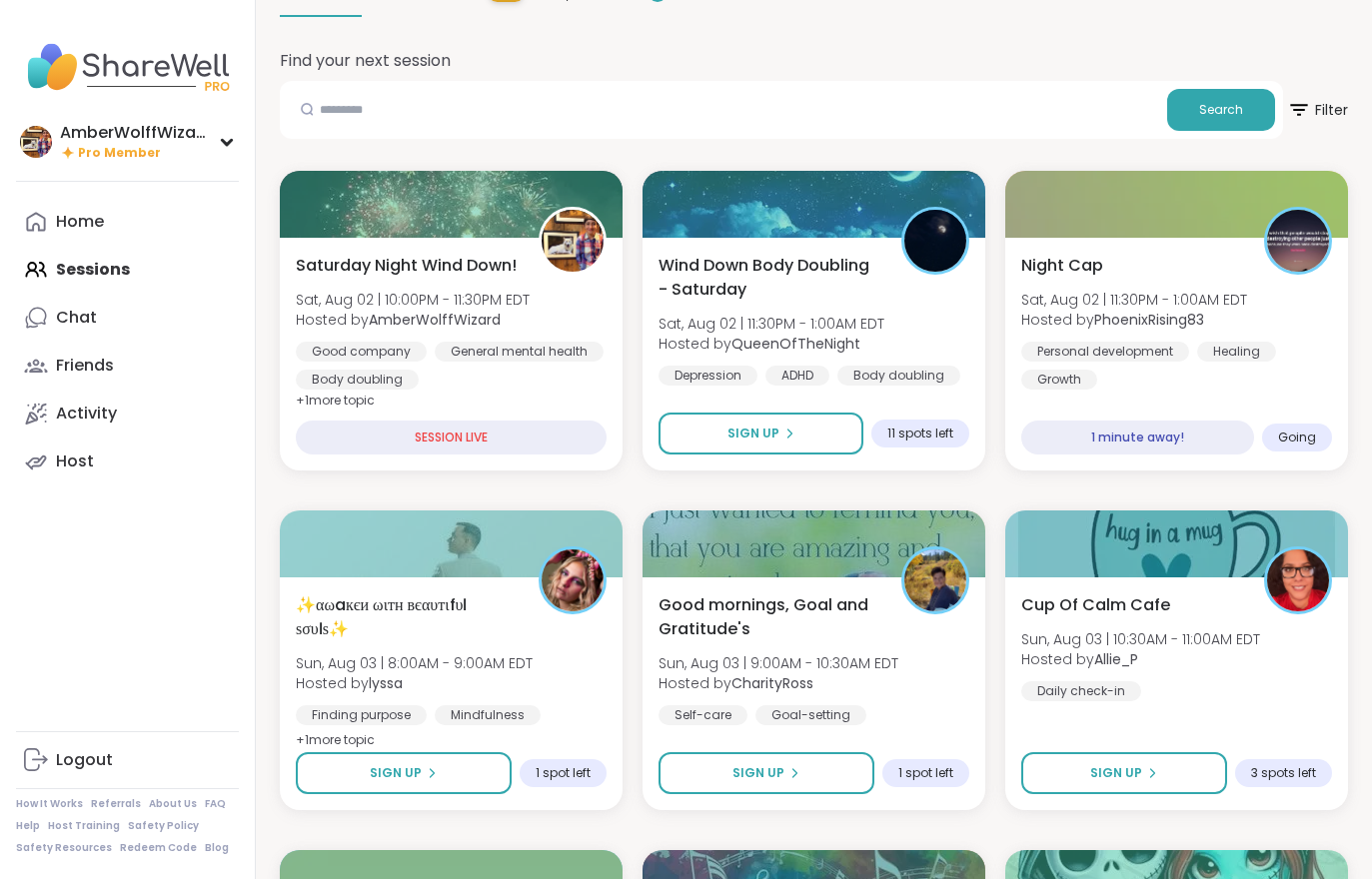 click on "Night Cap Sat, Aug 02 | 11:30PM - 1:00AM EDT Hosted by  PhoenixRising83 Personal development Healing Growth 1 minute away! Going" at bounding box center [1176, 354] 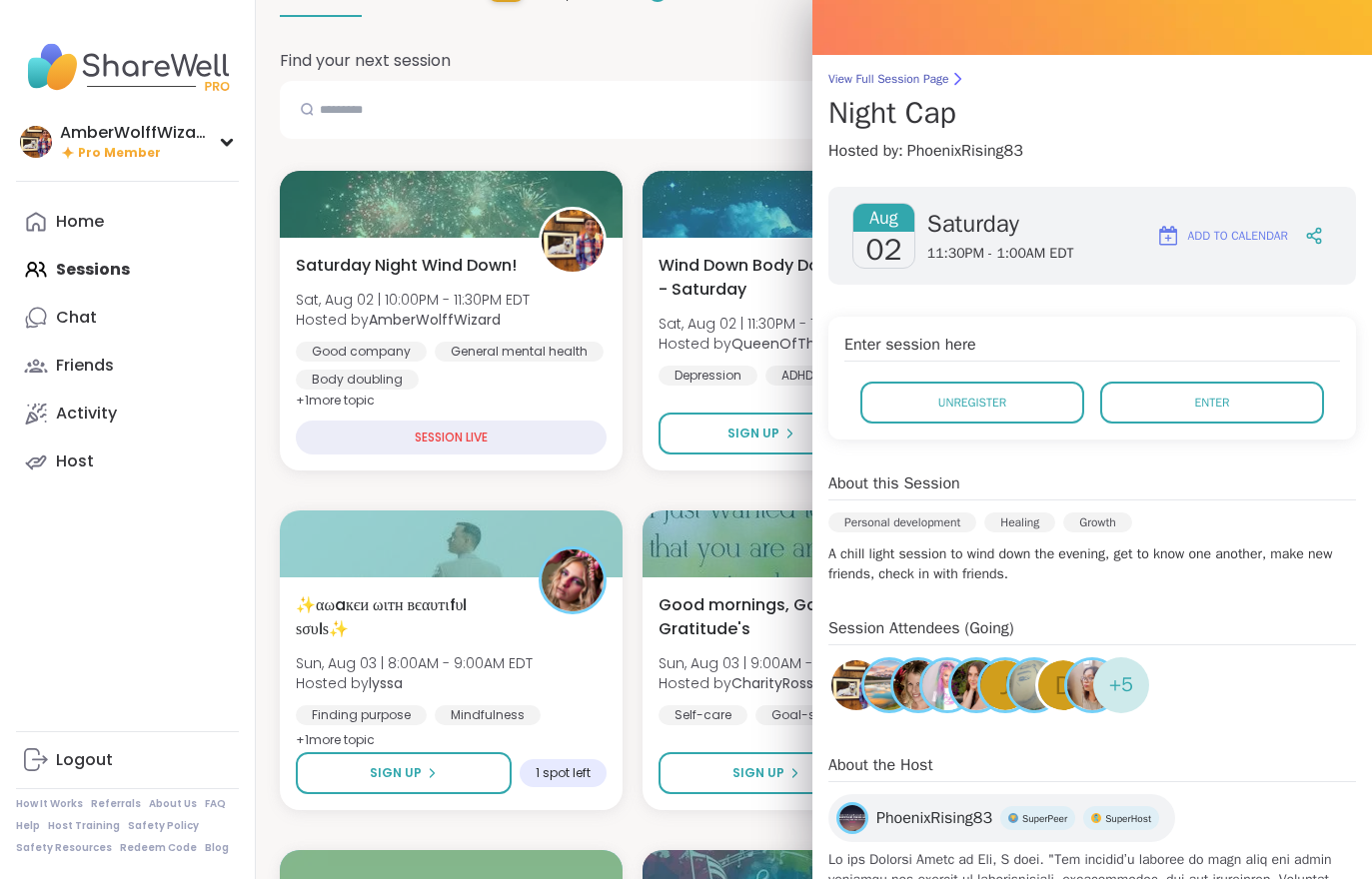 scroll, scrollTop: 111, scrollLeft: 0, axis: vertical 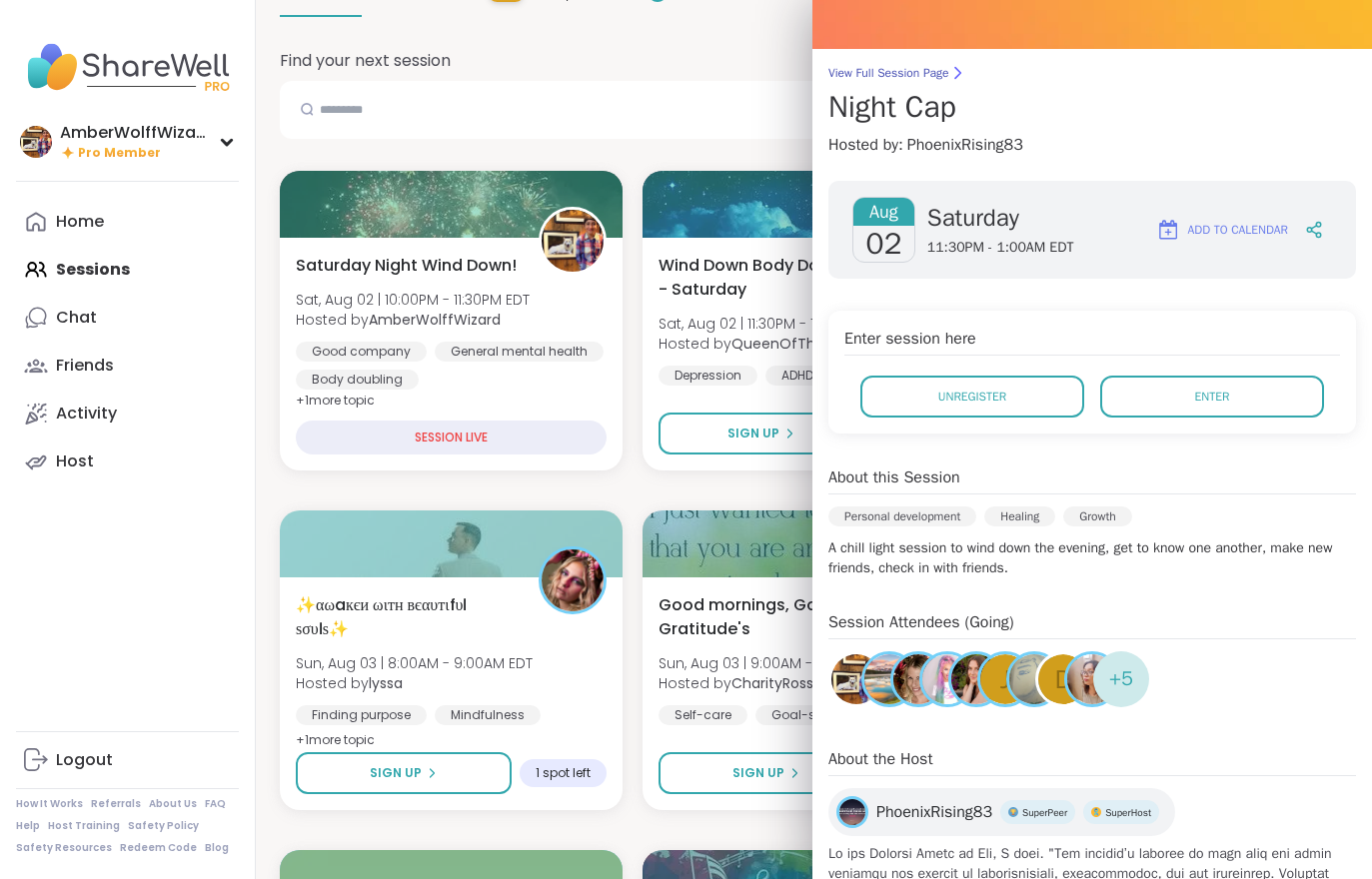 click on "Enter" at bounding box center [1212, 397] 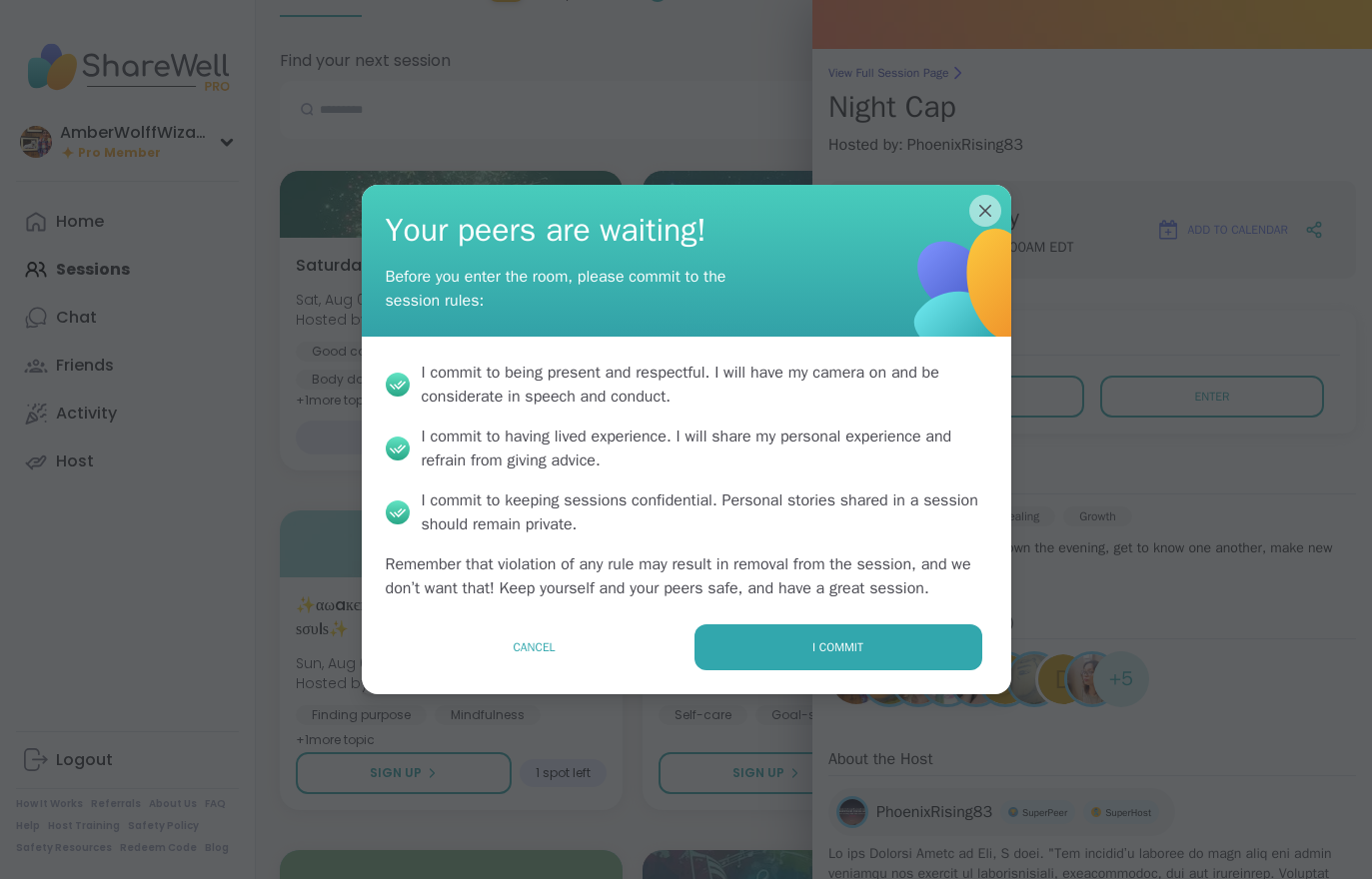 click on "I commit" at bounding box center (838, 647) 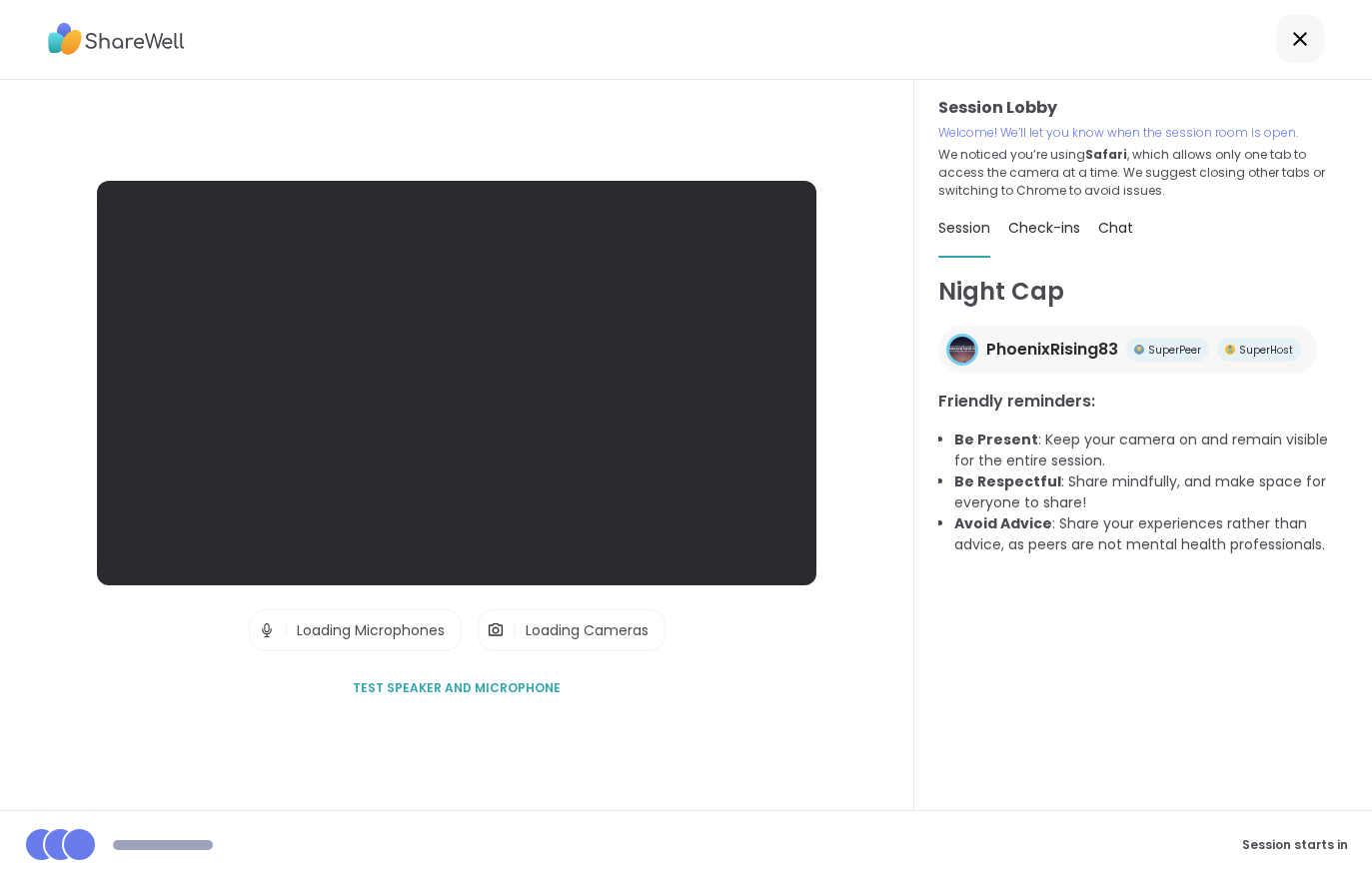 scroll, scrollTop: 31, scrollLeft: 0, axis: vertical 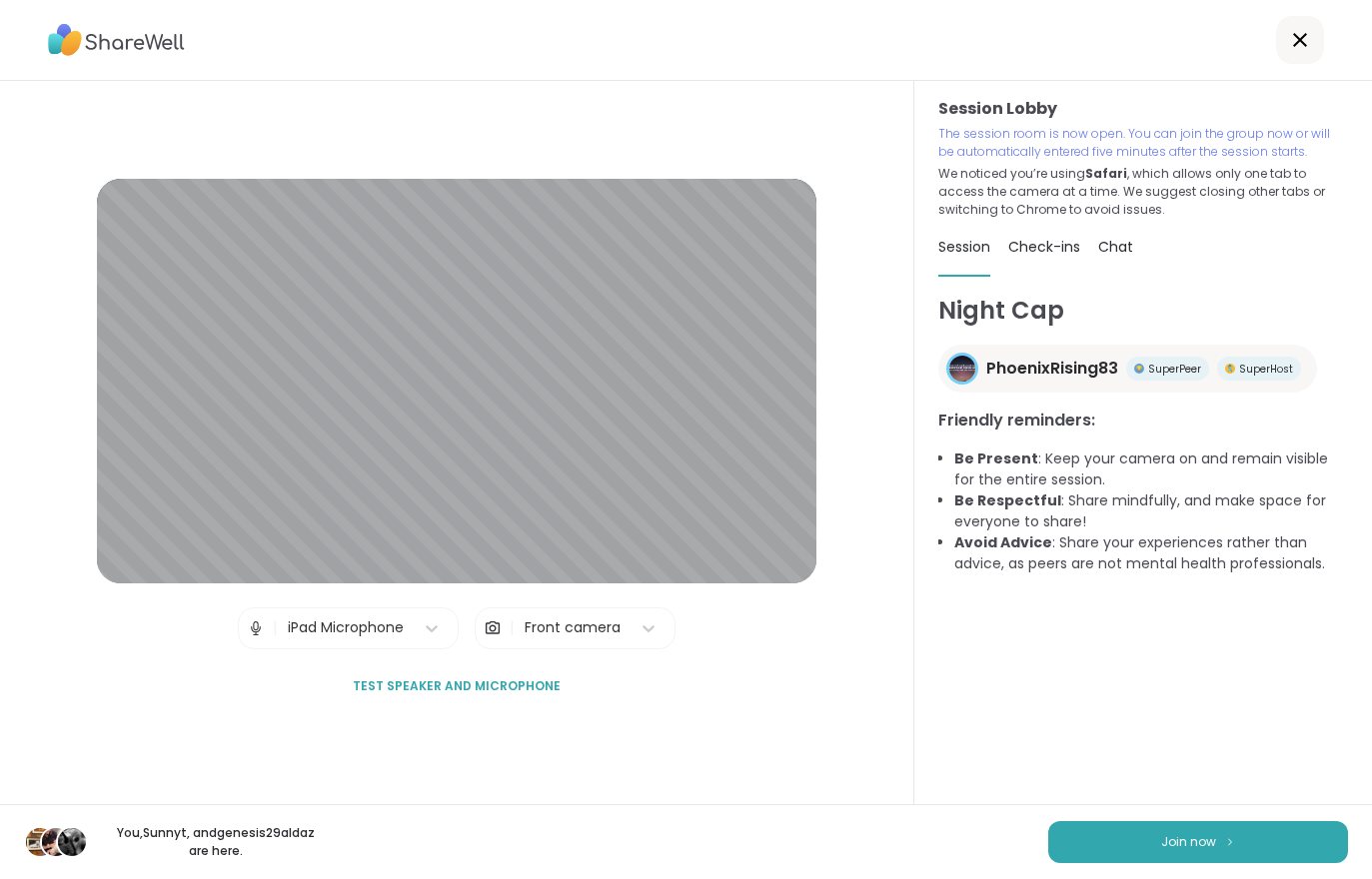 click on "Join now" at bounding box center (1188, 842) 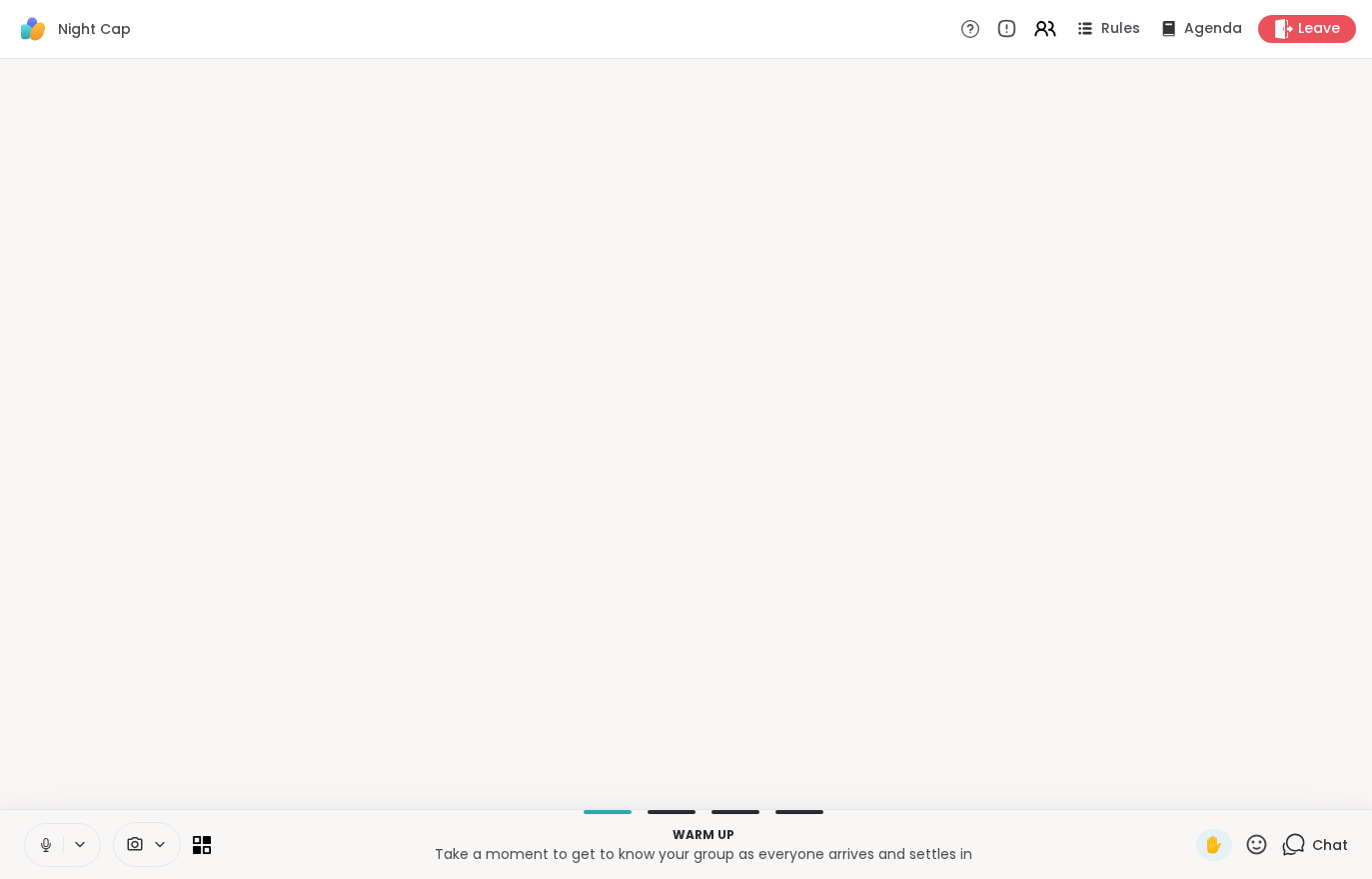 scroll, scrollTop: 0, scrollLeft: 0, axis: both 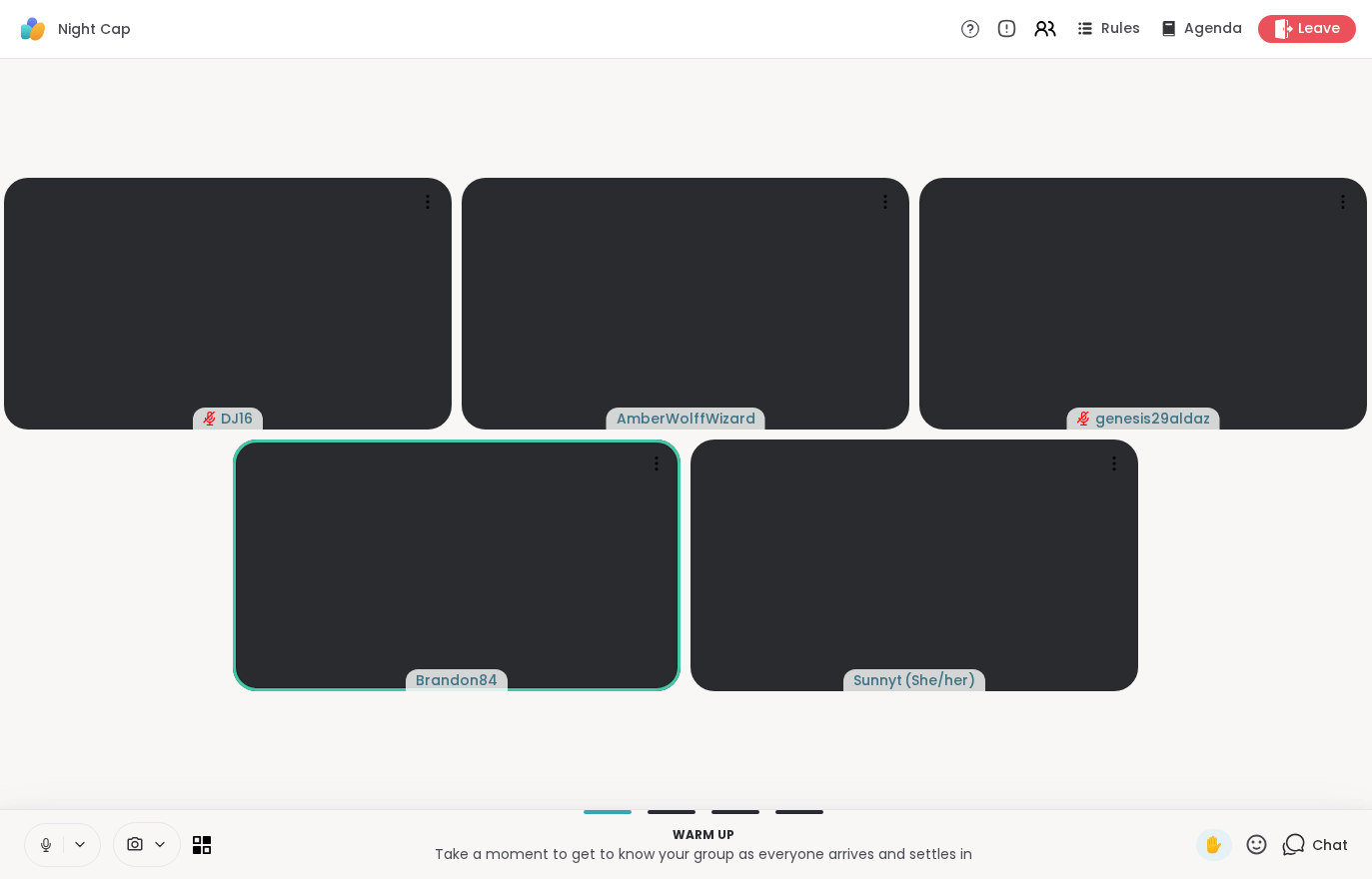 click at bounding box center (44, 845) 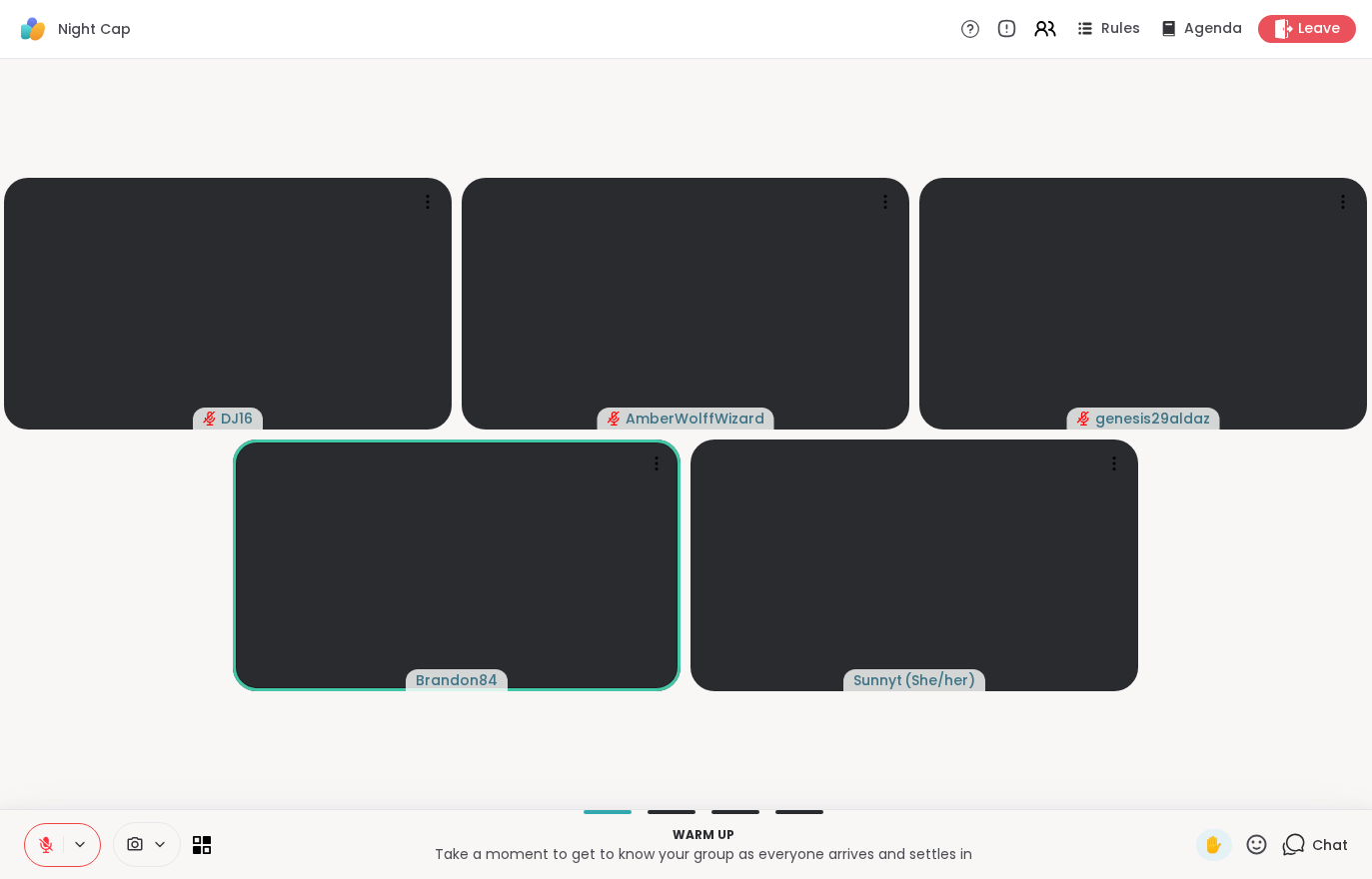 click at bounding box center (44, 845) 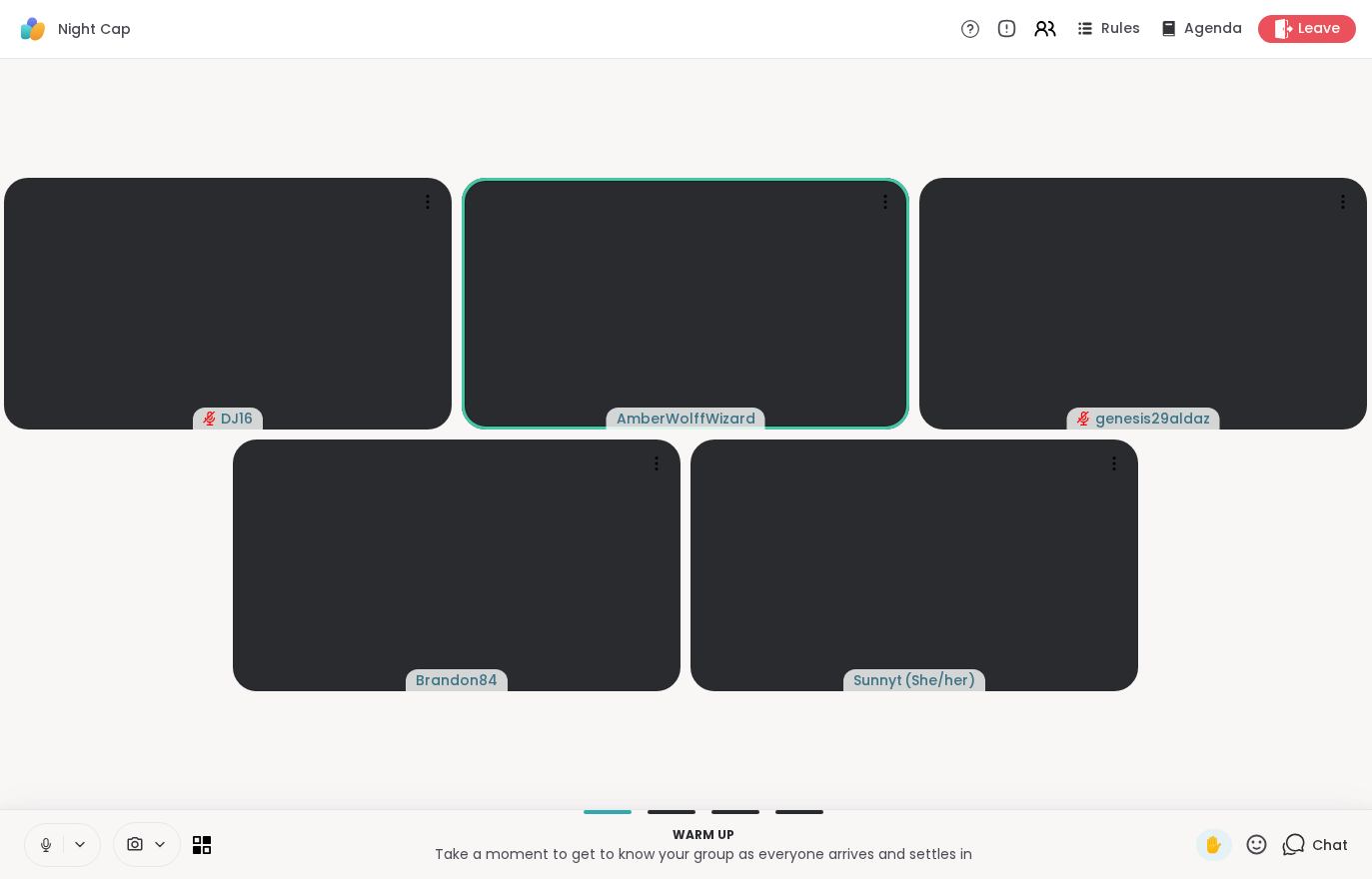 click at bounding box center (44, 845) 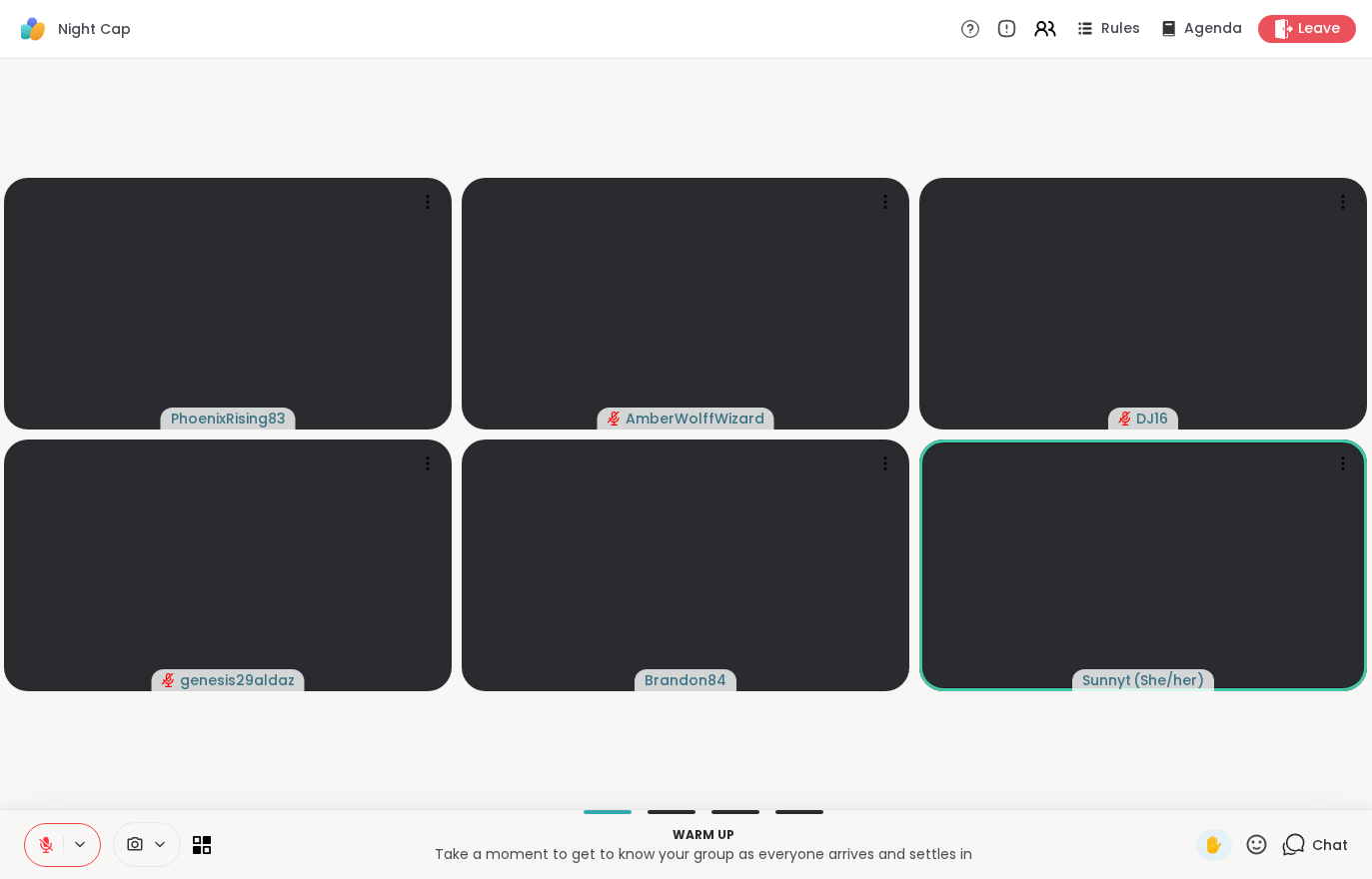 click on "Warm up Take a moment to get to know your group as everyone arrives and settles in ✋ Chat" at bounding box center [686, 844] 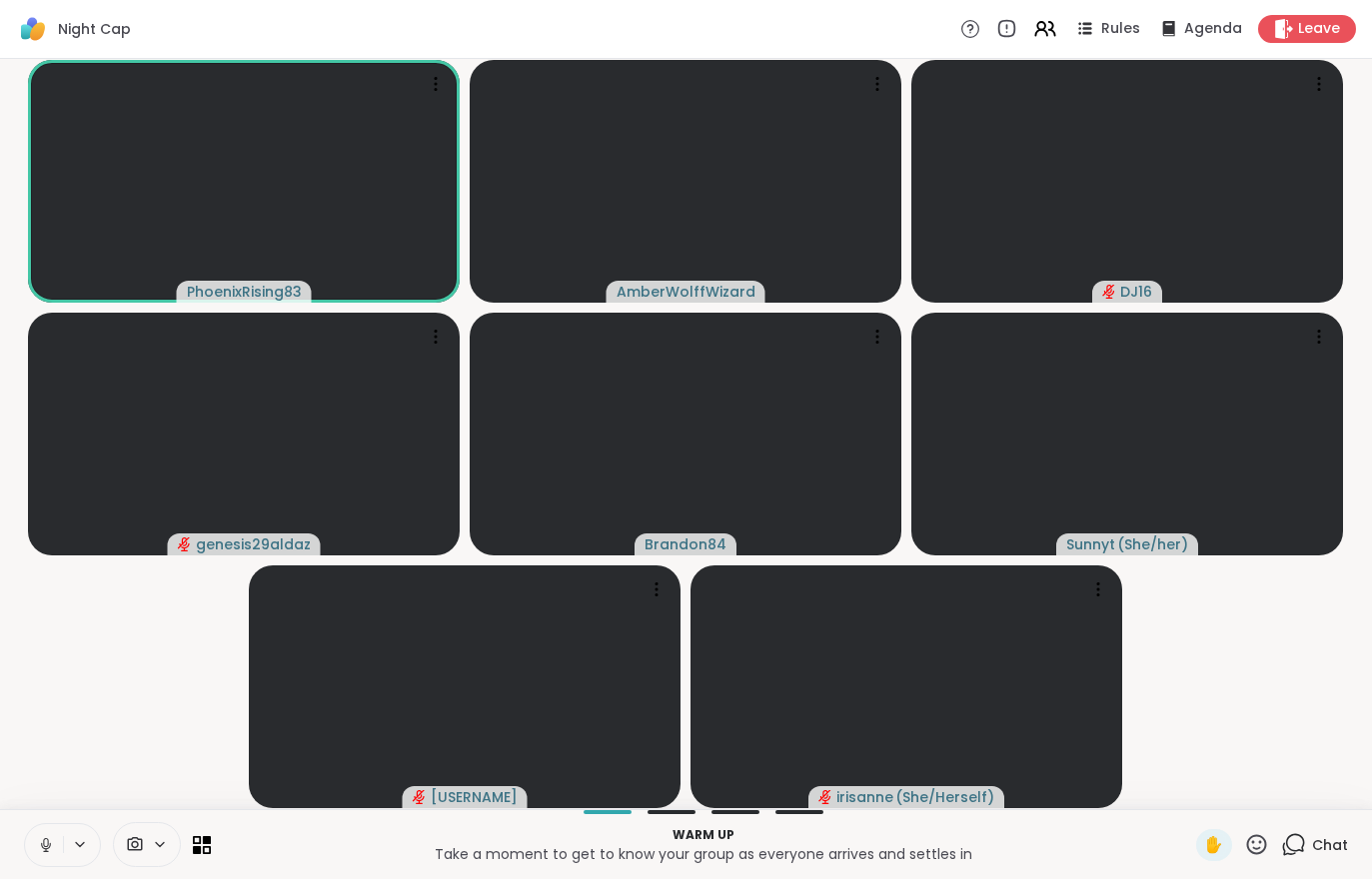 click at bounding box center (44, 845) 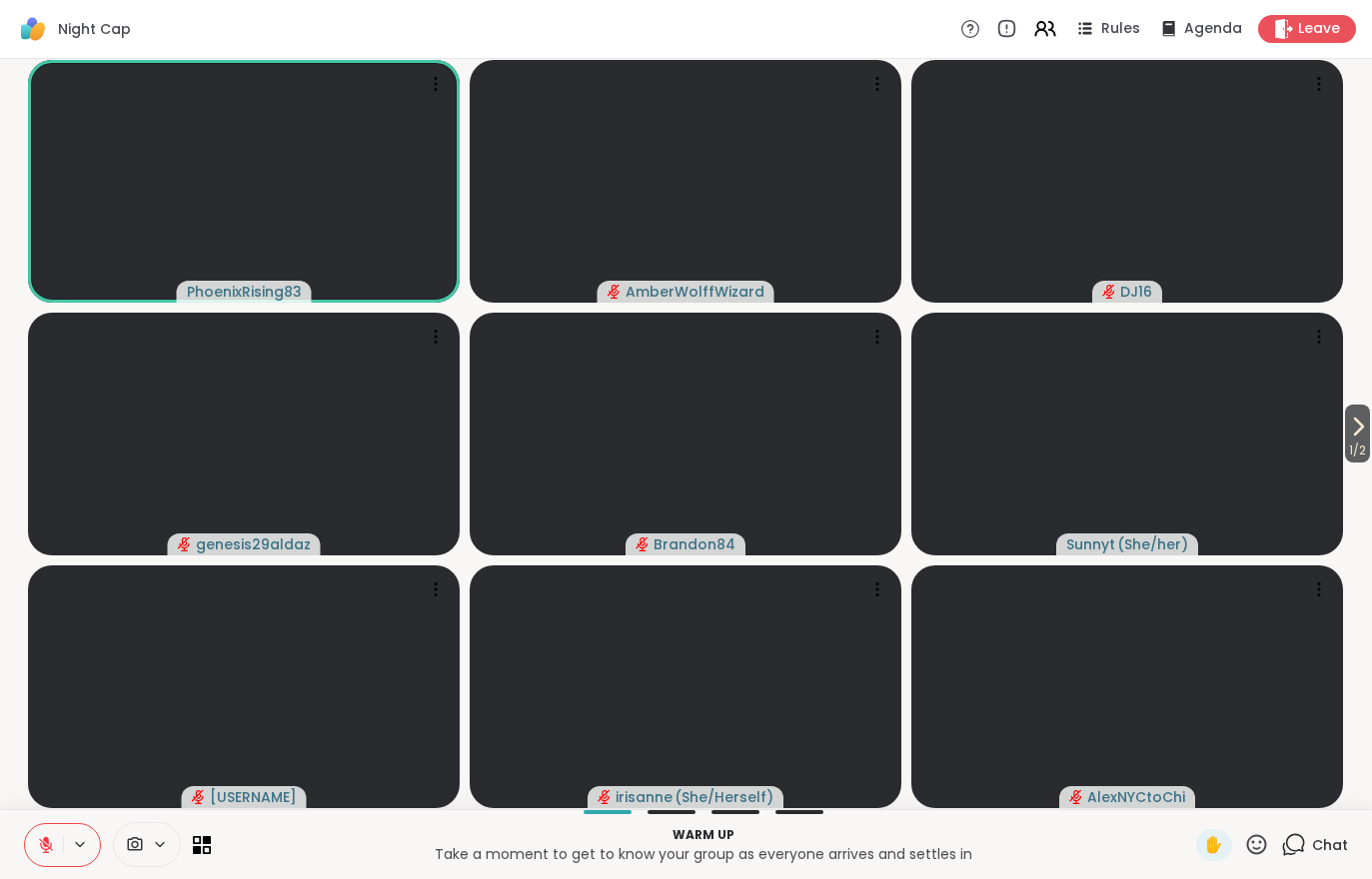 click on "1  /  2" at bounding box center [1357, 434] 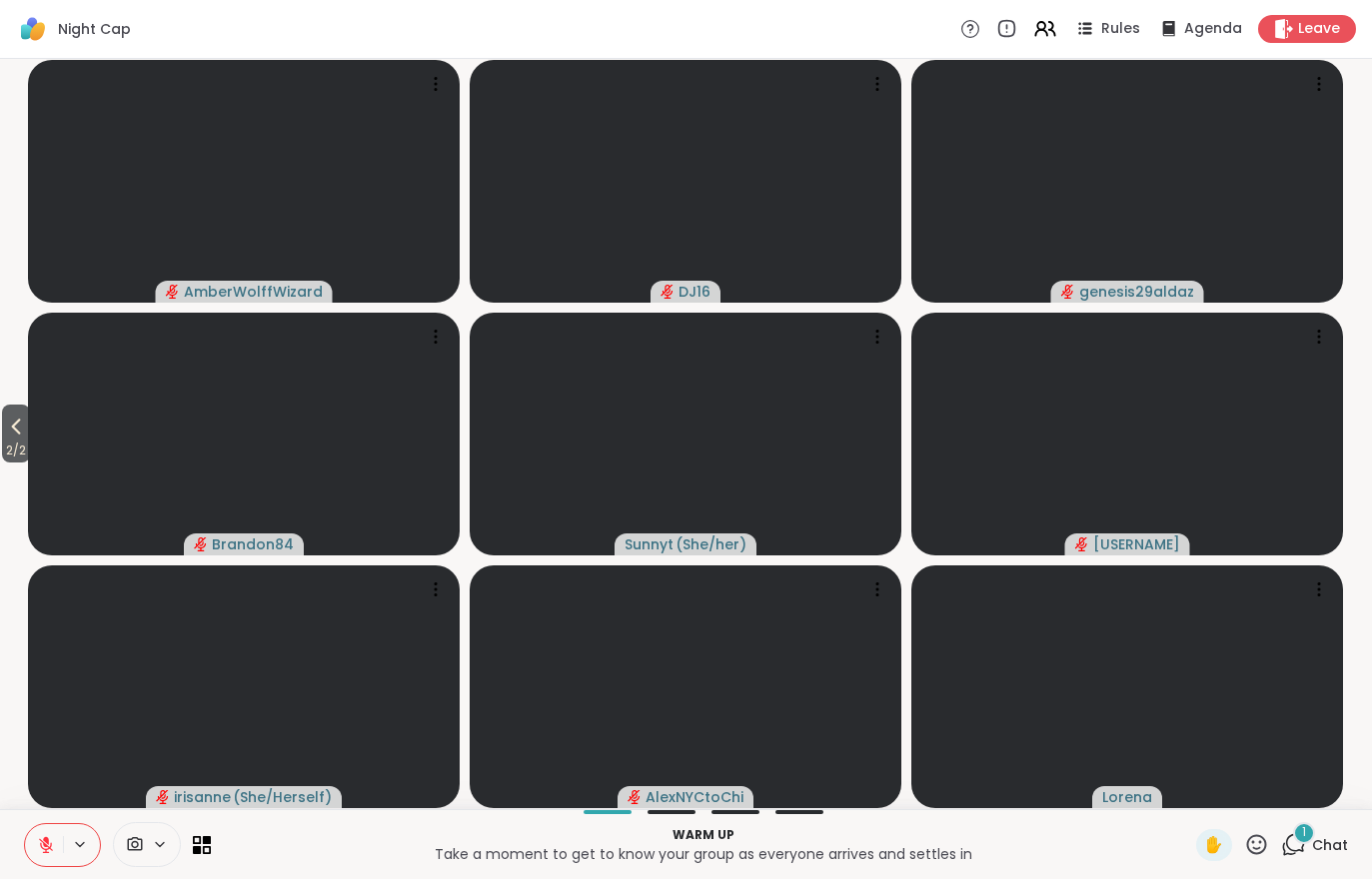 click on "1" at bounding box center [1304, 833] 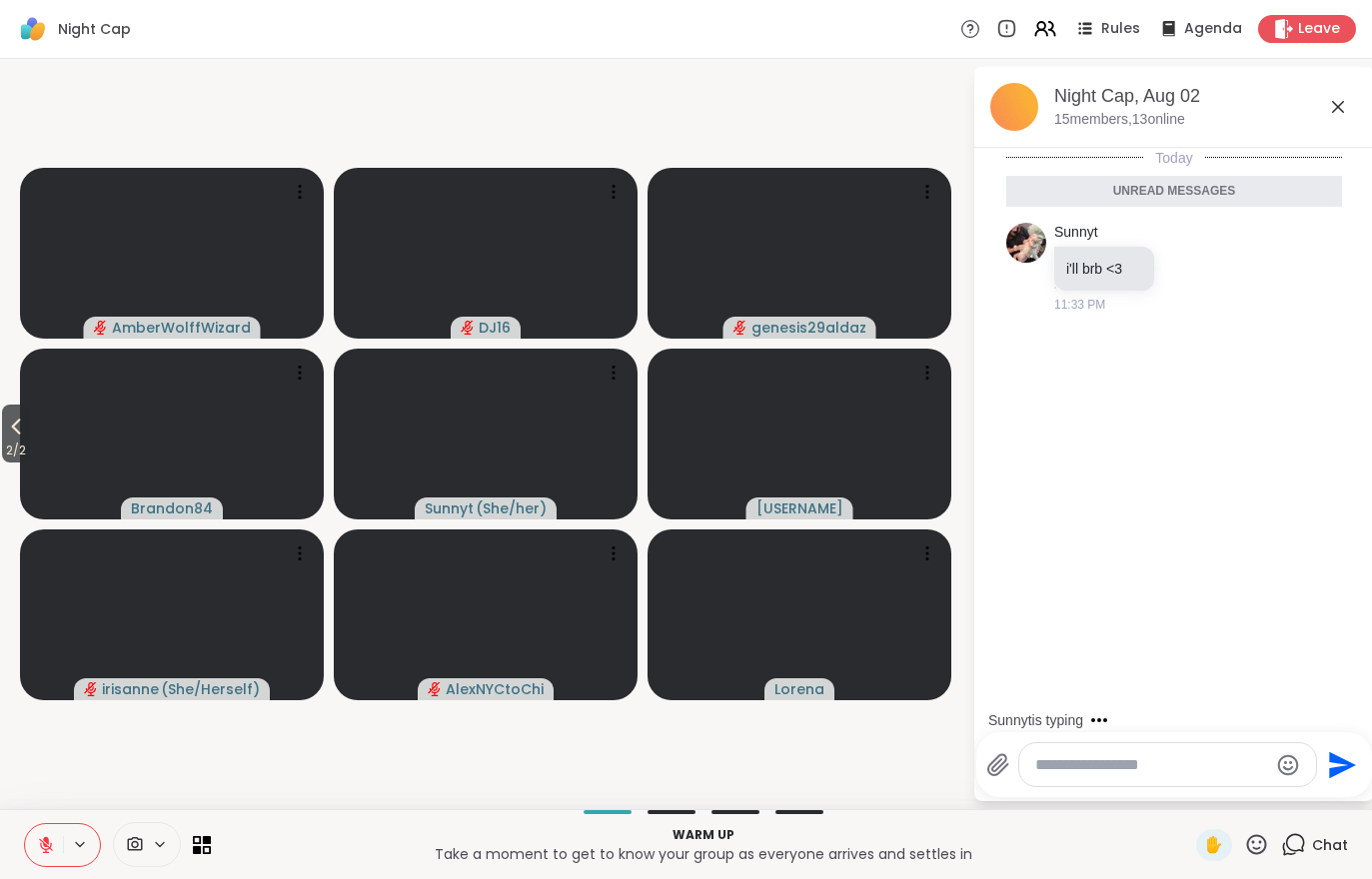 click on "2  /  2" at bounding box center [16, 434] 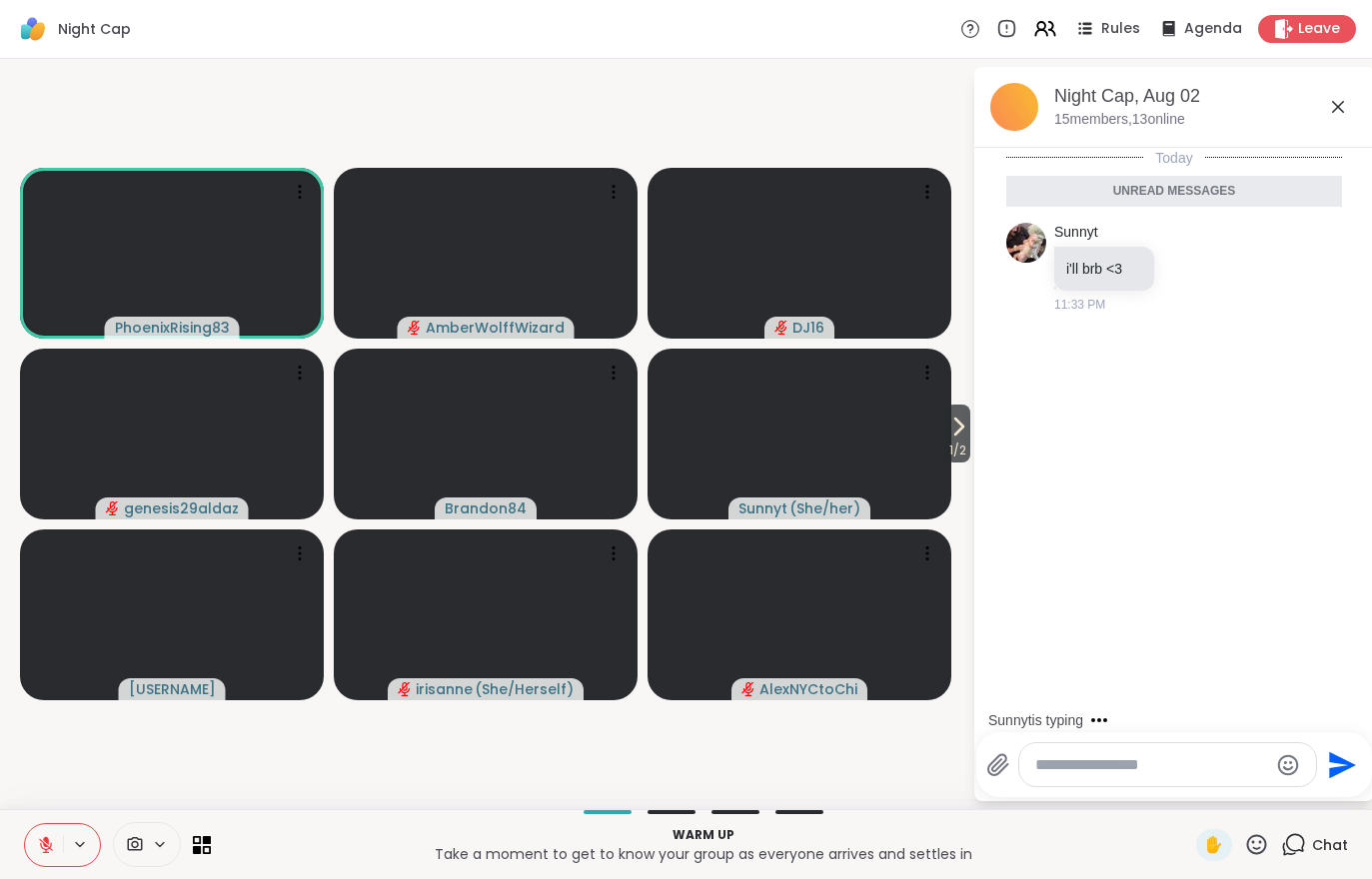 click at bounding box center [44, 845] 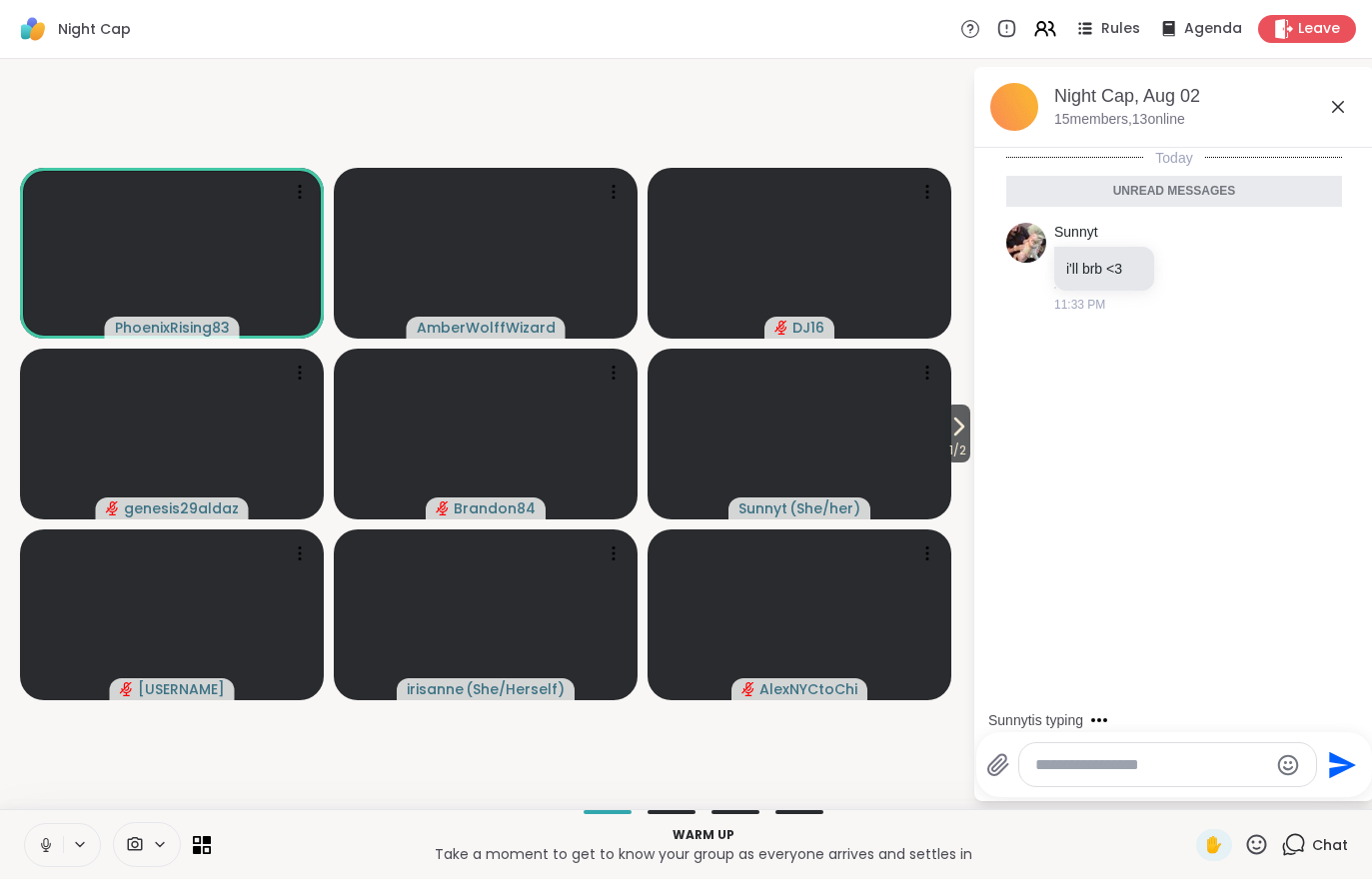 click at bounding box center [44, 845] 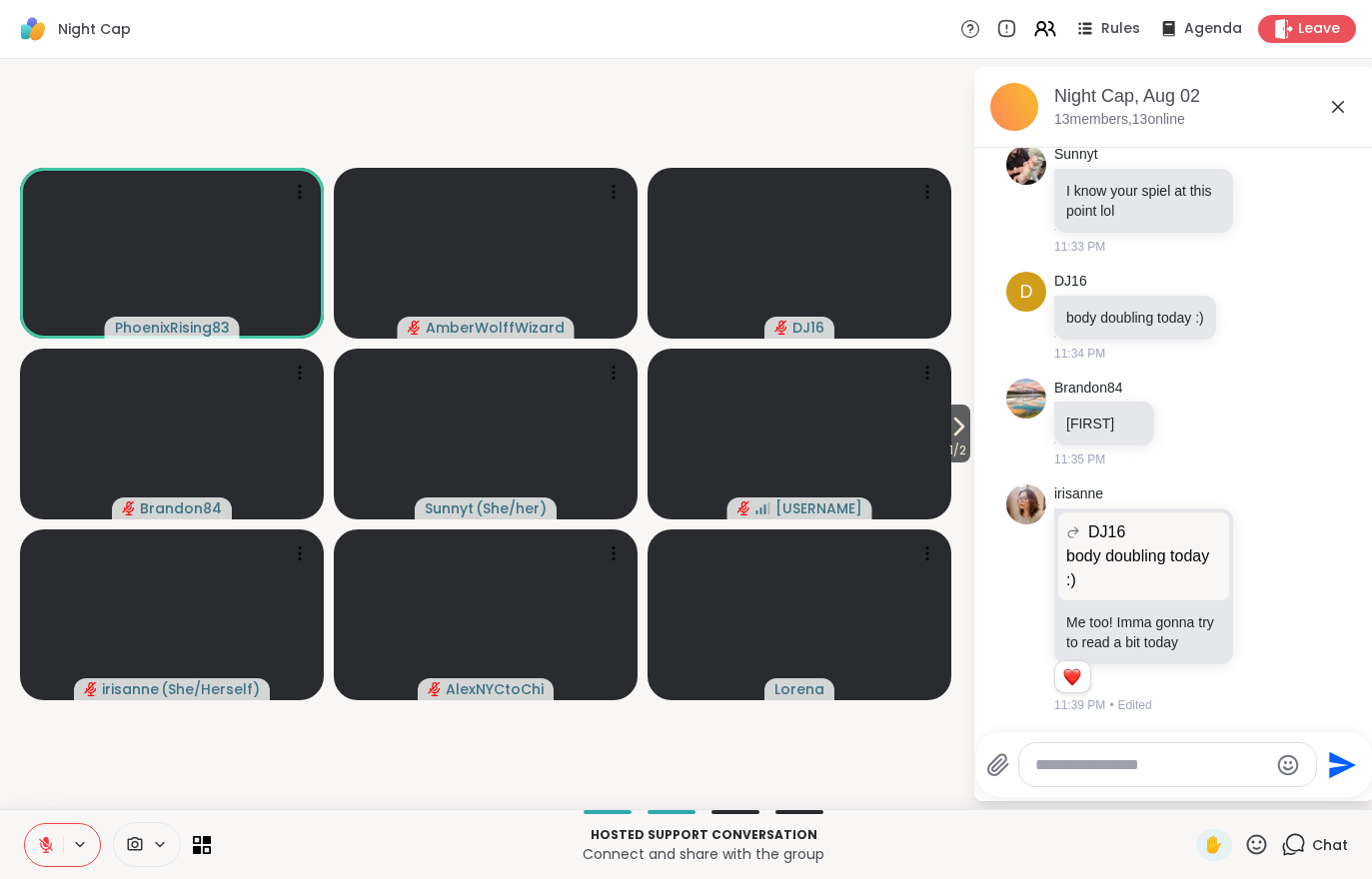scroll, scrollTop: 403, scrollLeft: 0, axis: vertical 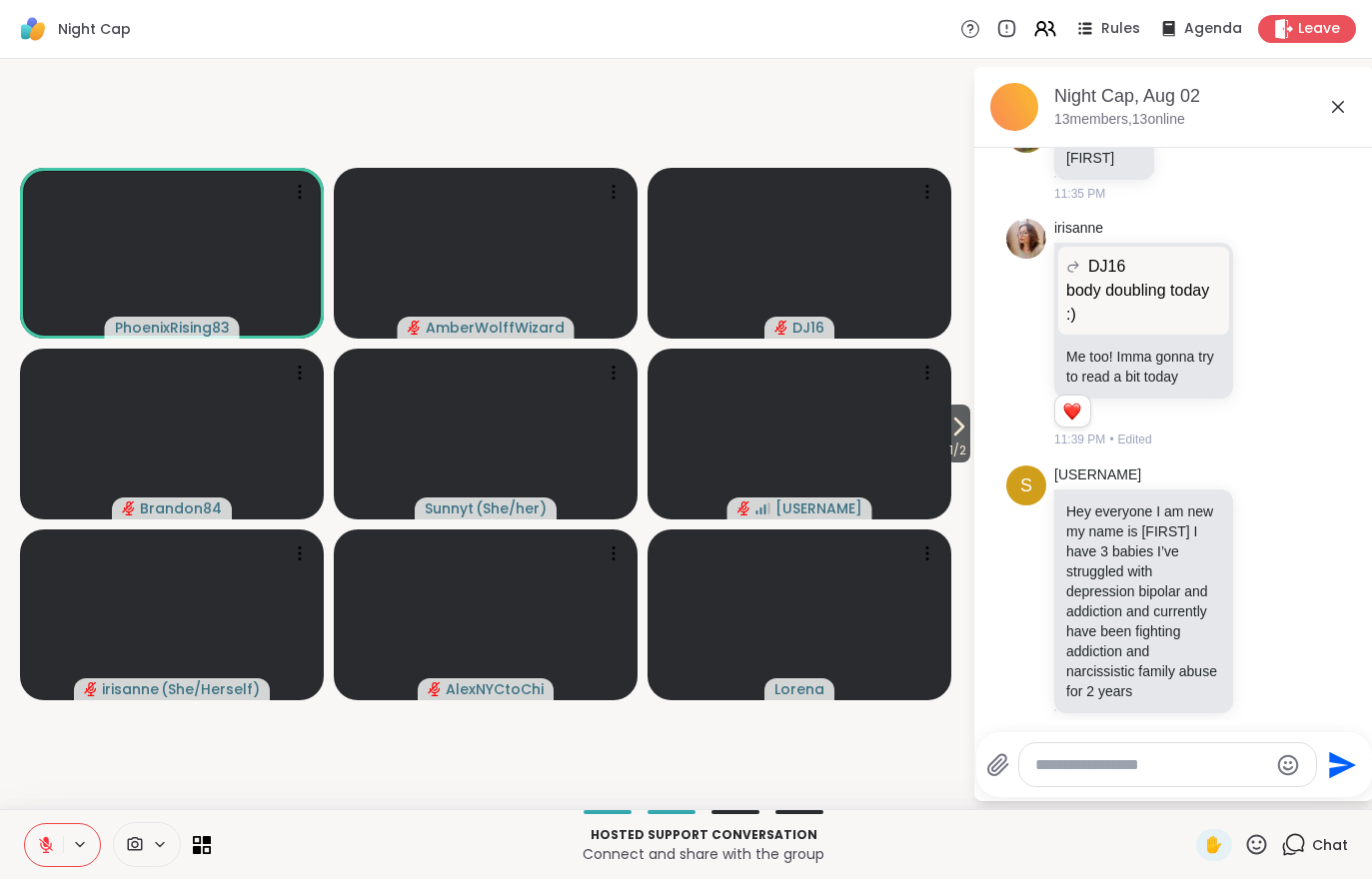 click on "1  /  2" at bounding box center (957, 450) 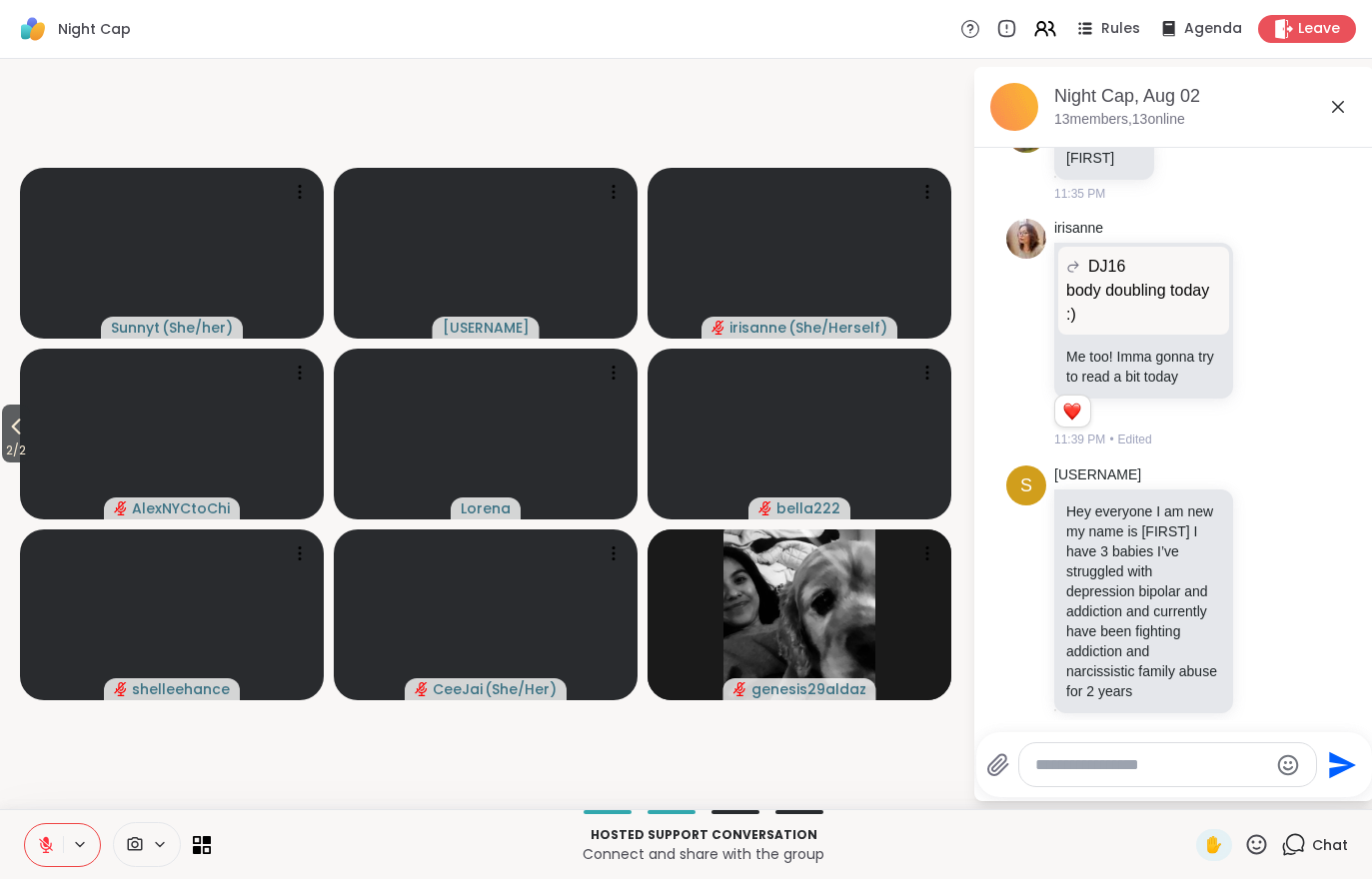 click 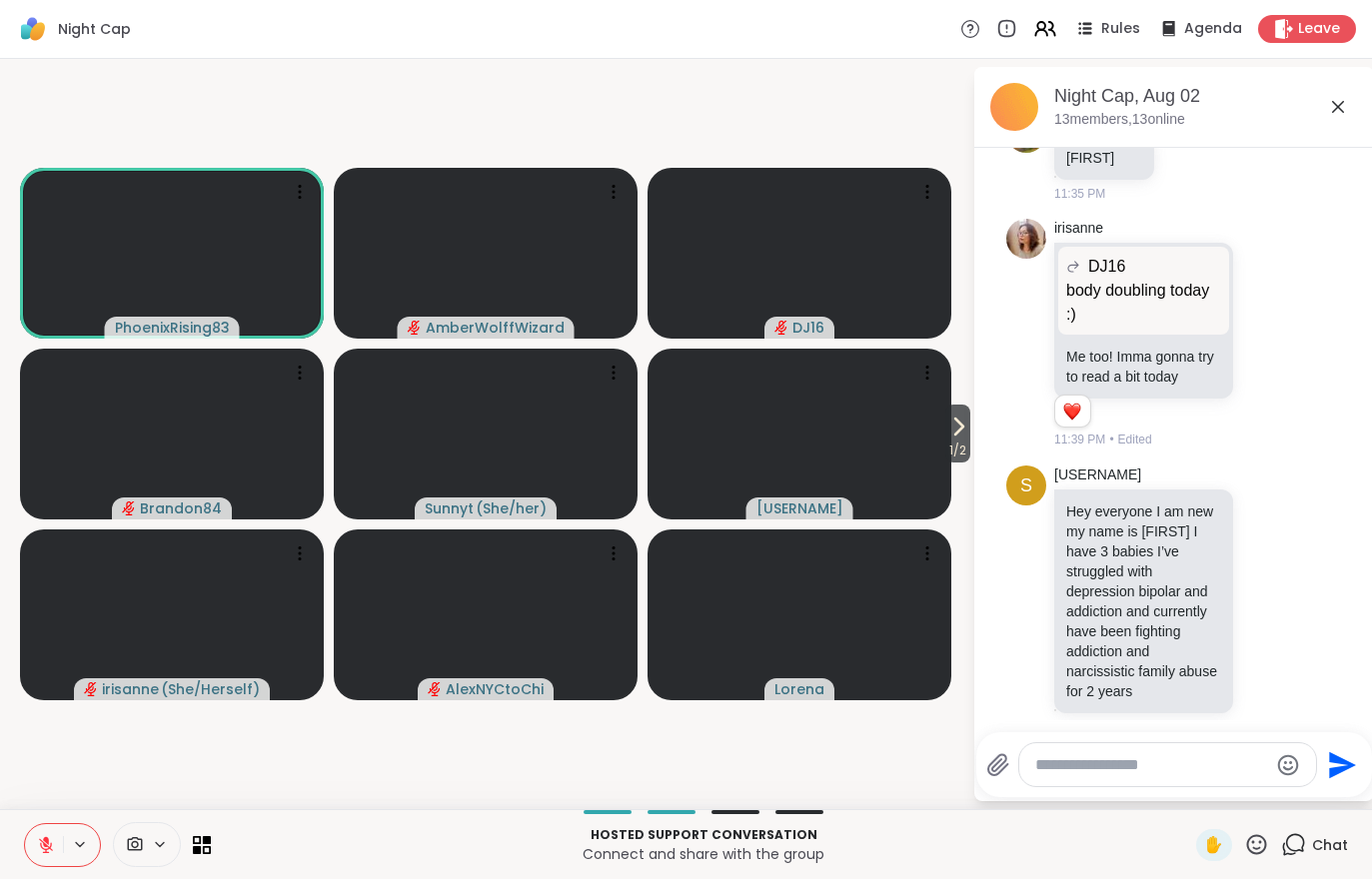 click 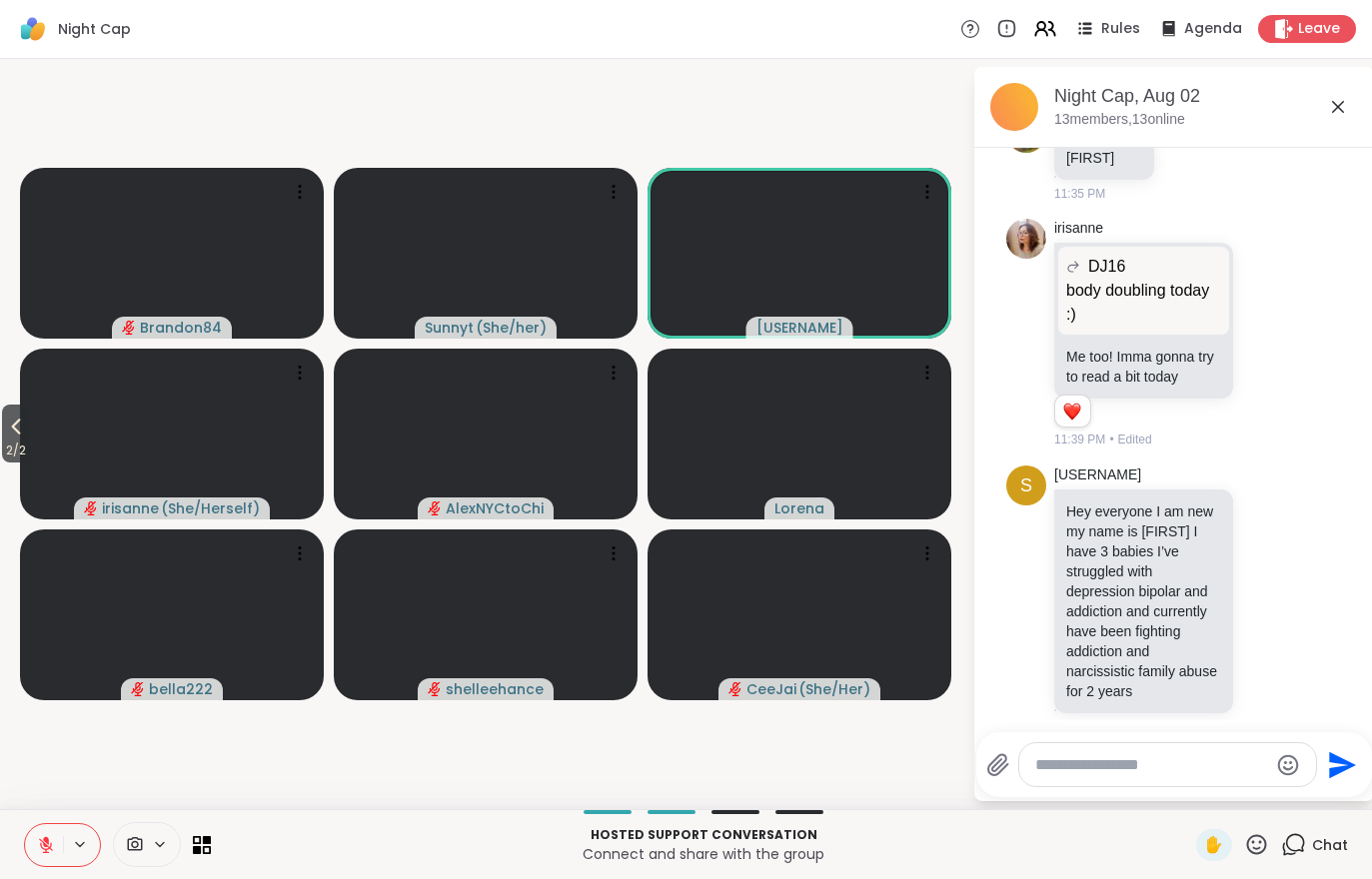 click on "2  /  2" at bounding box center [16, 450] 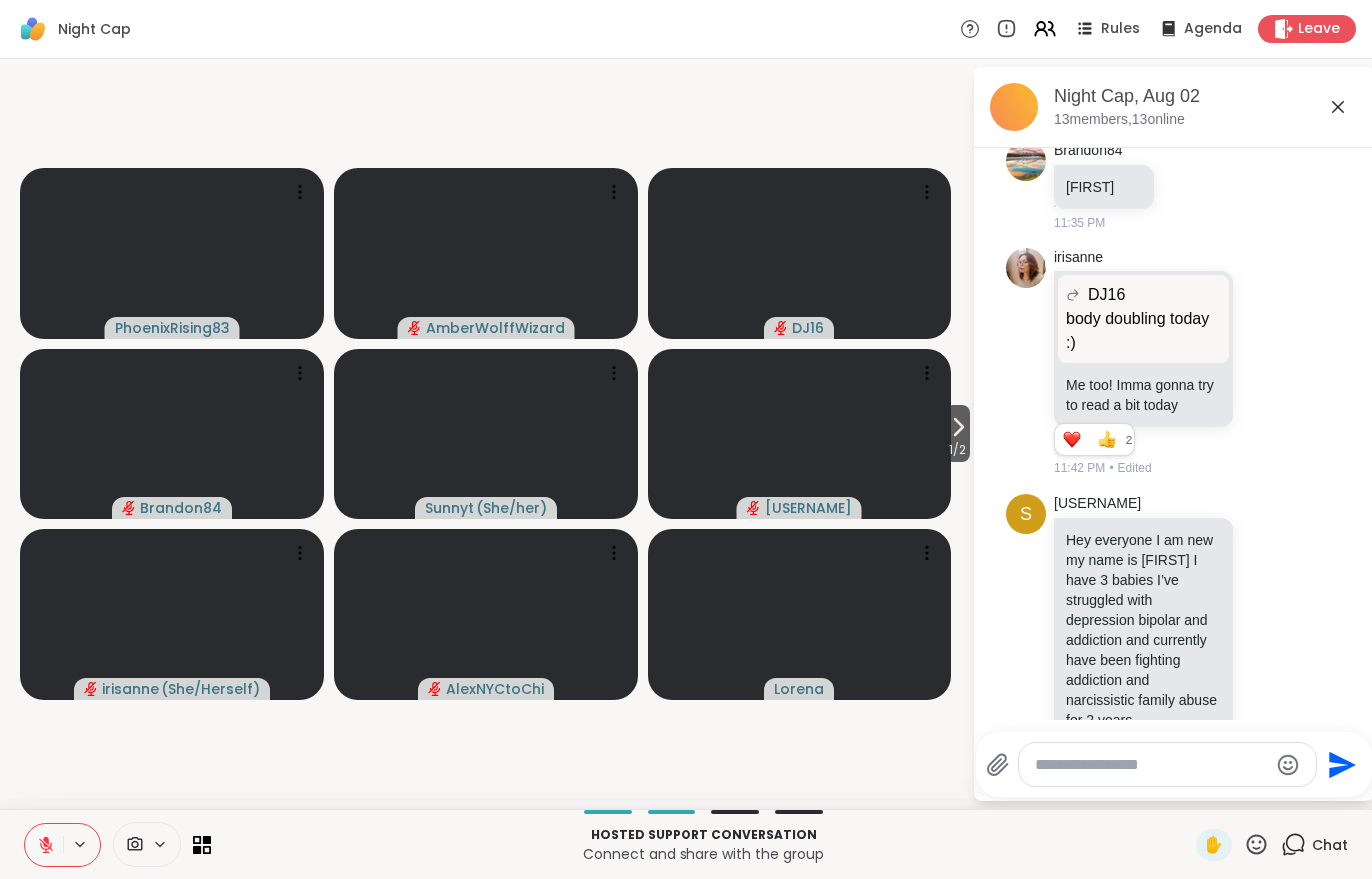 click at bounding box center [44, 845] 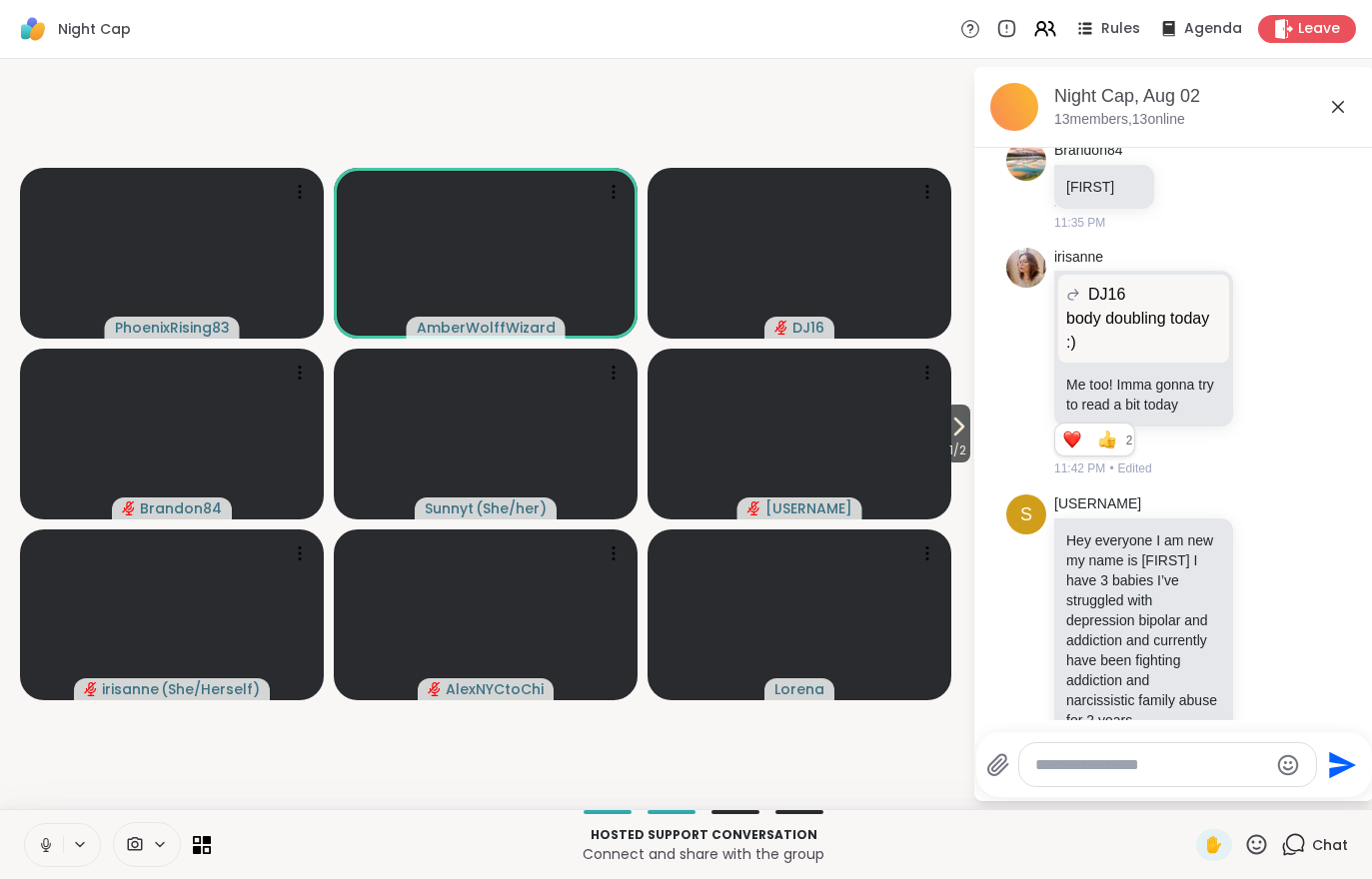 scroll, scrollTop: 458, scrollLeft: 0, axis: vertical 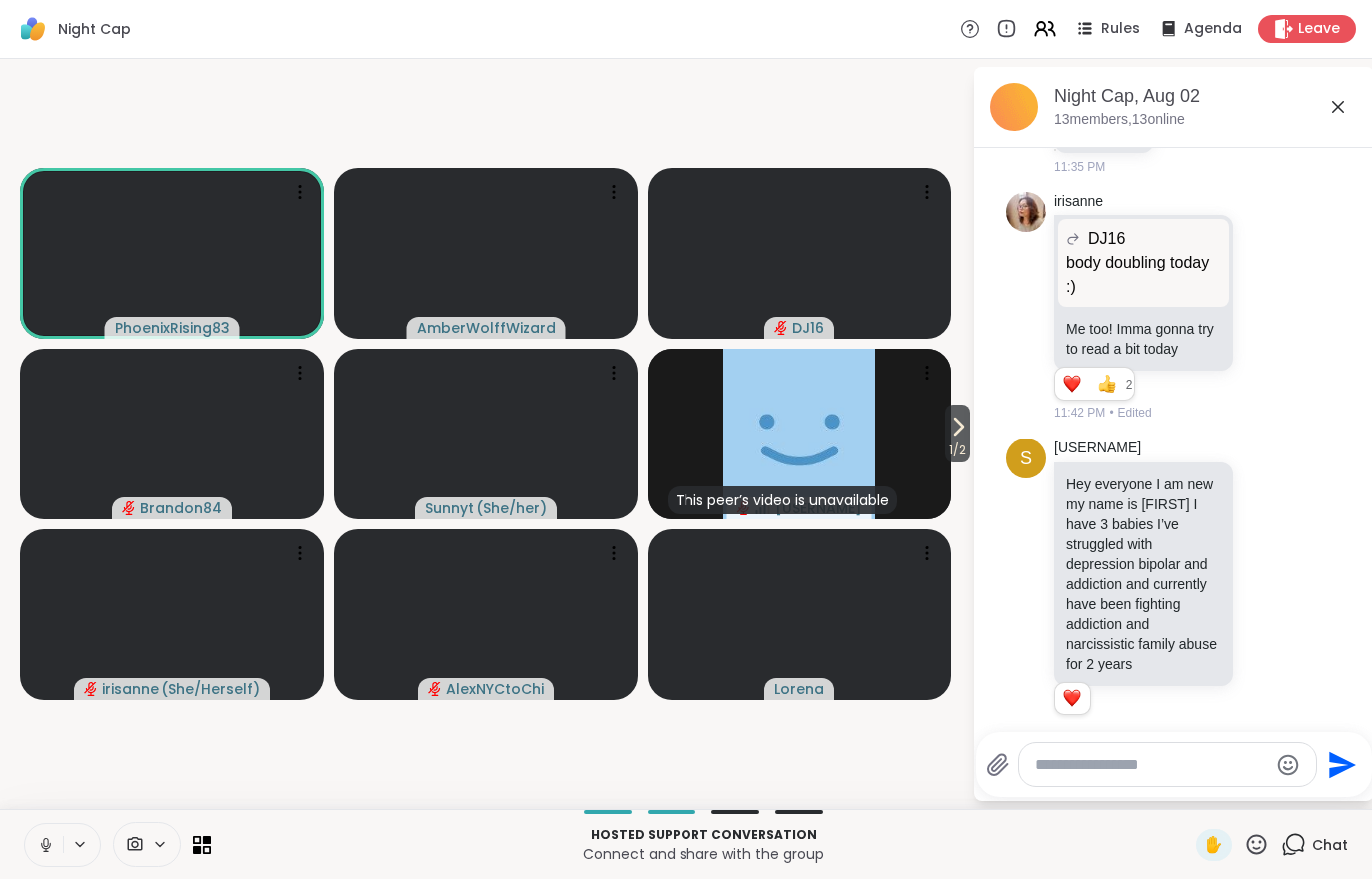 click at bounding box center [44, 845] 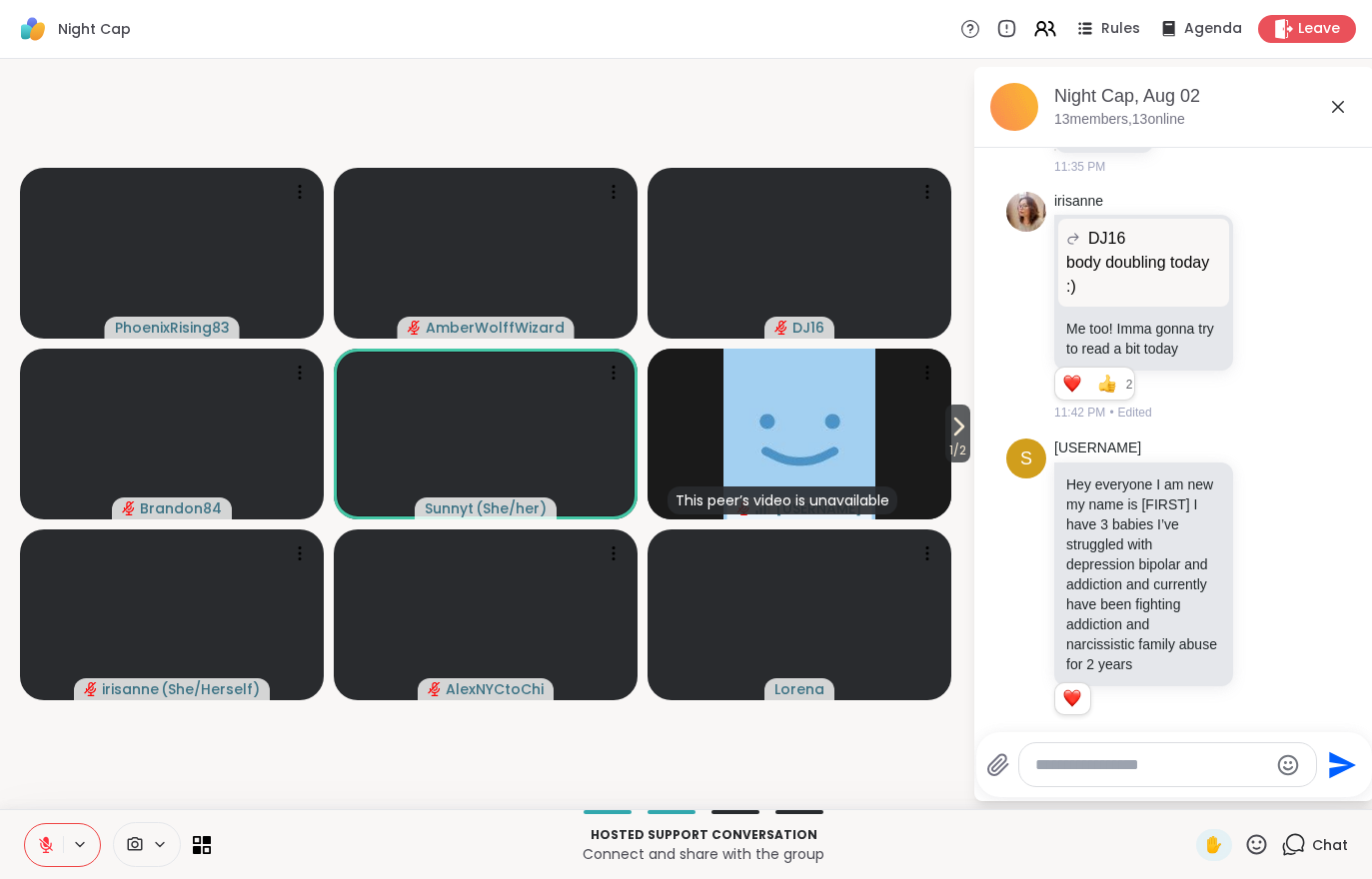 click on "1  /  2" at bounding box center [957, 434] 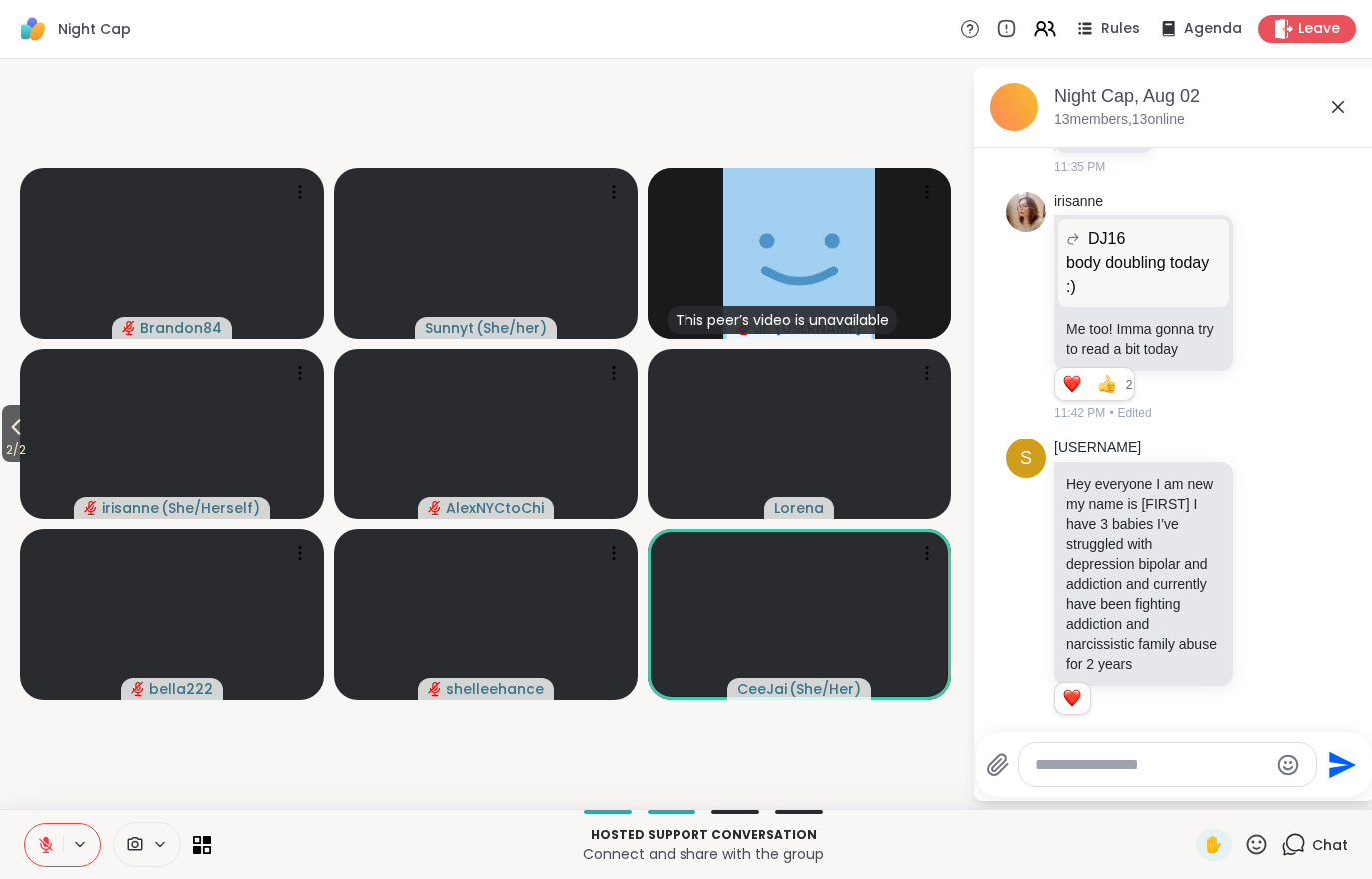 click at bounding box center [44, 845] 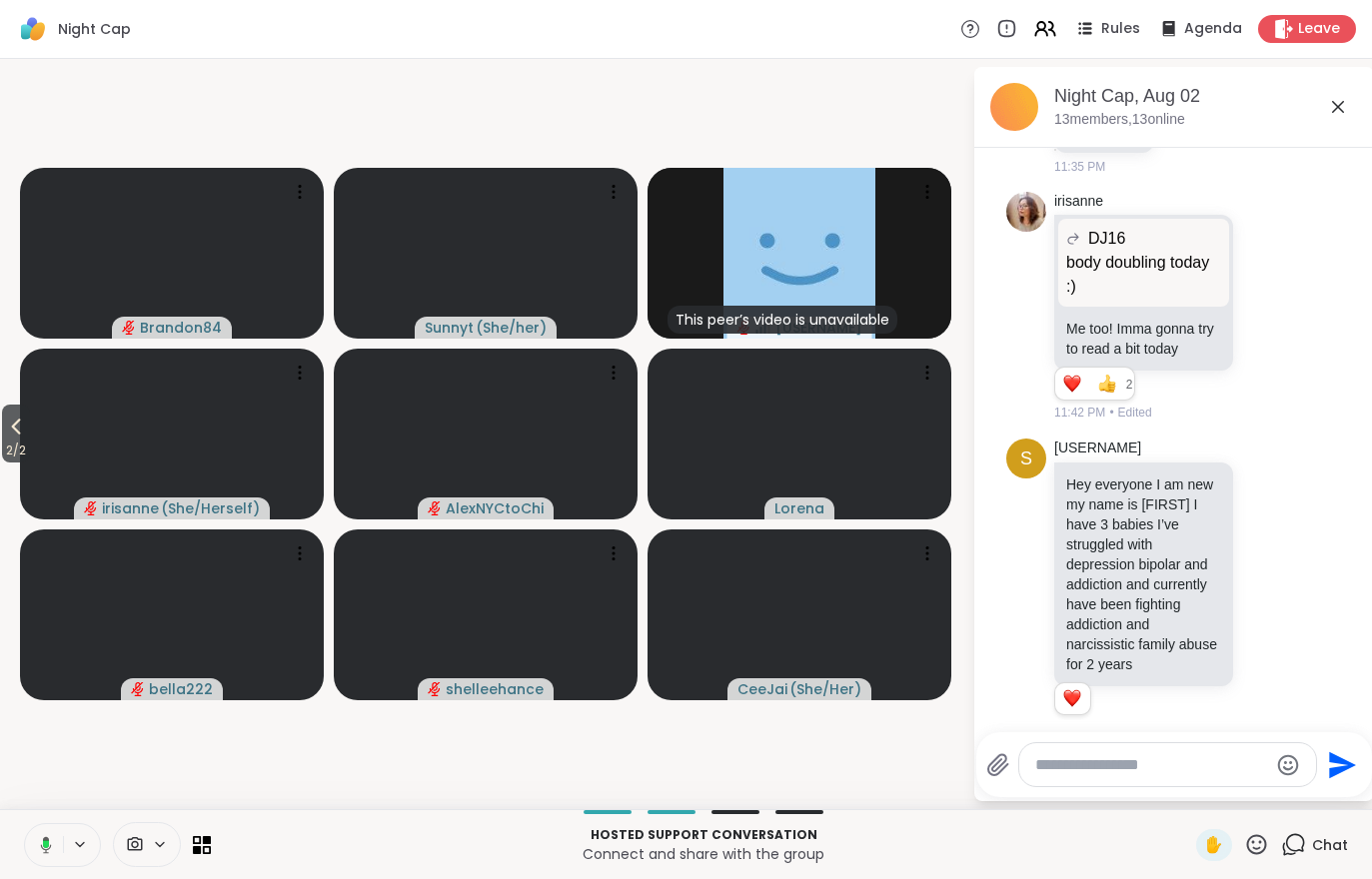 click on "2  /  2" at bounding box center (16, 450) 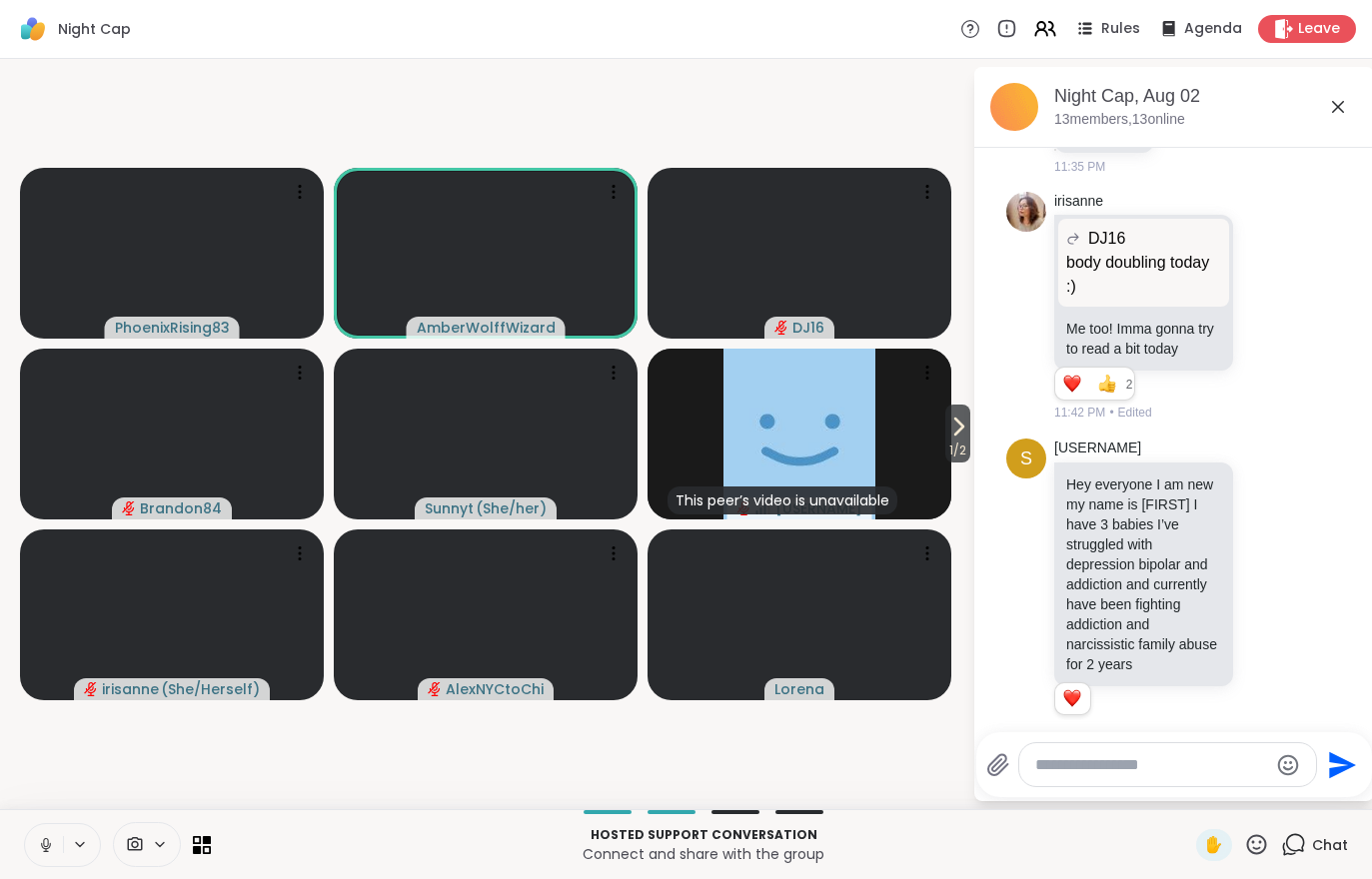 click 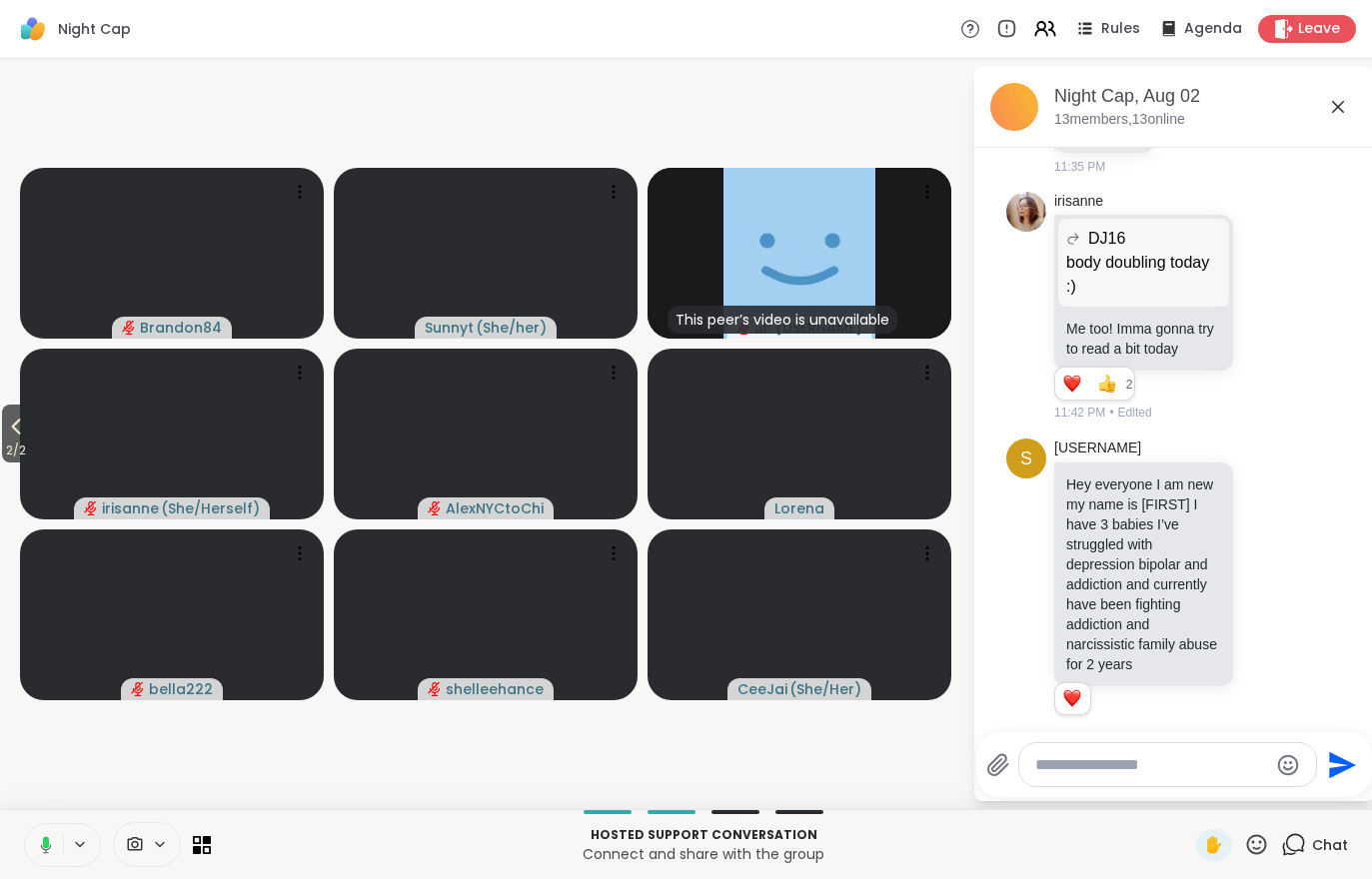 click on "2  /  2" at bounding box center [16, 450] 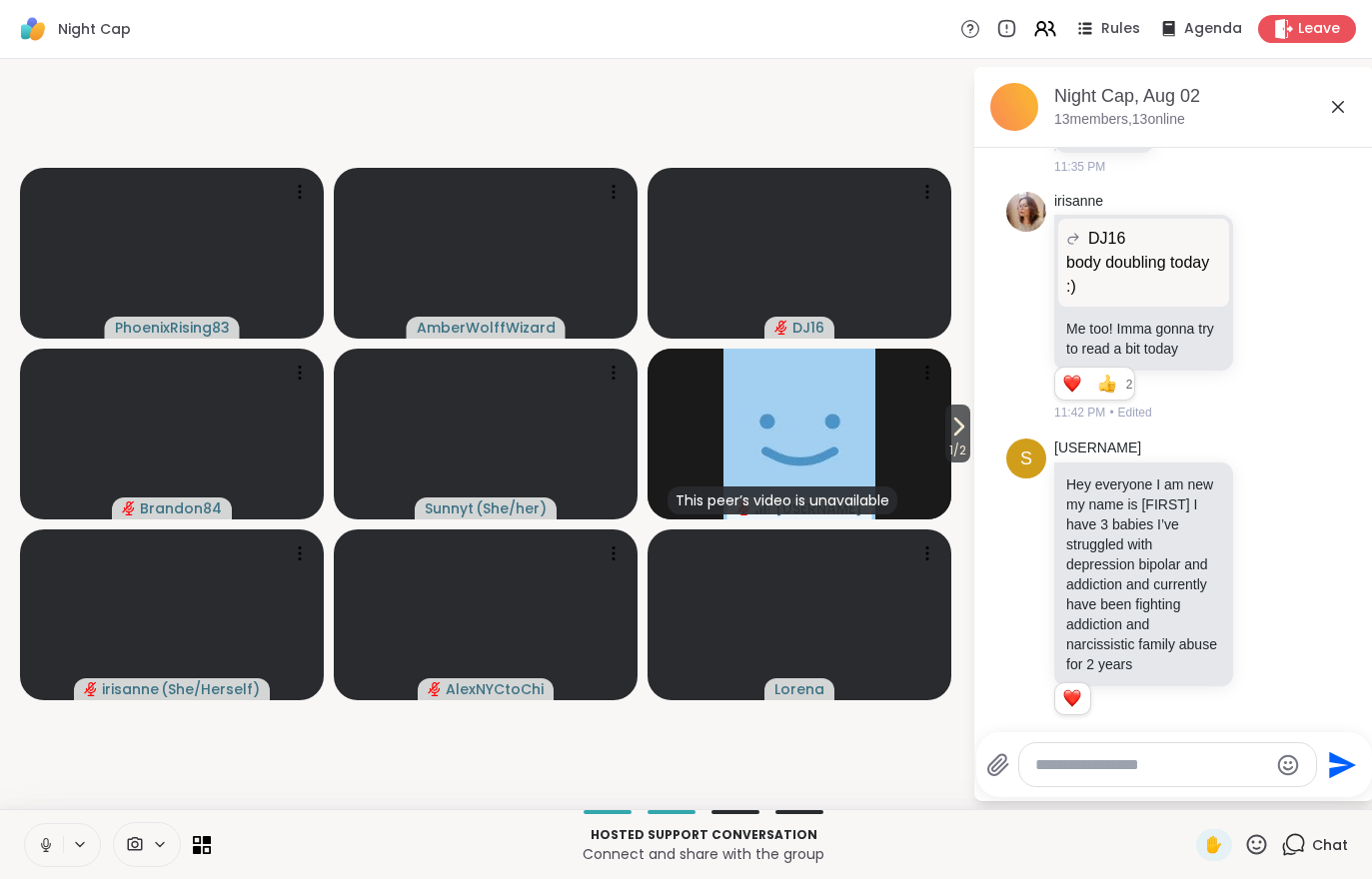 click 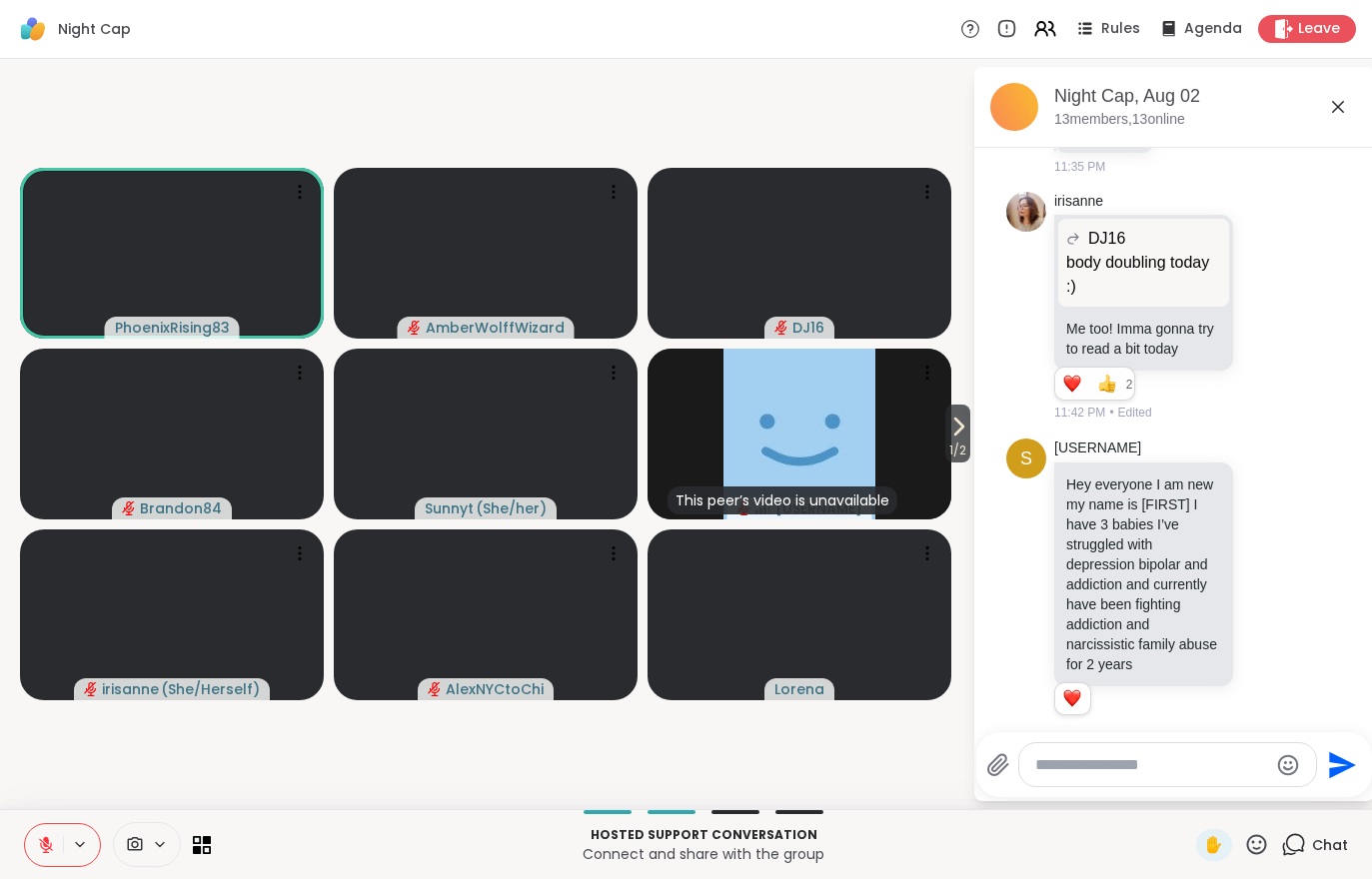 click at bounding box center (44, 845) 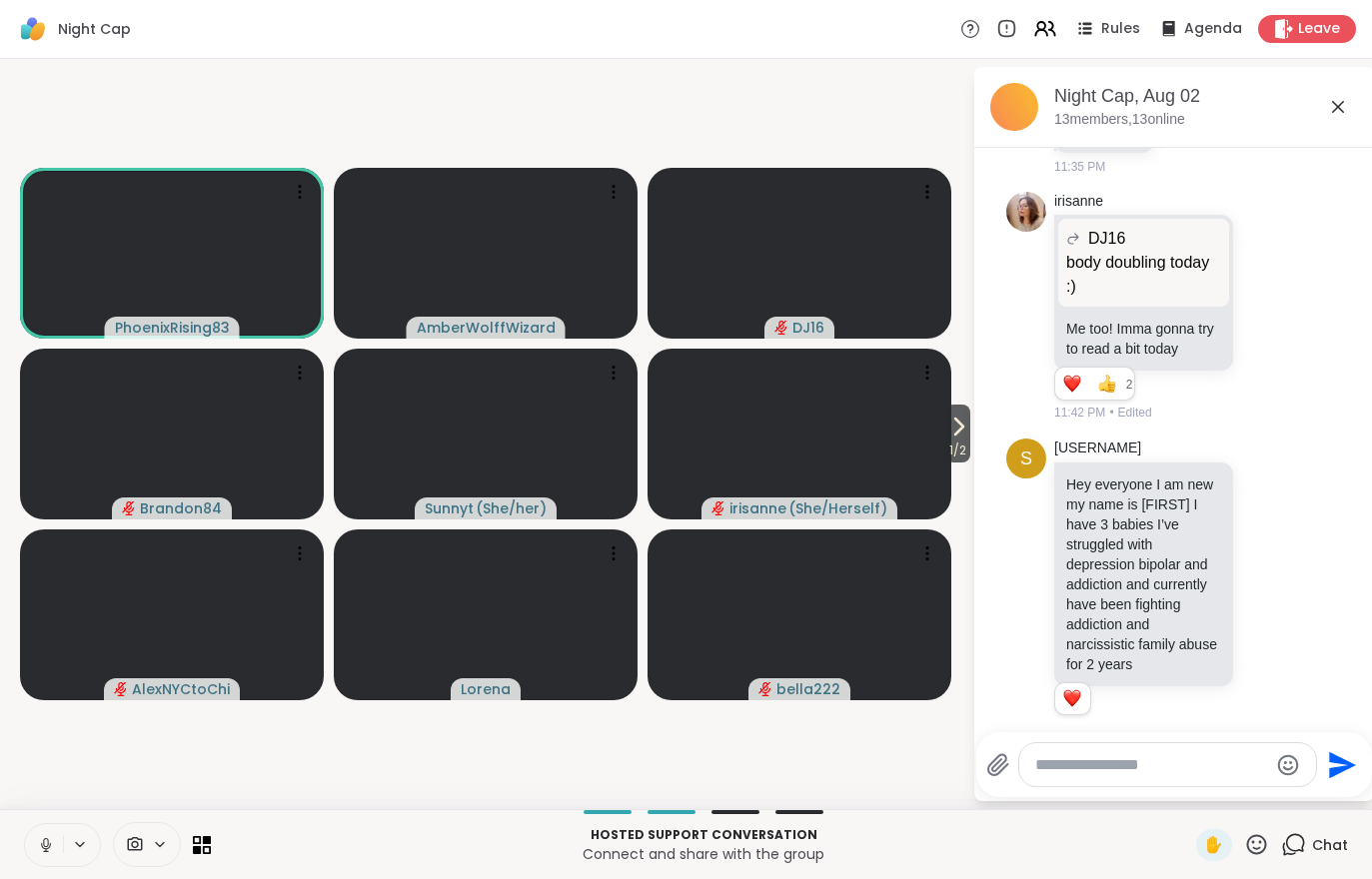 click on "1  /  2" at bounding box center [957, 450] 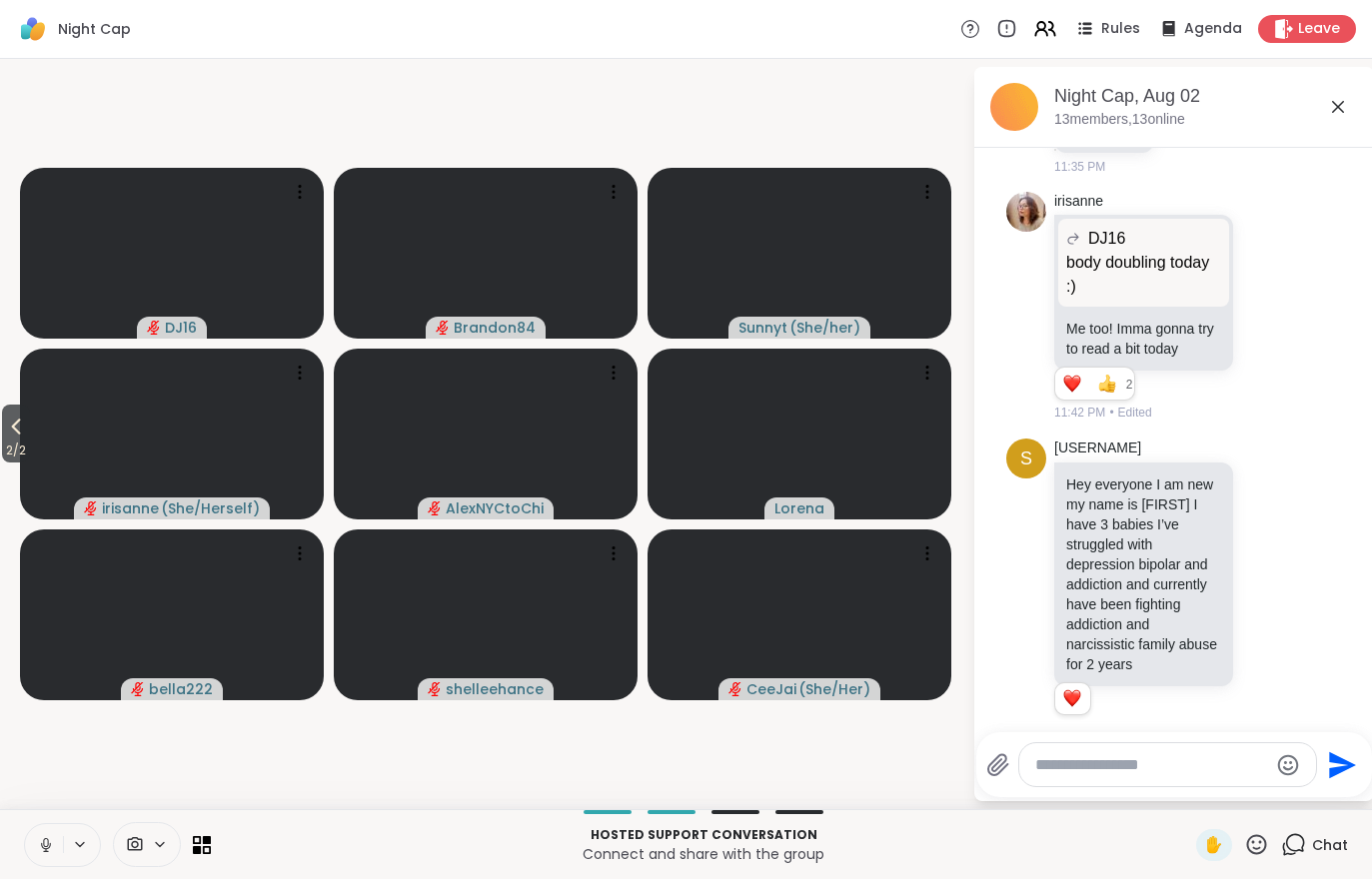 click 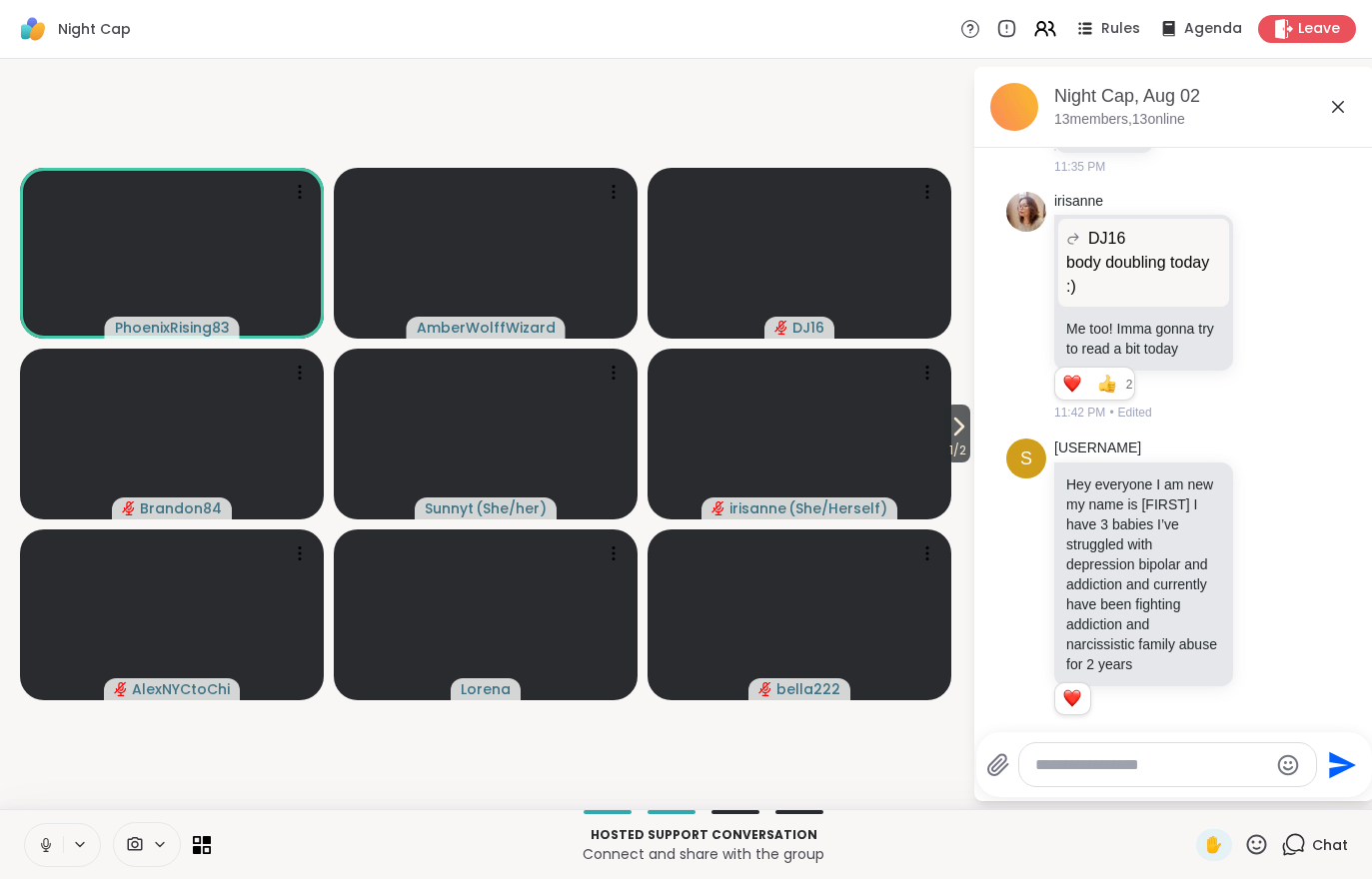 click 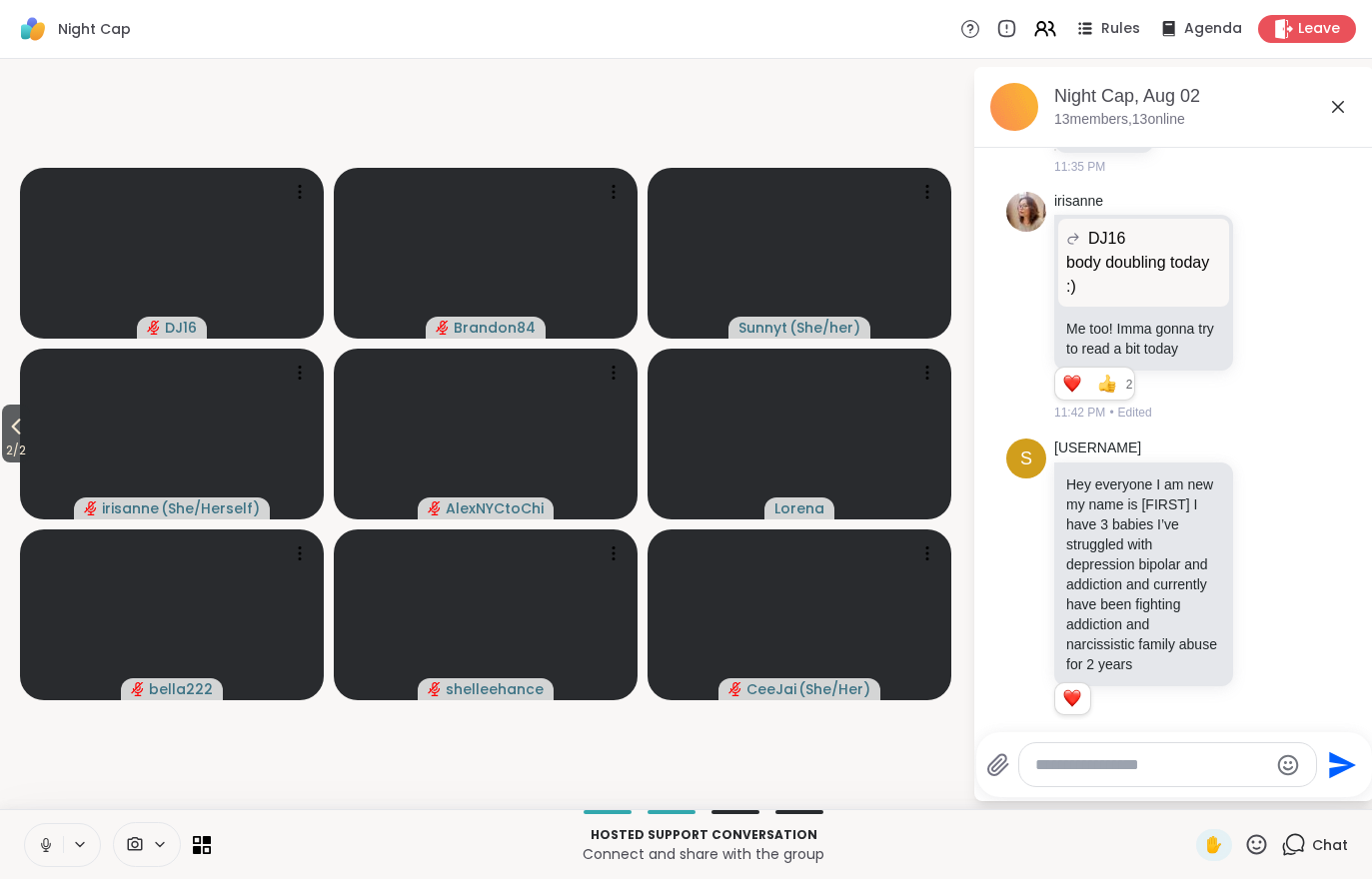 click 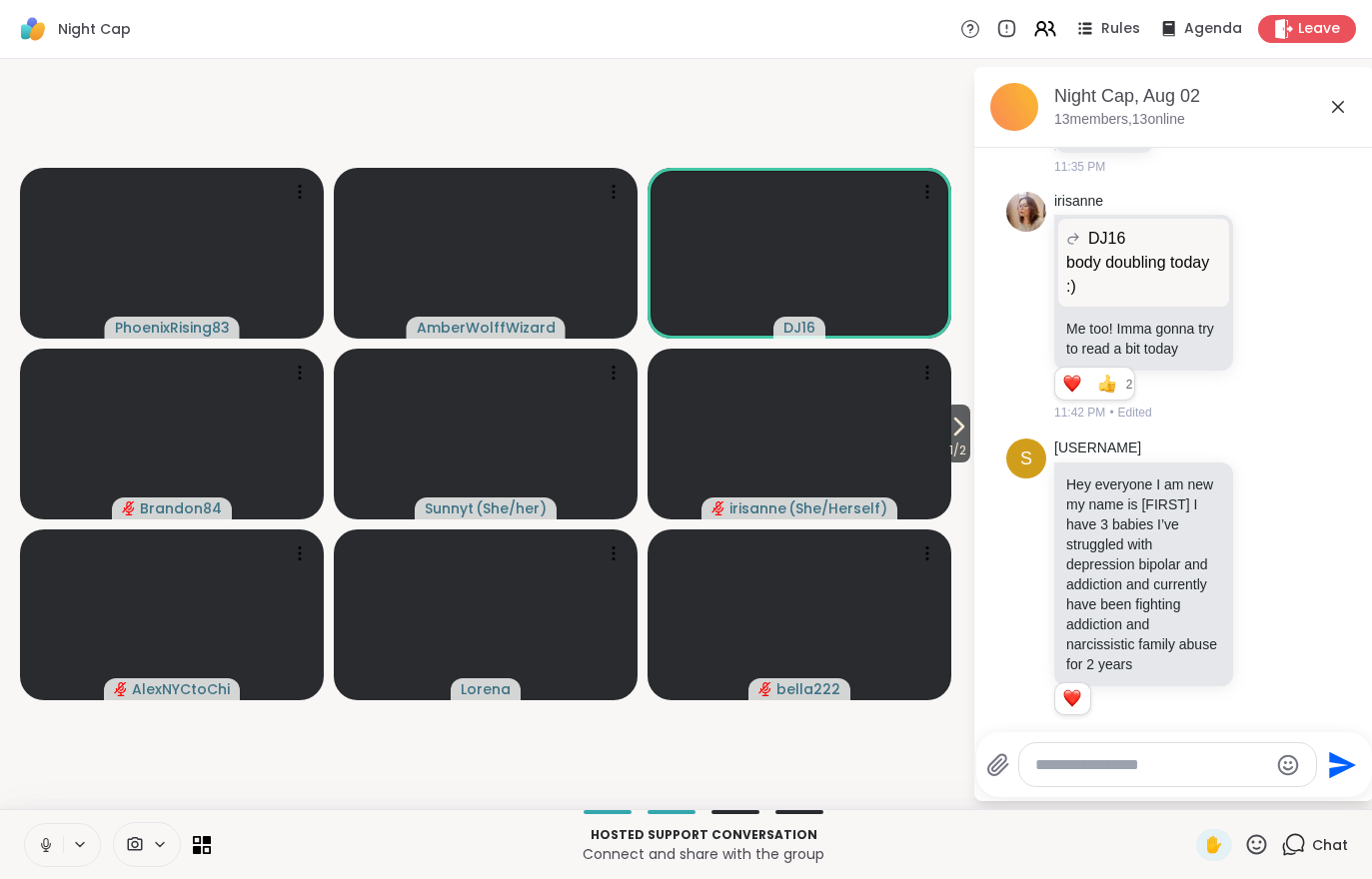 click on "Hosted support conversation Connect and share with the group ✋ Chat" at bounding box center [686, 844] 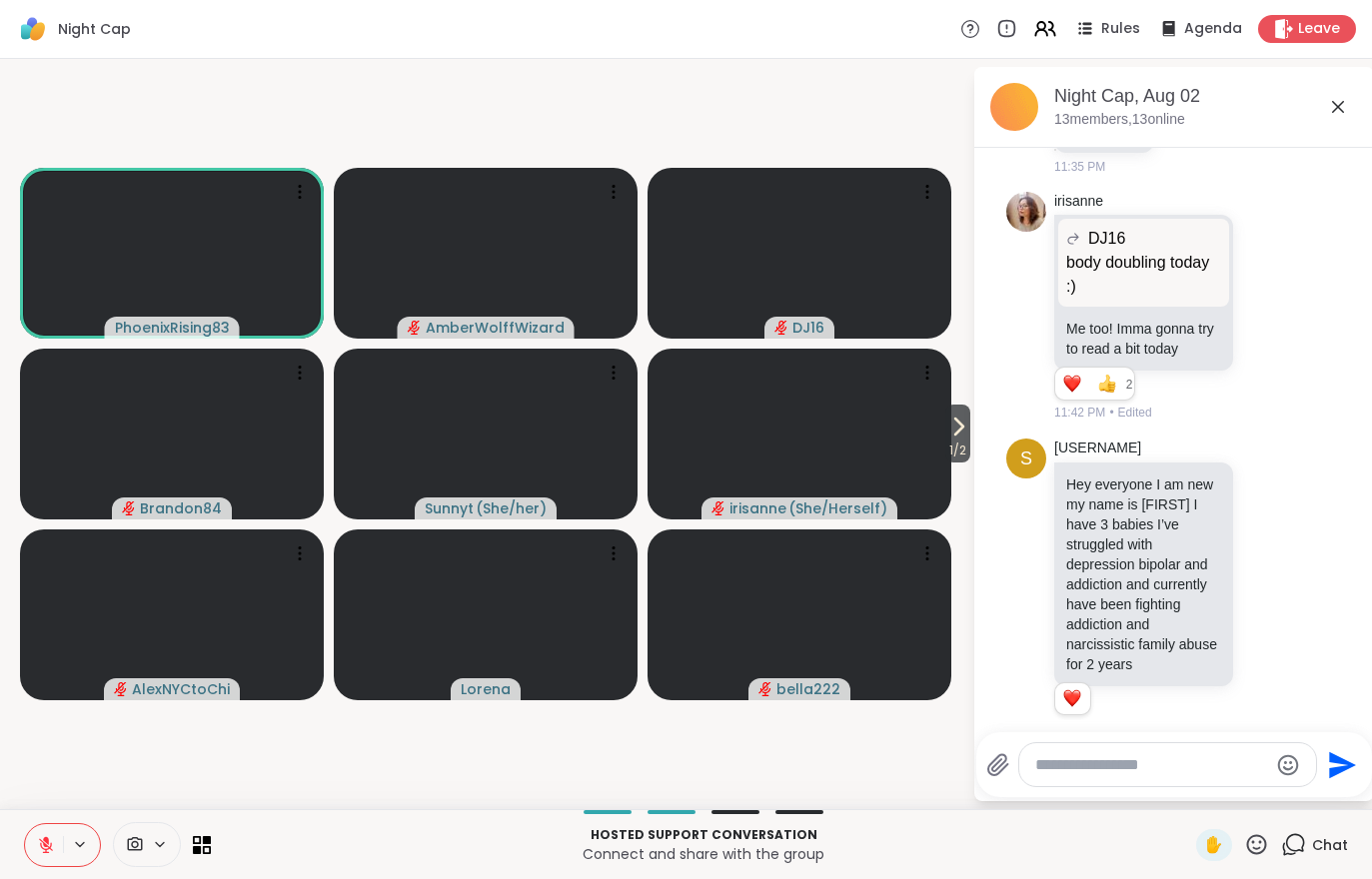 click 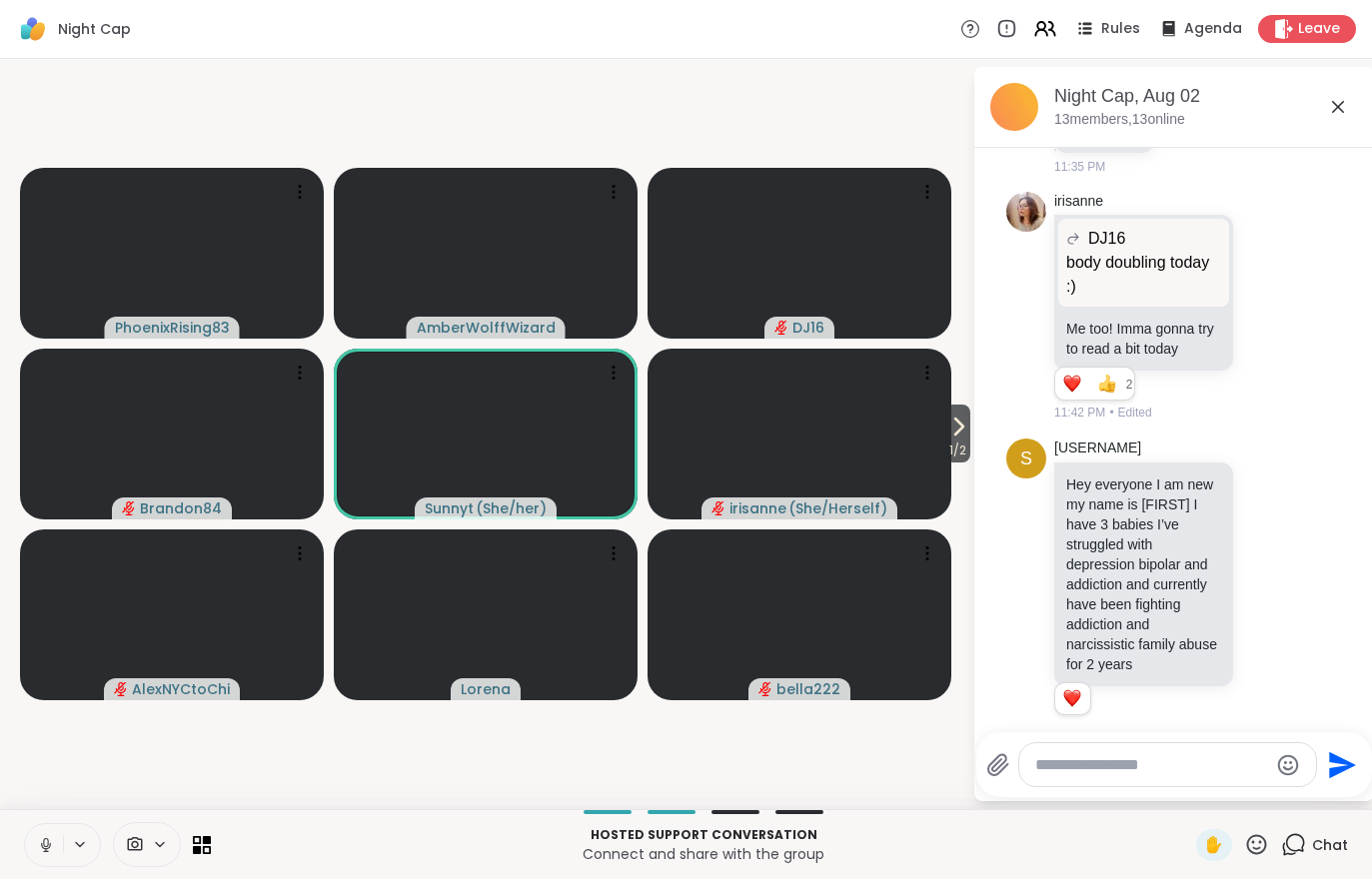 click 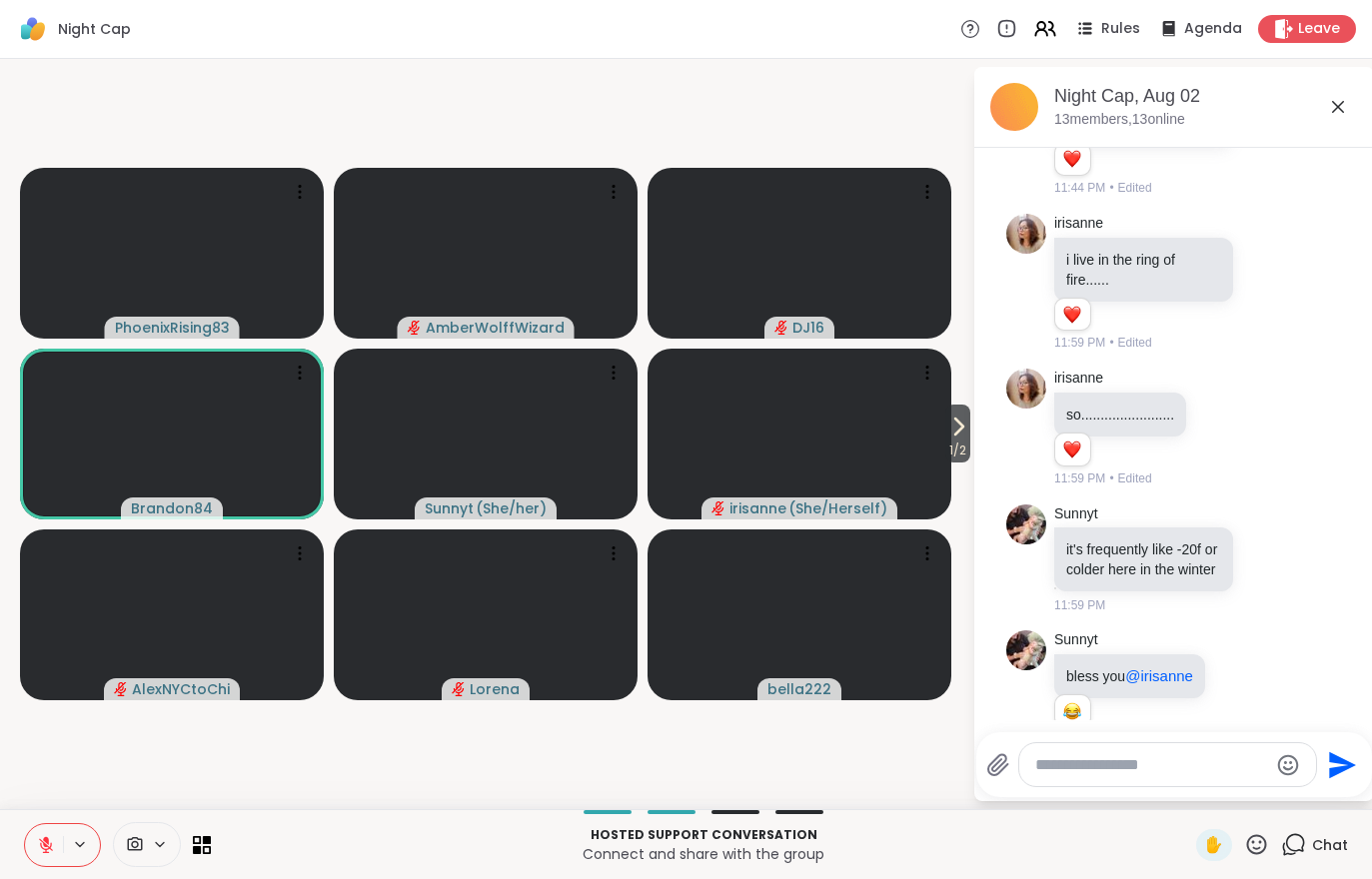 scroll, scrollTop: 1026, scrollLeft: 0, axis: vertical 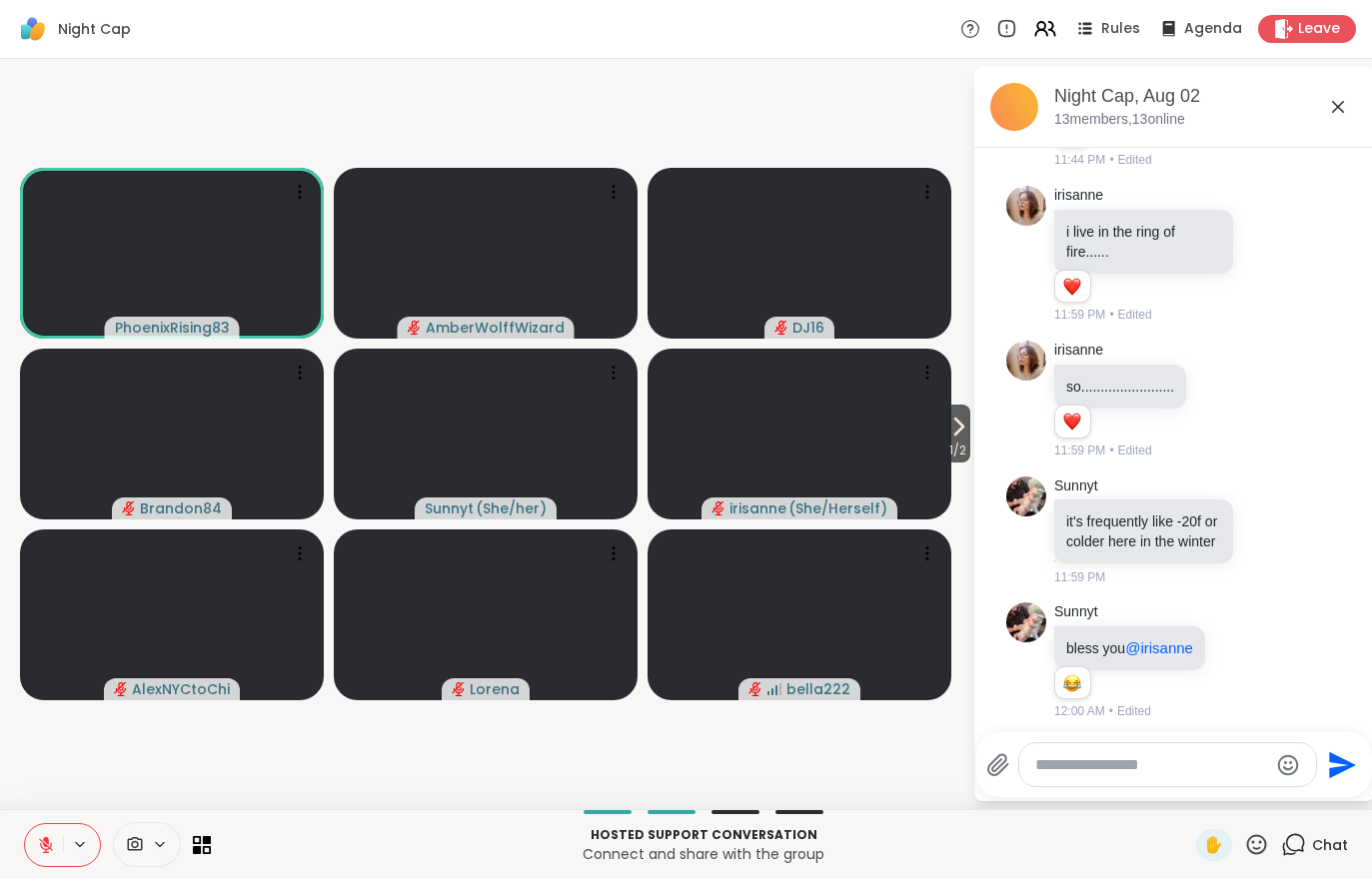 click on "1  /  2" at bounding box center (957, 434) 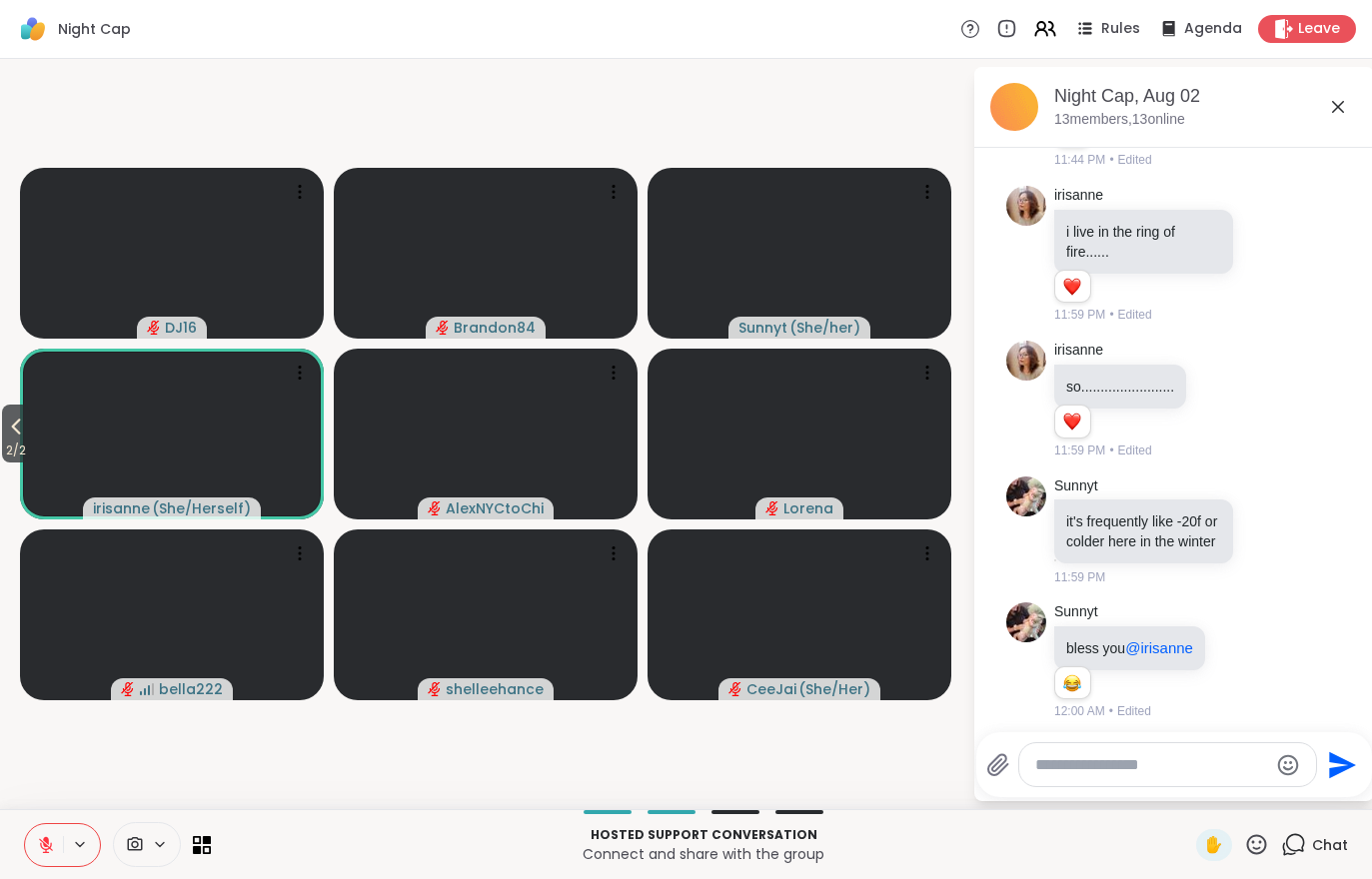 click on "2  /  2" at bounding box center [16, 450] 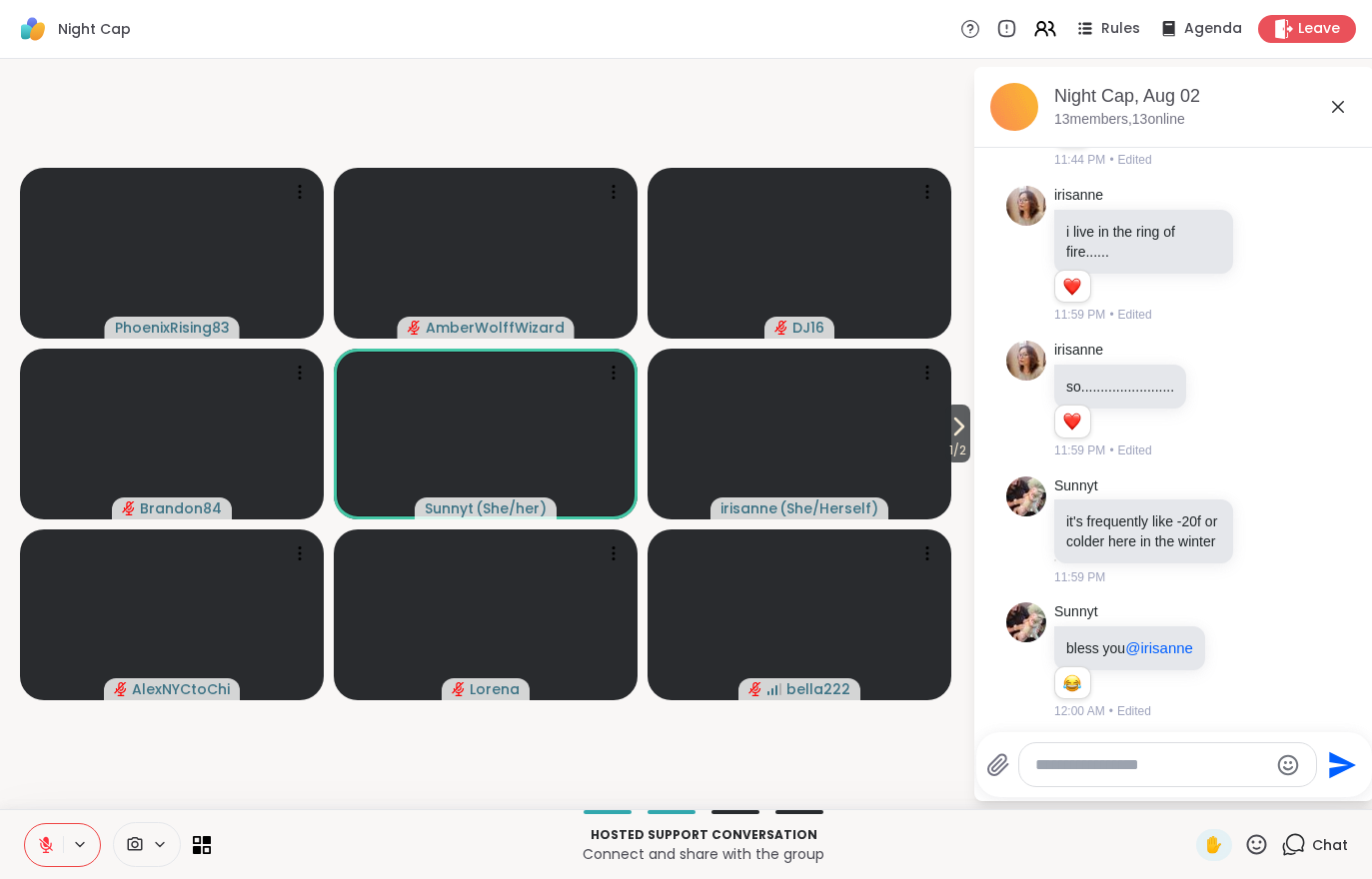 click on "Leave" at bounding box center (1319, 29) 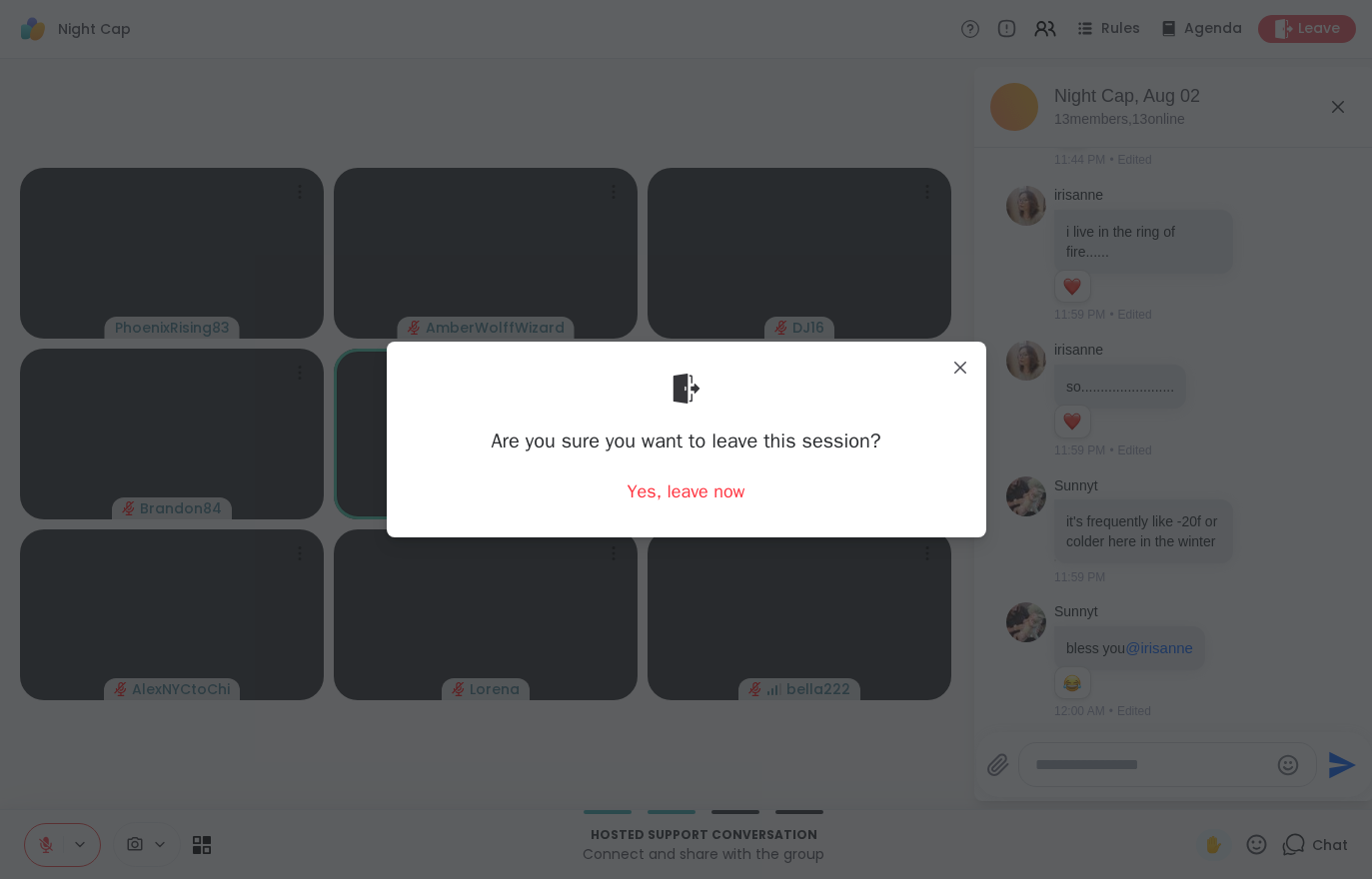 click on "Yes, leave now" at bounding box center [686, 491] 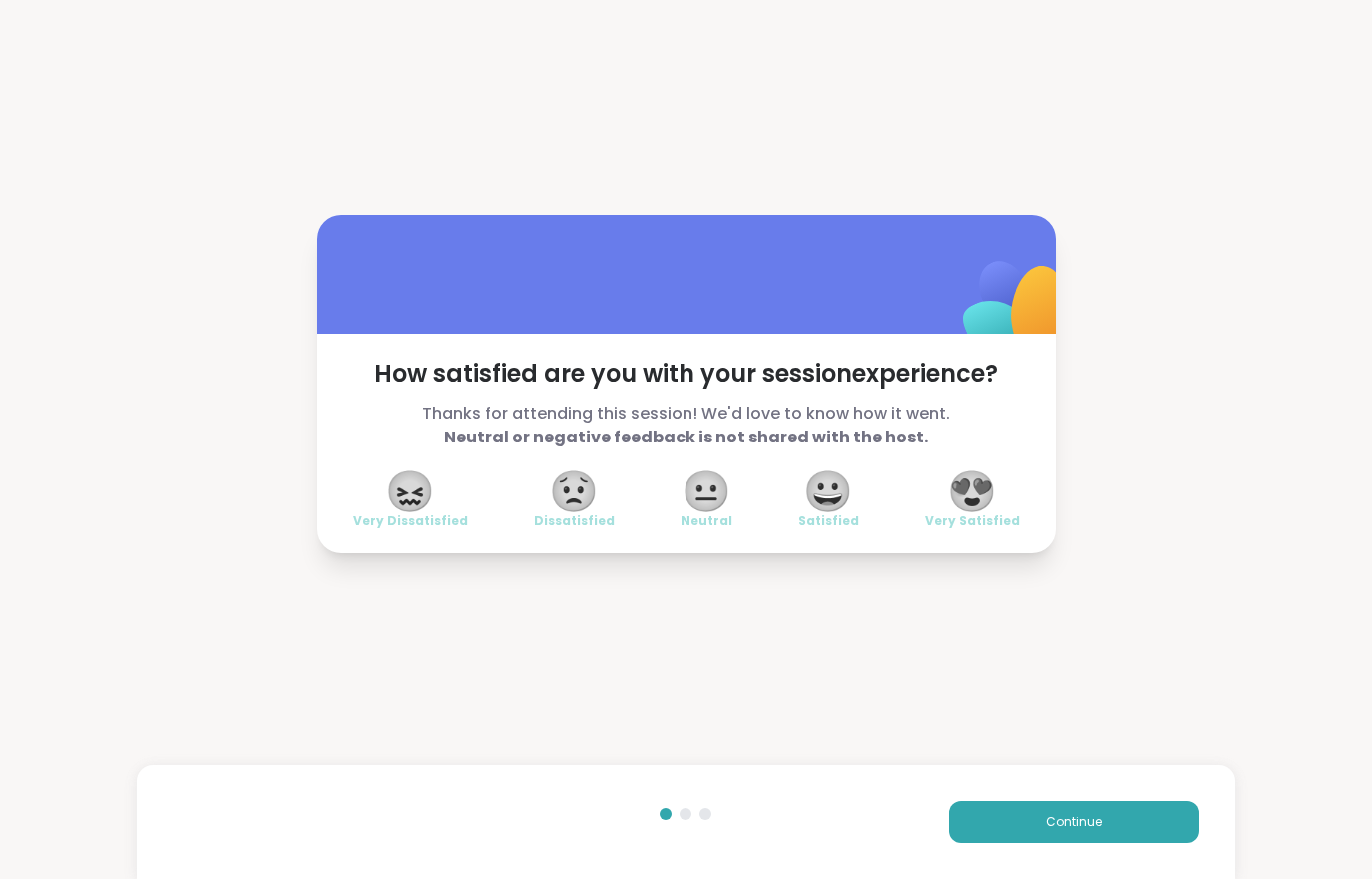 click on "Continue" at bounding box center (1074, 822) 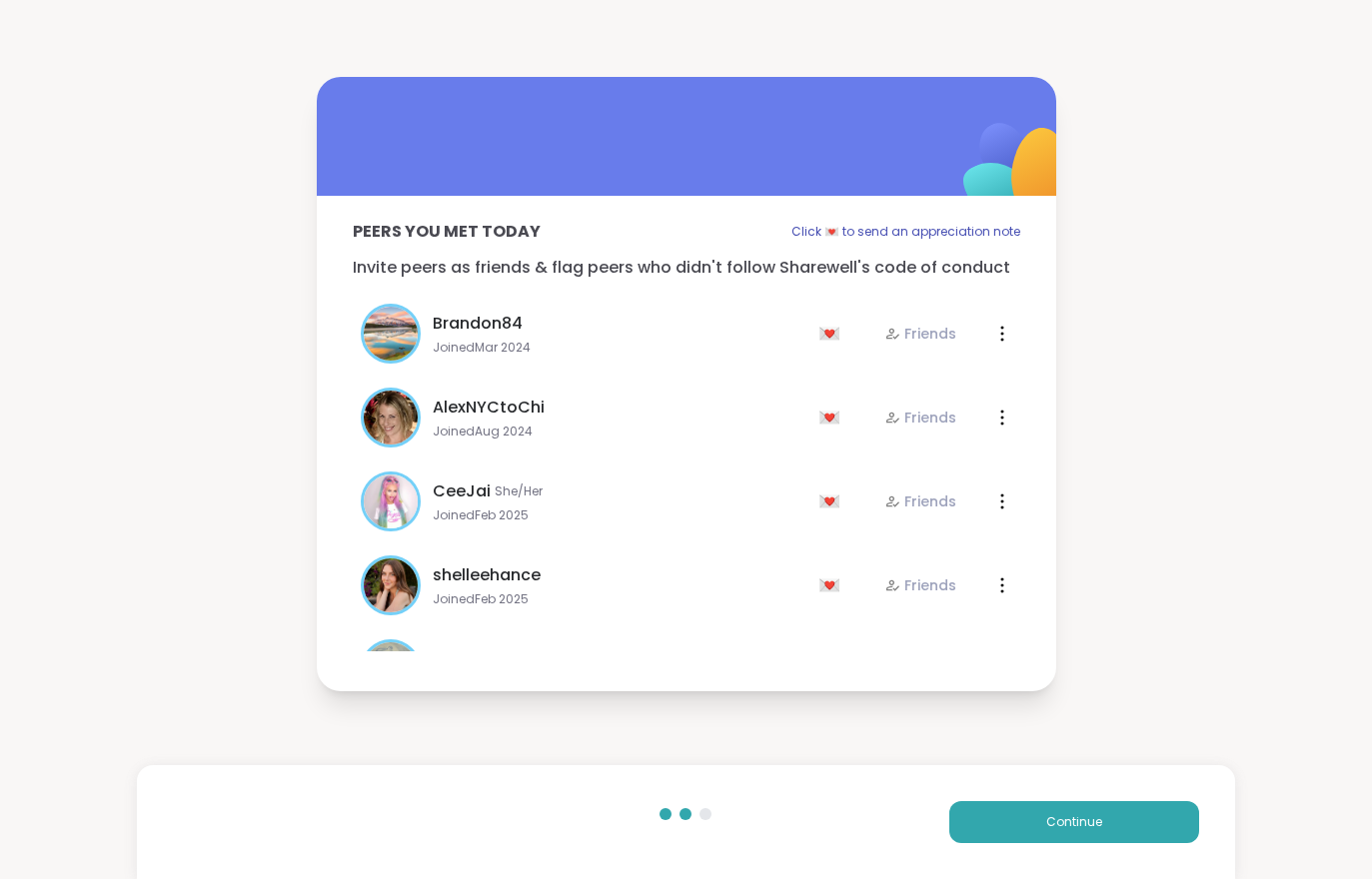 click on "Continue" at bounding box center (1074, 822) 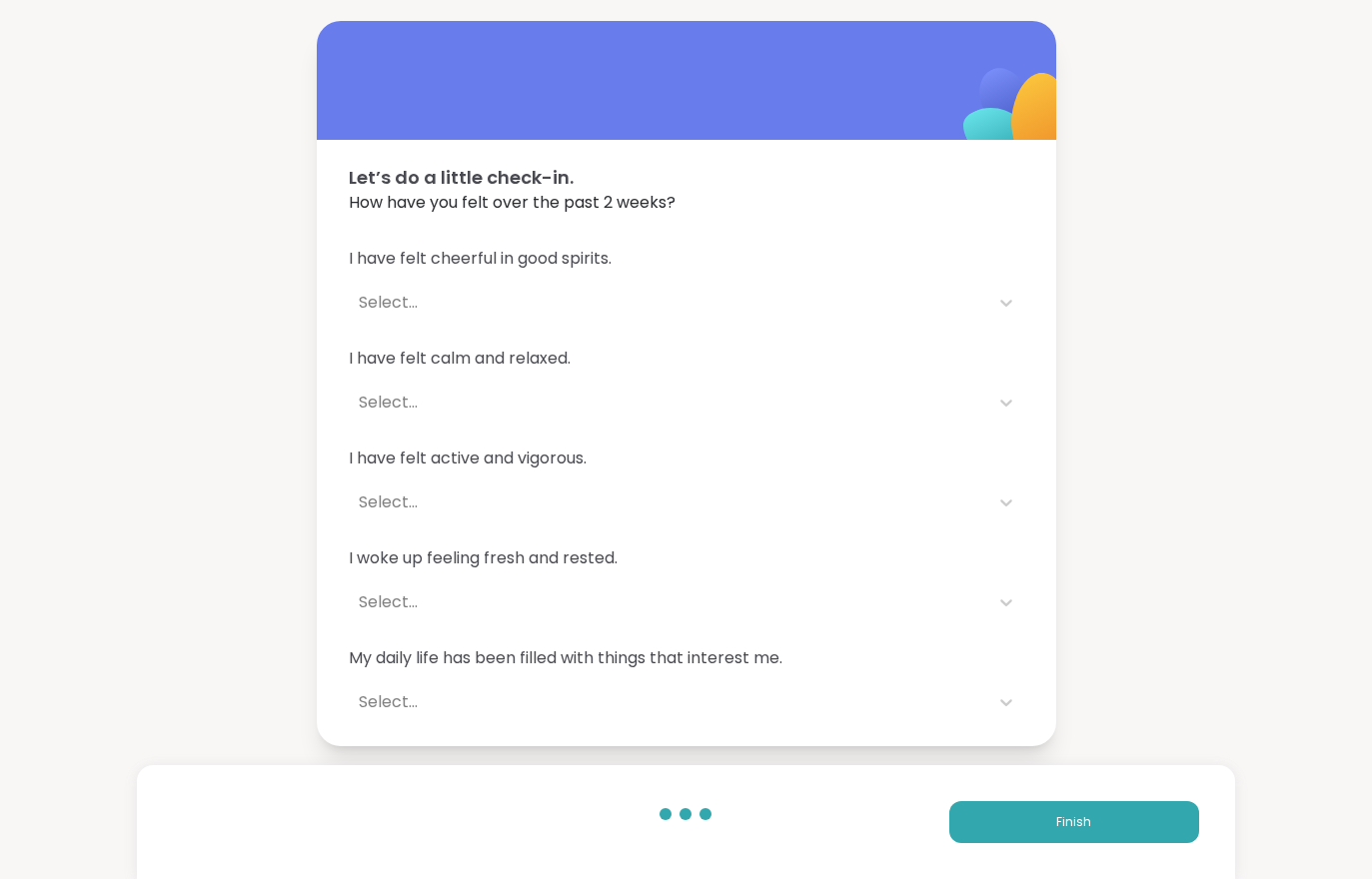 click on "Finish" at bounding box center [686, 822] 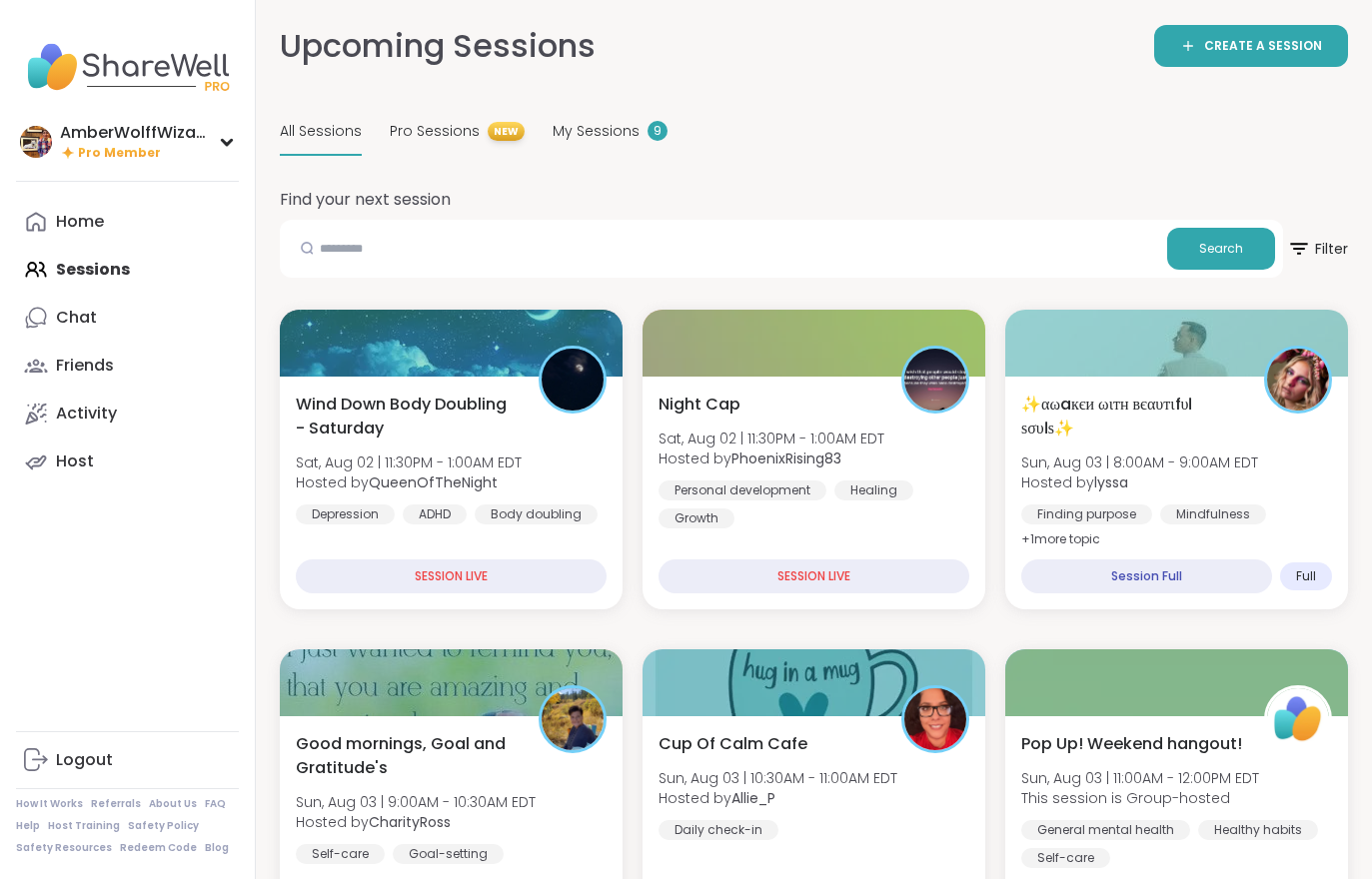 click on "Wind Down Body Doubling - Saturday Sat, Aug 02 | 11:30PM - 1:00AM EDT Hosted by  QueenOfTheNight Depression ADHD Body doubling" at bounding box center [451, 458] 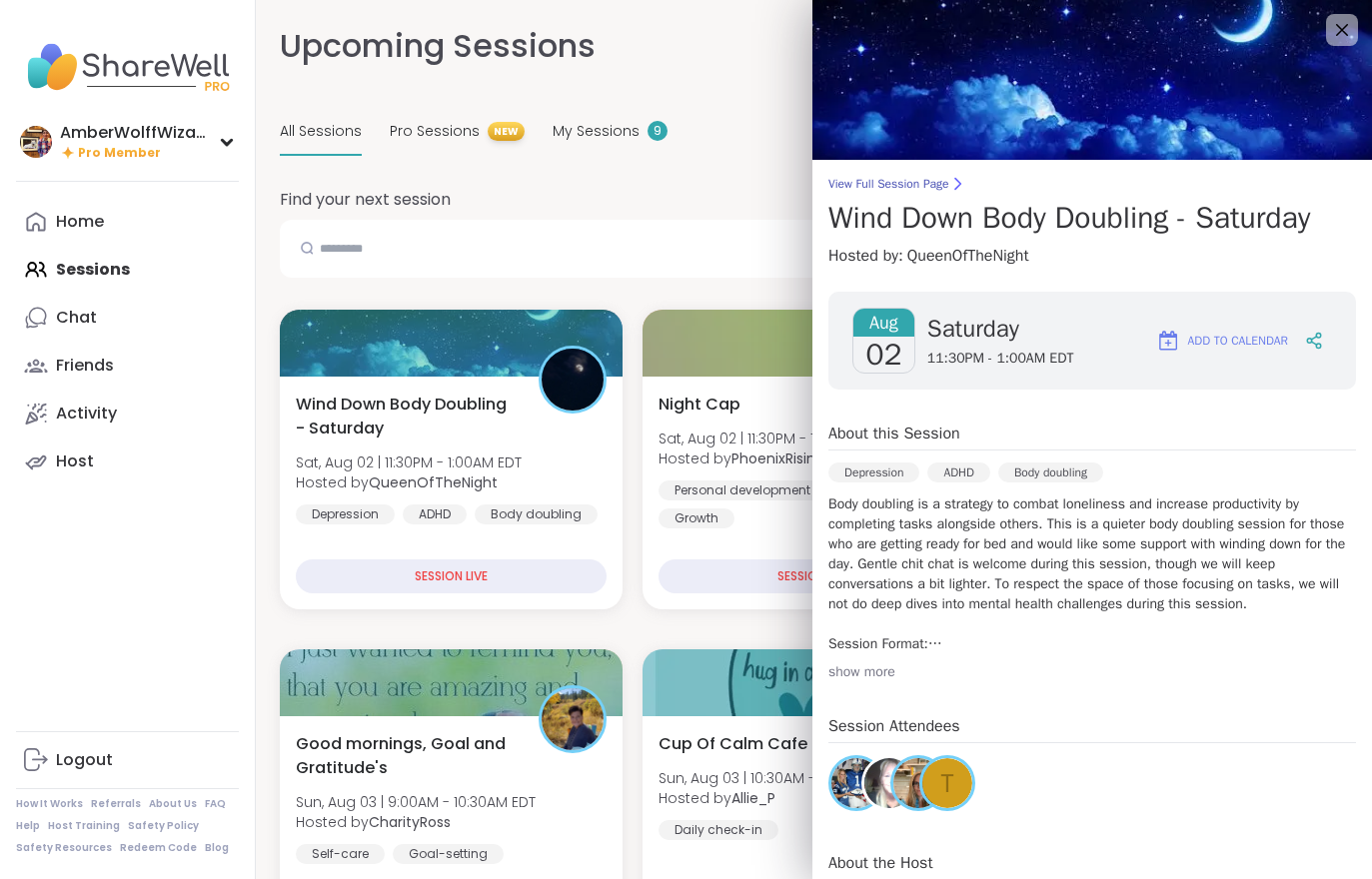scroll, scrollTop: 0, scrollLeft: 0, axis: both 